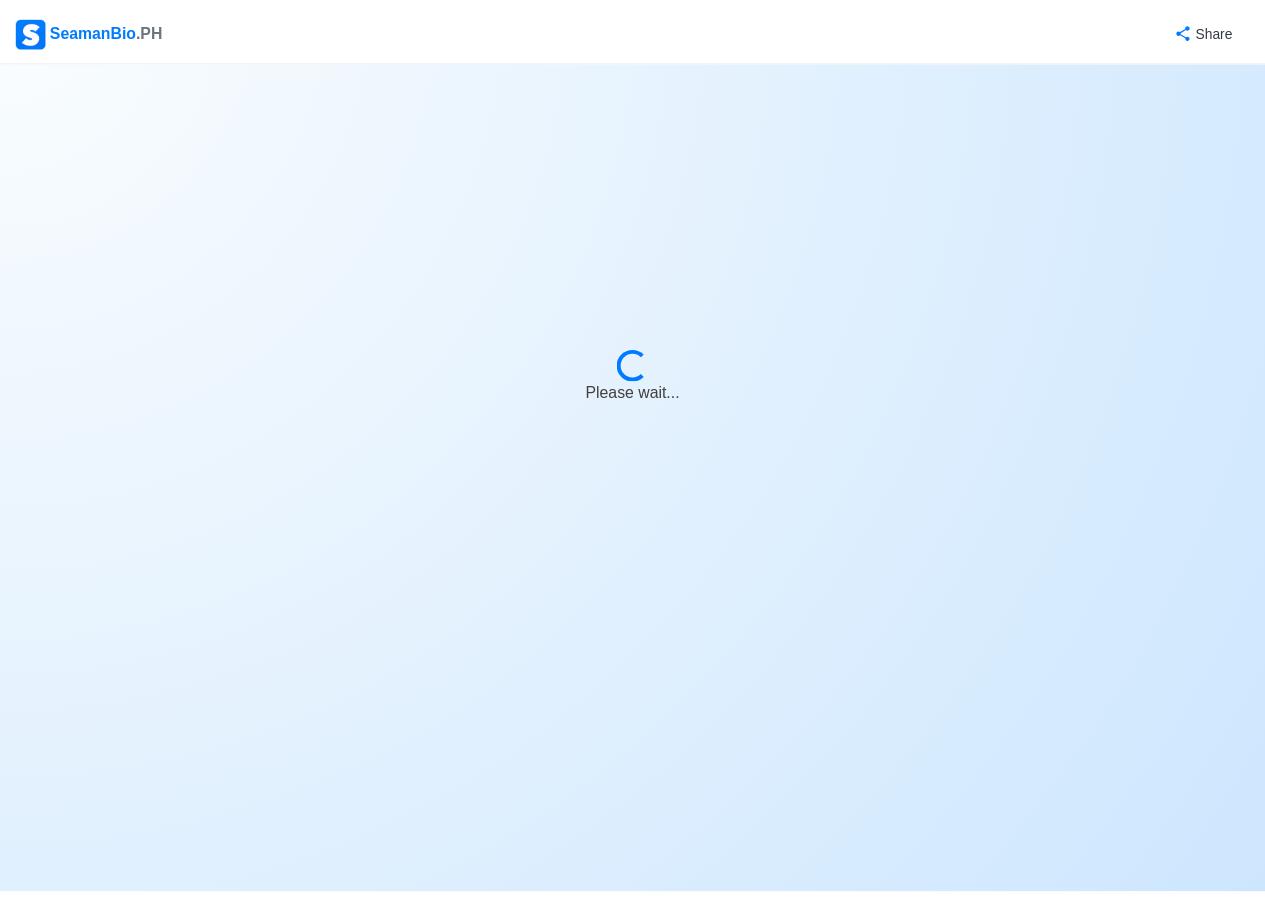 scroll, scrollTop: 0, scrollLeft: 0, axis: both 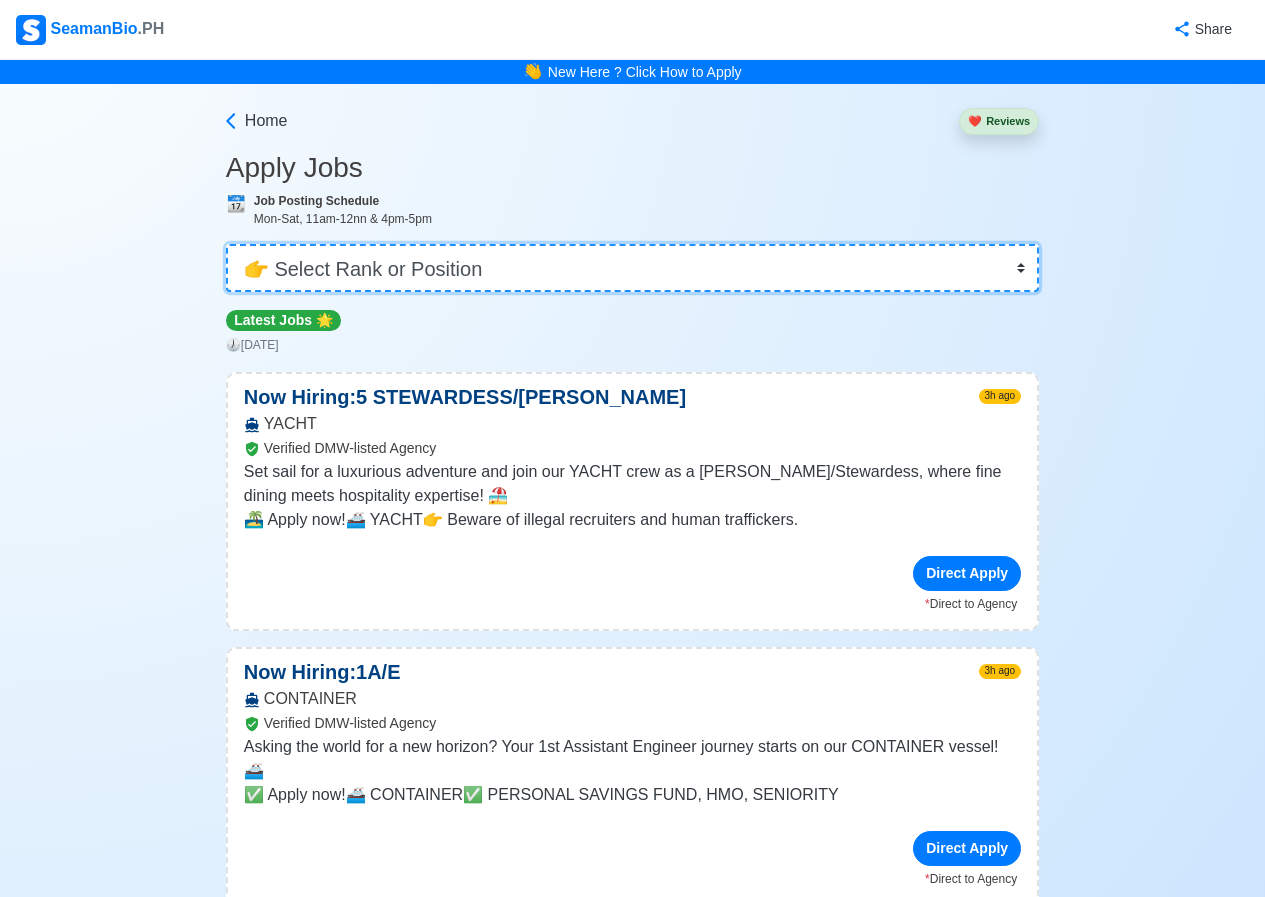 click on "👉 Select Rank or Position Master Chief Officer 2nd Officer 3rd Officer Junior Officer Chief Engineer 2nd Engineer 3rd Engineer 4th Engineer Gas Engineer Junior Engineer 1st Assistant Engineer 2nd Assistant Engineer 3rd Assistant Engineer ETO/ETR Electrician Electrical Engineer Oiler Fitter Welder Chief Cook Chef Cook Messman Wiper Rigger Ordinary Seaman Able Seaman Motorman Pumpman Bosun Cadet Reefer Mechanic Operator Repairman Painter Steward Waiter Others" at bounding box center [632, 268] 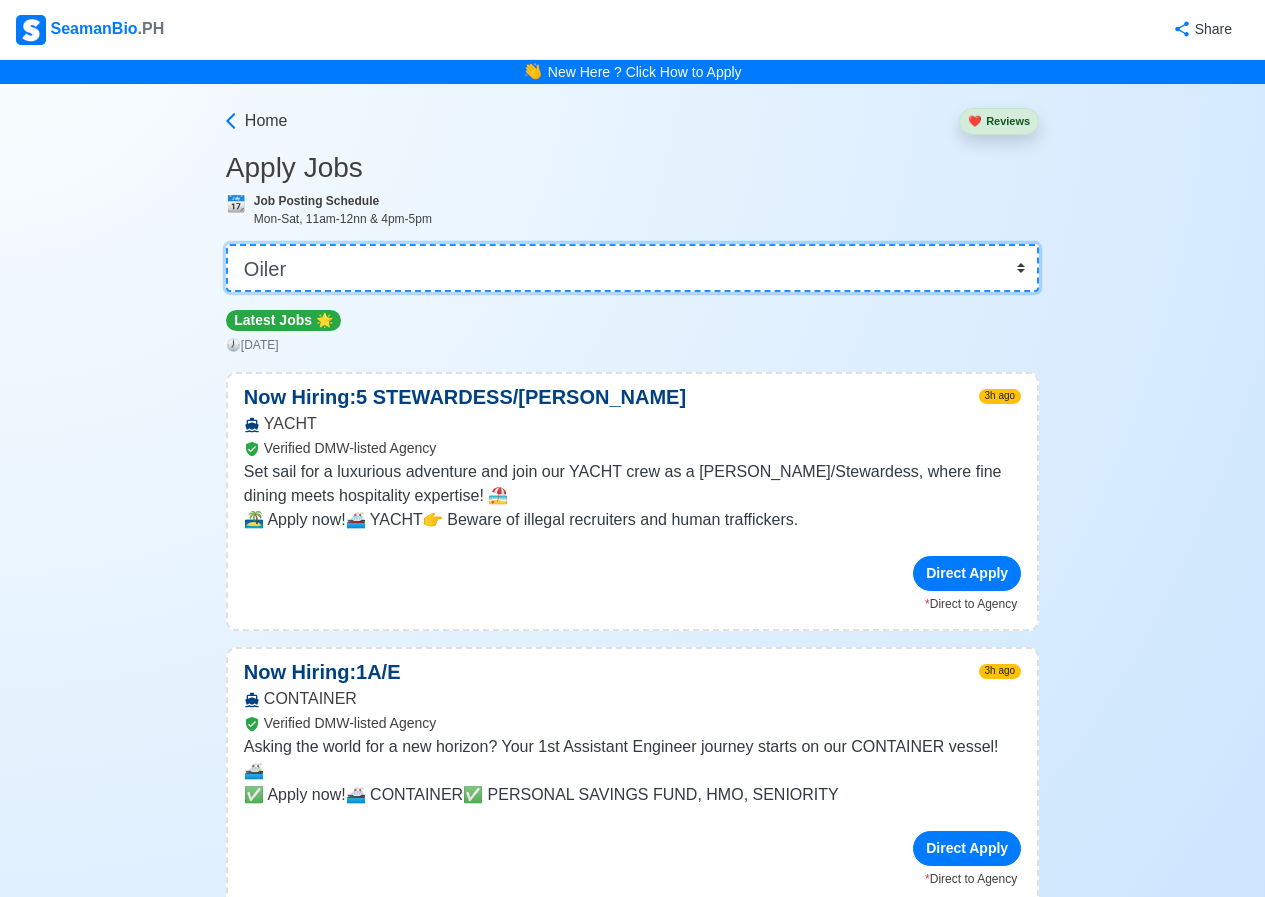 click on "👉 Select Rank or Position Master Chief Officer 2nd Officer 3rd Officer Junior Officer Chief Engineer 2nd Engineer 3rd Engineer 4th Engineer Gas Engineer Junior Engineer 1st Assistant Engineer 2nd Assistant Engineer 3rd Assistant Engineer ETO/ETR Electrician Electrical Engineer Oiler Fitter Welder Chief Cook Chef Cook Messman Wiper Rigger Ordinary Seaman Able Seaman Motorman Pumpman Bosun Cadet Reefer Mechanic Operator Repairman Painter Steward Waiter Others" at bounding box center [632, 268] 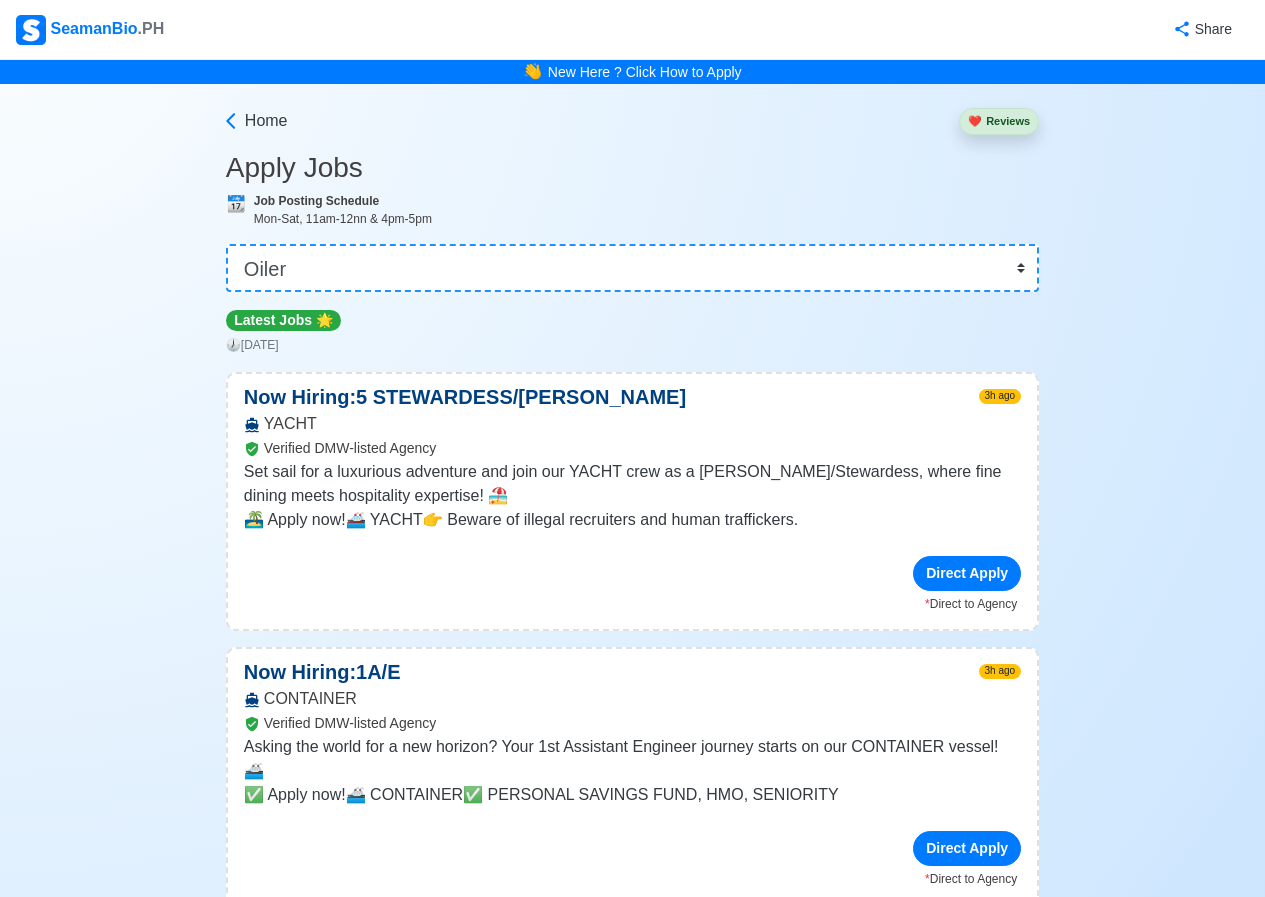 drag, startPoint x: 1002, startPoint y: 286, endPoint x: 685, endPoint y: 553, distance: 414.4611 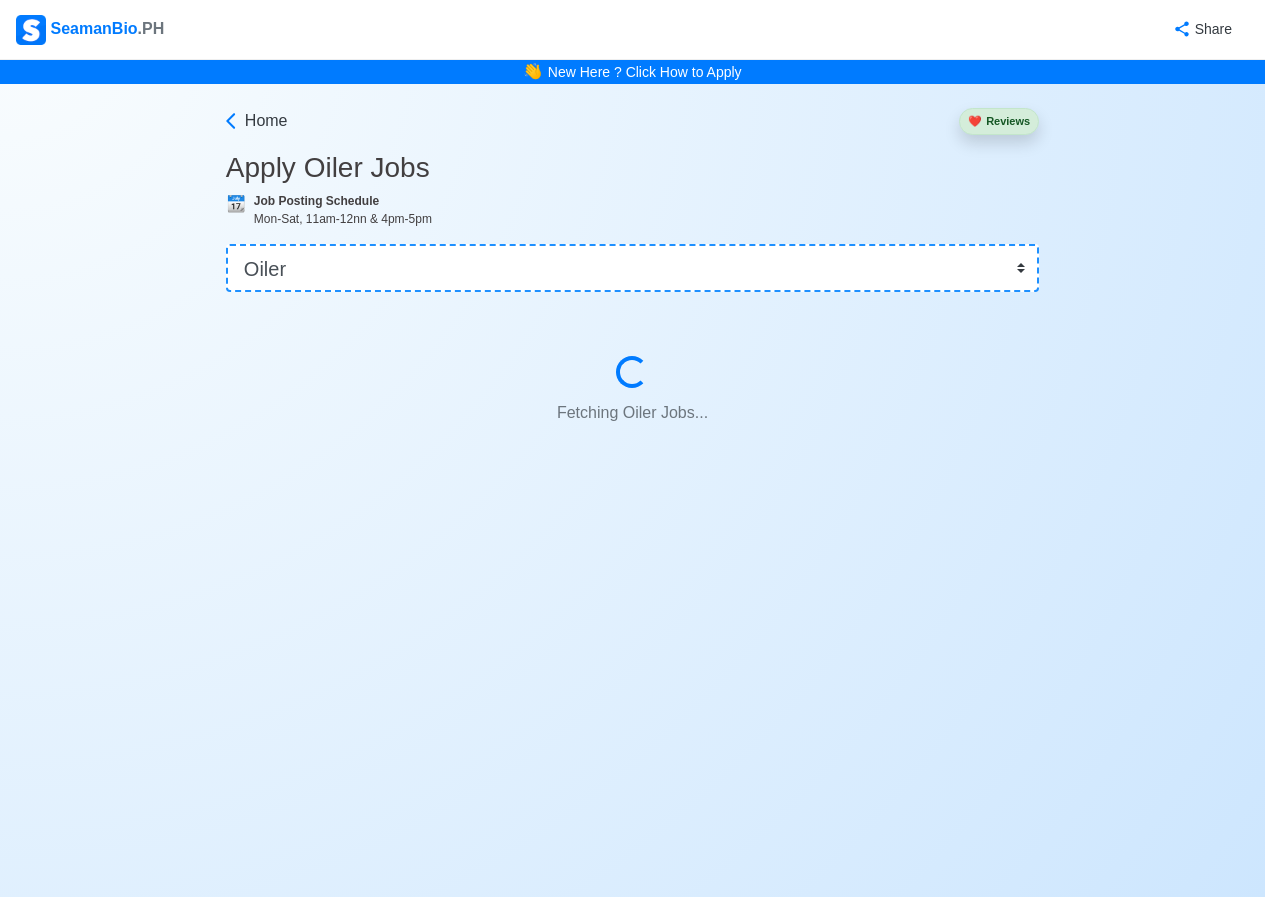 click at bounding box center (632, 549) 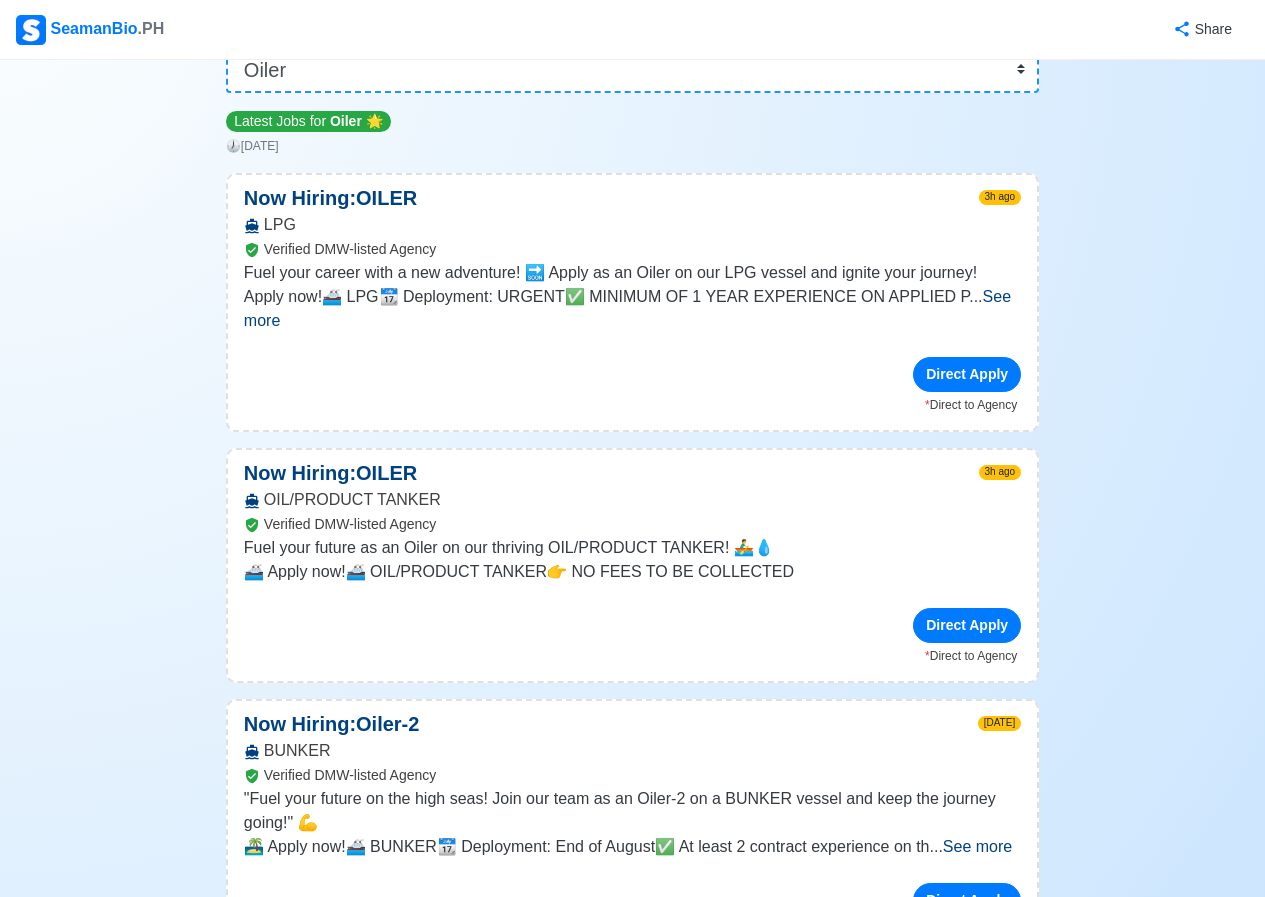 scroll, scrollTop: 200, scrollLeft: 0, axis: vertical 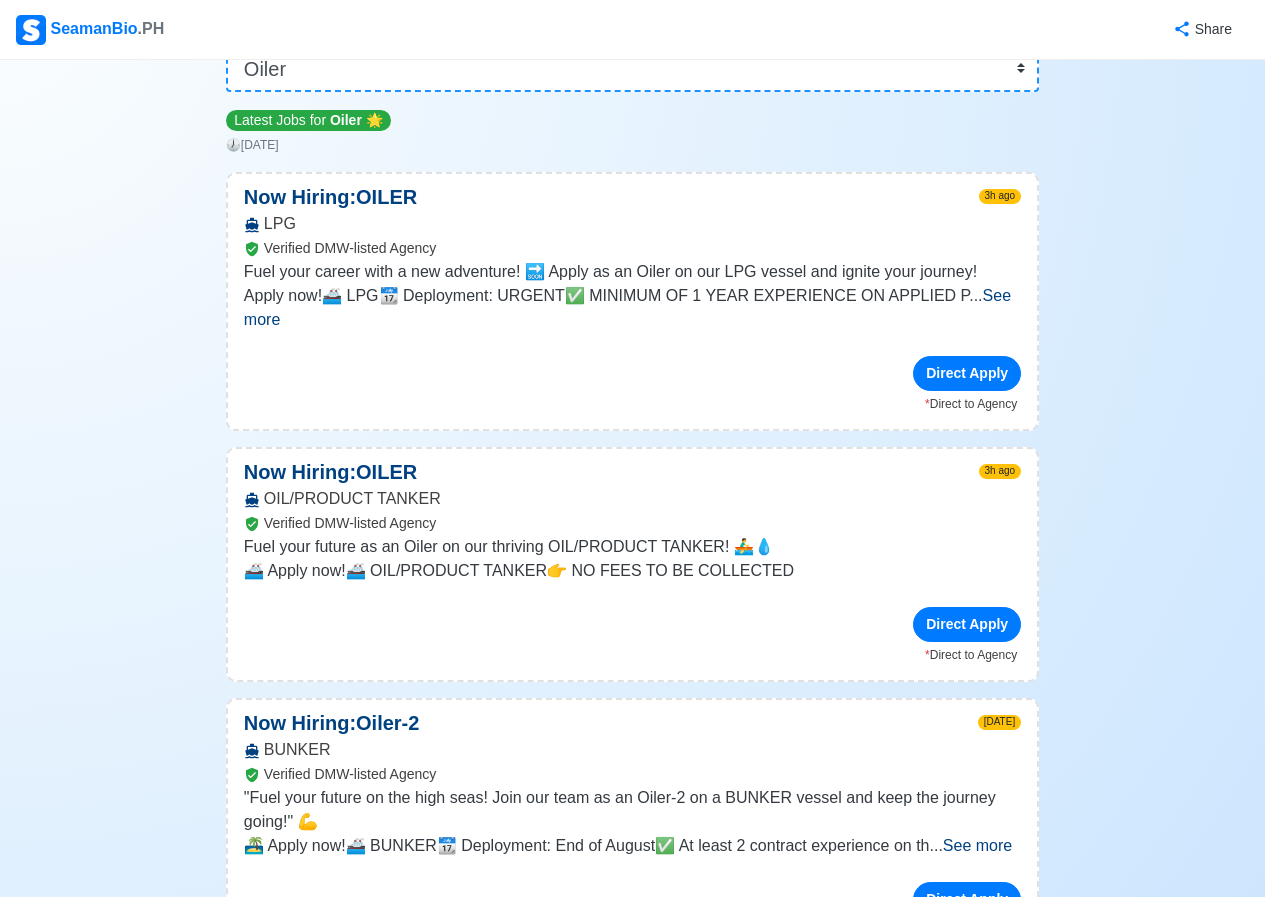 click on "🏝️ Apply now!🚢 BUNKER📆 Deployment: End of August✅ At least 2 contract experience on th" at bounding box center (587, 845) 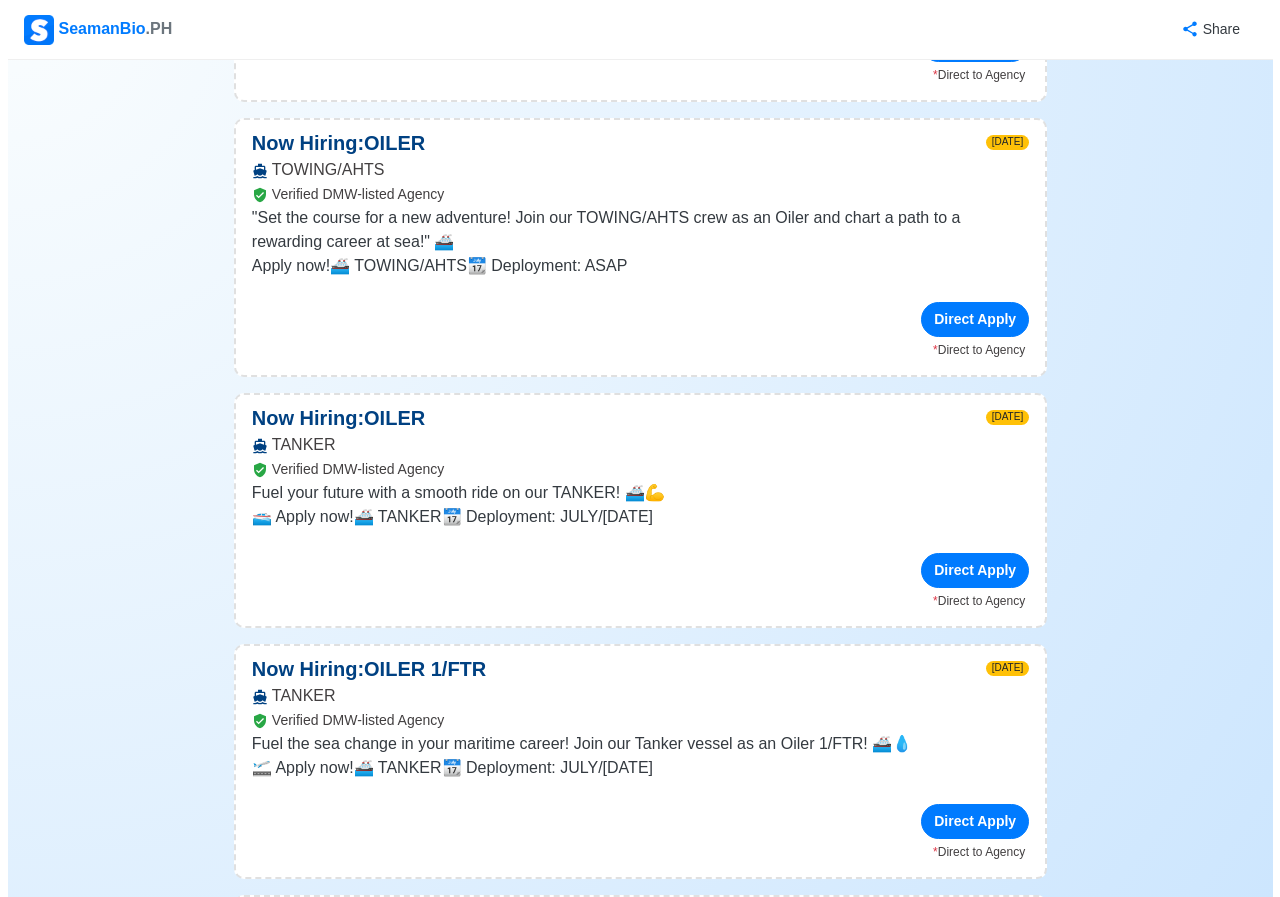 scroll, scrollTop: 1600, scrollLeft: 0, axis: vertical 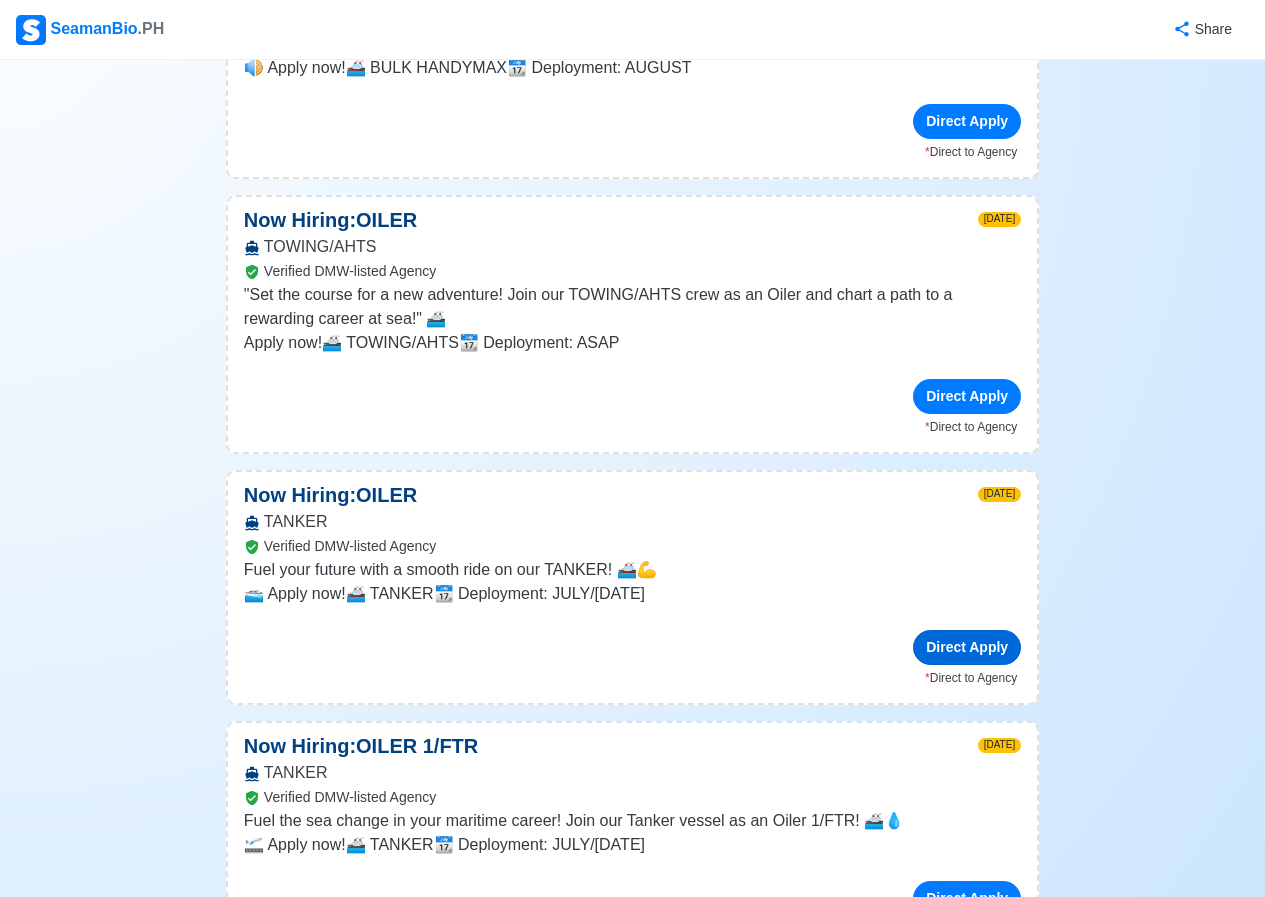 click on "Direct Apply" at bounding box center (967, 647) 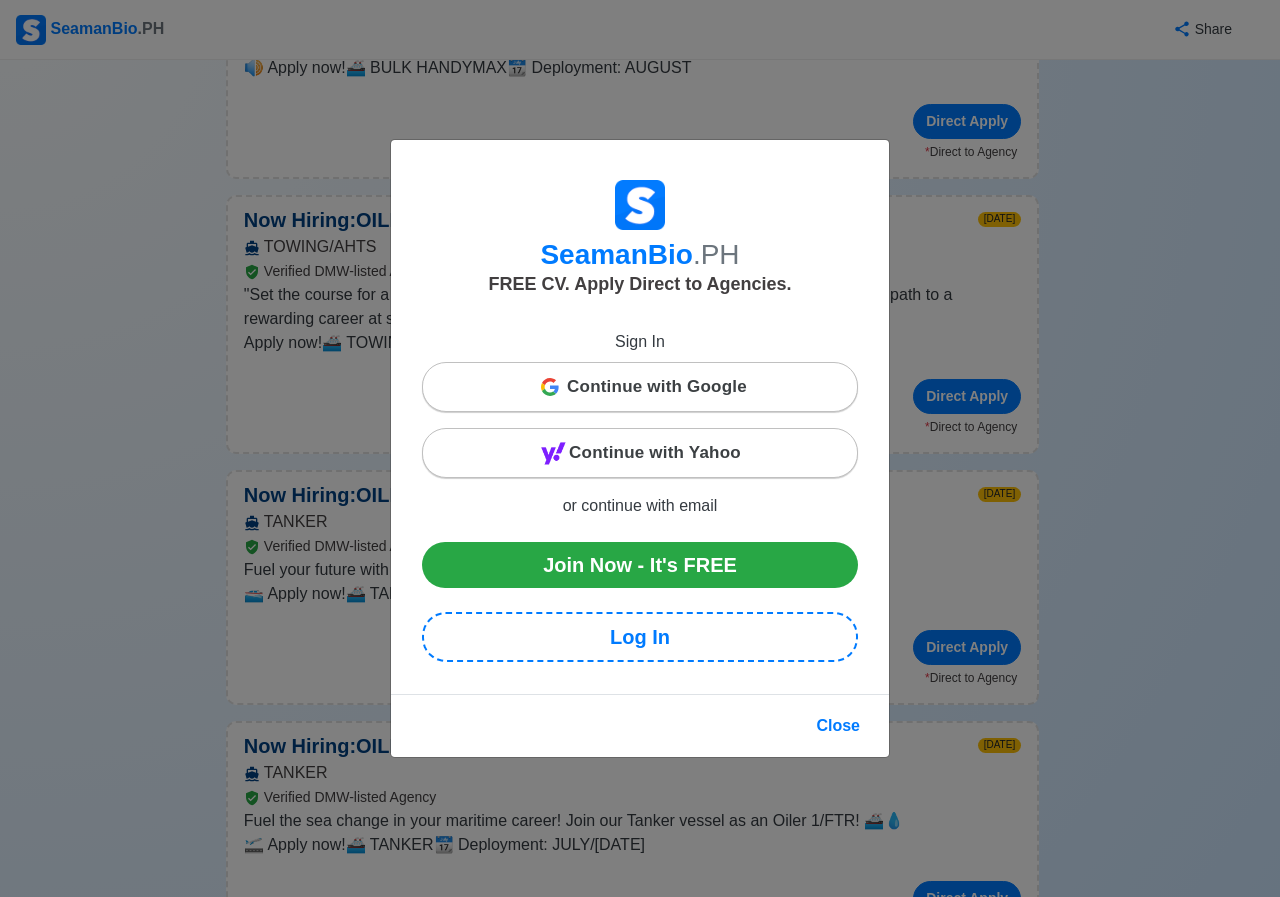 click on "Continue with Google" at bounding box center (640, 387) 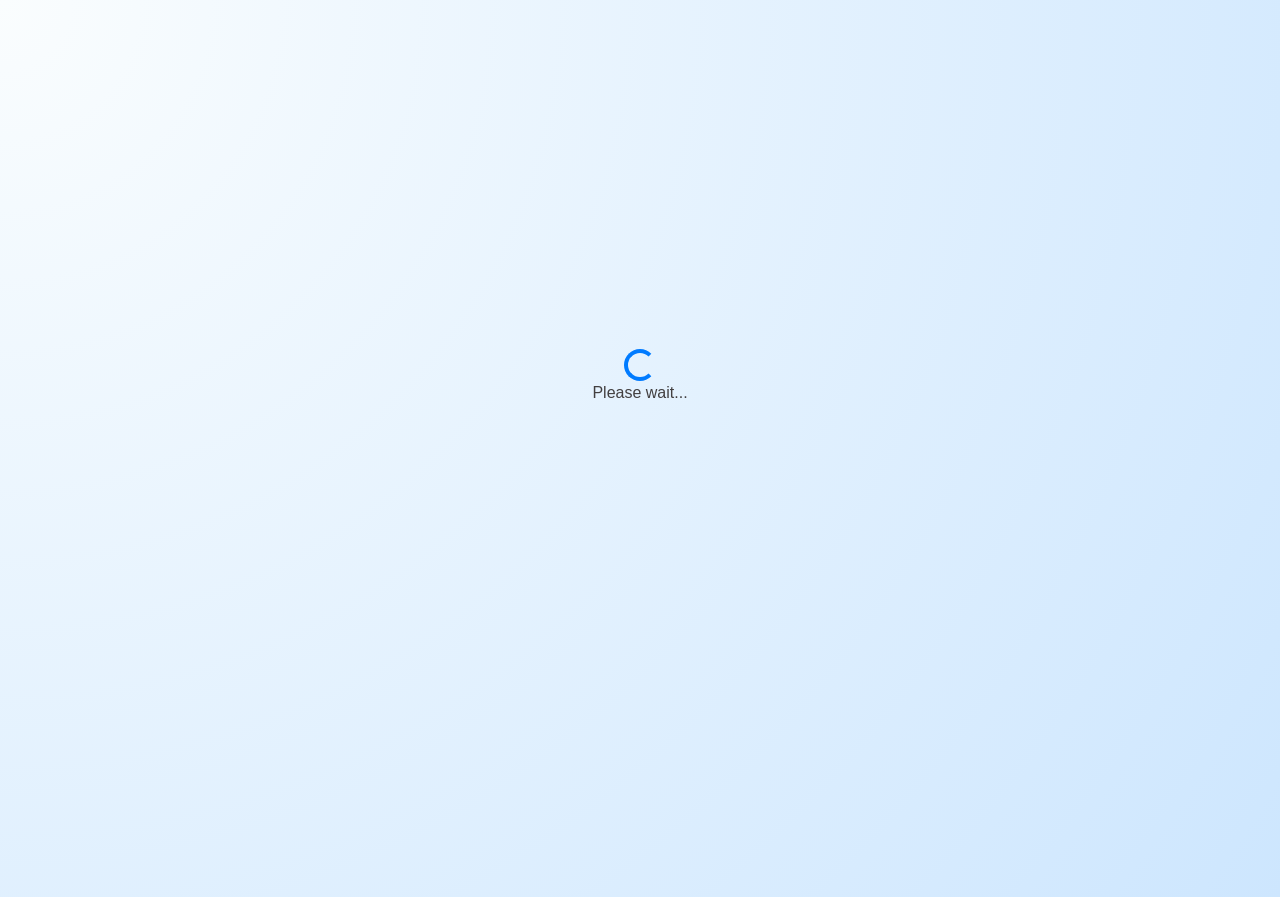 scroll, scrollTop: 0, scrollLeft: 0, axis: both 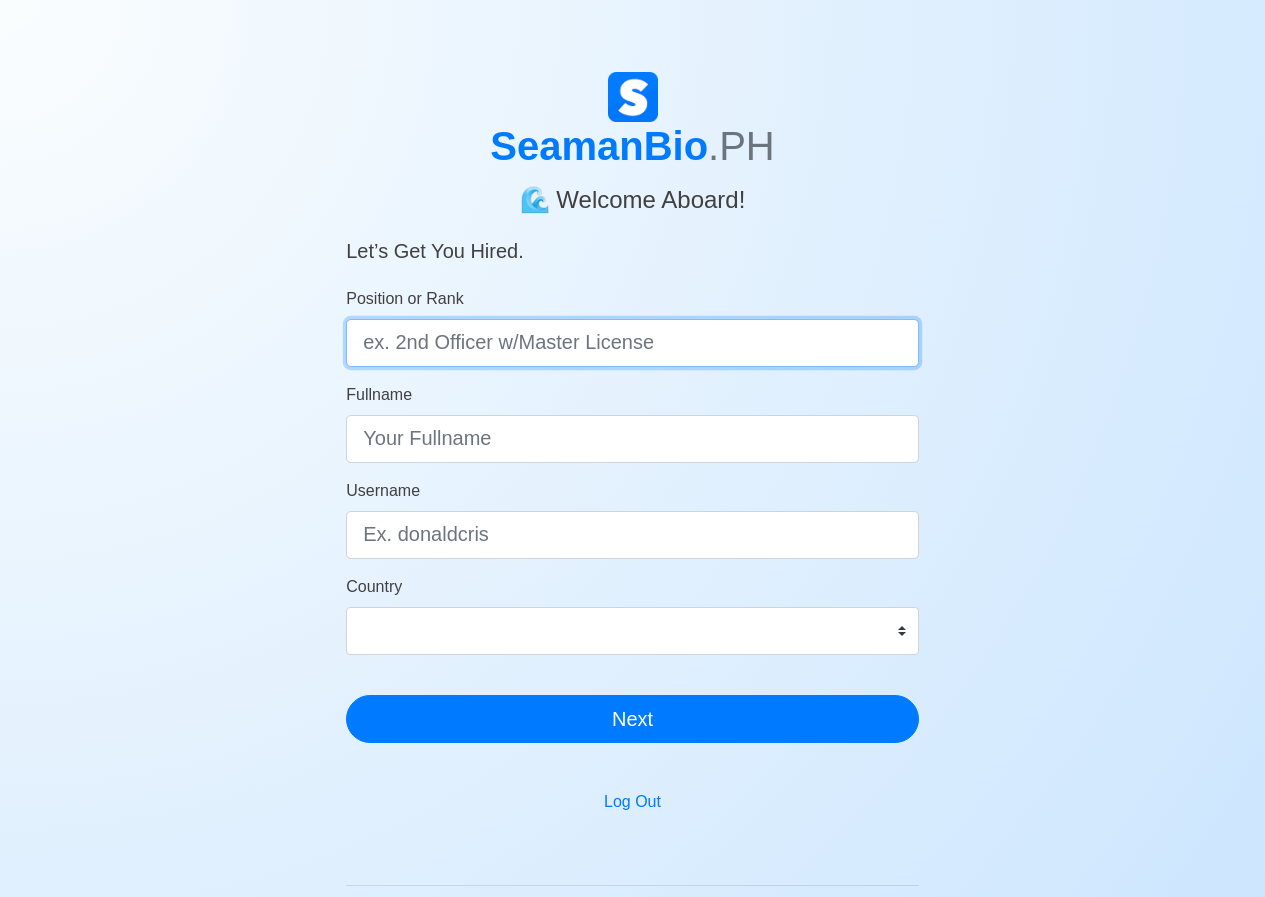 click on "Position or Rank" at bounding box center [632, 343] 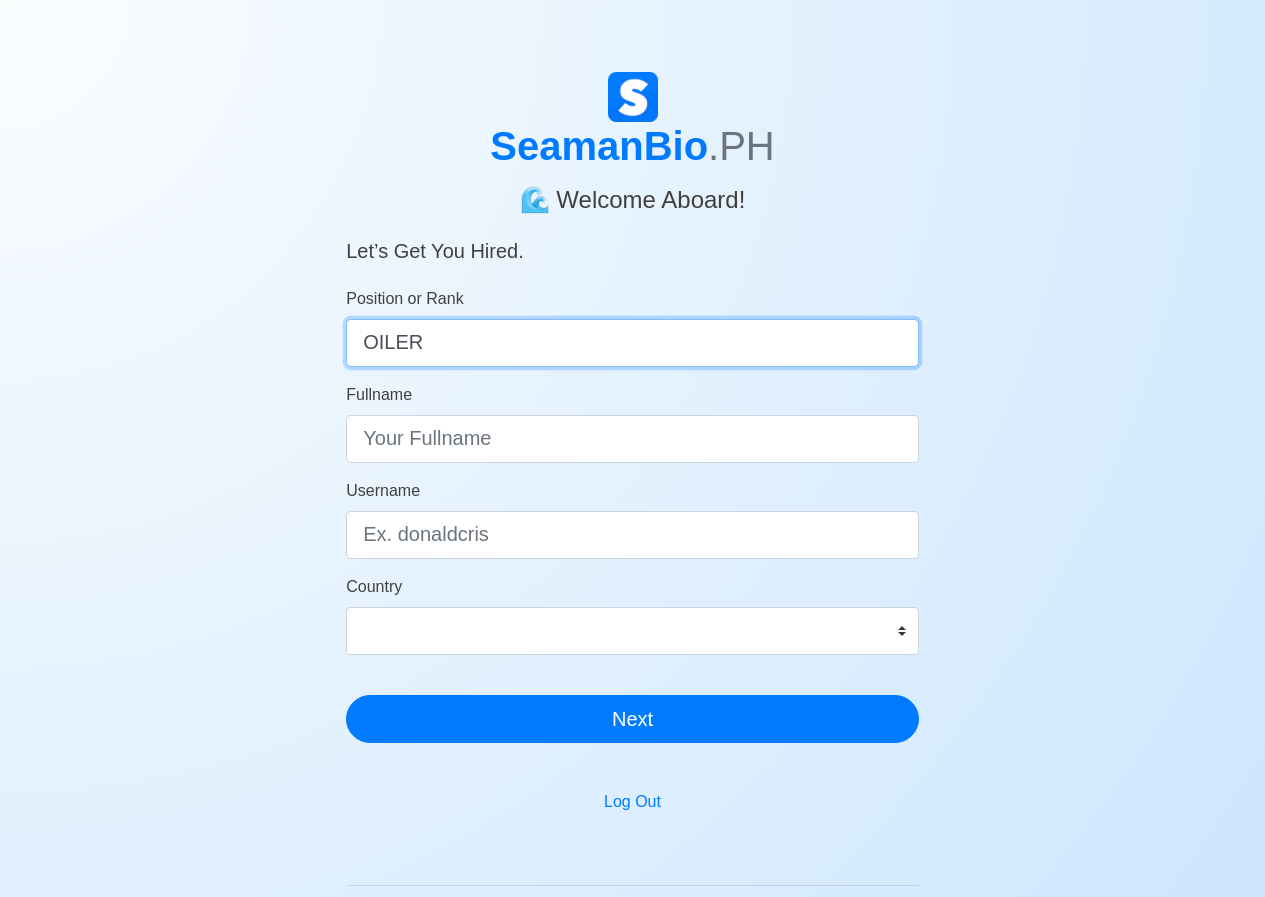 type on "OILER" 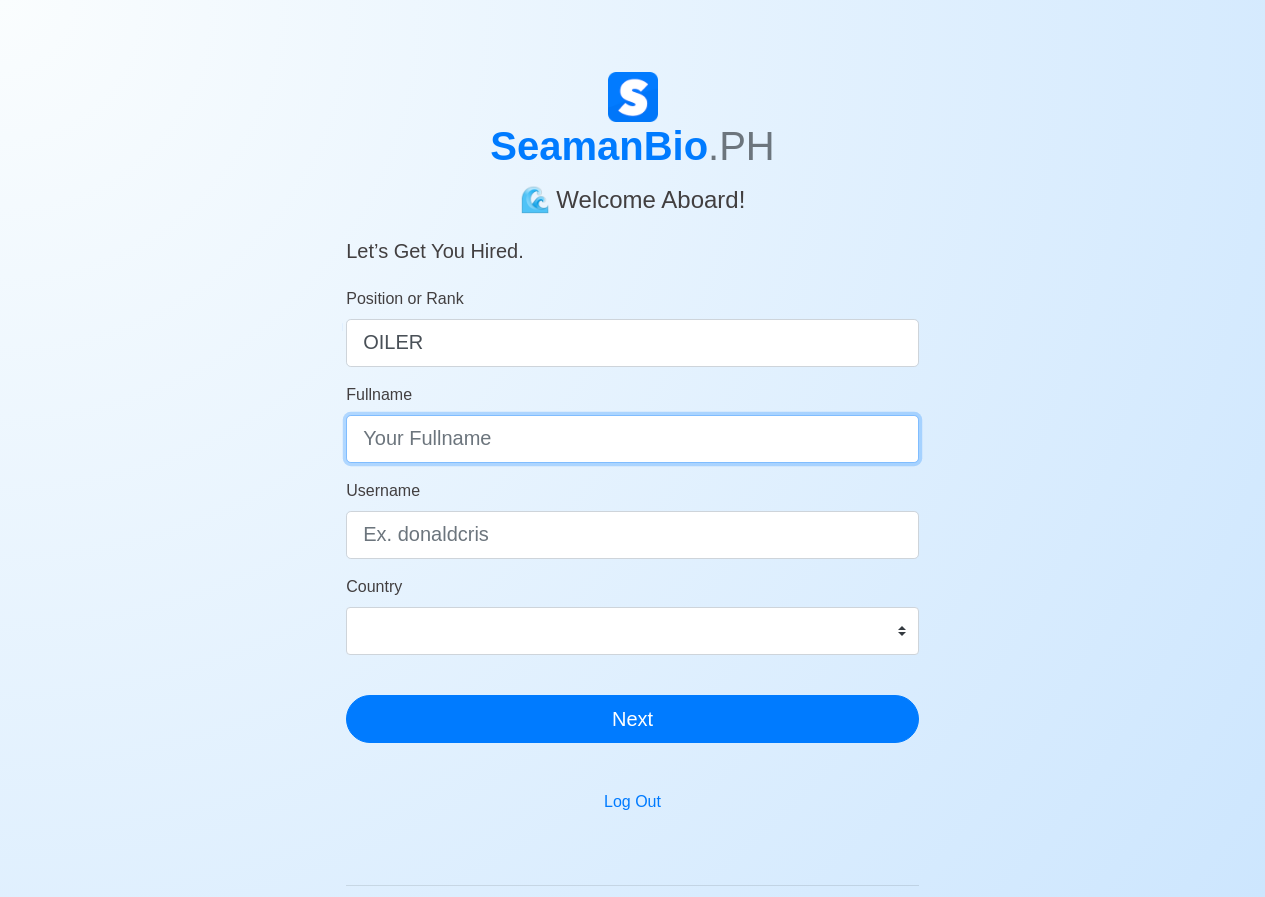 click on "Fullname" at bounding box center (632, 439) 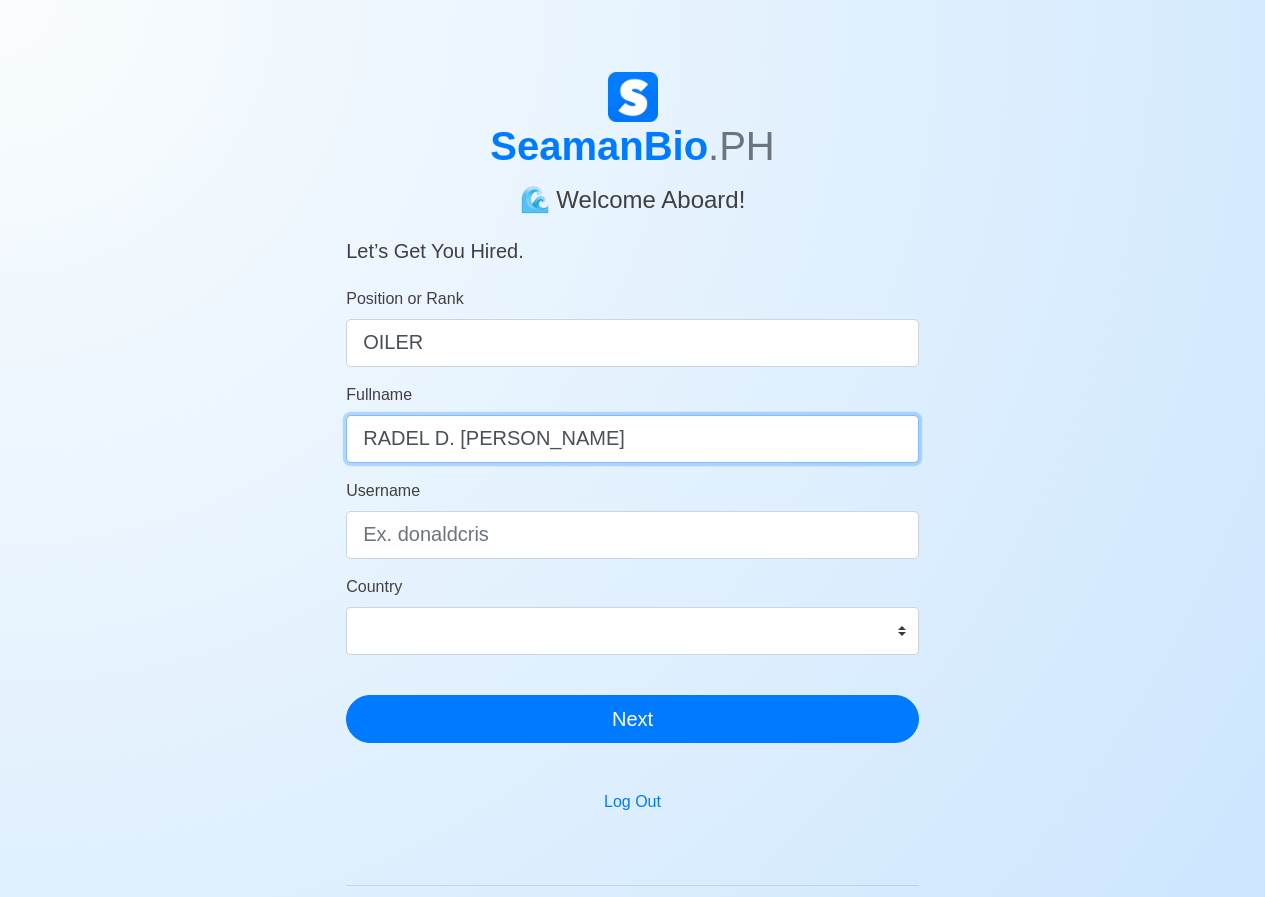 type on "RADEL D. [PERSON_NAME]" 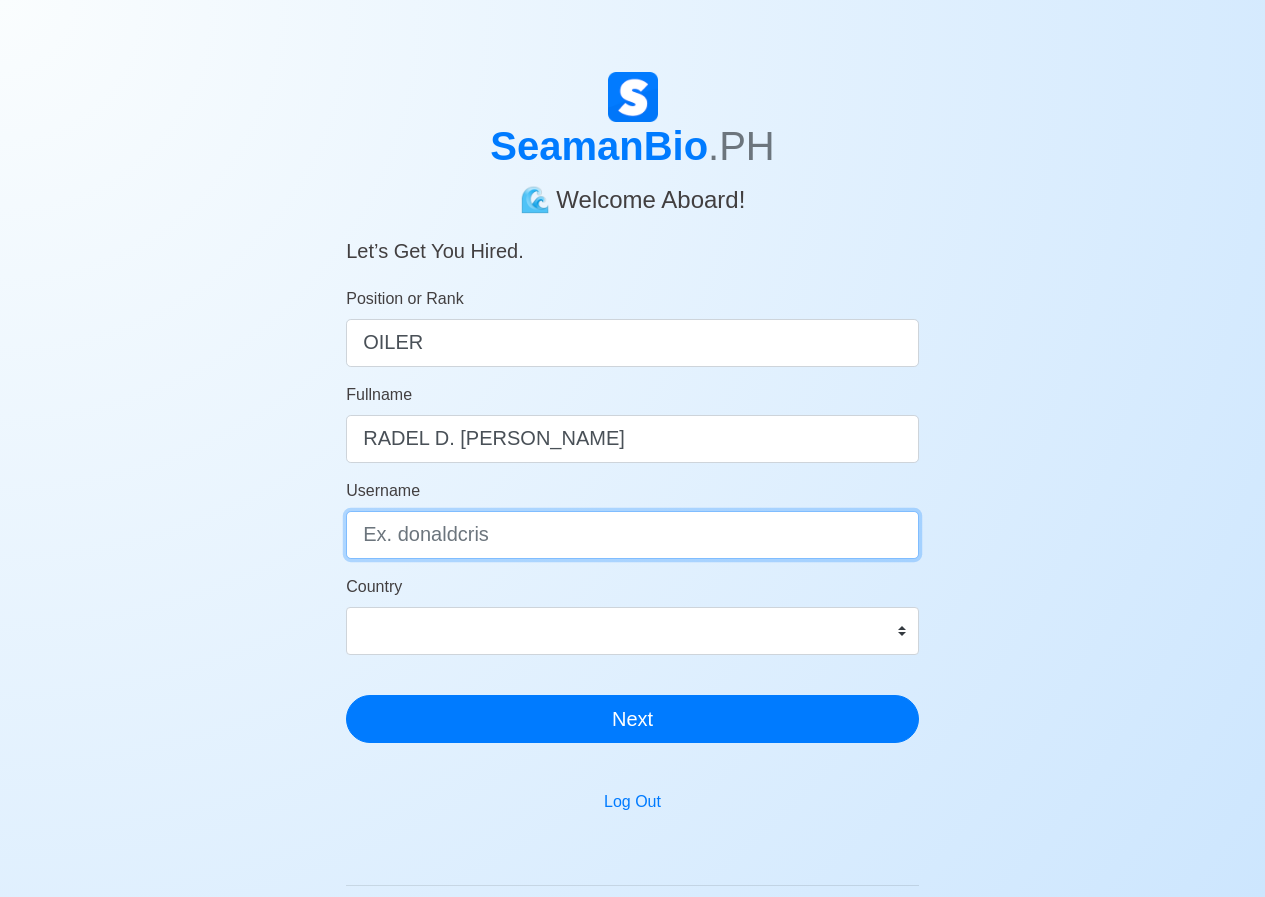 click on "Username" at bounding box center [632, 535] 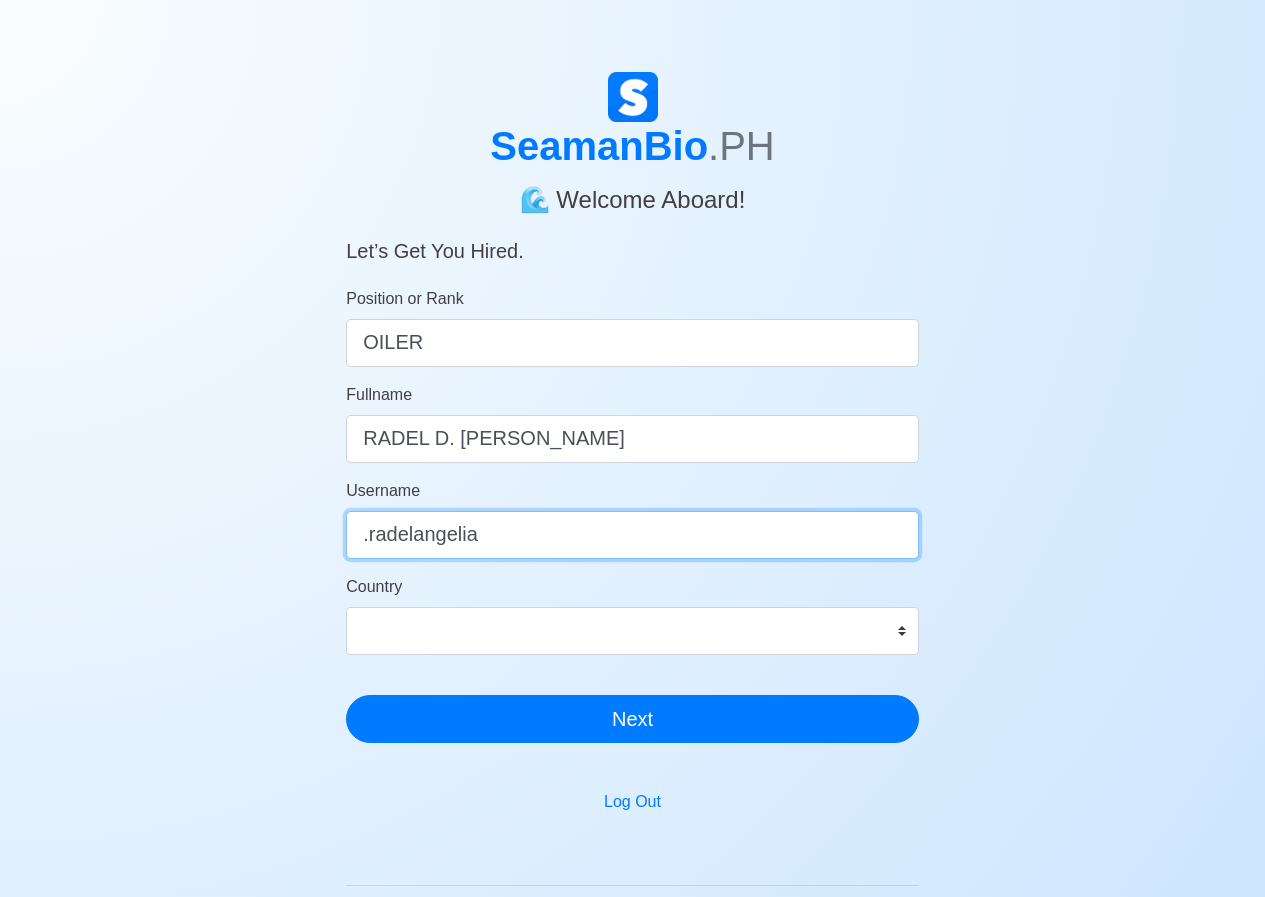 type on ".radelangelia" 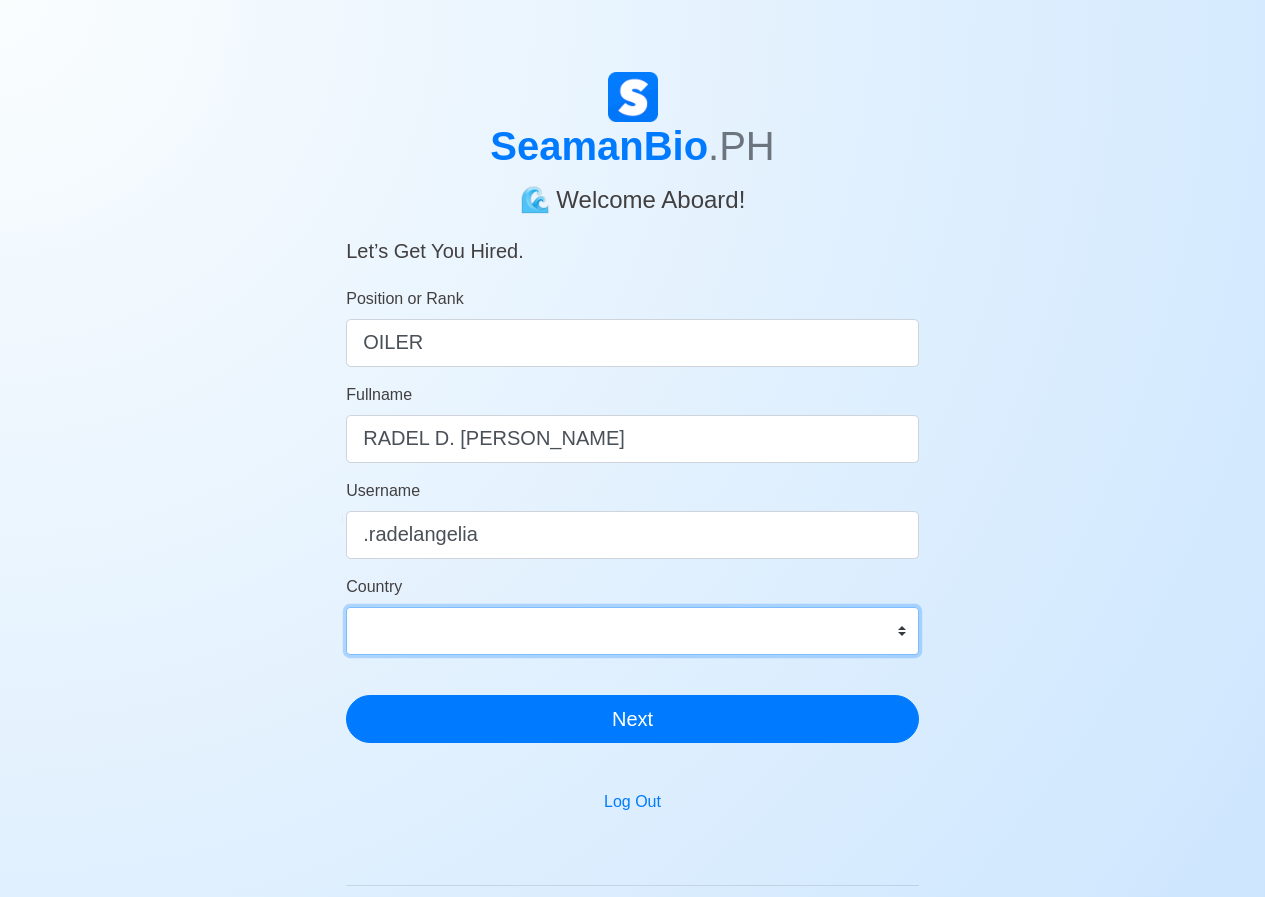 click on "Country Afghanistan Åland Islands Albania Algeria American Samoa Andorra Angola Anguilla Antarctica Antigua and Barbuda Argentina Armenia Aruba Australia Austria Azerbaijan Bahamas Bahrain Bangladesh Barbados Belarus Belgium Belize Benin Bermuda Bhutan Bolivia, Plurinational State of Bonaire, Sint Eustatius and Saba Bosnia and Herzegovina Botswana Bouvet Island Brazil British Indian Ocean Territory Brunei Darussalam Bulgaria Burkina Faso Burundi Cabo Verde Cambodia Cameroon Canada Cayman Islands Central African Republic Chad Chile China Christmas Island Cocos (Keeling) Islands Colombia Comoros Congo Congo, Democratic Republic of the Cook Islands Costa Rica Croatia Cuba Curaçao Cyprus Czechia Côte d'Ivoire Denmark Djibouti Dominica Dominican Republic Ecuador Egypt El Salvador Equatorial Guinea Eritrea Estonia Eswatini Ethiopia Falkland Islands (Malvinas) Faroe Islands Fiji Finland France French Guiana French Polynesia French Southern Territories Gabon Gambia Georgia Germany Ghana Gibraltar Greece Greenland" at bounding box center [632, 615] 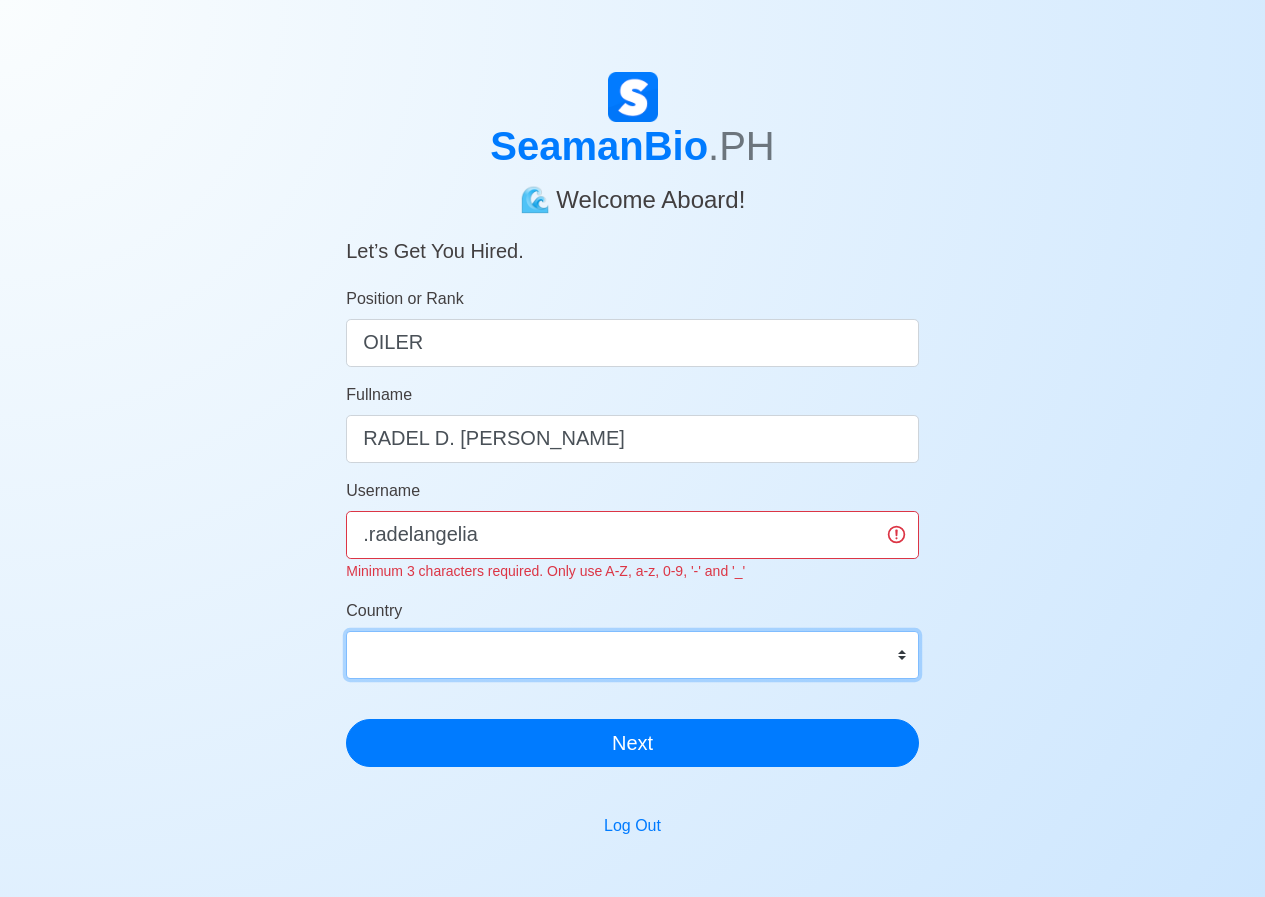 select on "PH" 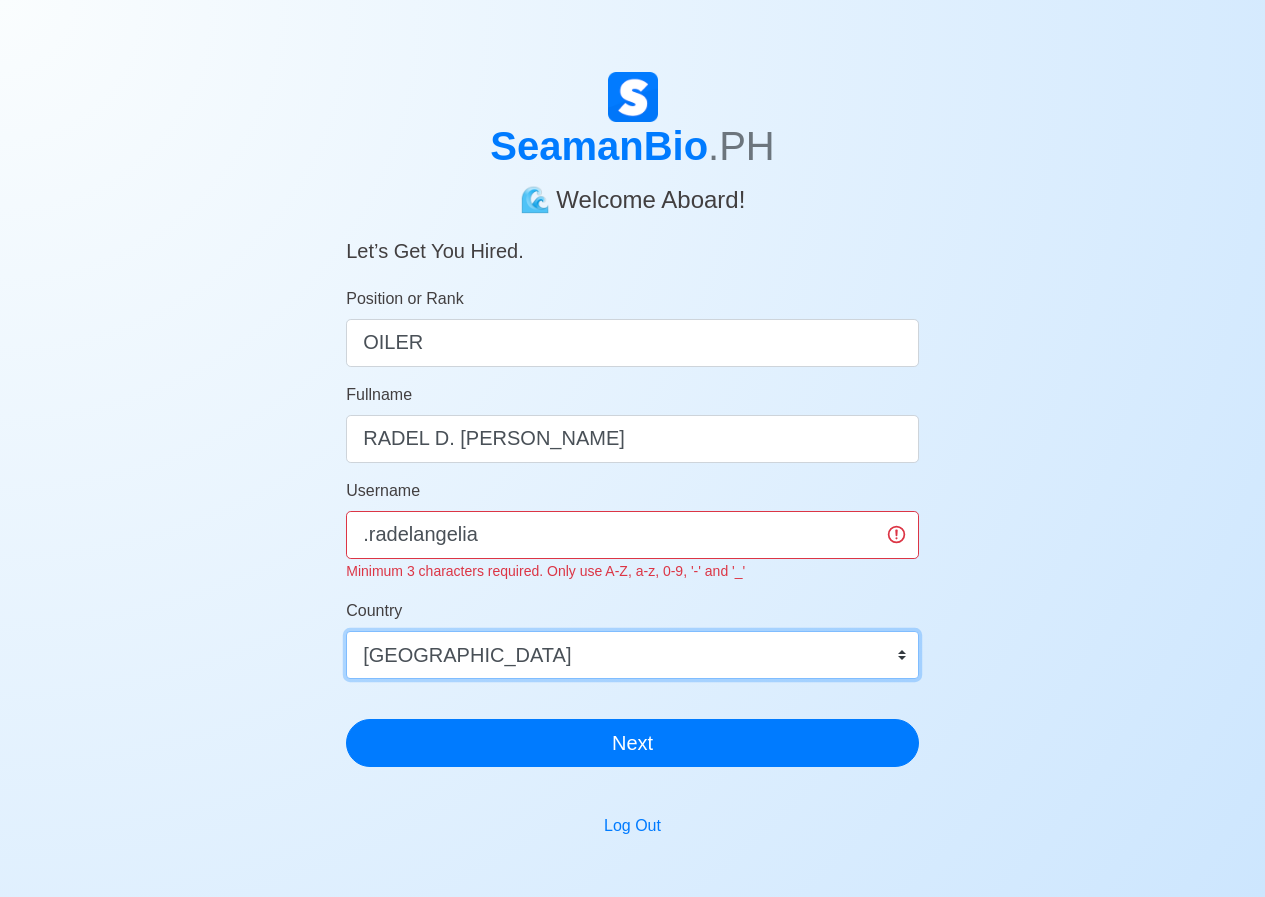 click on "Afghanistan Åland Islands Albania Algeria American Samoa Andorra Angola Anguilla Antarctica Antigua and Barbuda Argentina Armenia Aruba Australia Austria Azerbaijan Bahamas Bahrain Bangladesh Barbados Belarus Belgium Belize Benin Bermuda Bhutan Bolivia, Plurinational State of Bonaire, Sint Eustatius and Saba Bosnia and Herzegovina Botswana Bouvet Island Brazil British Indian Ocean Territory Brunei Darussalam Bulgaria Burkina Faso Burundi Cabo Verde Cambodia Cameroon Canada Cayman Islands Central African Republic Chad Chile China Christmas Island Cocos (Keeling) Islands Colombia Comoros Congo Congo, Democratic Republic of the Cook Islands Costa Rica Croatia Cuba Curaçao Cyprus Czechia Côte d'Ivoire Denmark Djibouti Dominica Dominican Republic Ecuador Egypt El Salvador Equatorial Guinea Eritrea Estonia Eswatini Ethiopia Falkland Islands (Malvinas) Faroe Islands Fiji Finland France French Guiana French Polynesia French Southern Territories Gabon Gambia Georgia Germany Ghana Gibraltar Greece Greenland Grenada" at bounding box center [632, 655] 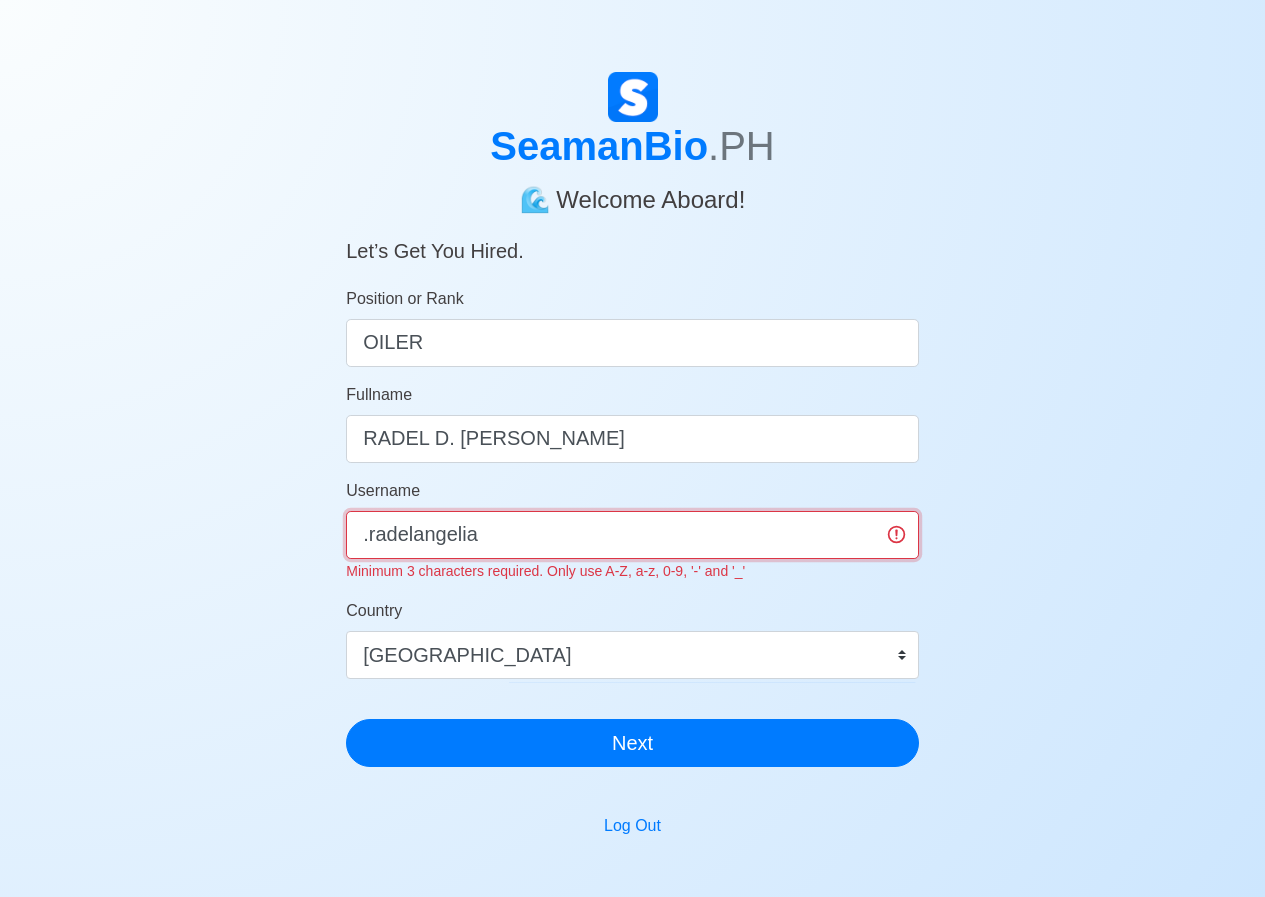 click on ".radelangelia" at bounding box center [632, 535] 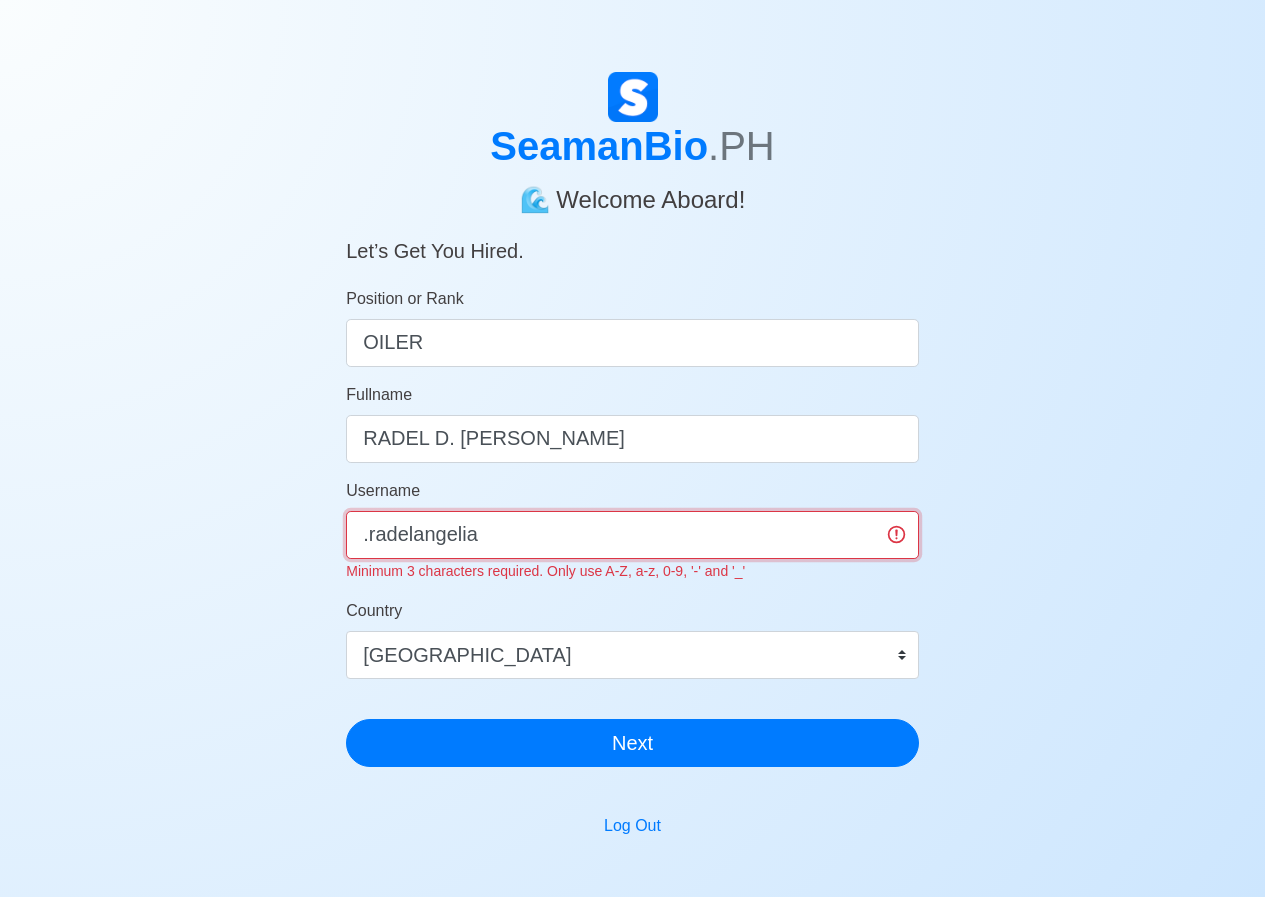 click on ".radelangelia" at bounding box center (632, 535) 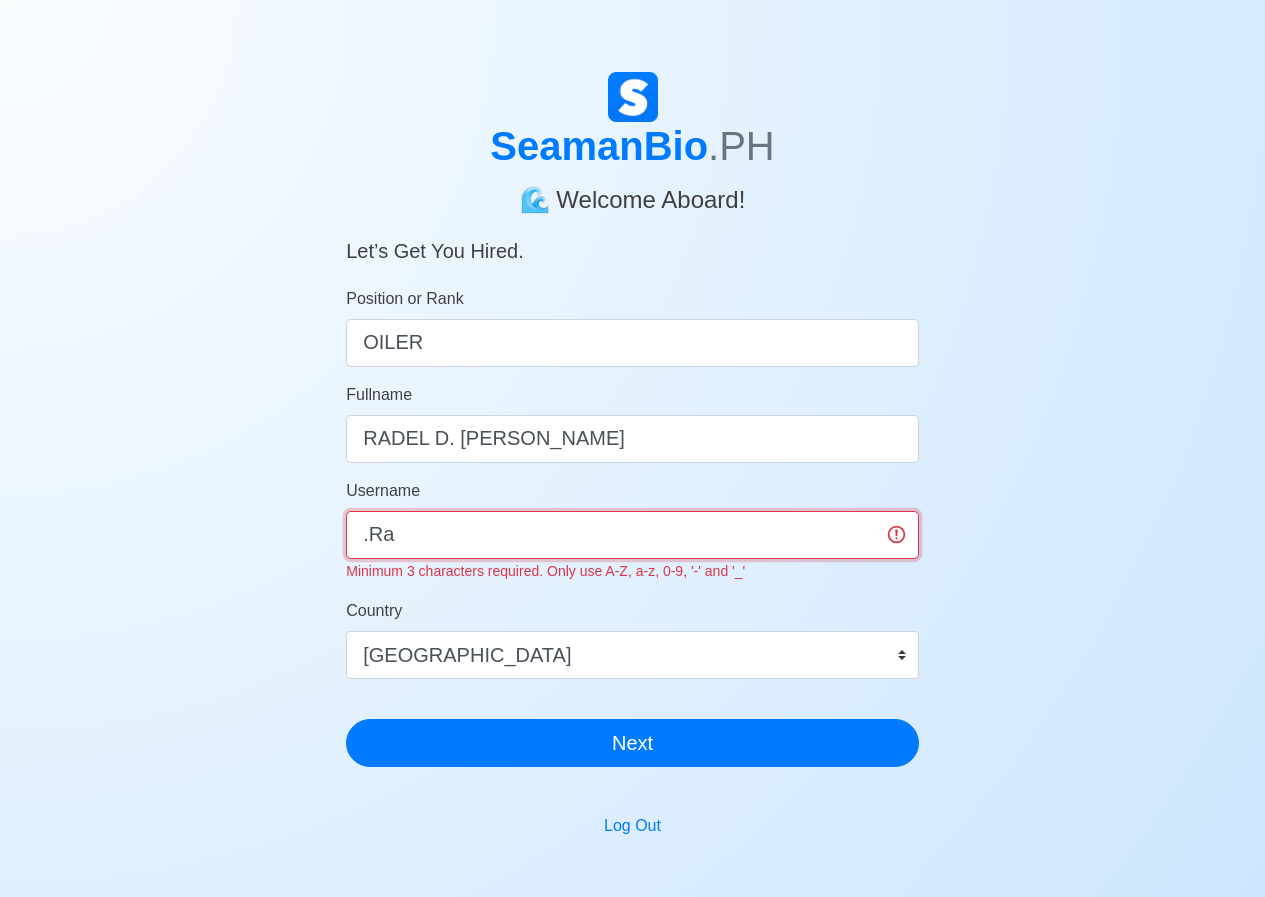 click on ".Ra" at bounding box center (632, 535) 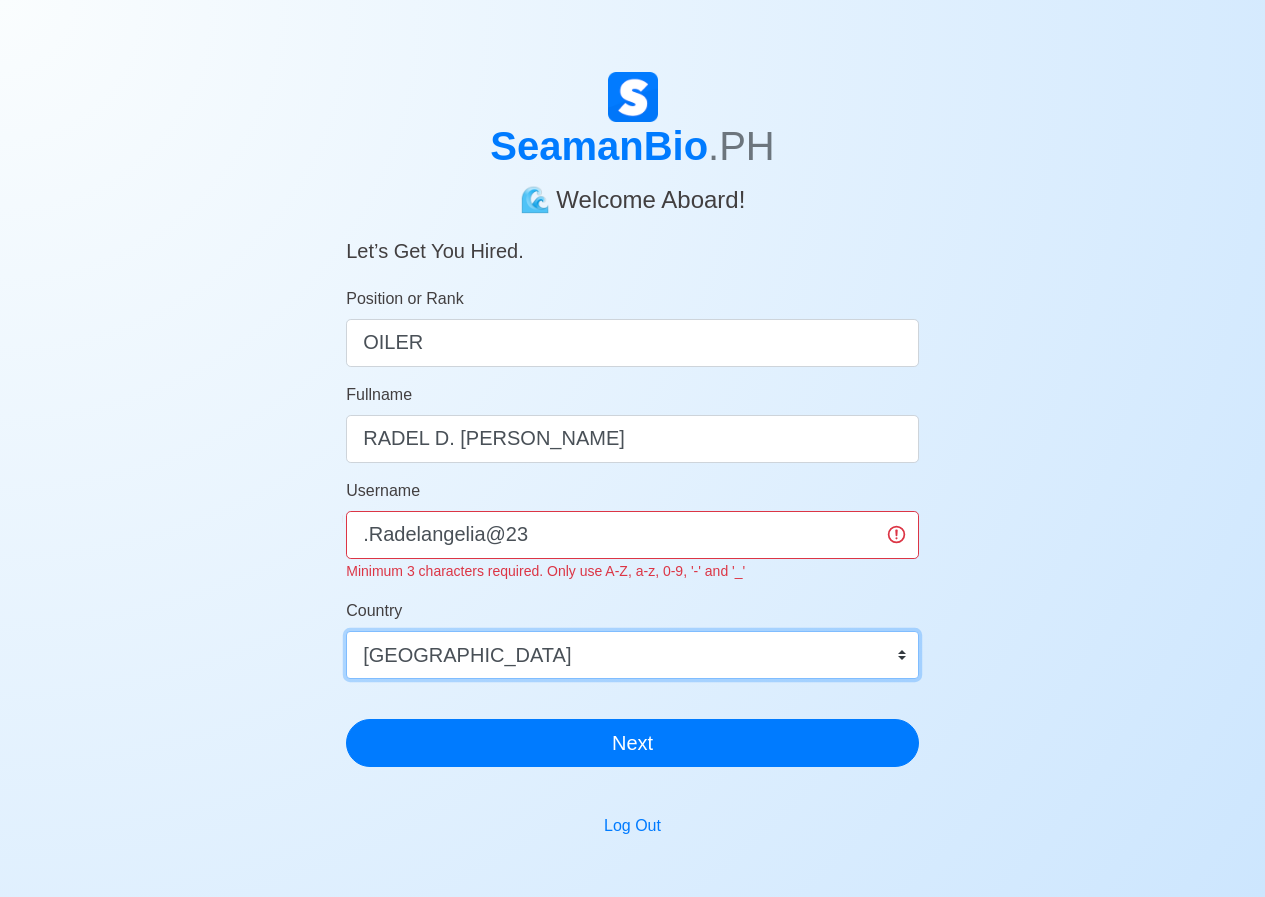 click on "Afghanistan Åland Islands Albania Algeria American Samoa Andorra Angola Anguilla Antarctica Antigua and Barbuda Argentina Armenia Aruba Australia Austria Azerbaijan Bahamas Bahrain Bangladesh Barbados Belarus Belgium Belize Benin Bermuda Bhutan Bolivia, Plurinational State of Bonaire, Sint Eustatius and Saba Bosnia and Herzegovina Botswana Bouvet Island Brazil British Indian Ocean Territory Brunei Darussalam Bulgaria Burkina Faso Burundi Cabo Verde Cambodia Cameroon Canada Cayman Islands Central African Republic Chad Chile China Christmas Island Cocos (Keeling) Islands Colombia Comoros Congo Congo, Democratic Republic of the Cook Islands Costa Rica Croatia Cuba Curaçao Cyprus Czechia Côte d'Ivoire Denmark Djibouti Dominica Dominican Republic Ecuador Egypt El Salvador Equatorial Guinea Eritrea Estonia Eswatini Ethiopia Falkland Islands (Malvinas) Faroe Islands Fiji Finland France French Guiana French Polynesia French Southern Territories Gabon Gambia Georgia Germany Ghana Gibraltar Greece Greenland Grenada" at bounding box center [632, 655] 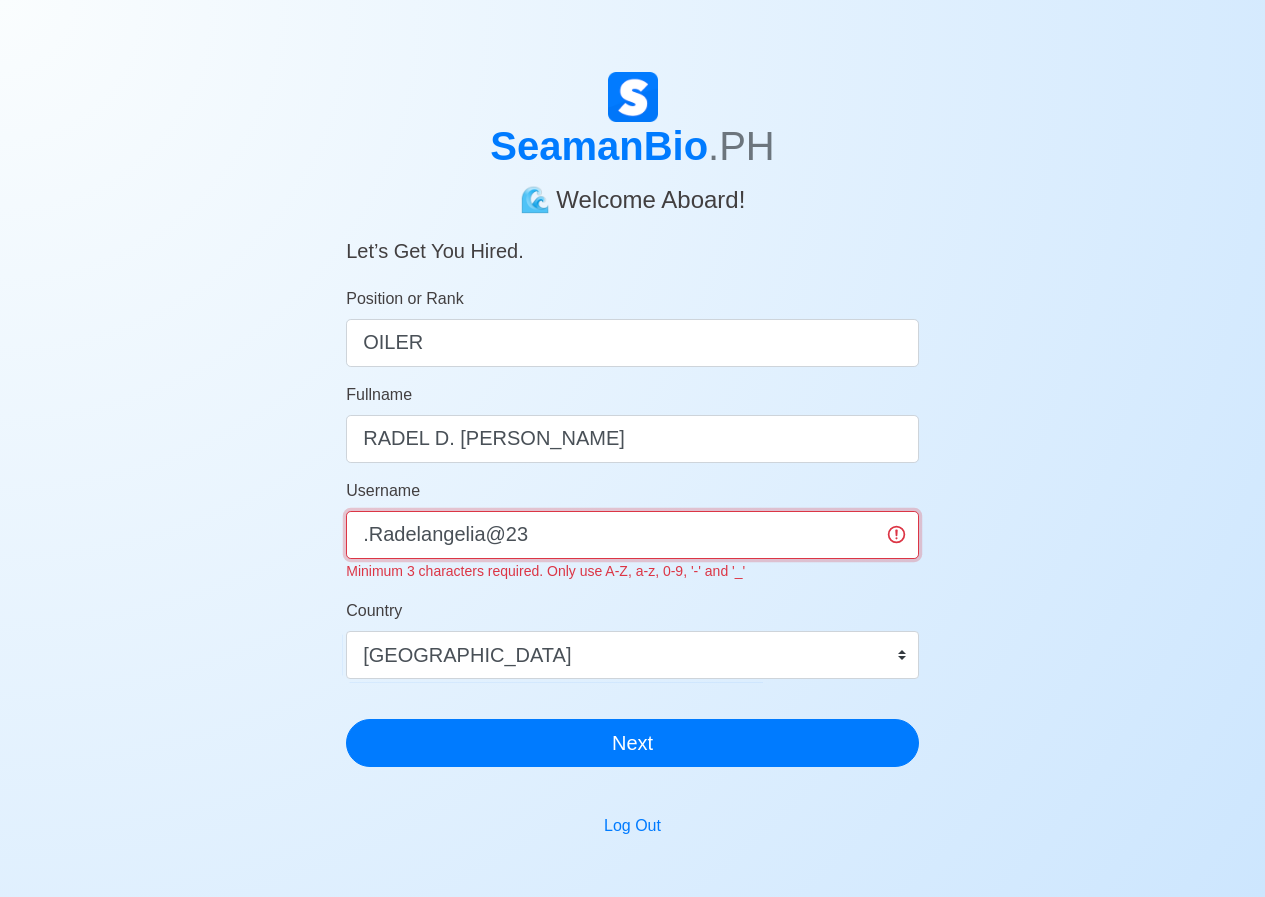click on ".Radelangelia@23" at bounding box center [632, 535] 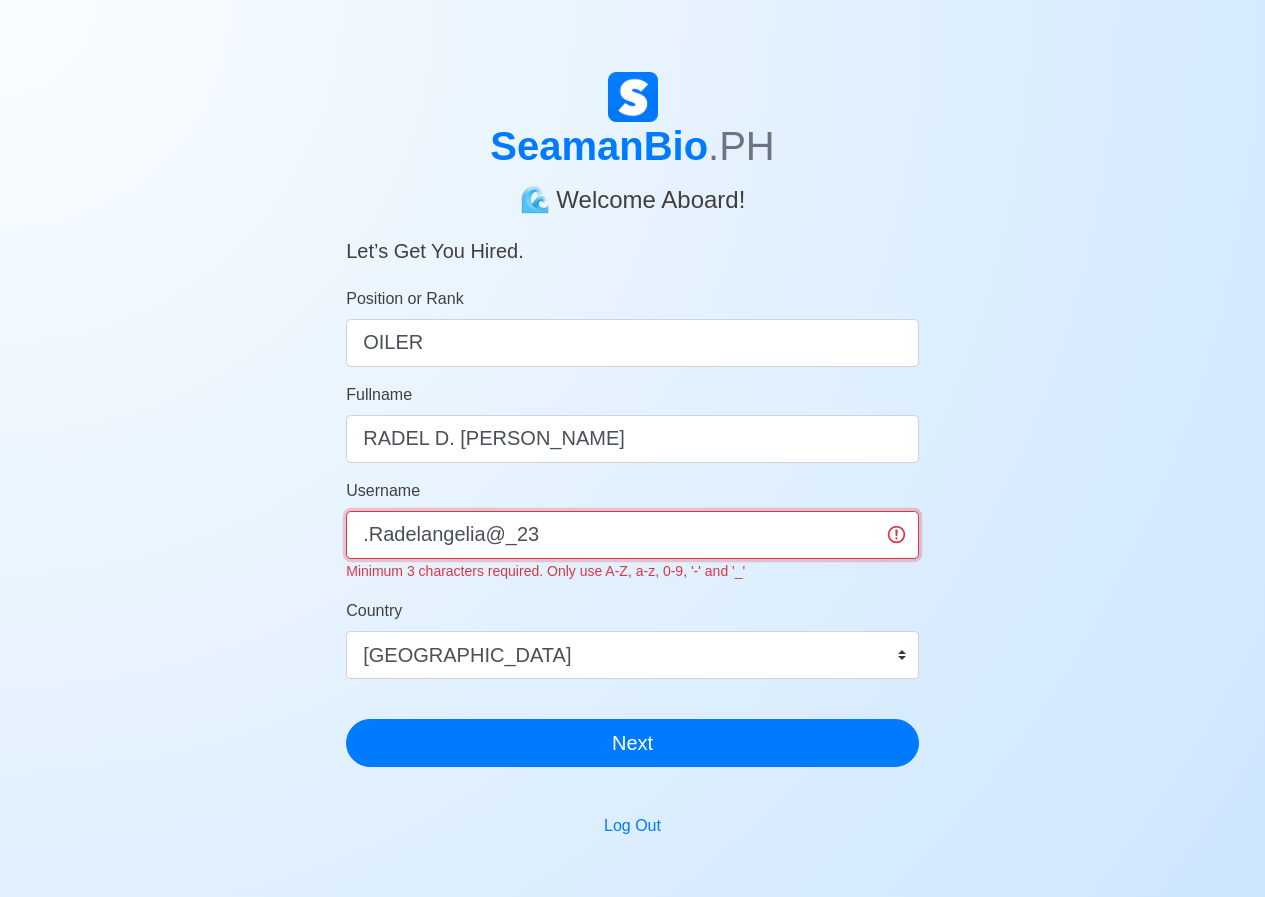 click on ".Radelangelia@_23" at bounding box center (632, 535) 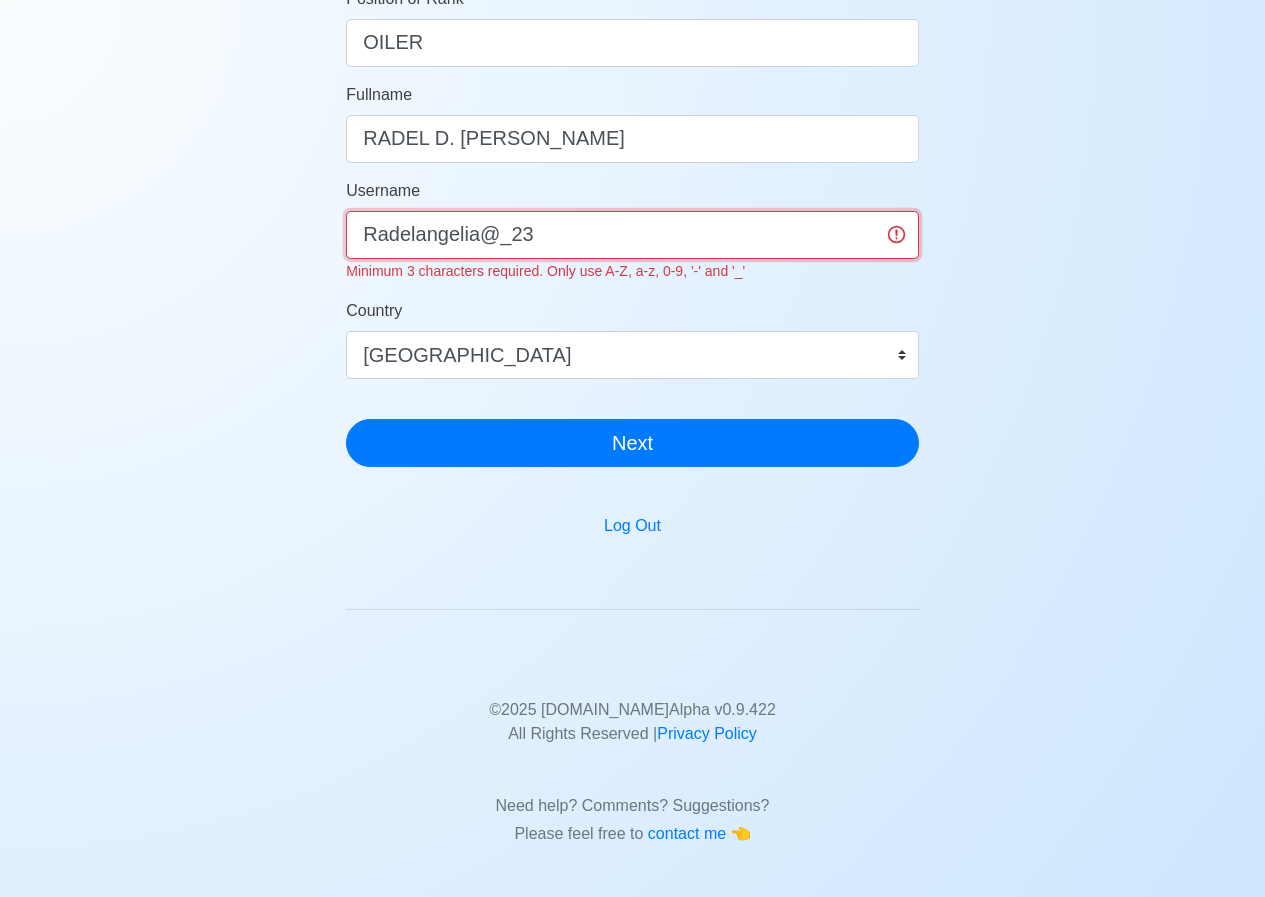 scroll, scrollTop: 301, scrollLeft: 0, axis: vertical 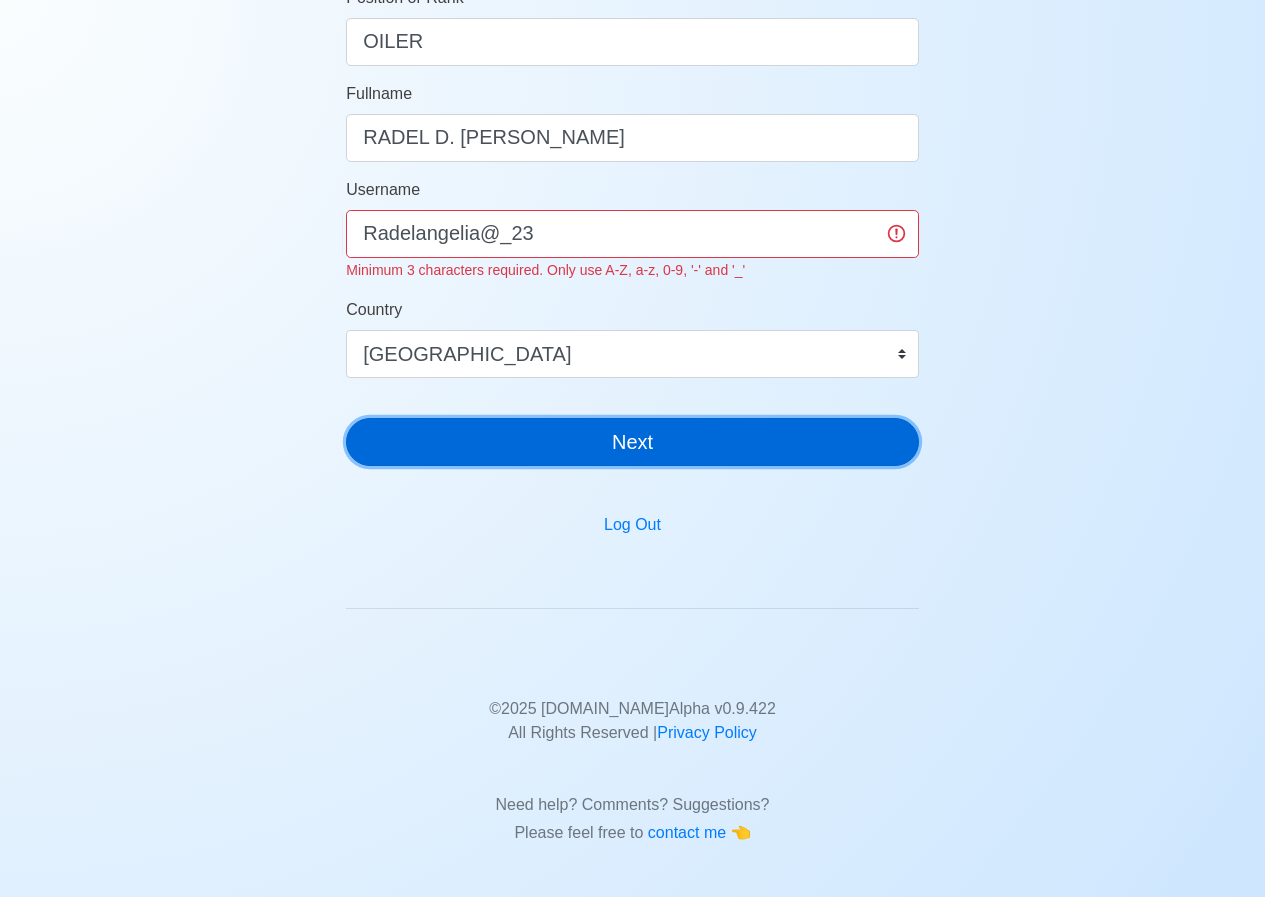 click on "Next" at bounding box center [632, 442] 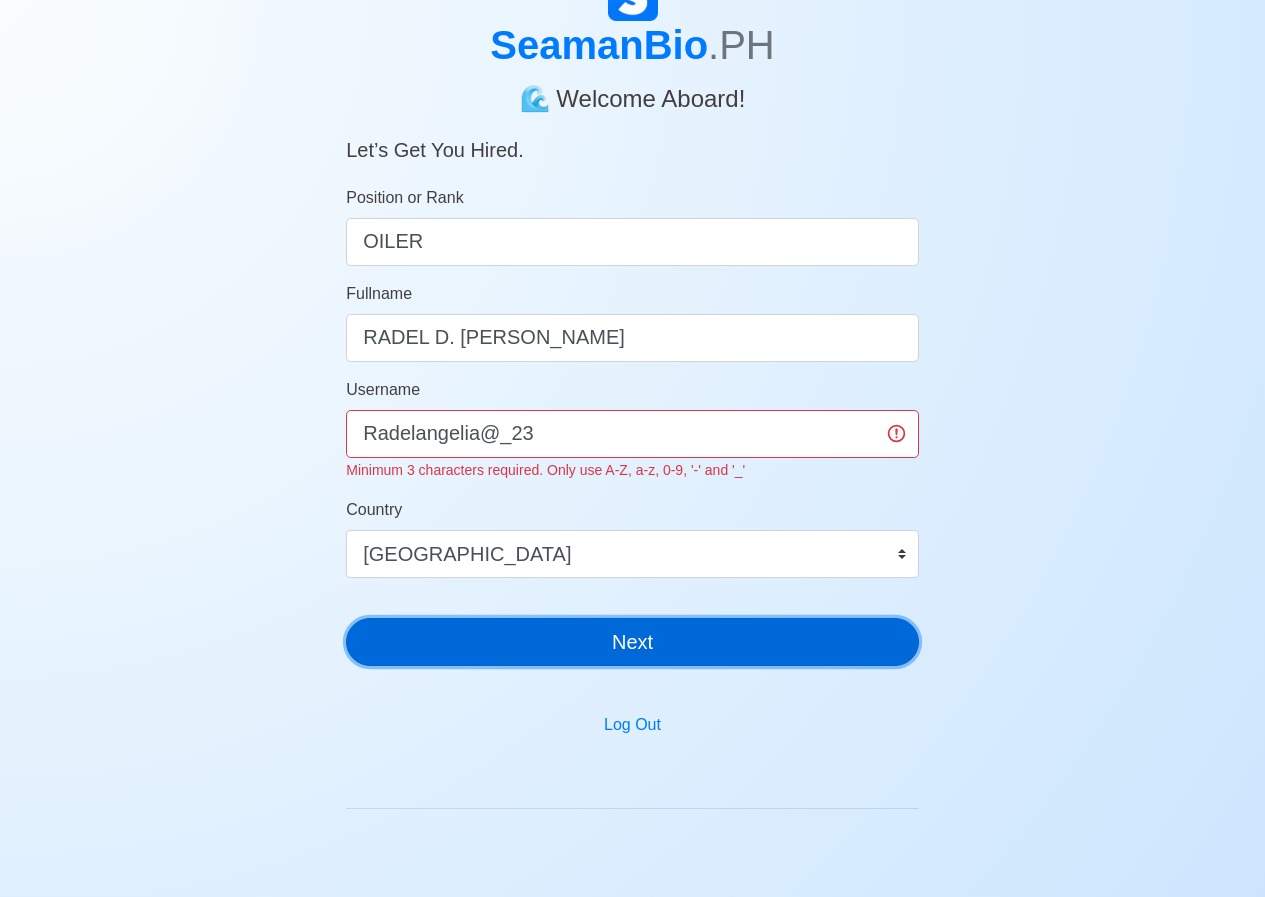 scroll, scrollTop: 301, scrollLeft: 0, axis: vertical 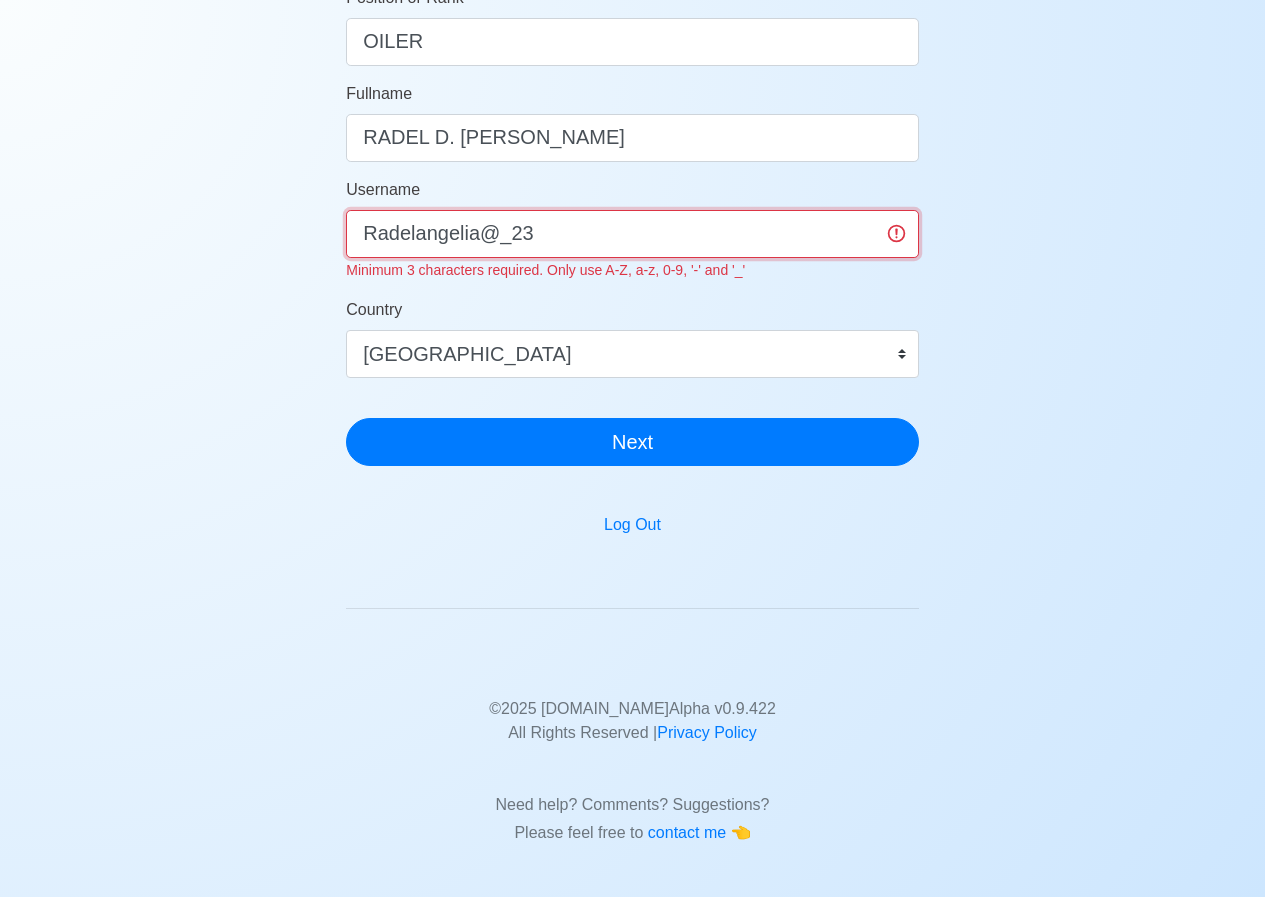 click on "Radelangelia@_23" at bounding box center (632, 234) 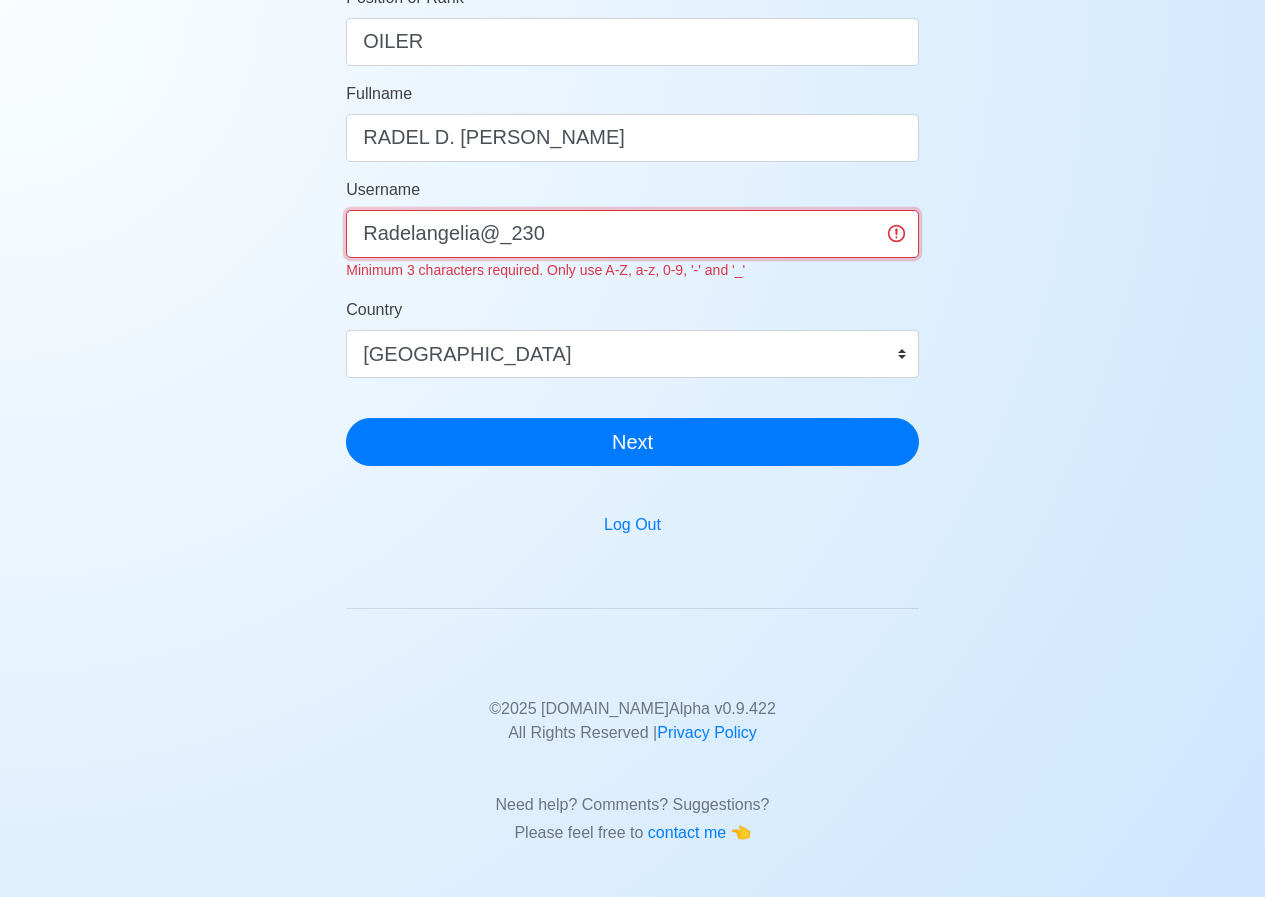 click on "Radelangelia@_230" at bounding box center (632, 234) 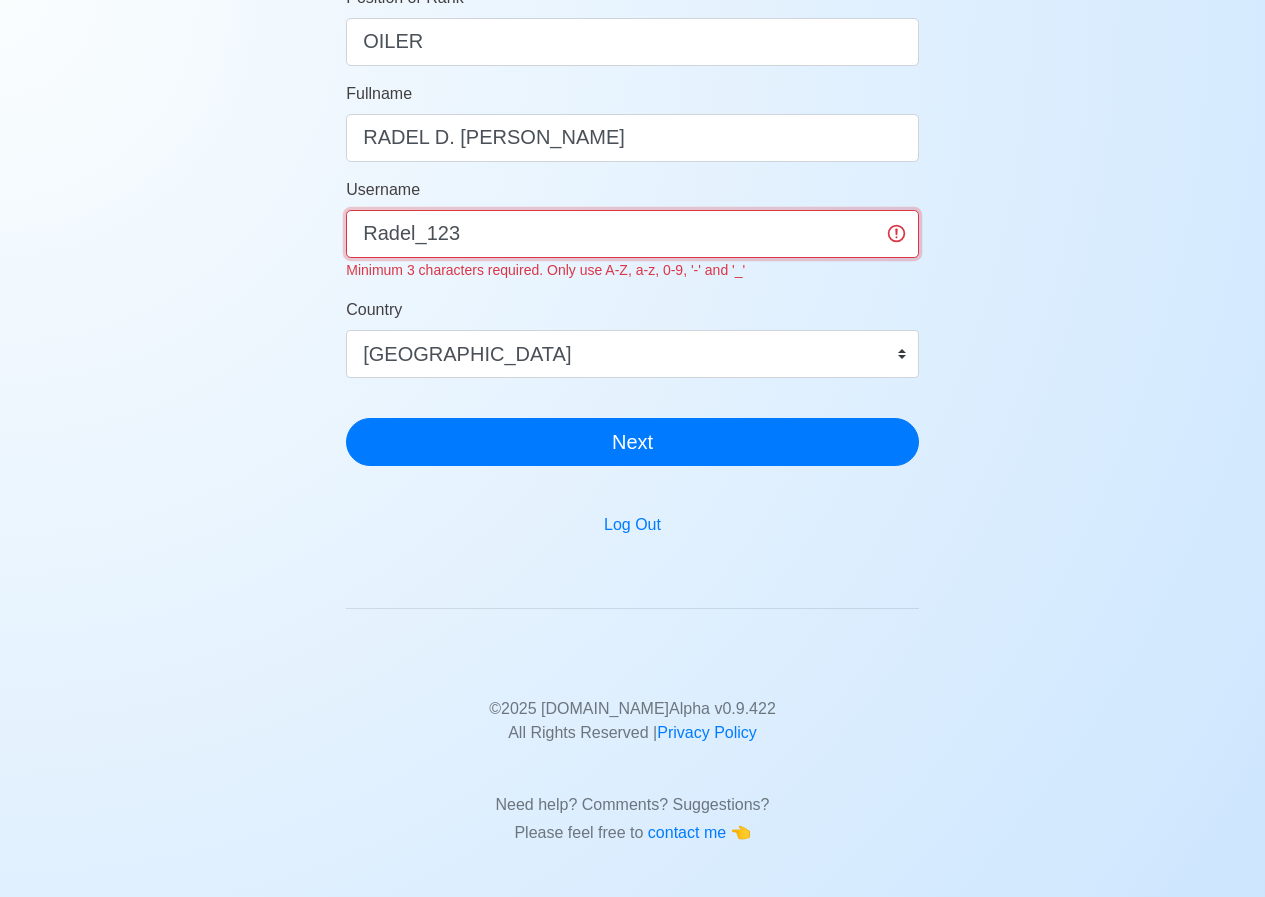 type on "Radel_123" 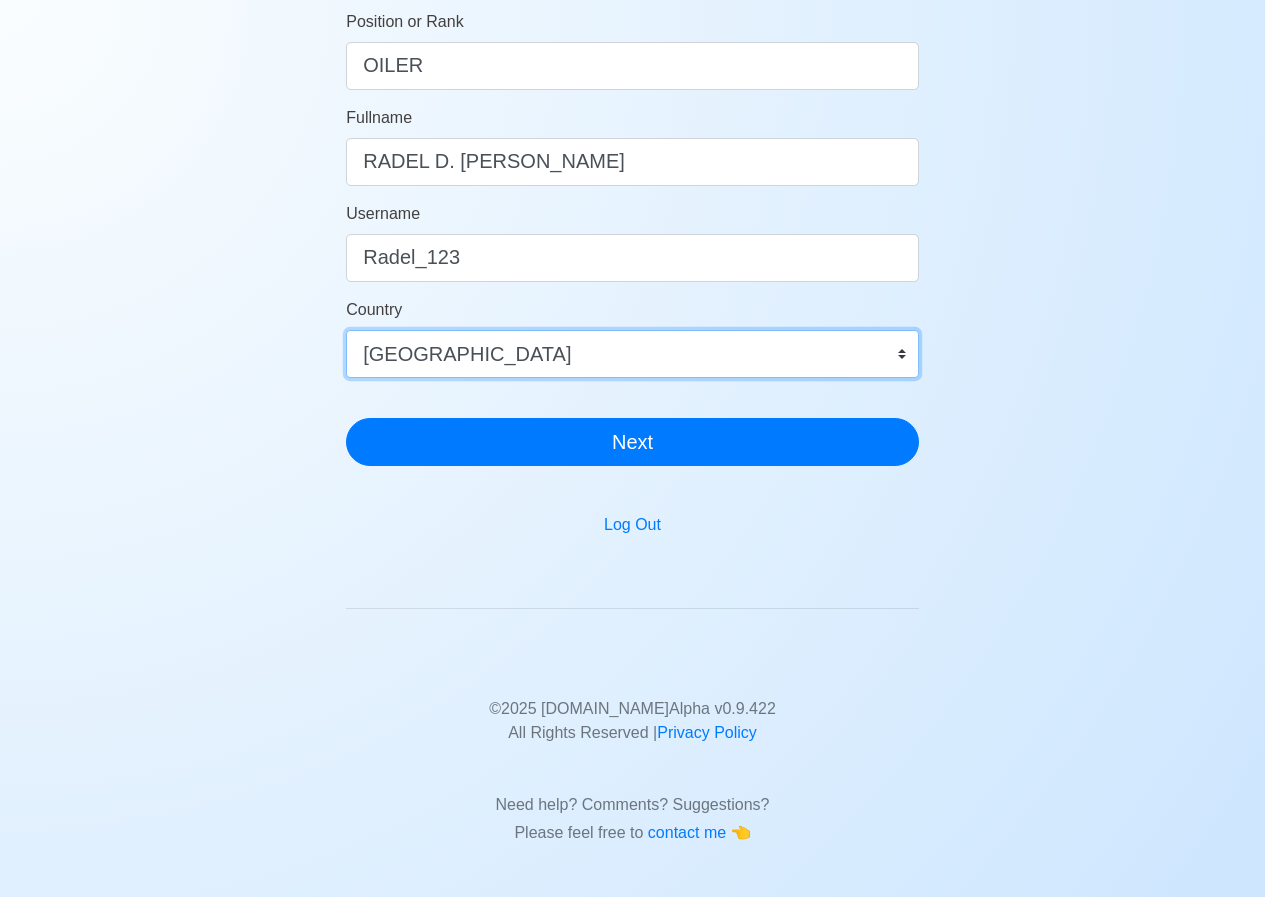 click on "Afghanistan Åland Islands Albania Algeria American Samoa Andorra Angola Anguilla Antarctica Antigua and Barbuda Argentina Armenia Aruba Australia Austria Azerbaijan Bahamas Bahrain Bangladesh Barbados Belarus Belgium Belize Benin Bermuda Bhutan Bolivia, Plurinational State of Bonaire, Sint Eustatius and Saba Bosnia and Herzegovina Botswana Bouvet Island Brazil British Indian Ocean Territory Brunei Darussalam Bulgaria Burkina Faso Burundi Cabo Verde Cambodia Cameroon Canada Cayman Islands Central African Republic Chad Chile China Christmas Island Cocos (Keeling) Islands Colombia Comoros Congo Congo, Democratic Republic of the Cook Islands Costa Rica Croatia Cuba Curaçao Cyprus Czechia Côte d'Ivoire Denmark Djibouti Dominica Dominican Republic Ecuador Egypt El Salvador Equatorial Guinea Eritrea Estonia Eswatini Ethiopia Falkland Islands (Malvinas) Faroe Islands Fiji Finland France French Guiana French Polynesia French Southern Territories Gabon Gambia Georgia Germany Ghana Gibraltar Greece Greenland Grenada" at bounding box center [632, 354] 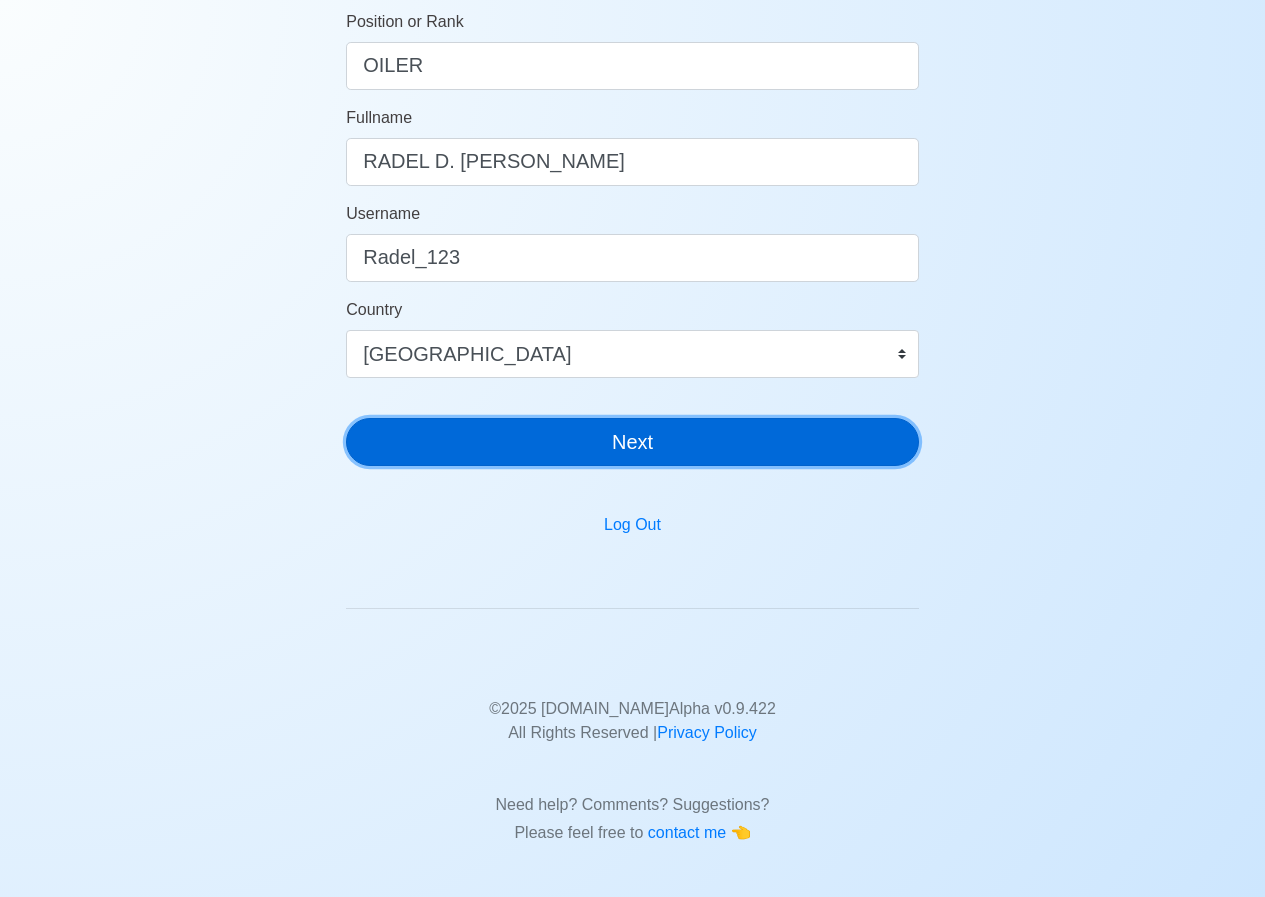 click on "Next" at bounding box center (632, 442) 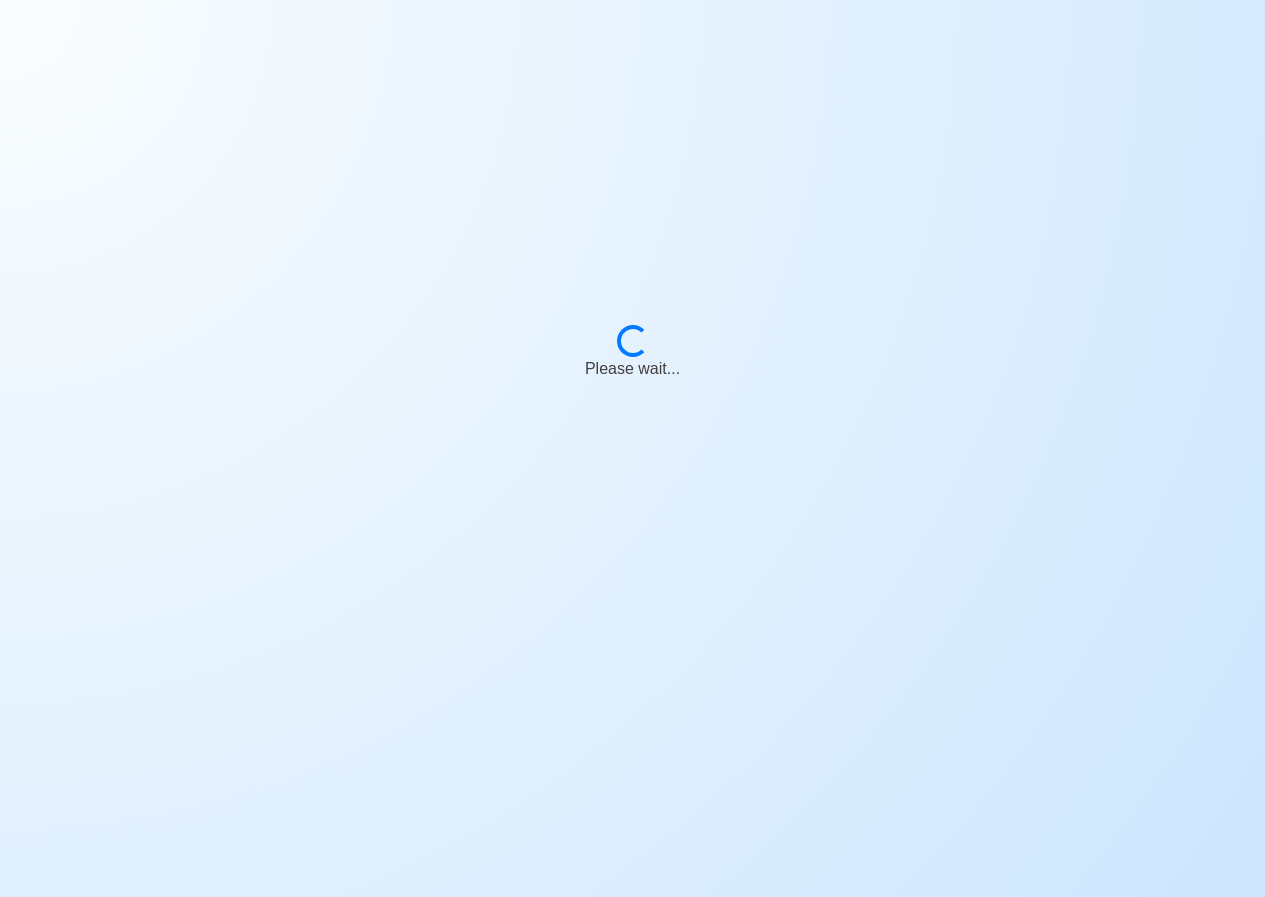 scroll, scrollTop: 0, scrollLeft: 0, axis: both 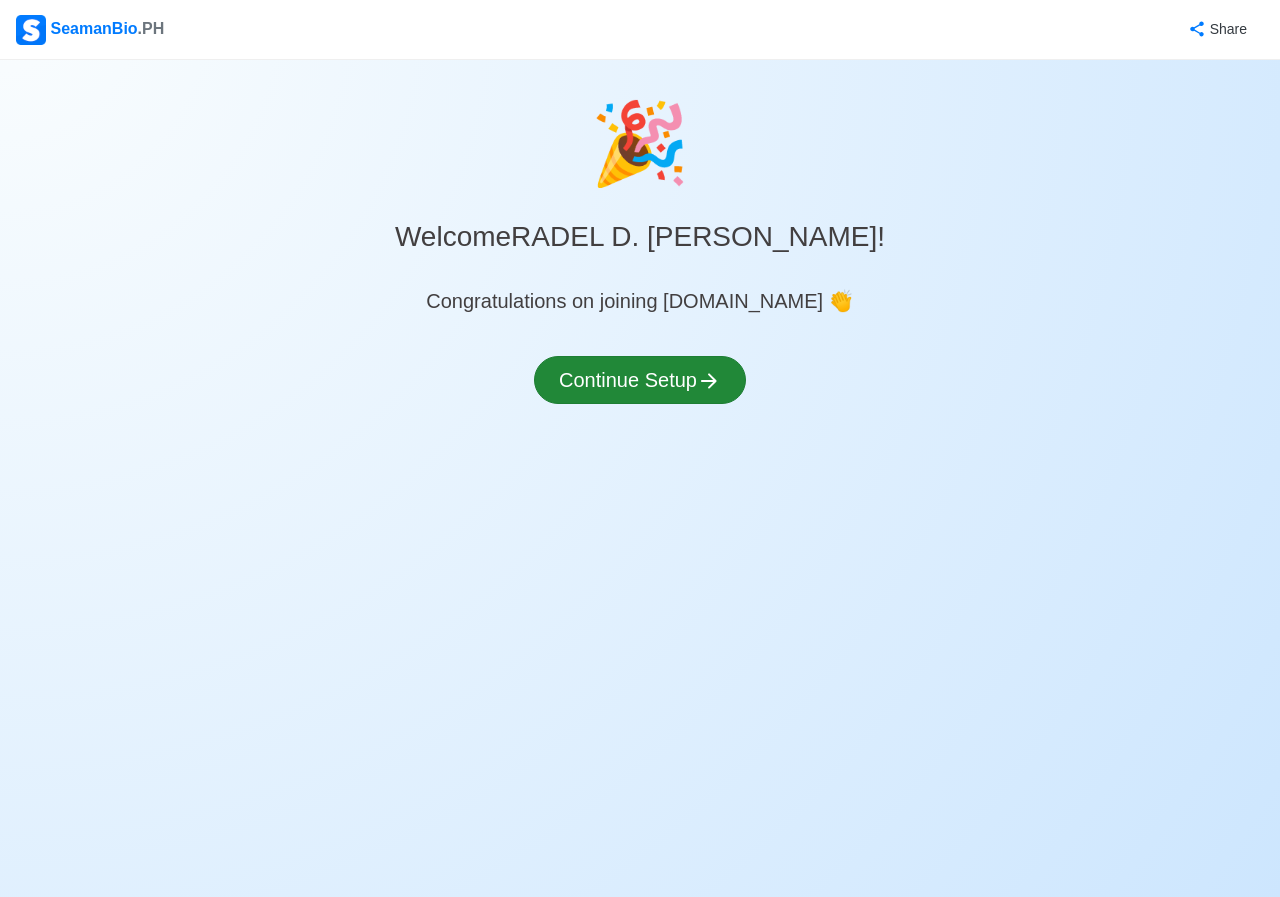 click on "🎉 Welcome  RADEL D. ANGELIA ! Congratulations on joining SeamanBio.PH 👏 Continue Setup" at bounding box center (640, 268) 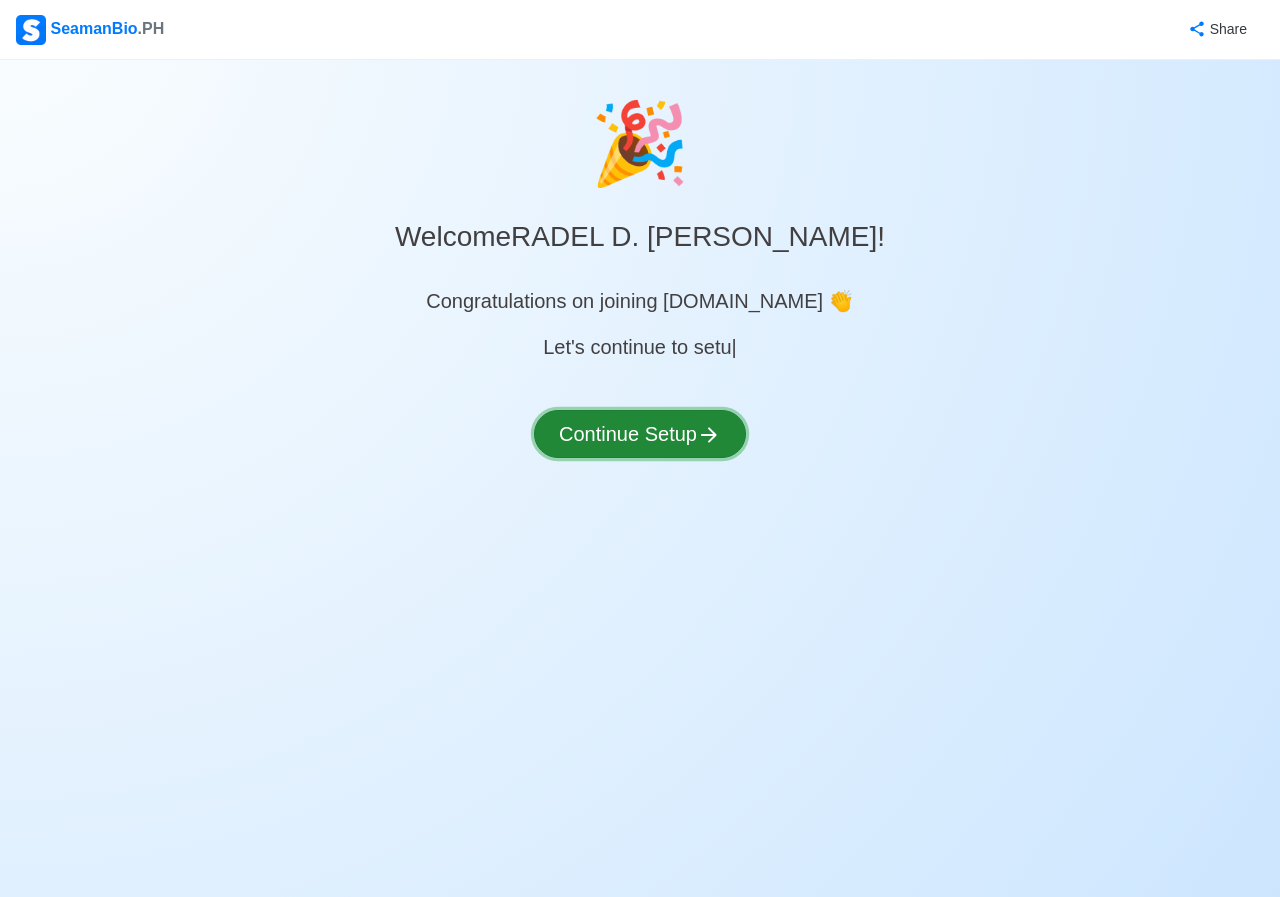 click on "Continue Setup" at bounding box center [640, 434] 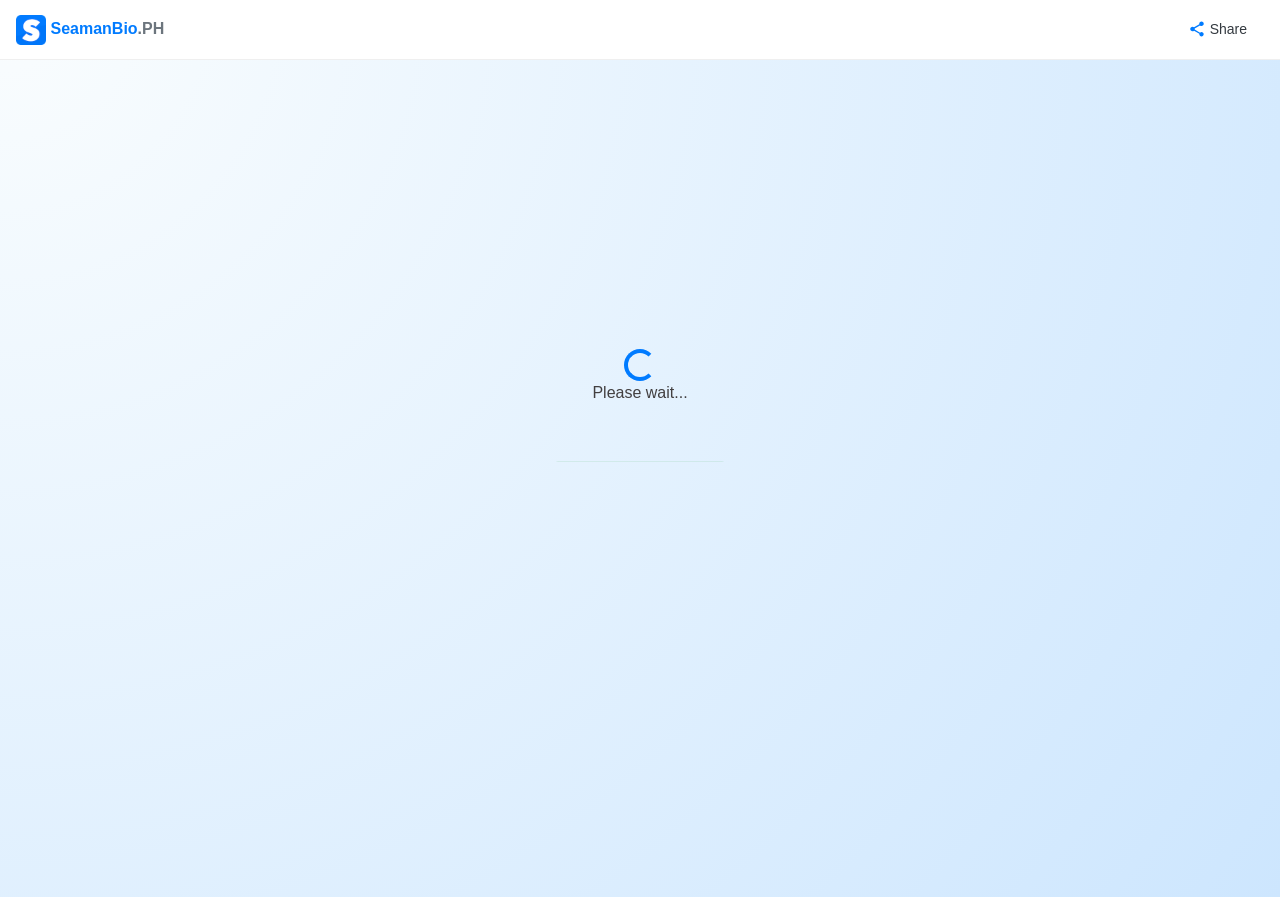 select on "Visible for Hiring" 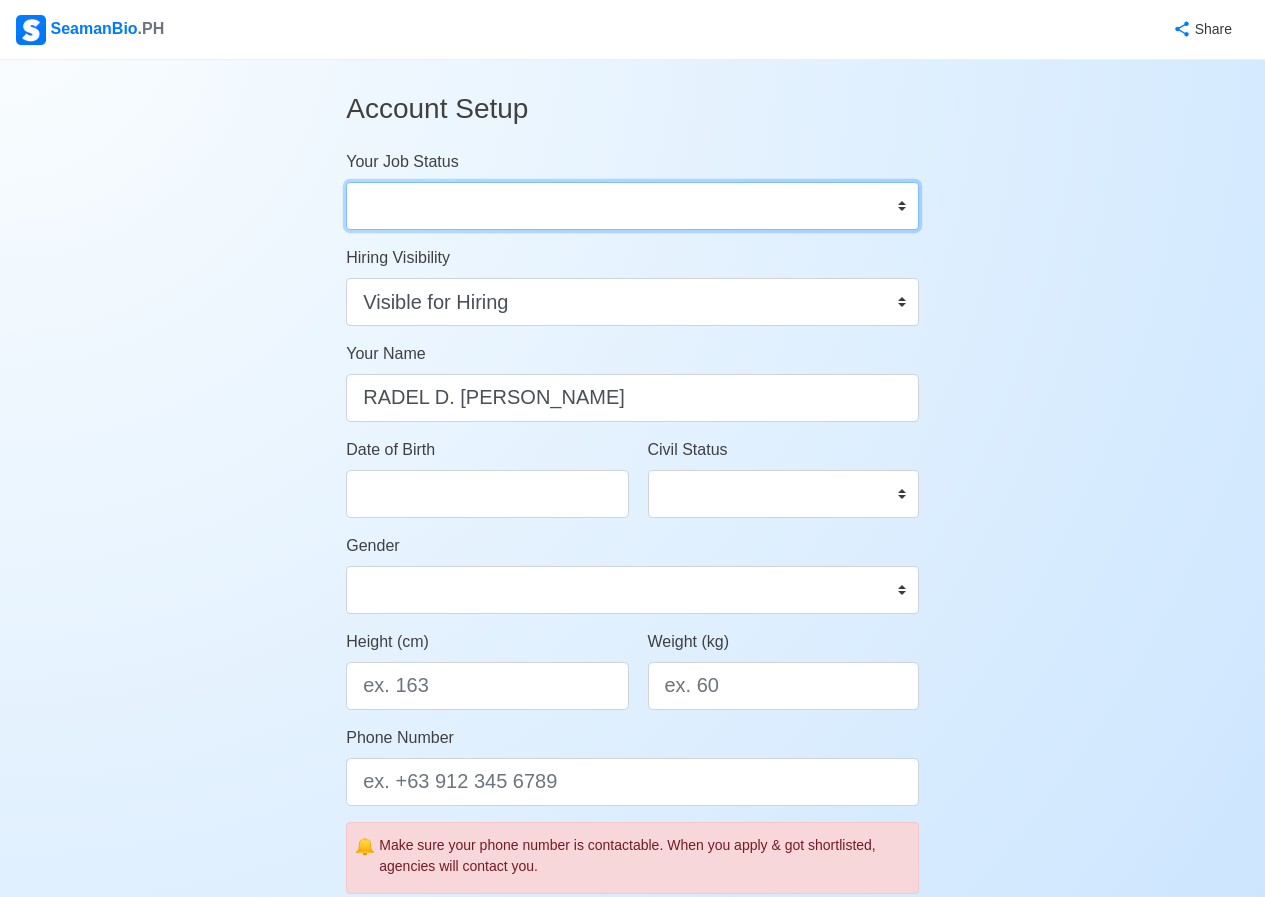 click on "Onboard Actively Looking for Job Not Looking for Job" at bounding box center [632, 206] 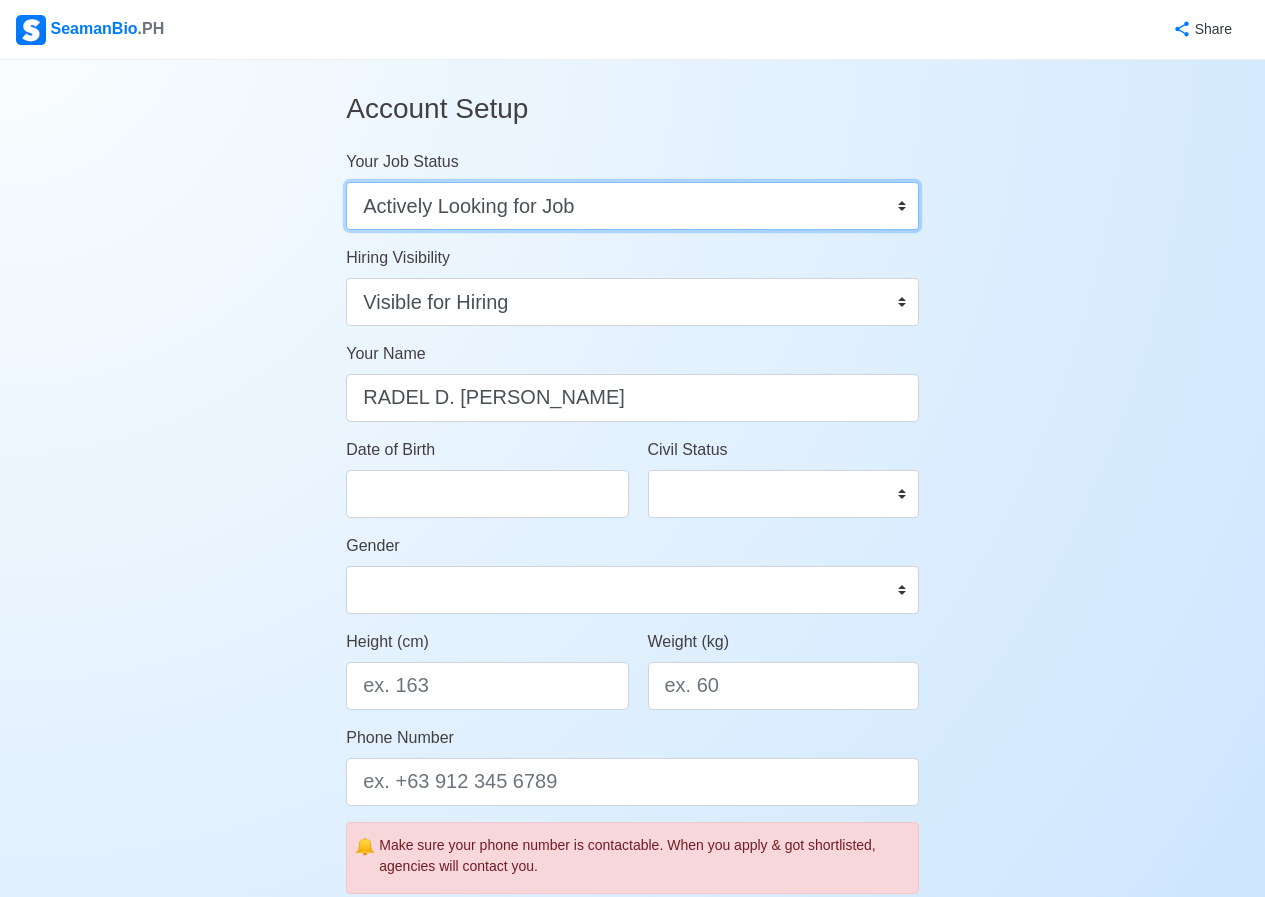 click on "Onboard Actively Looking for Job Not Looking for Job" at bounding box center (632, 206) 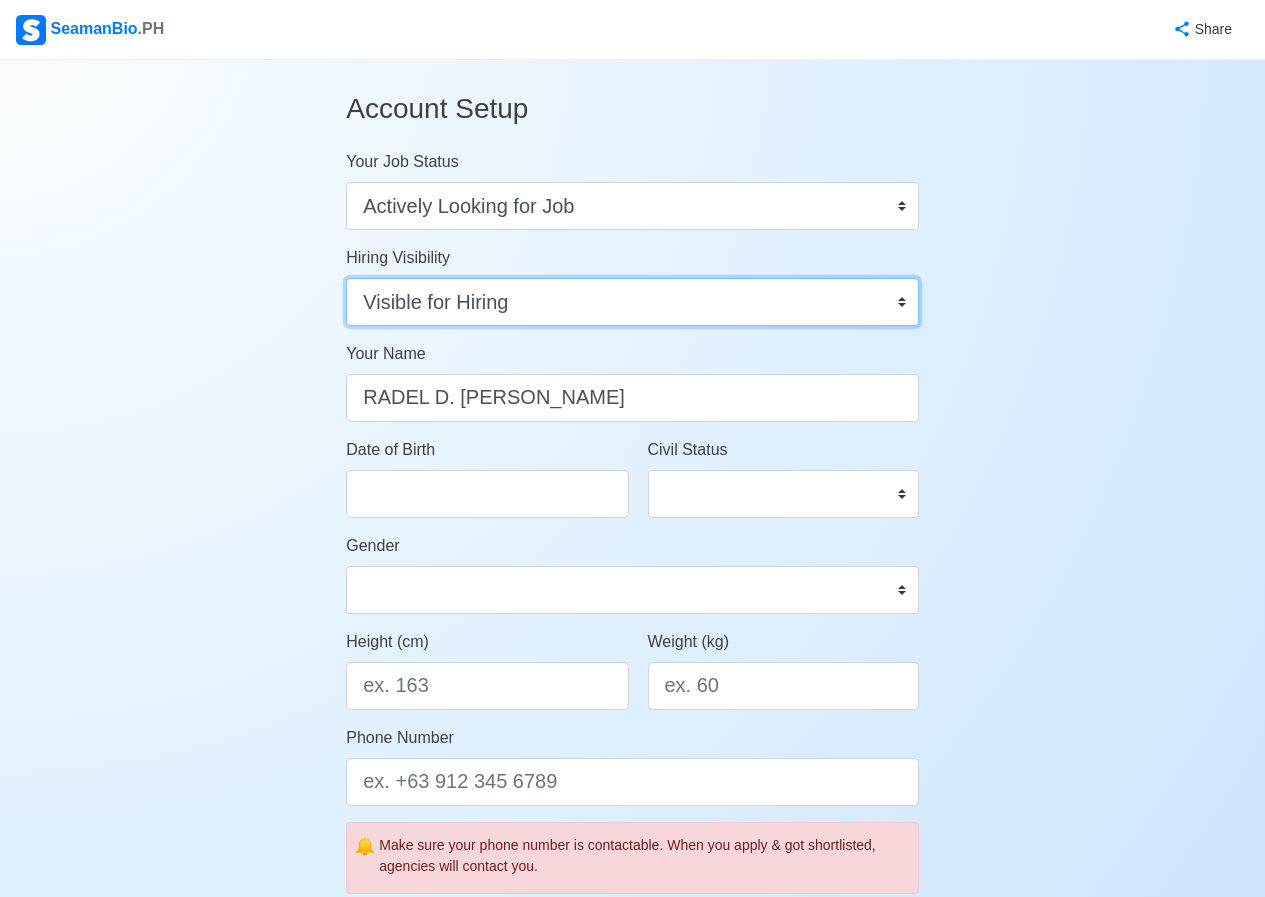 click on "Visible for Hiring Not Visible for Hiring" at bounding box center [632, 302] 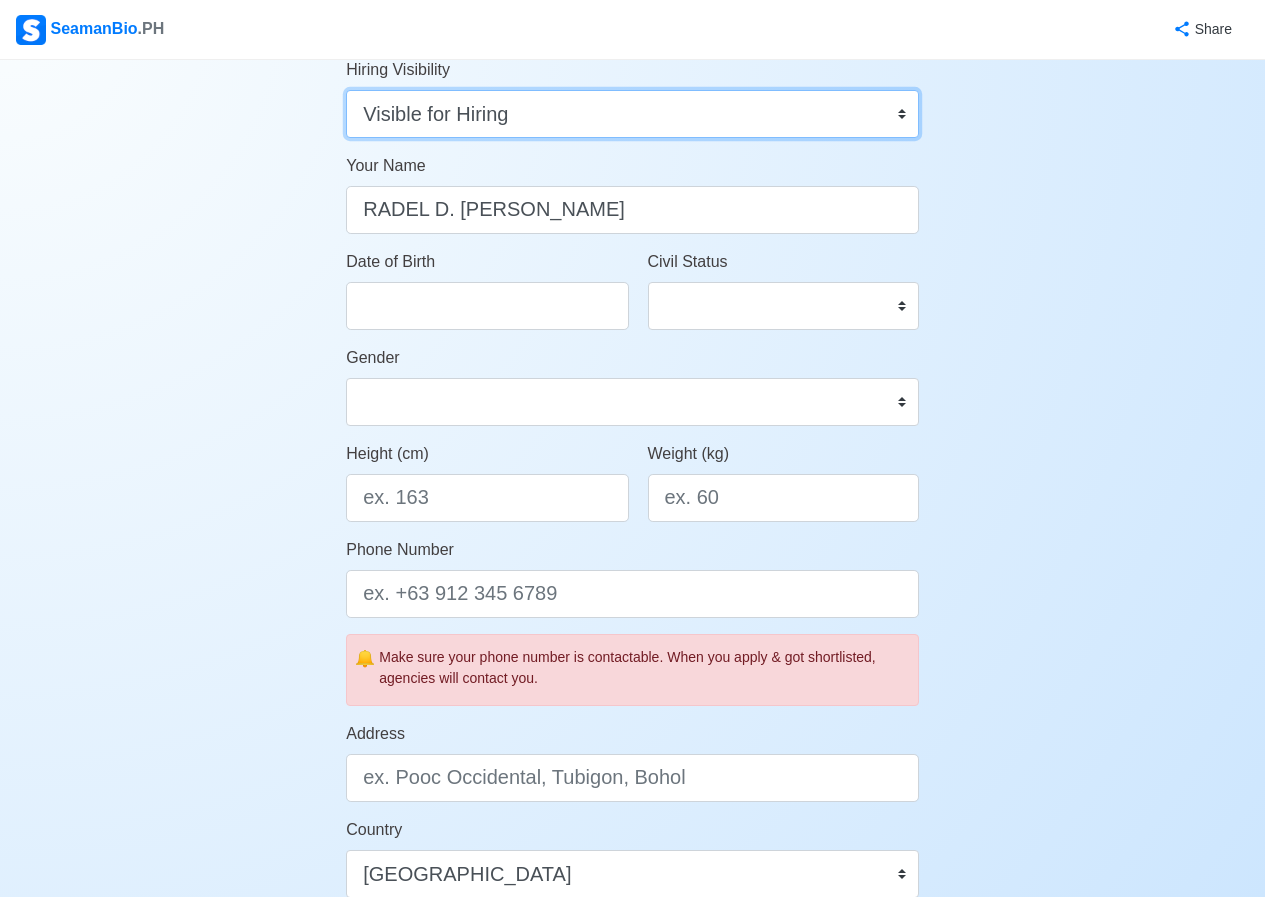 scroll, scrollTop: 200, scrollLeft: 0, axis: vertical 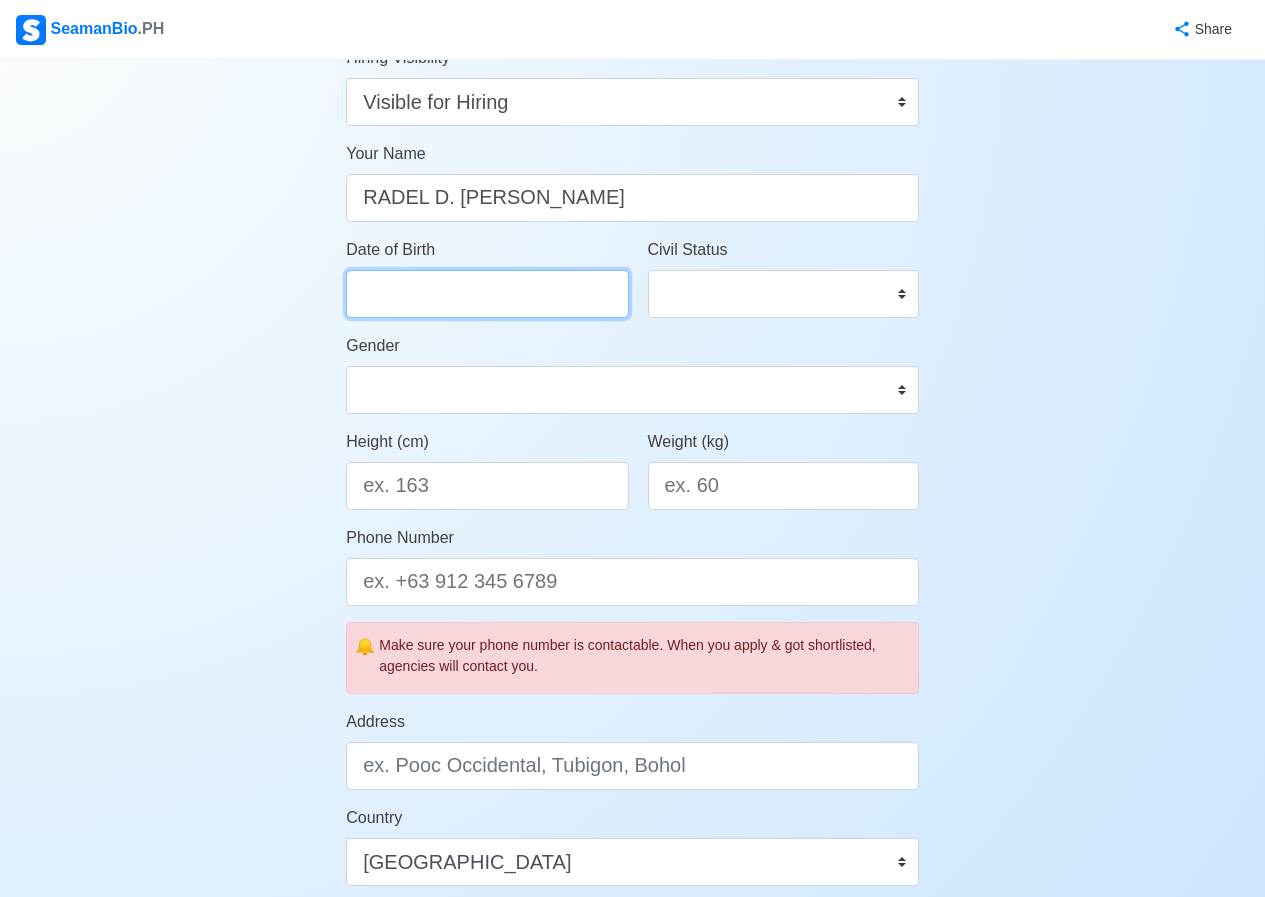 click on "Date of Birth" at bounding box center [487, 294] 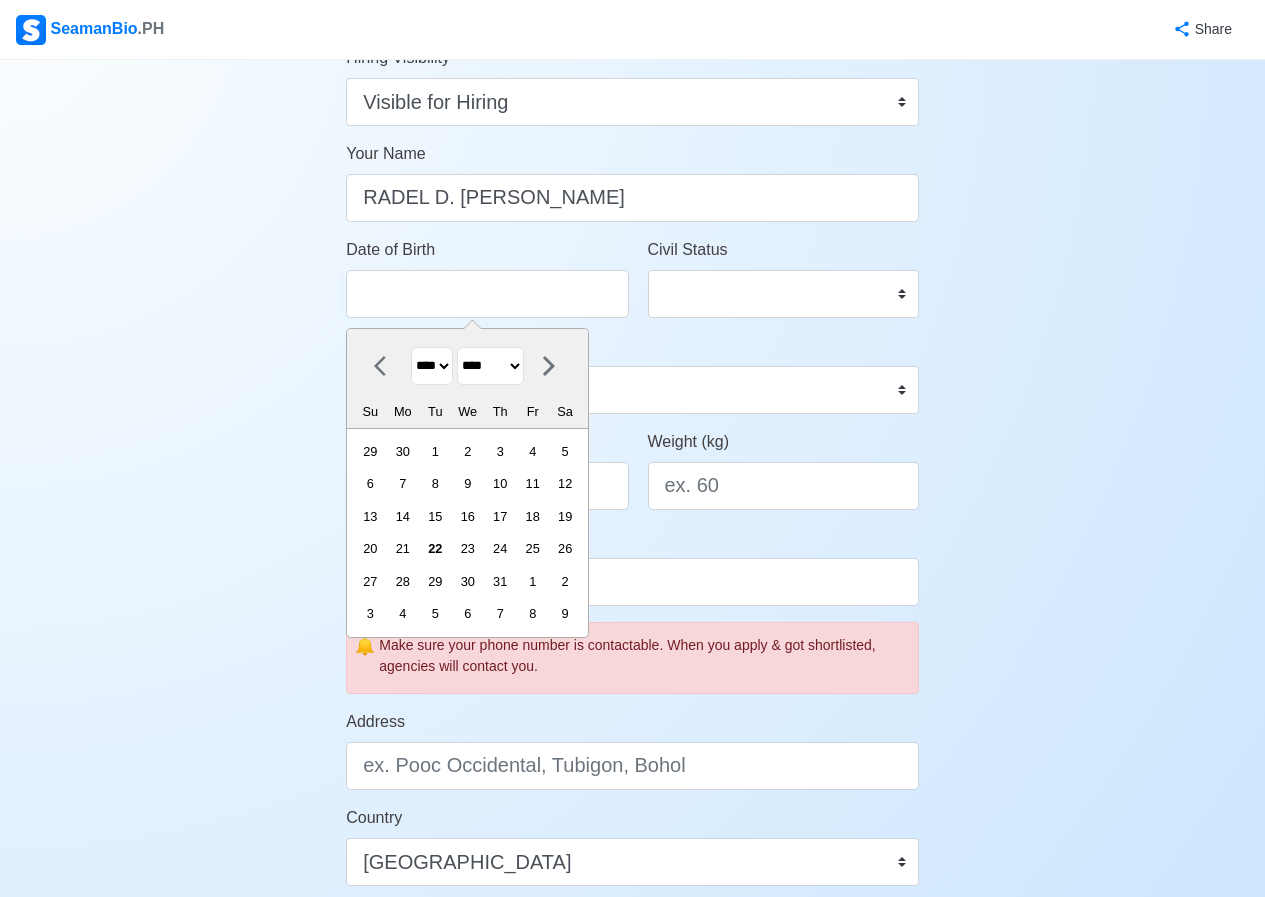 click on "******* ******** ***** ***** *** **** **** ****** ********* ******* ******** ********" at bounding box center [490, 366] 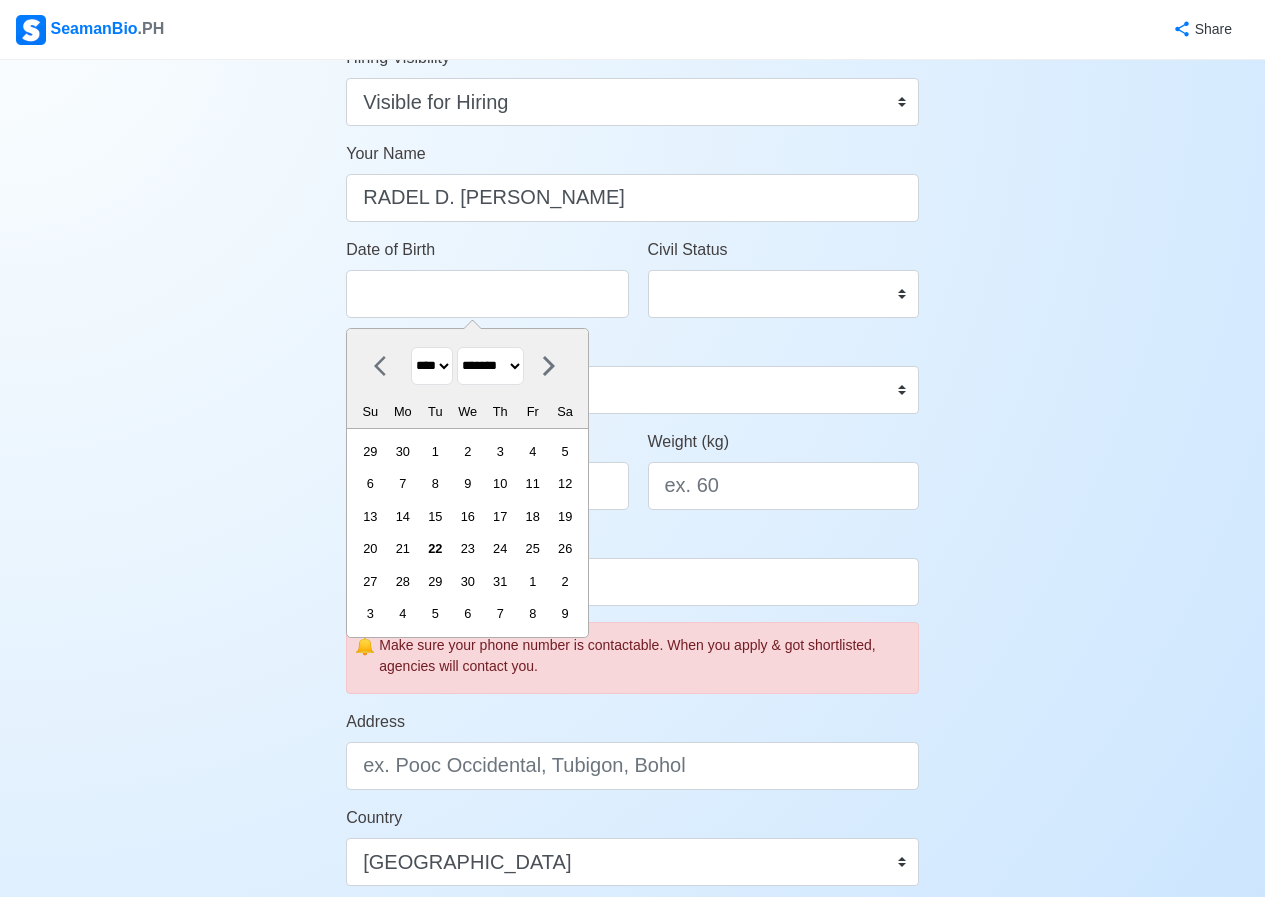 click on "******* ******** ***** ***** *** **** **** ****** ********* ******* ******** ********" at bounding box center [490, 366] 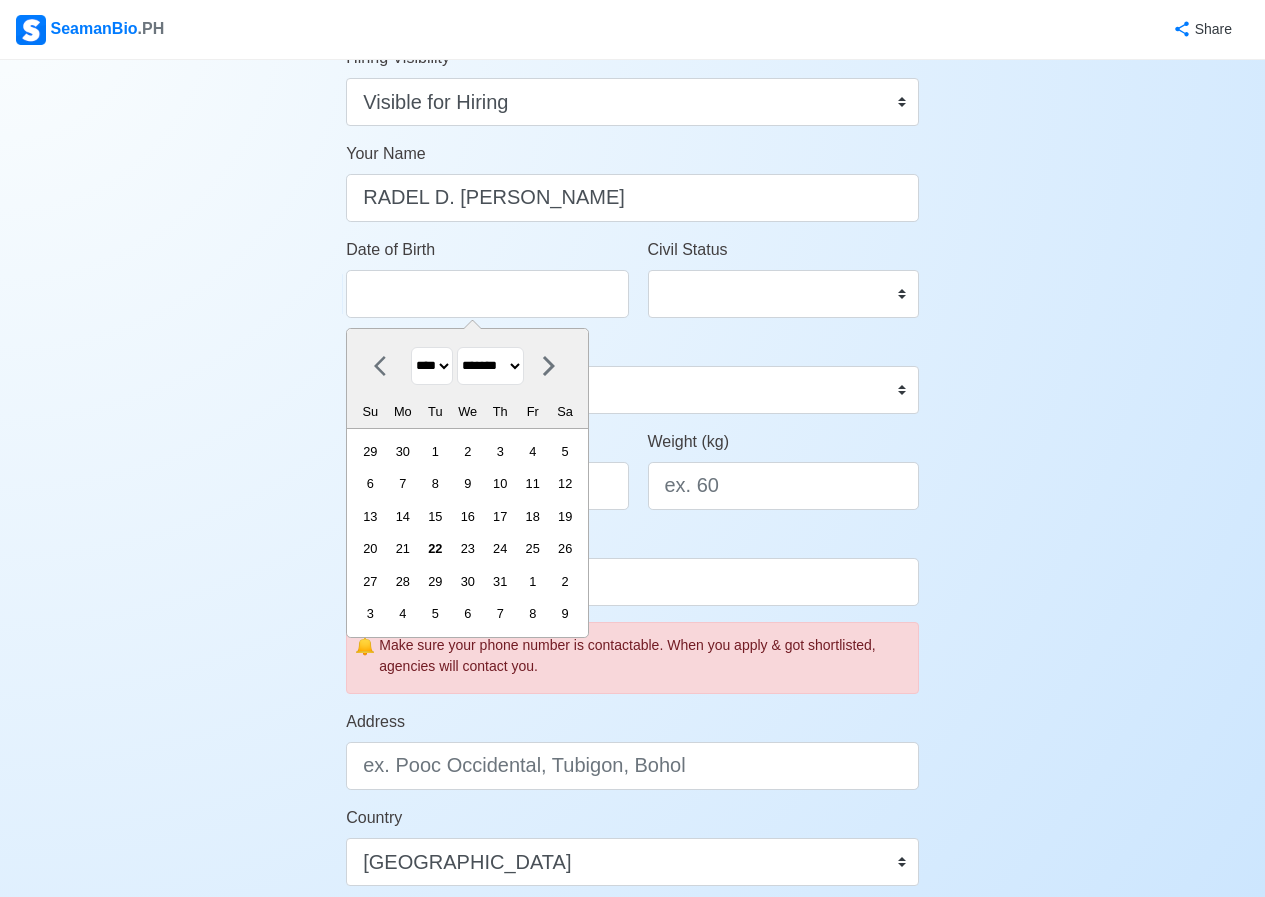 click on "Th" at bounding box center (500, 411) 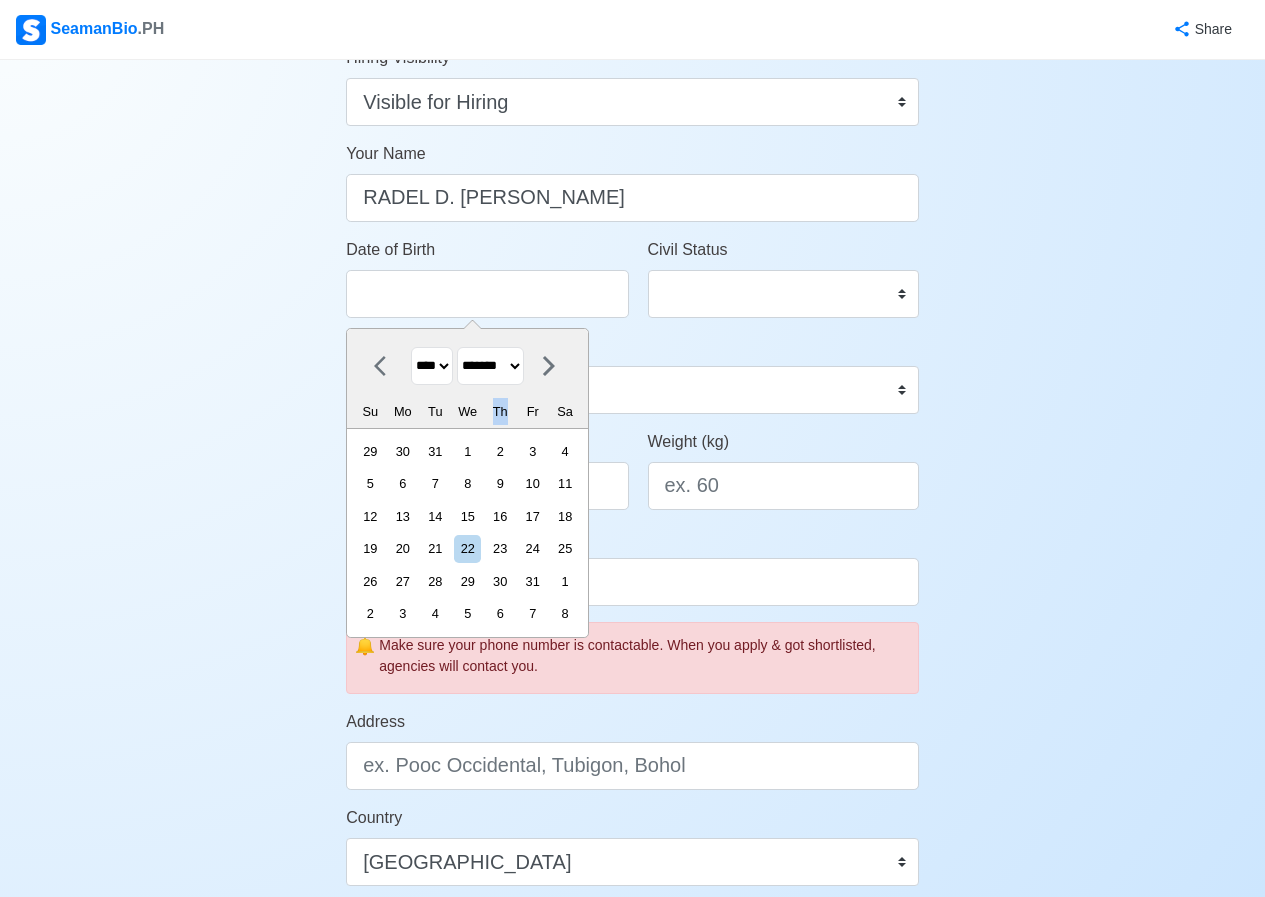 click on "**** **** **** **** **** **** **** **** **** **** **** **** **** **** **** **** **** **** **** **** **** **** **** **** **** **** **** **** **** **** **** **** **** **** **** **** **** **** **** **** **** **** **** **** **** **** **** **** **** **** **** **** **** **** **** **** **** **** **** **** **** **** **** **** **** **** **** **** **** **** **** **** **** **** **** **** **** **** **** **** **** **** **** **** **** **** **** **** **** **** **** **** **** **** **** **** **** **** **** **** **** **** **** **** **** ****" at bounding box center [432, 366] 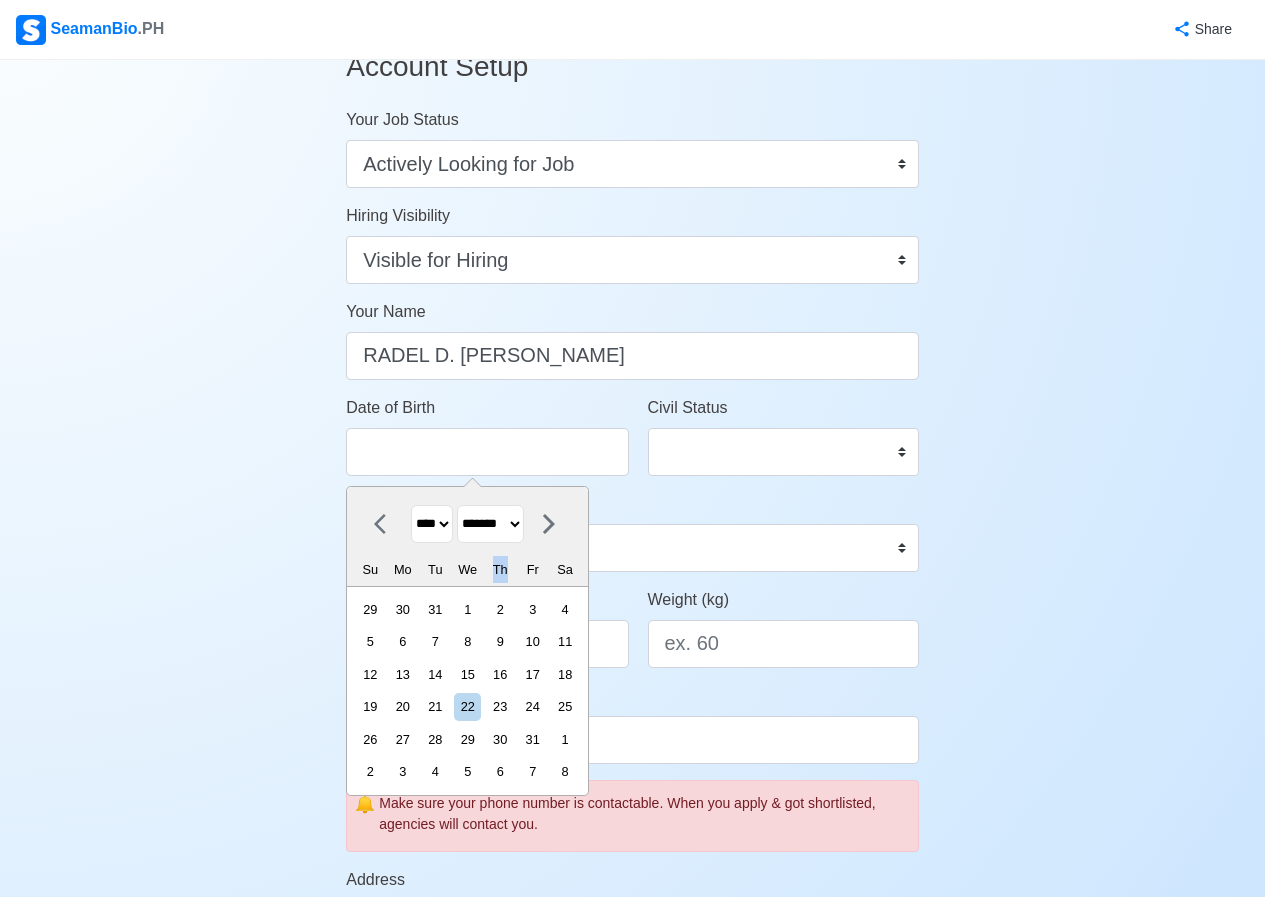scroll, scrollTop: 0, scrollLeft: 0, axis: both 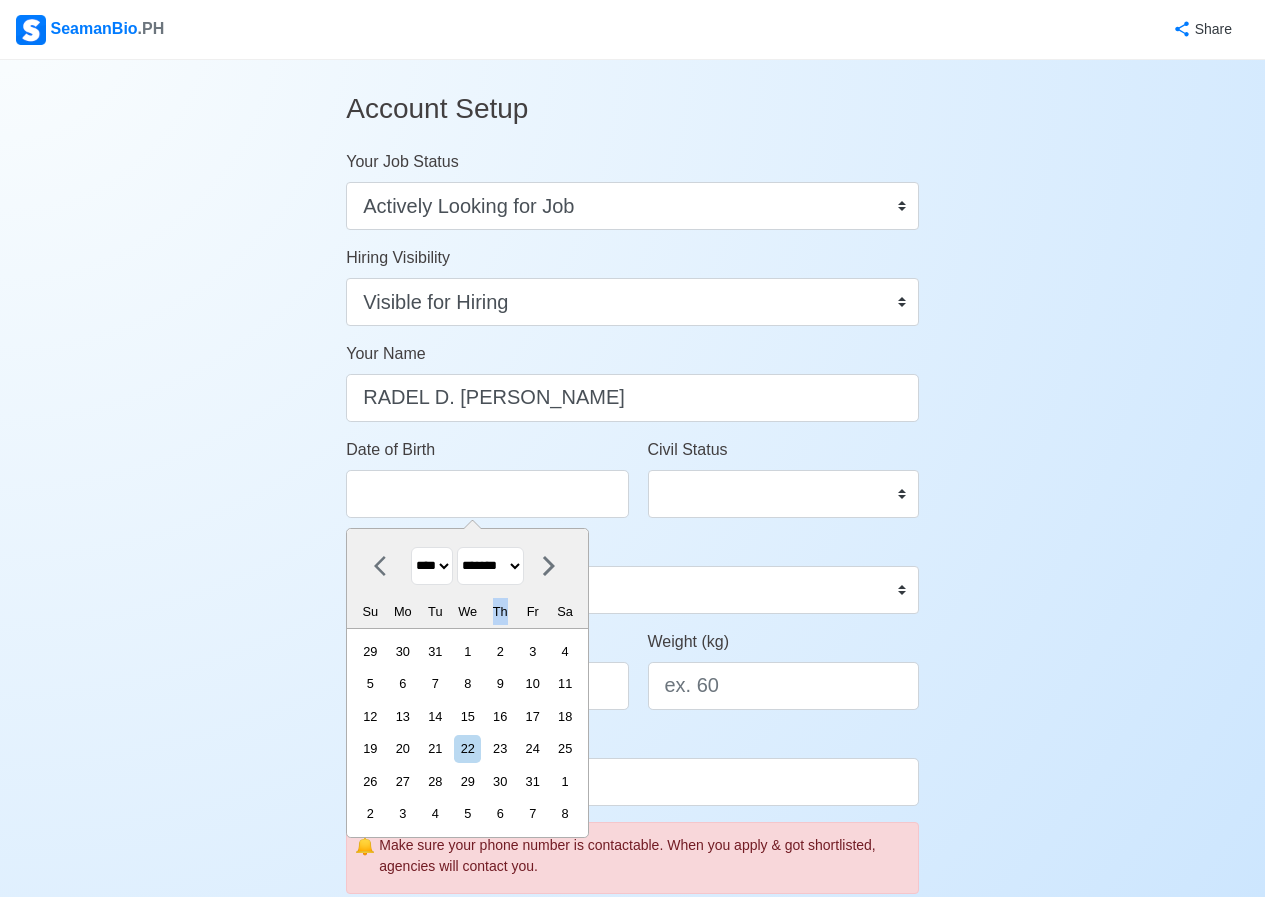 click on "**** **** **** **** **** **** **** **** **** **** **** **** **** **** **** **** **** **** **** **** **** **** **** **** **** **** **** **** **** **** **** **** **** **** **** **** **** **** **** **** **** **** **** **** **** **** **** **** **** **** **** **** **** **** **** **** **** **** **** **** **** **** **** **** **** **** **** **** **** **** **** **** **** **** **** **** **** **** **** **** **** **** **** **** **** **** **** **** **** **** **** **** **** **** **** **** **** **** **** **** **** **** **** **** **** ****" at bounding box center (432, 566) 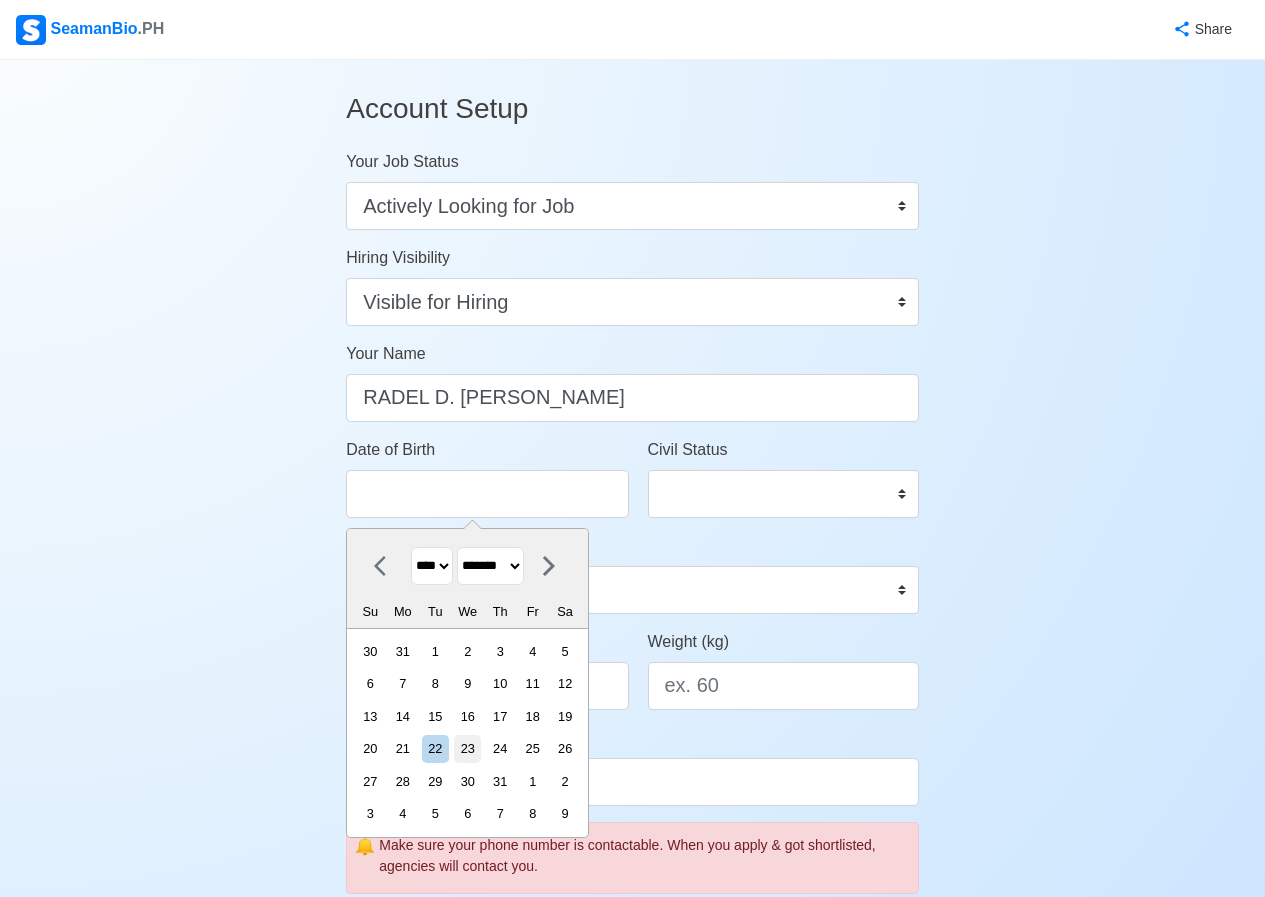 click on "23" at bounding box center (467, 748) 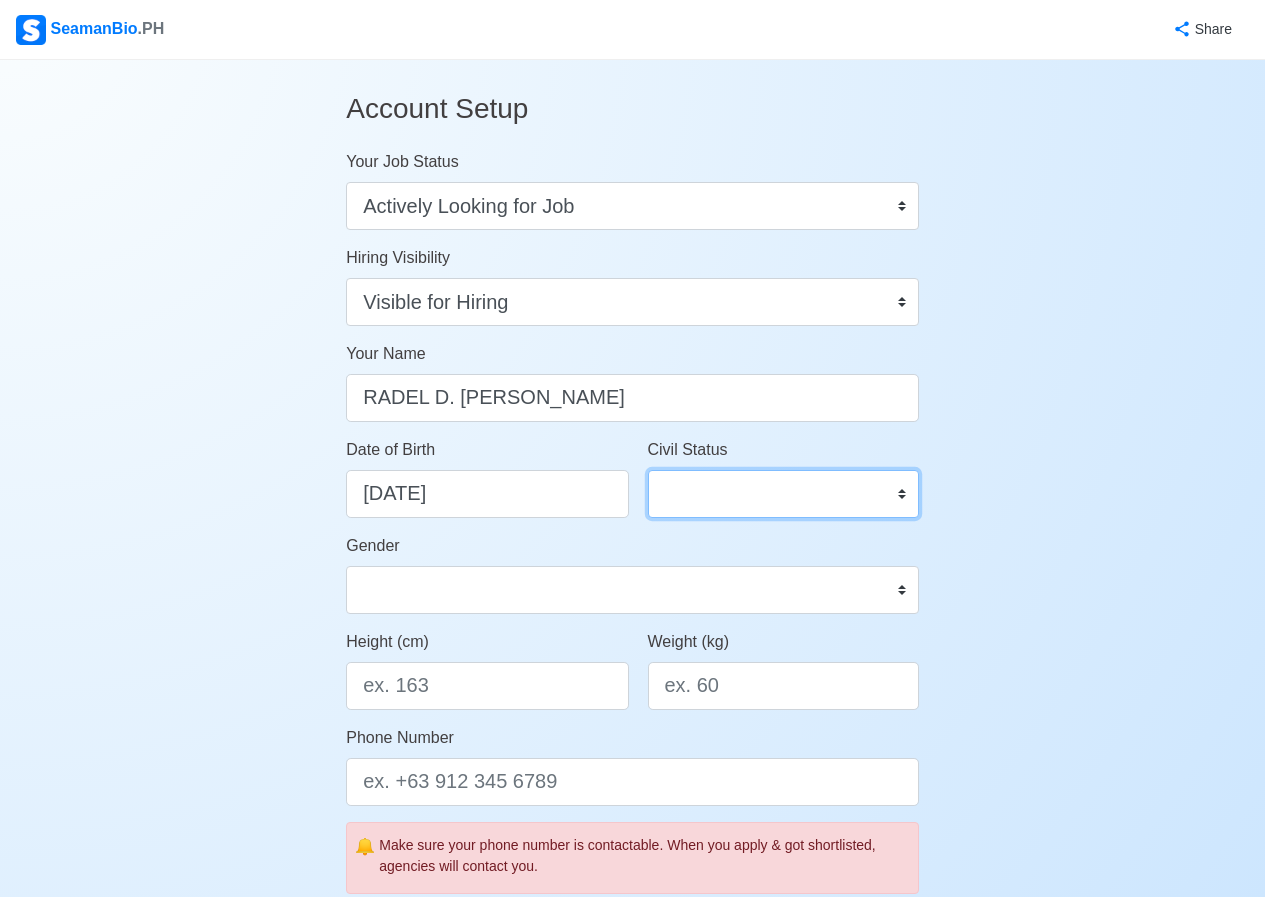 click on "Single Married Widowed Separated" at bounding box center (783, 494) 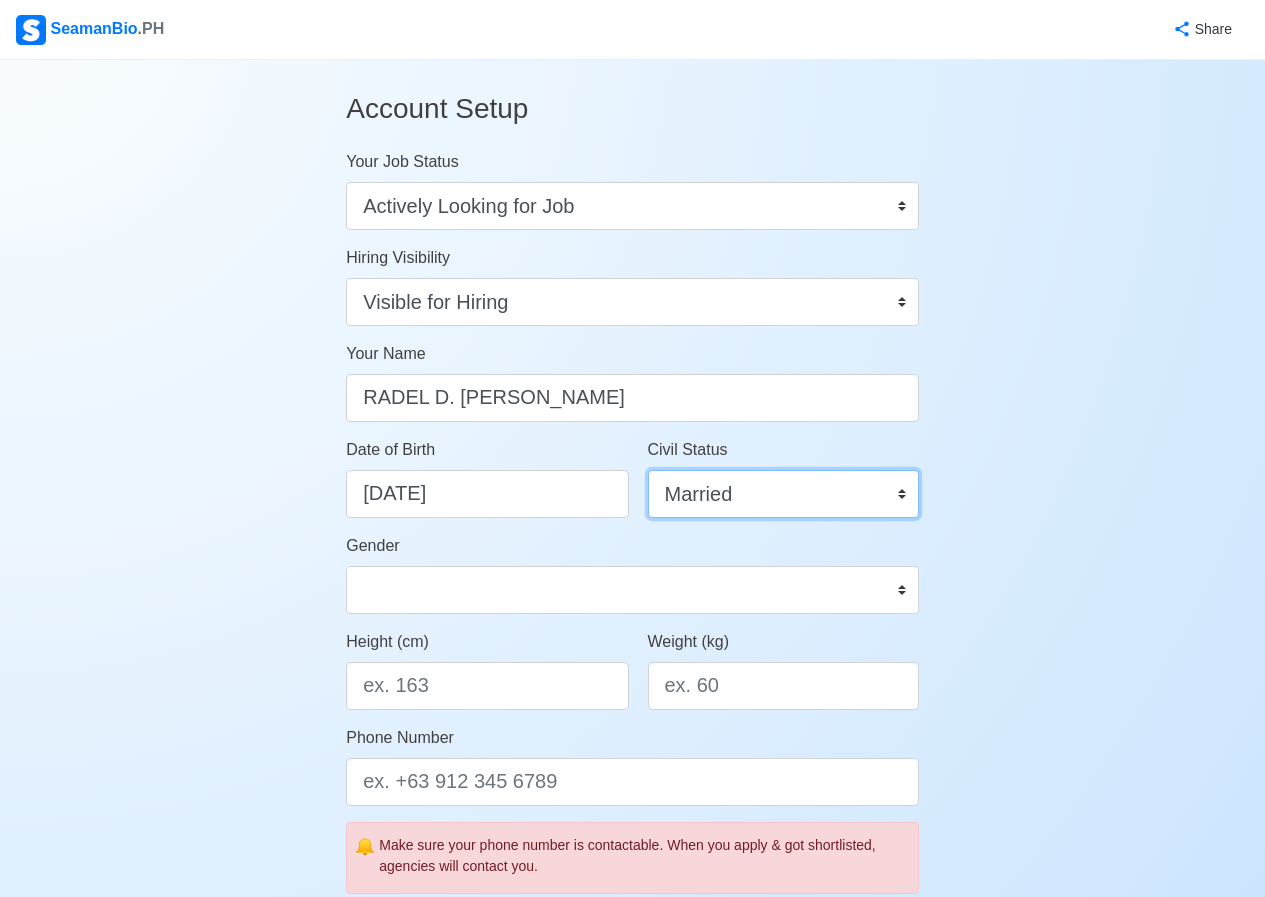 click on "Single Married Widowed Separated" at bounding box center (783, 494) 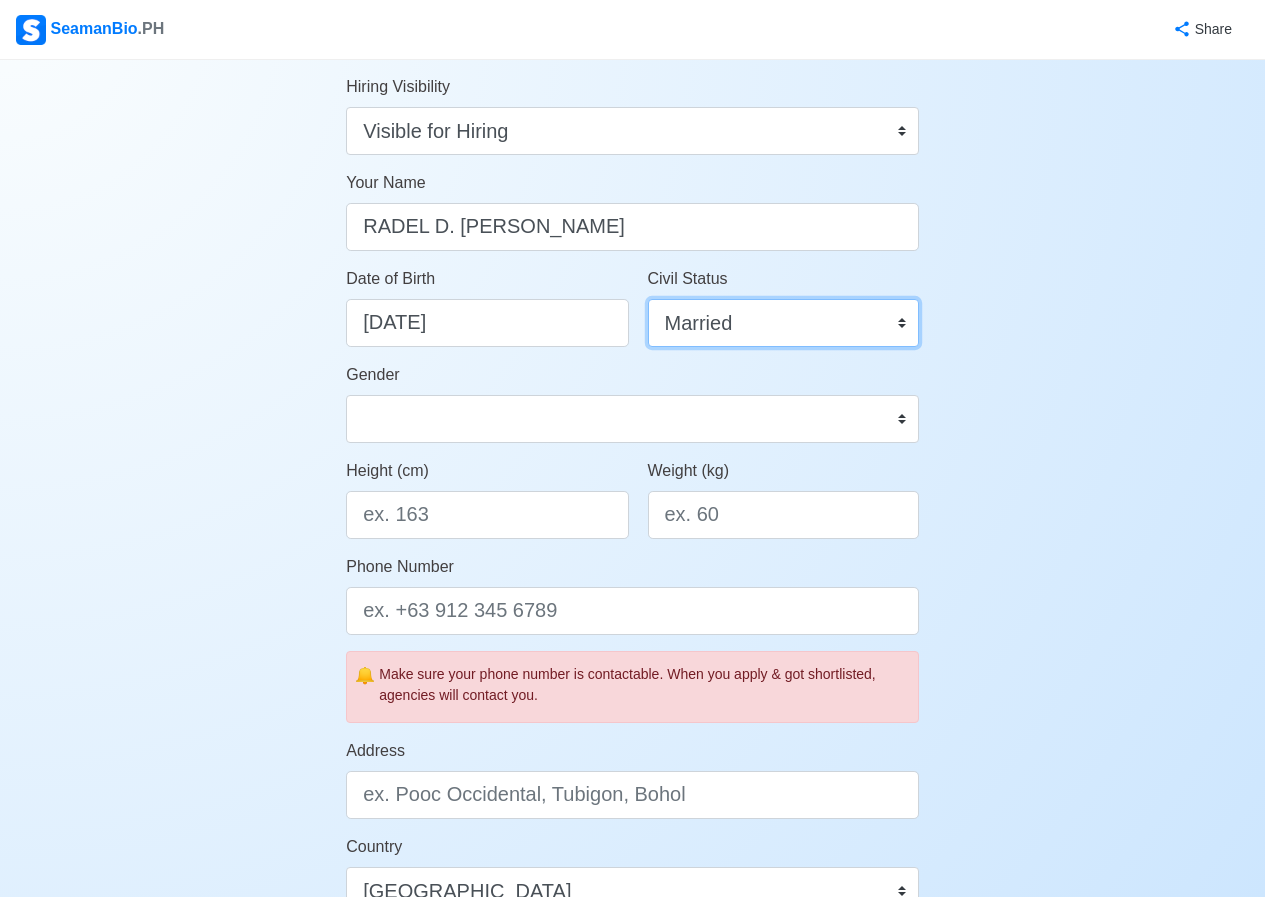 scroll, scrollTop: 200, scrollLeft: 0, axis: vertical 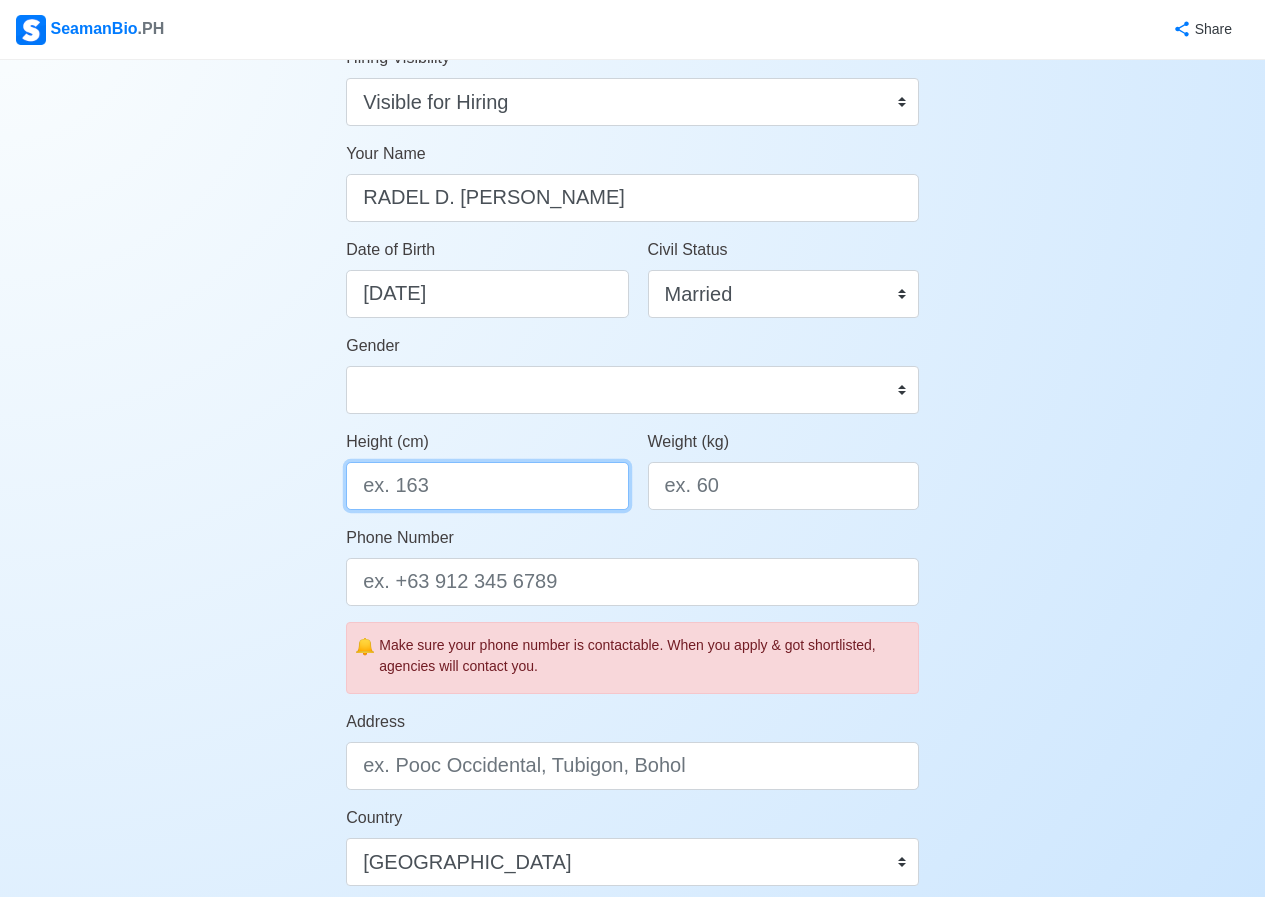click on "Height (cm)" at bounding box center [487, 486] 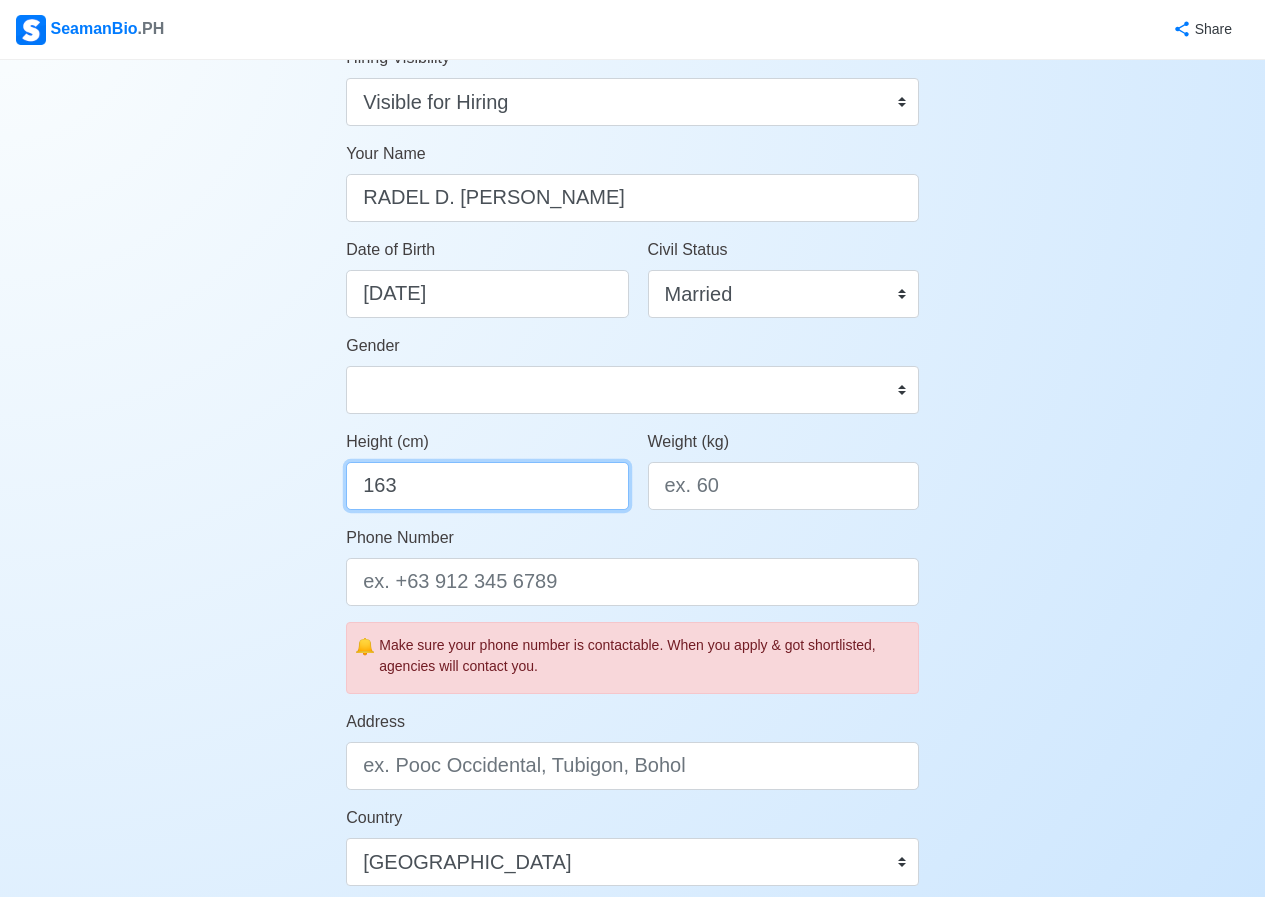 type on "163" 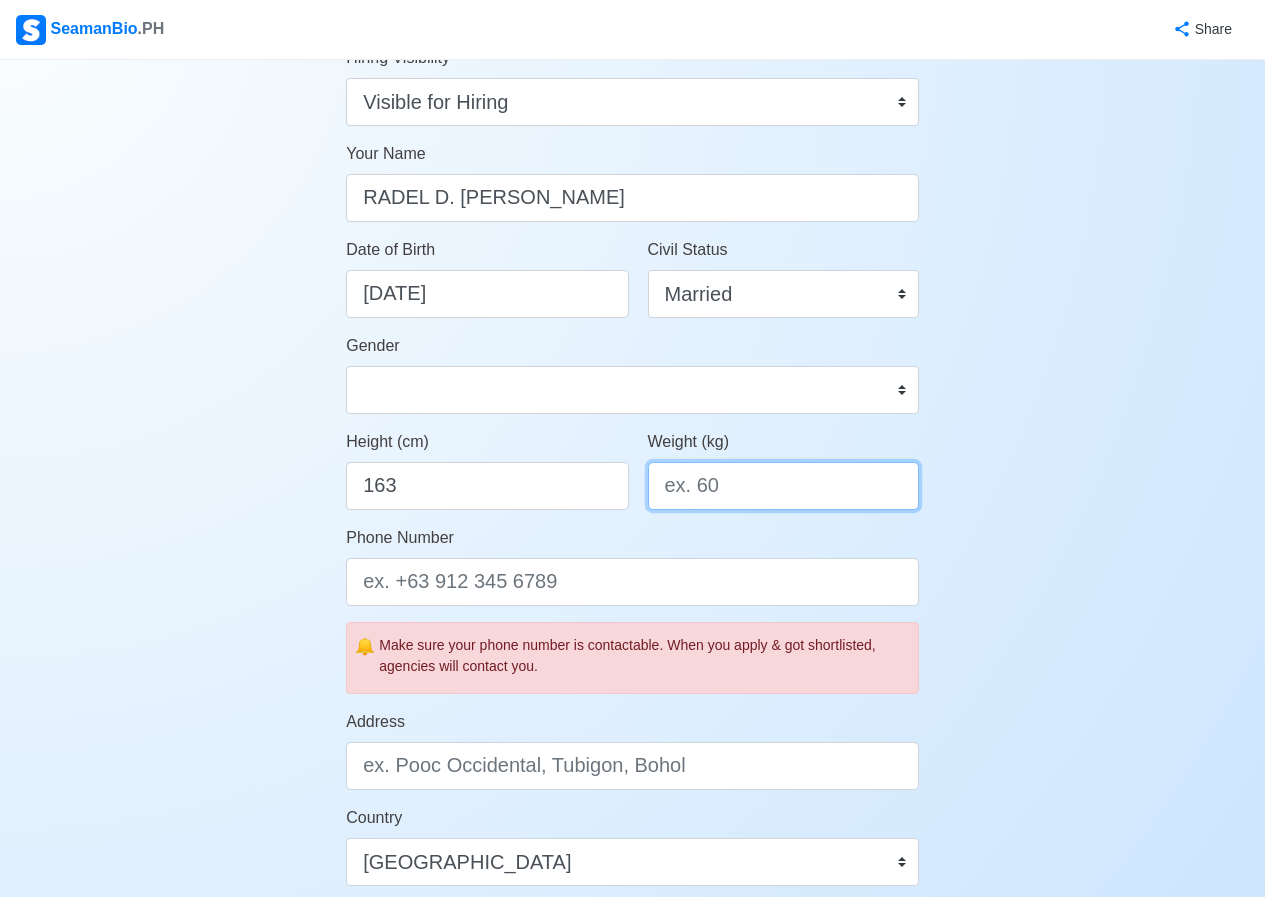 click on "Weight (kg)" at bounding box center [783, 486] 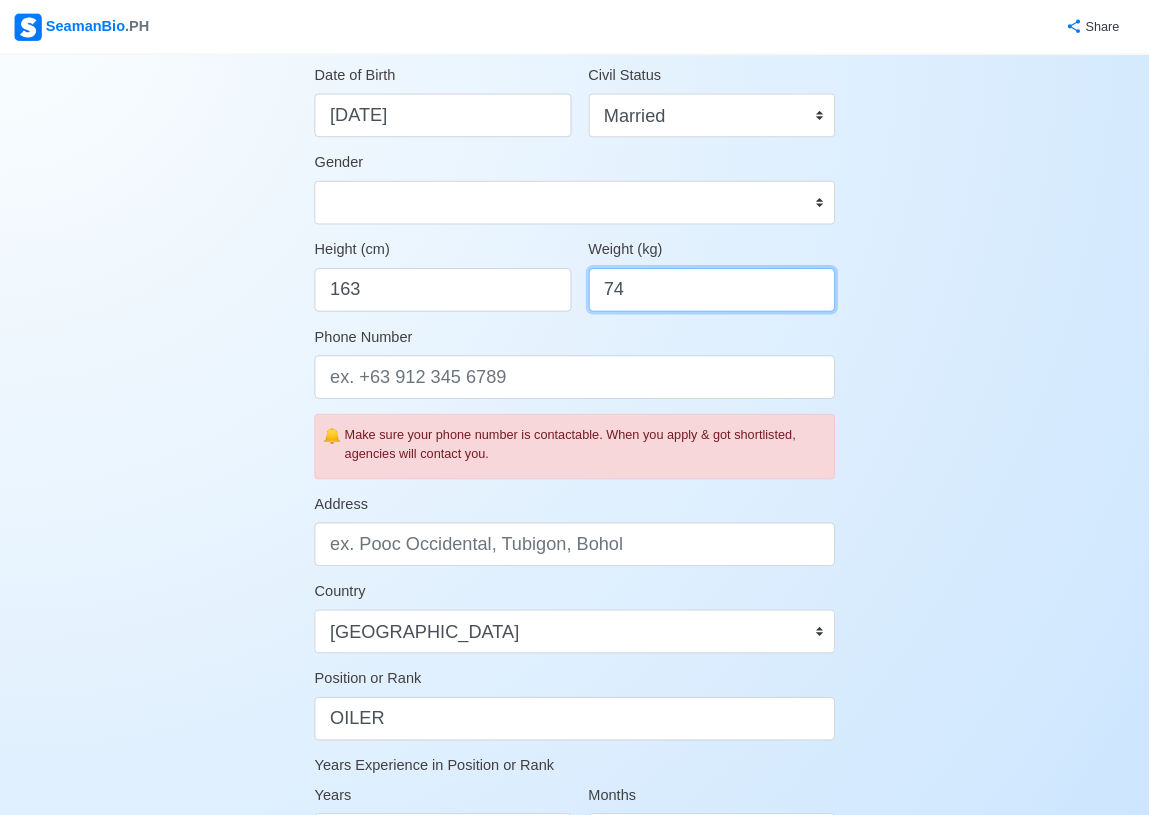 scroll, scrollTop: 400, scrollLeft: 0, axis: vertical 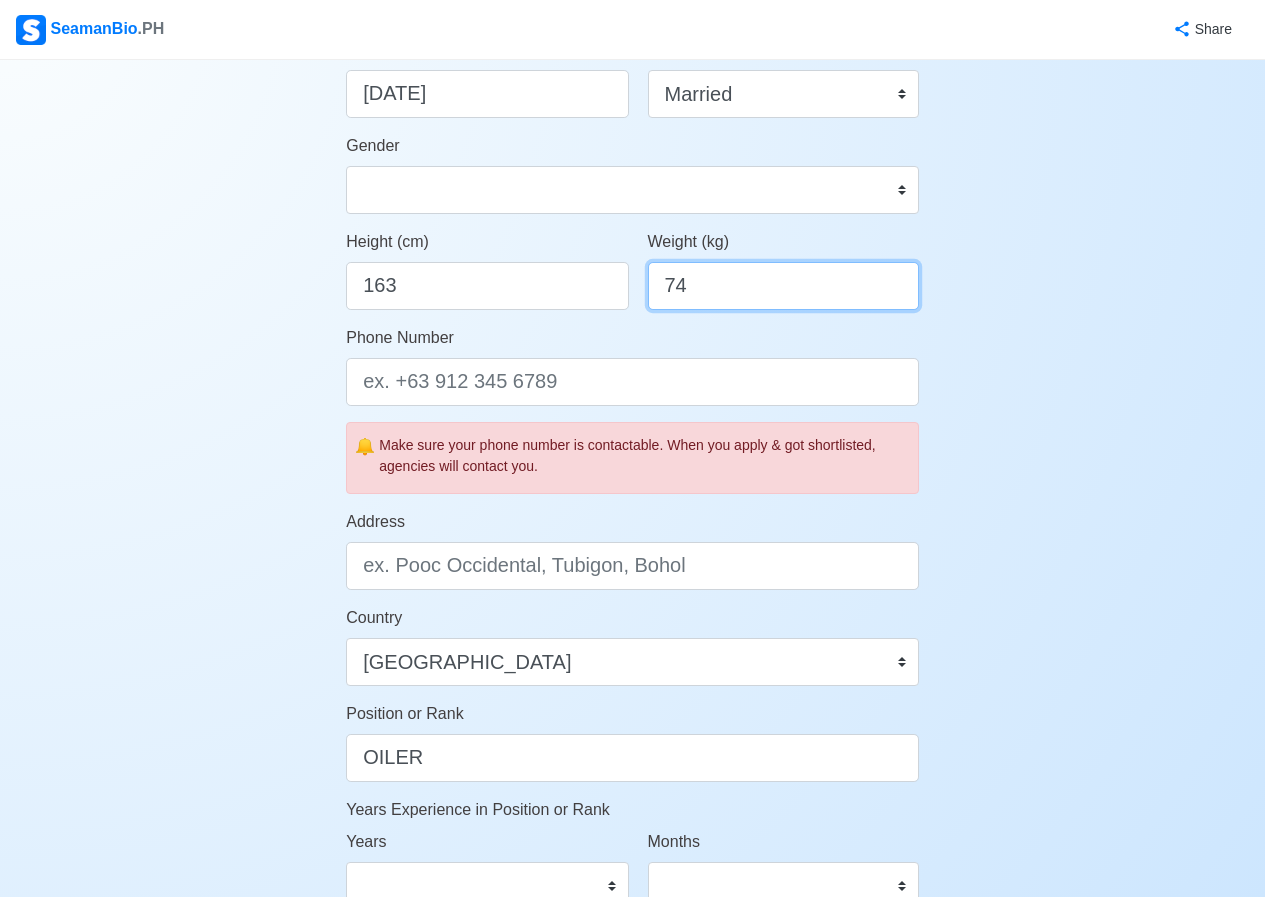 type on "74" 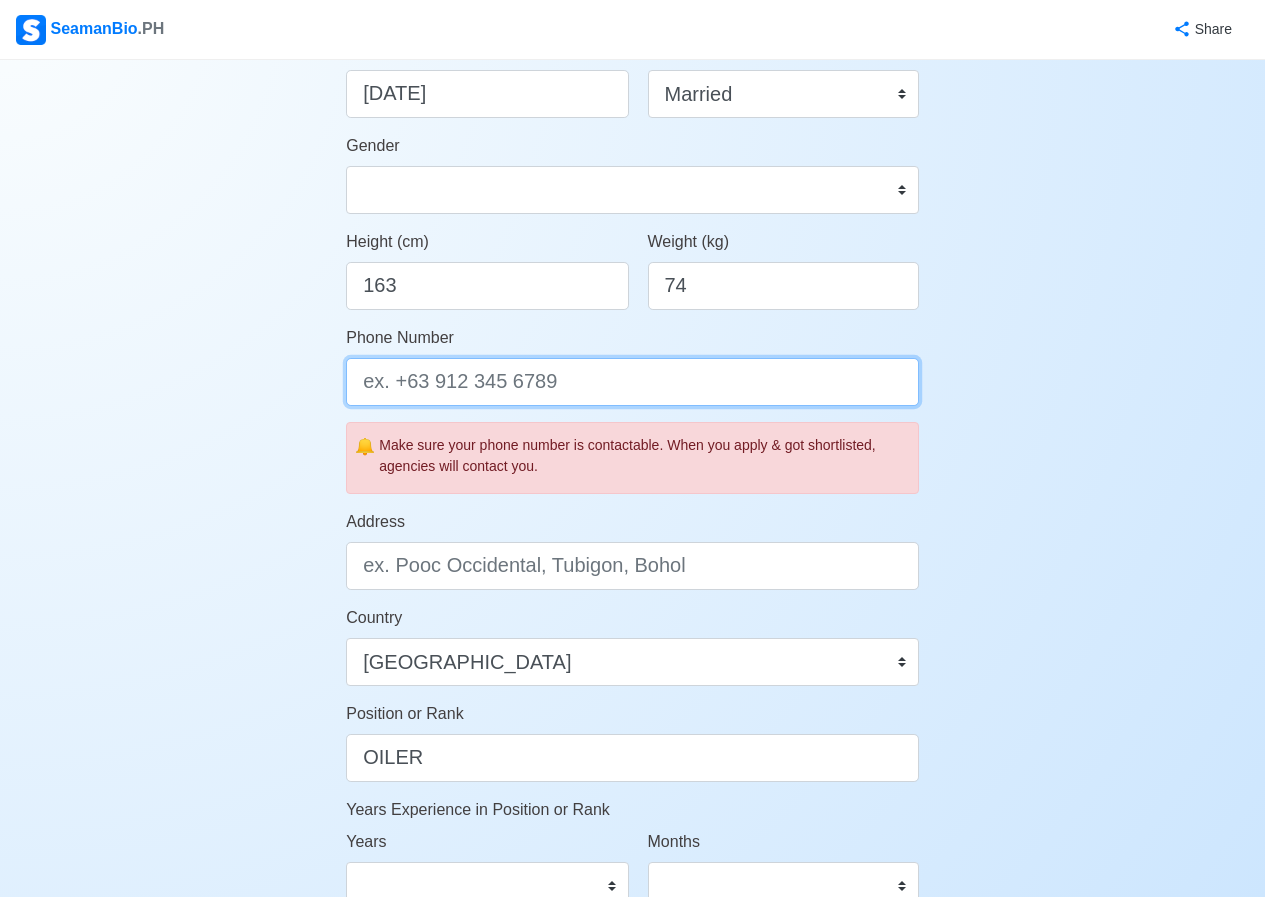 click on "Phone Number" at bounding box center [632, 382] 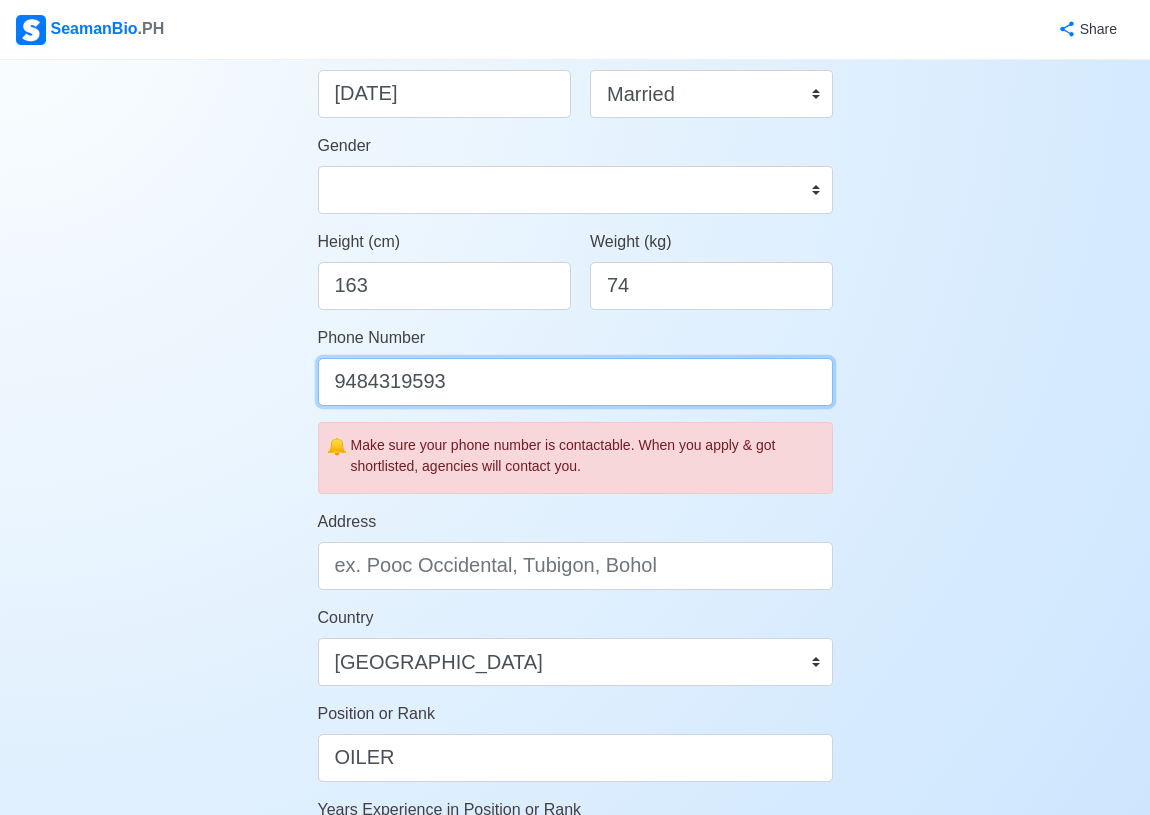 click on "9484319593" at bounding box center [575, 382] 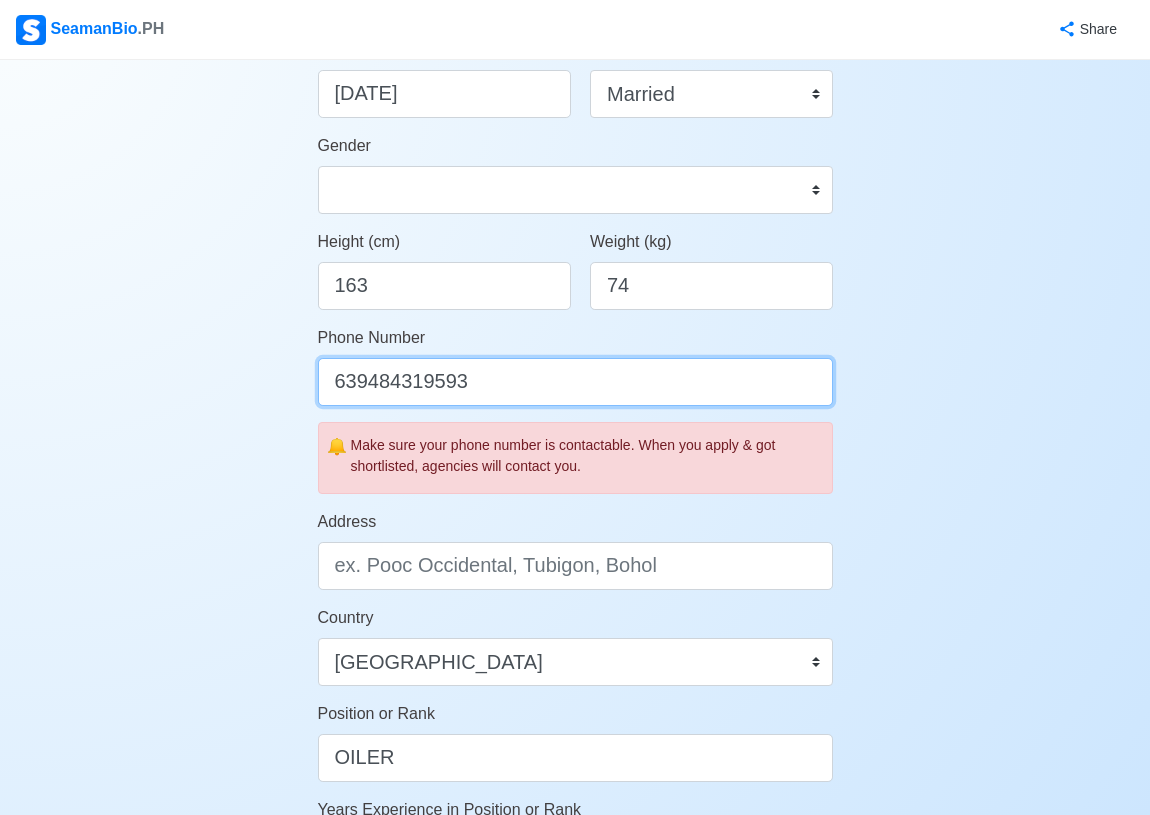 click on "639484319593" at bounding box center (575, 382) 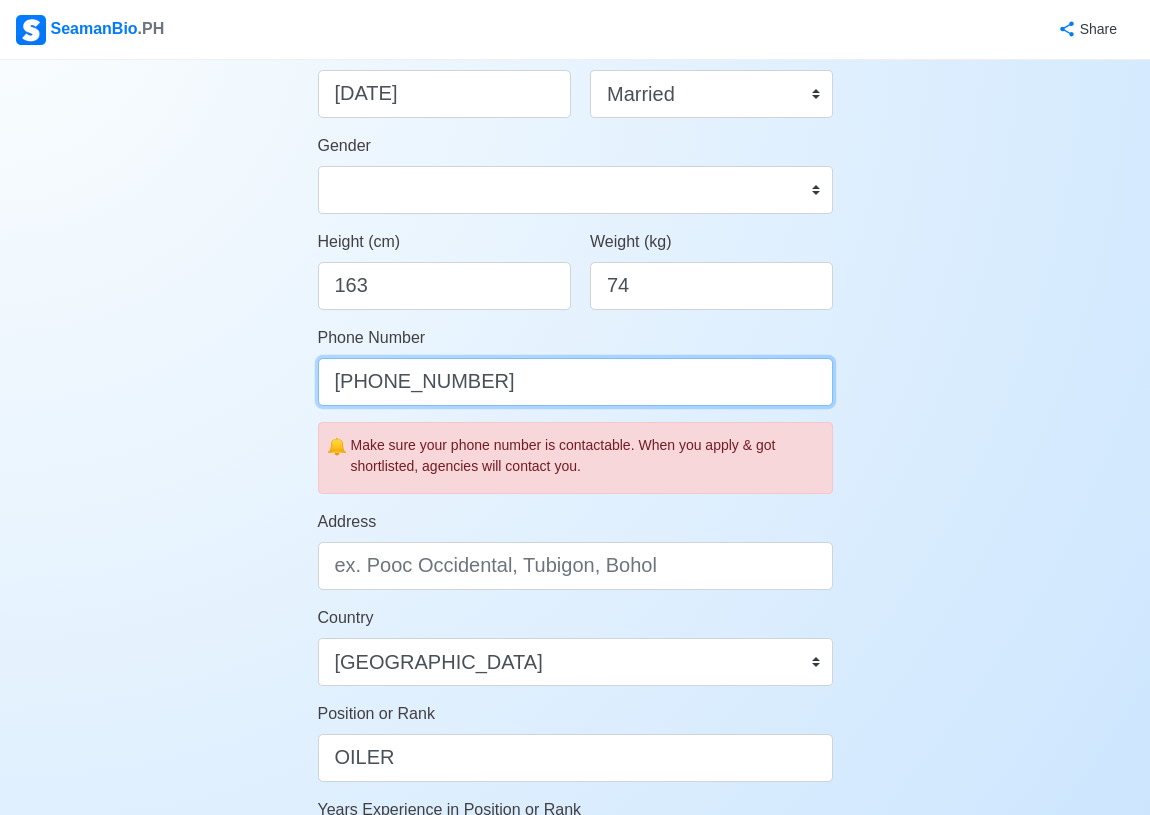 click on "[PHONE_NUMBER]" at bounding box center (575, 382) 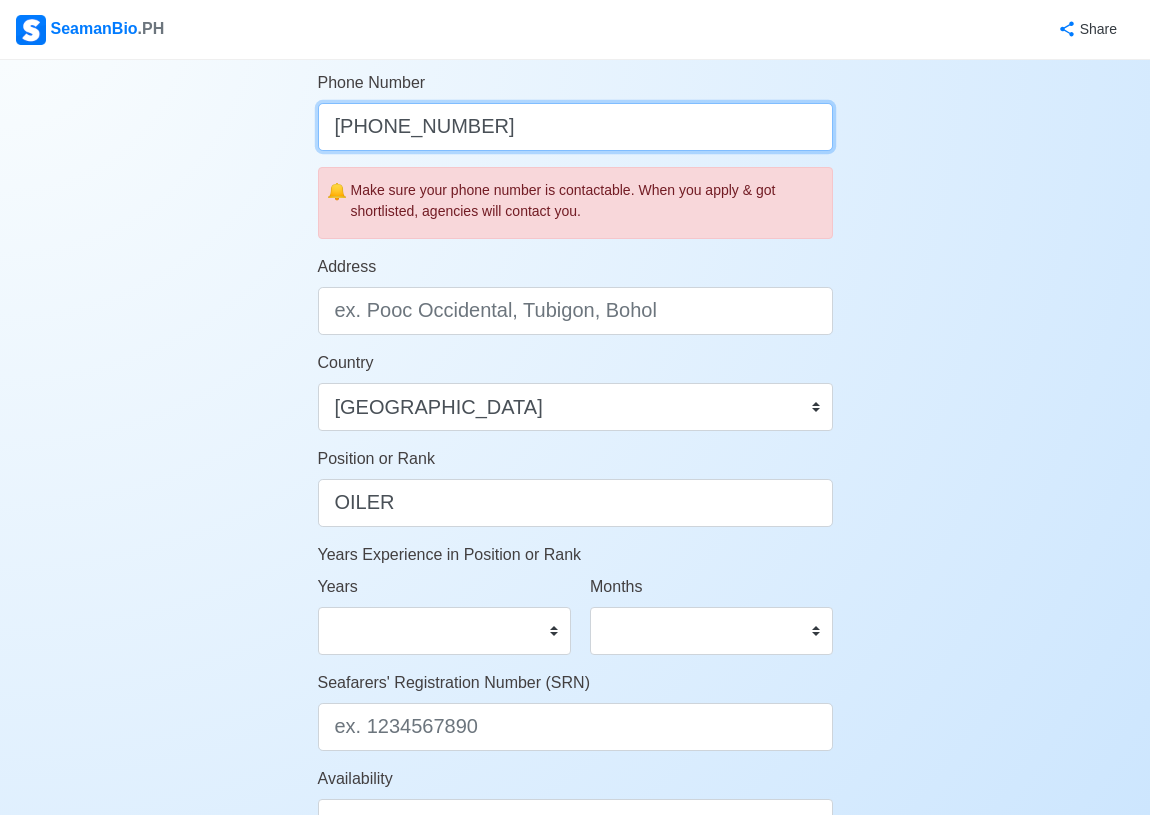 scroll, scrollTop: 672, scrollLeft: 0, axis: vertical 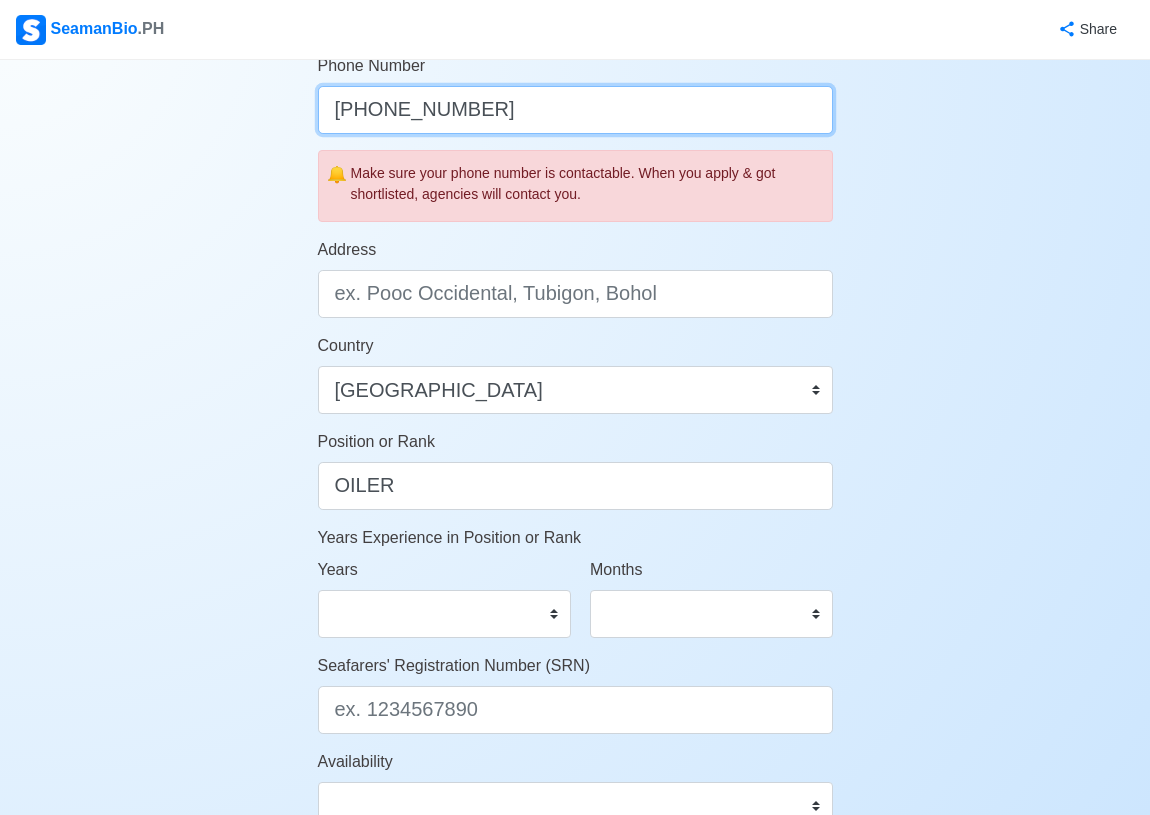 type on "[PHONE_NUMBER]" 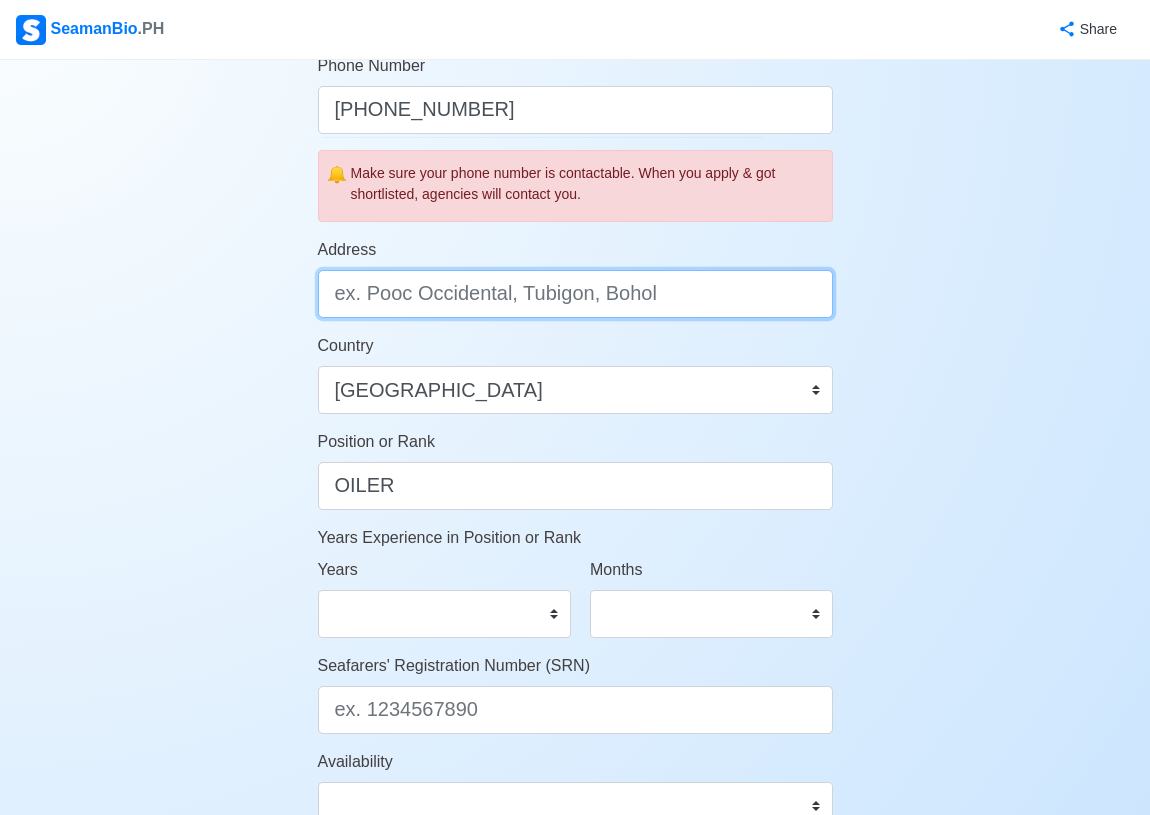 click on "Address" at bounding box center [575, 294] 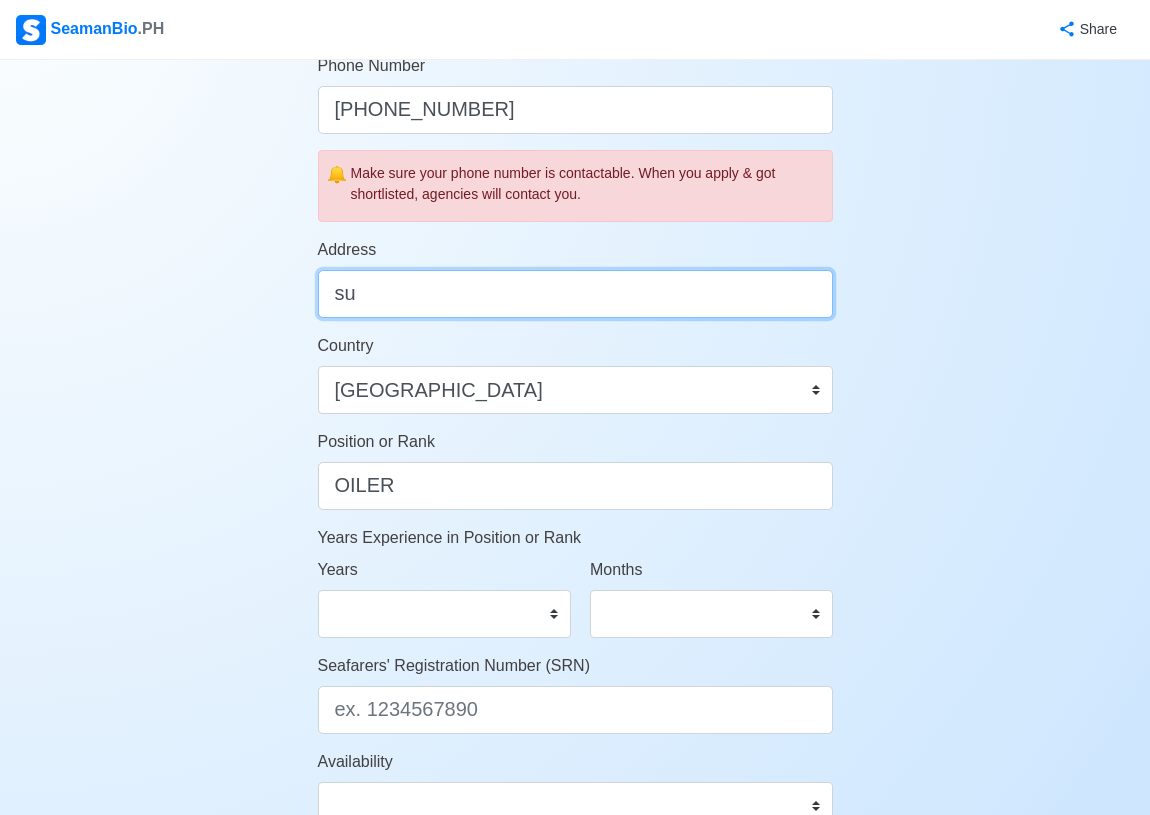 type on "s" 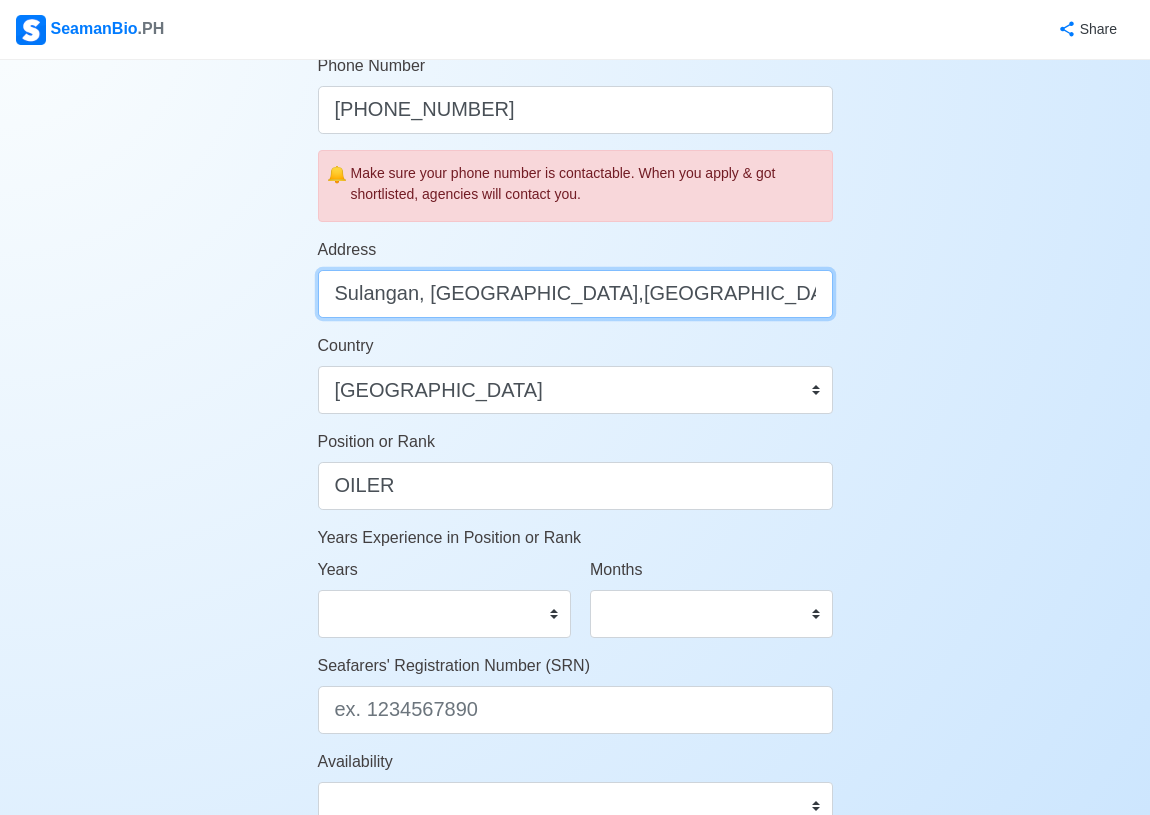 type on "Sulangan, Dumangas,Iloilo" 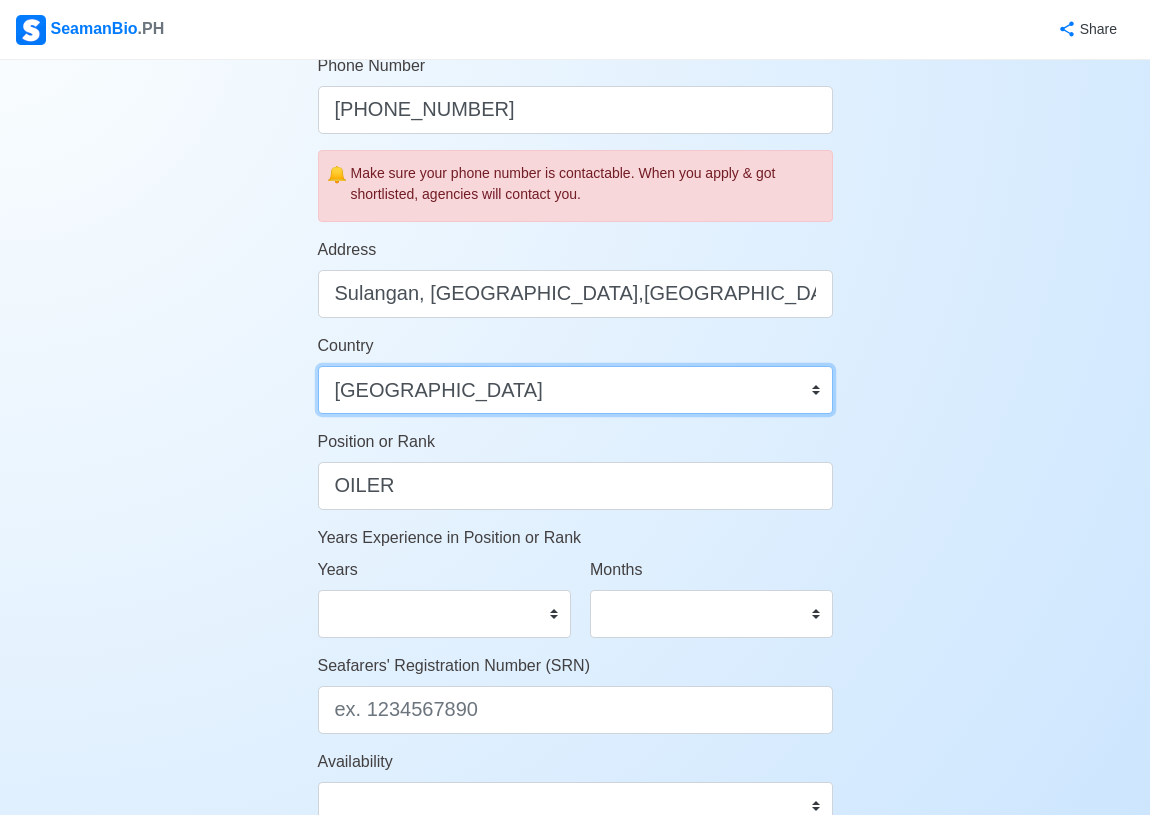 click on "Afghanistan Åland Islands Albania Algeria American Samoa Andorra Angola Anguilla Antarctica Antigua and Barbuda Argentina Armenia Aruba Australia Austria Azerbaijan Bahamas Bahrain Bangladesh Barbados Belarus Belgium Belize Benin Bermuda Bhutan Bolivia, Plurinational State of Bonaire, Sint Eustatius and Saba Bosnia and Herzegovina Botswana Bouvet Island Brazil British Indian Ocean Territory Brunei Darussalam Bulgaria Burkina Faso Burundi Cabo Verde Cambodia Cameroon Canada Cayman Islands Central African Republic Chad Chile China Christmas Island Cocos (Keeling) Islands Colombia Comoros Congo Congo, Democratic Republic of the Cook Islands Costa Rica Croatia Cuba Curaçao Cyprus Czechia Côte d'Ivoire Denmark Djibouti Dominica Dominican Republic Ecuador Egypt El Salvador Equatorial Guinea Eritrea Estonia Eswatini Ethiopia Falkland Islands (Malvinas) Faroe Islands Fiji Finland France French Guiana French Polynesia French Southern Territories Gabon Gambia Georgia Germany Ghana Gibraltar Greece Greenland Grenada" at bounding box center (575, 390) 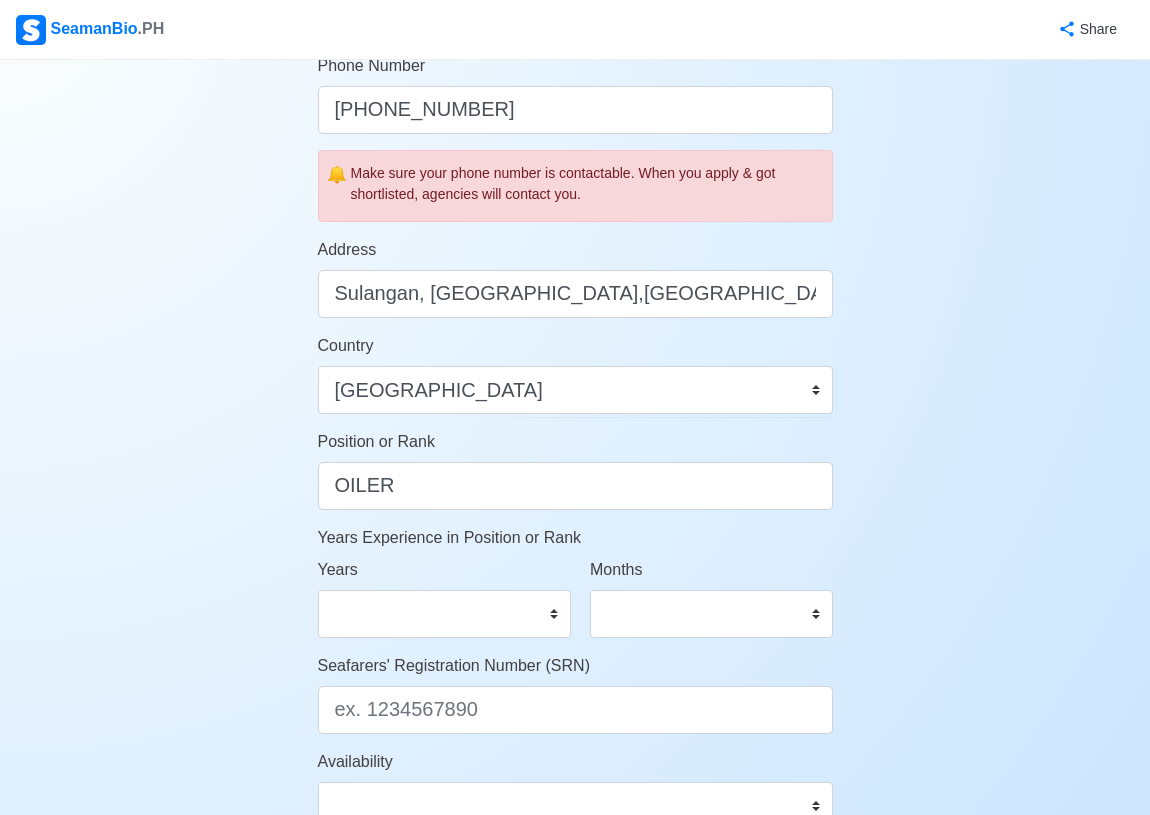 click on "Country Afghanistan Åland Islands Albania Algeria American Samoa Andorra Angola Anguilla Antarctica Antigua and Barbuda Argentina Armenia Aruba Australia Austria Azerbaijan Bahamas Bahrain Bangladesh Barbados Belarus Belgium Belize Benin Bermuda Bhutan Bolivia, Plurinational State of Bonaire, Sint Eustatius and Saba Bosnia and Herzegovina Botswana Bouvet Island Brazil British Indian Ocean Territory Brunei Darussalam Bulgaria Burkina Faso Burundi Cabo Verde Cambodia Cameroon Canada Cayman Islands Central African Republic Chad Chile China Christmas Island Cocos (Keeling) Islands Colombia Comoros Congo Congo, Democratic Republic of the Cook Islands Costa Rica Croatia Cuba Curaçao Cyprus Czechia Côte d'Ivoire Denmark Djibouti Dominica Dominican Republic Ecuador Egypt El Salvador Equatorial Guinea Eritrea Estonia Eswatini Ethiopia Falkland Islands (Malvinas) Faroe Islands Fiji Finland France French Guiana French Polynesia French Southern Territories Gabon Gambia Georgia Germany Ghana Gibraltar Greece Greenland" at bounding box center [575, 374] 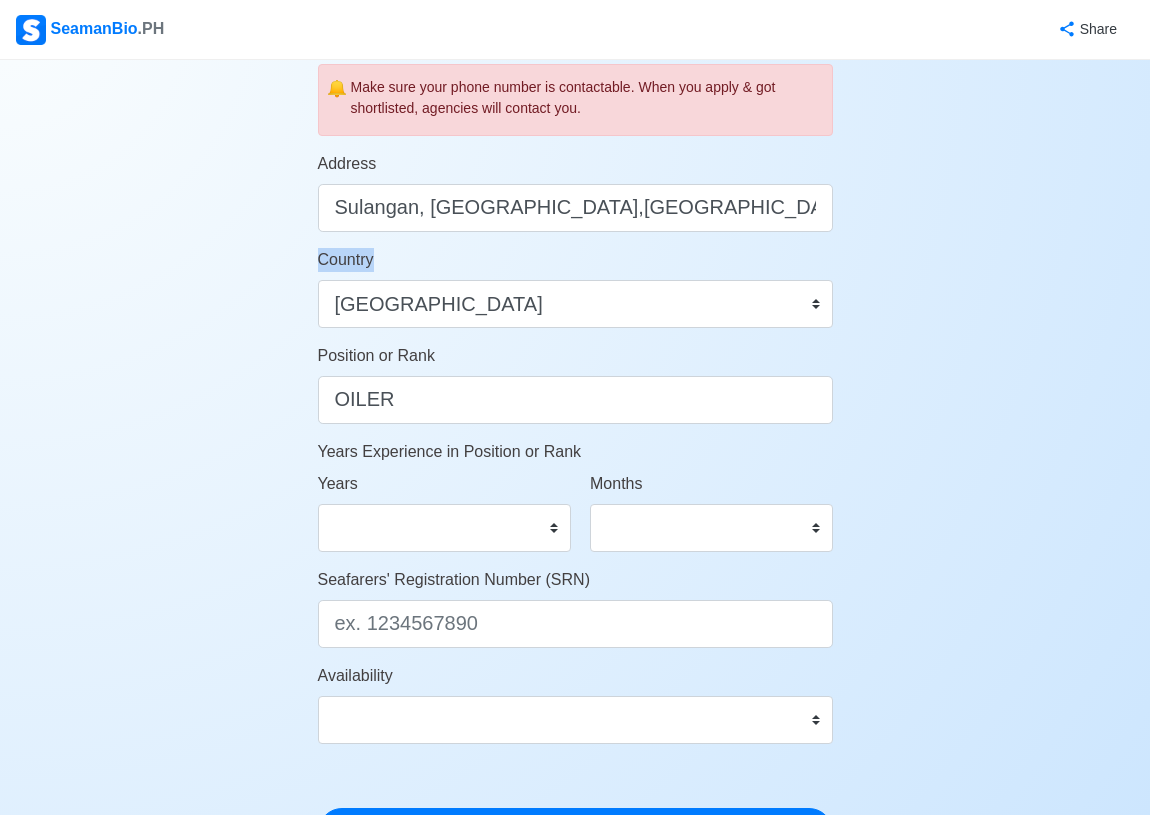 scroll, scrollTop: 854, scrollLeft: 0, axis: vertical 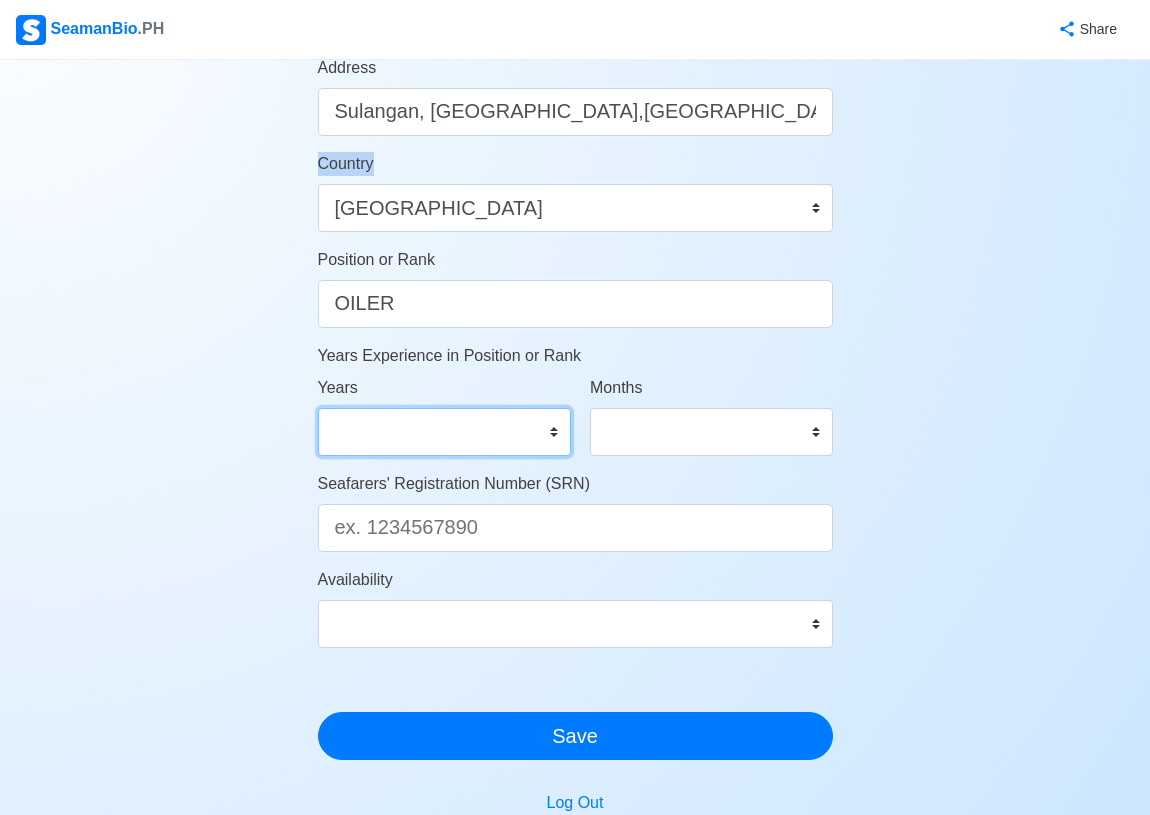 click on "0 1 2 3 4 5 6 7 8 9 10 11 12 13 14 15 16 17 18 19 20 21 22 23 24 25 26 27 28 29 30 31 32 33 34 35 36 37 38 39 40 41 42 43 44 45 46 47 48 49 50" at bounding box center [445, 432] 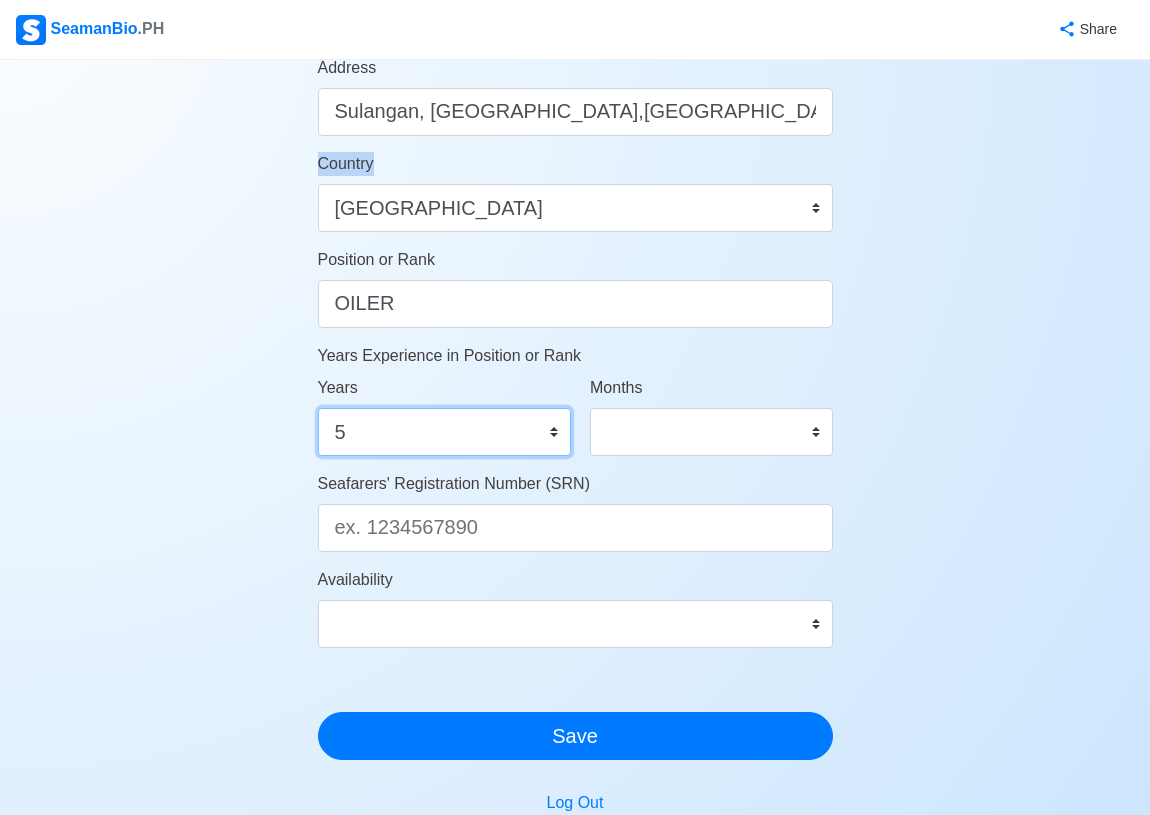 click on "0 1 2 3 4 5 6 7 8 9 10 11 12 13 14 15 16 17 18 19 20 21 22 23 24 25 26 27 28 29 30 31 32 33 34 35 36 37 38 39 40 41 42 43 44 45 46 47 48 49 50" at bounding box center (445, 432) 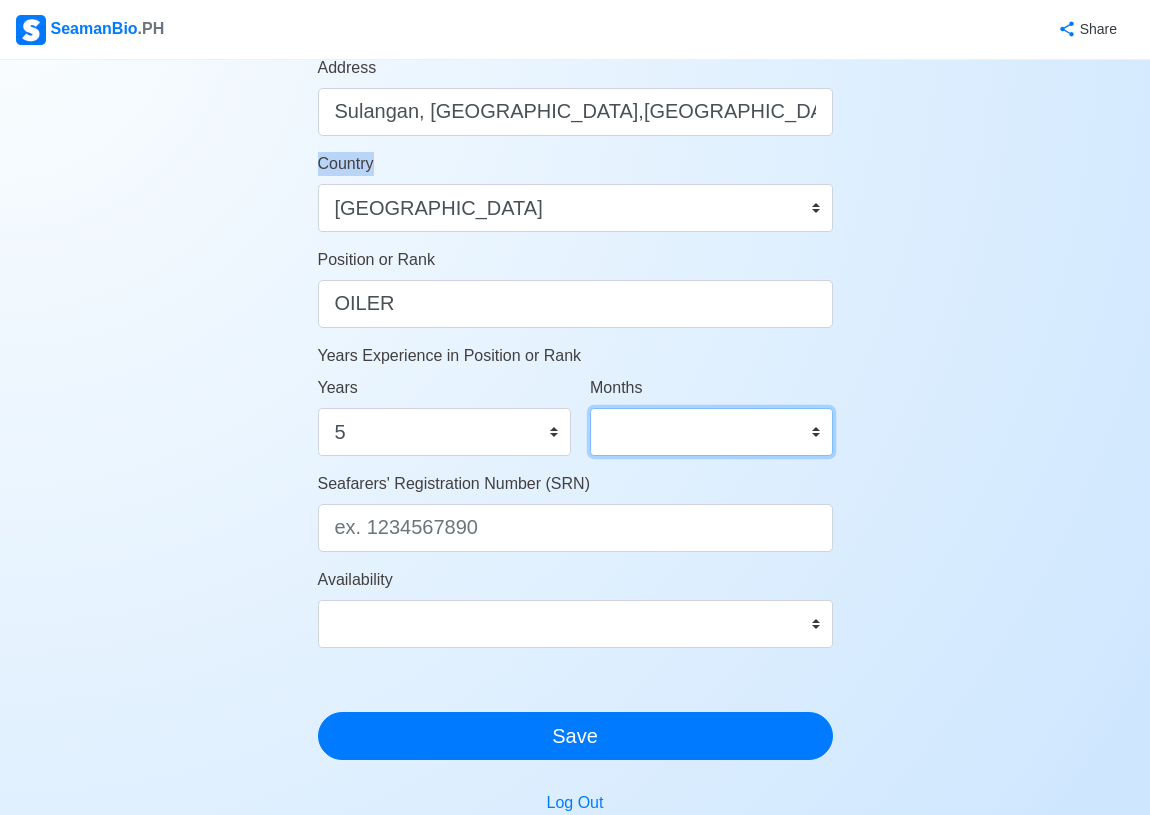 click on "0 1 2 3 4 5 6 7 8 9 10 11" at bounding box center (711, 432) 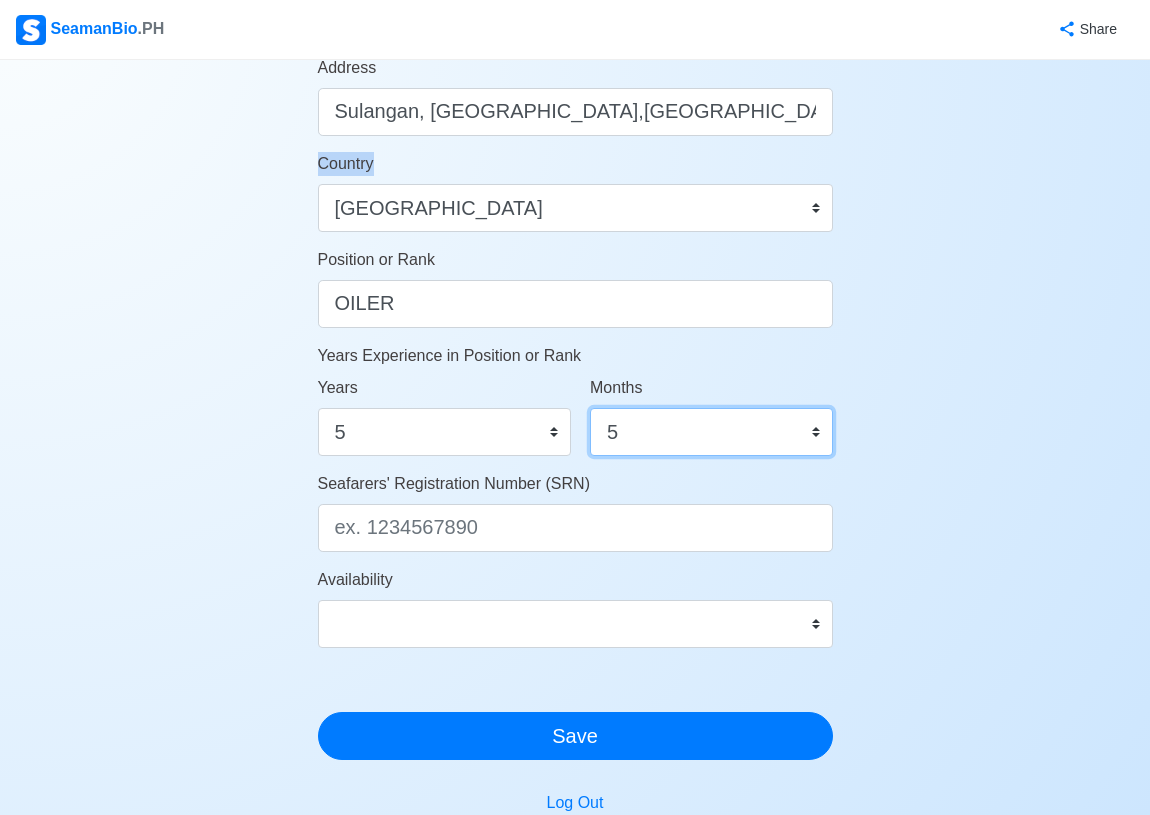 click on "0 1 2 3 4 5 6 7 8 9 10 11" at bounding box center (711, 432) 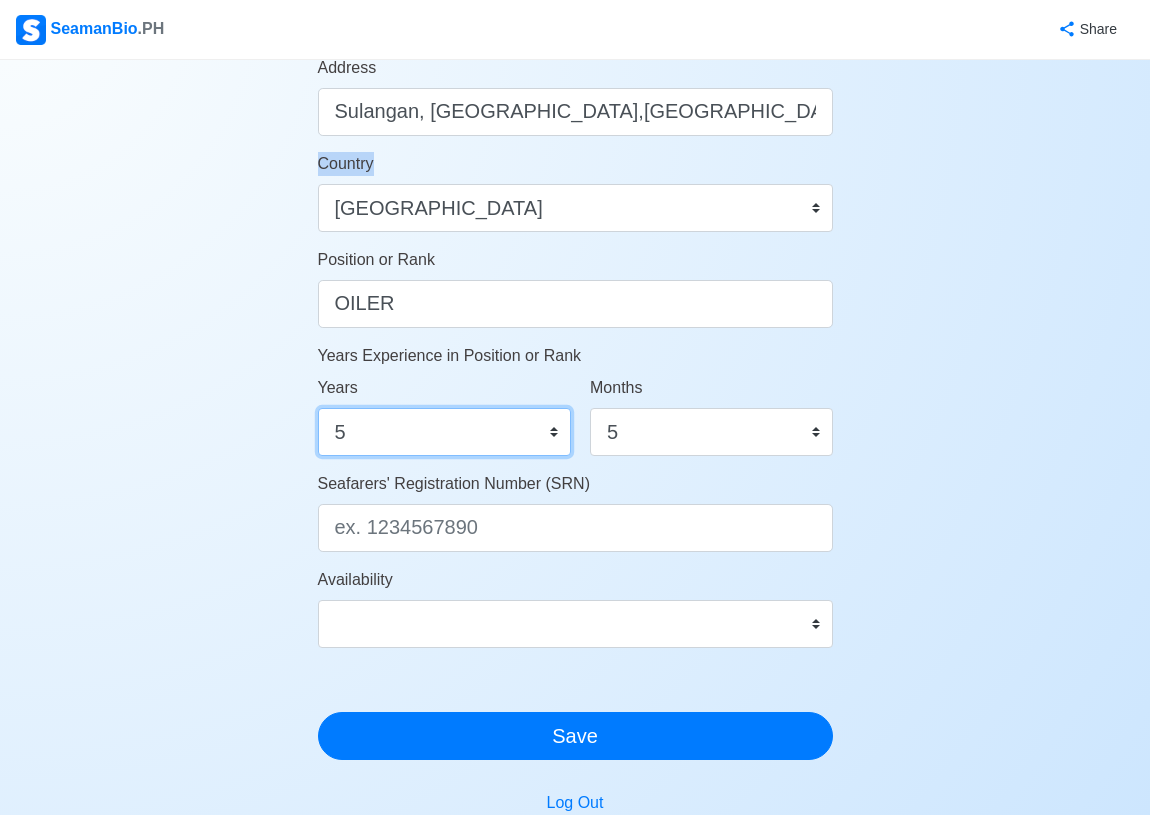 click on "0 1 2 3 4 5 6 7 8 9 10 11 12 13 14 15 16 17 18 19 20 21 22 23 24 25 26 27 28 29 30 31 32 33 34 35 36 37 38 39 40 41 42 43 44 45 46 47 48 49 50" at bounding box center [445, 432] 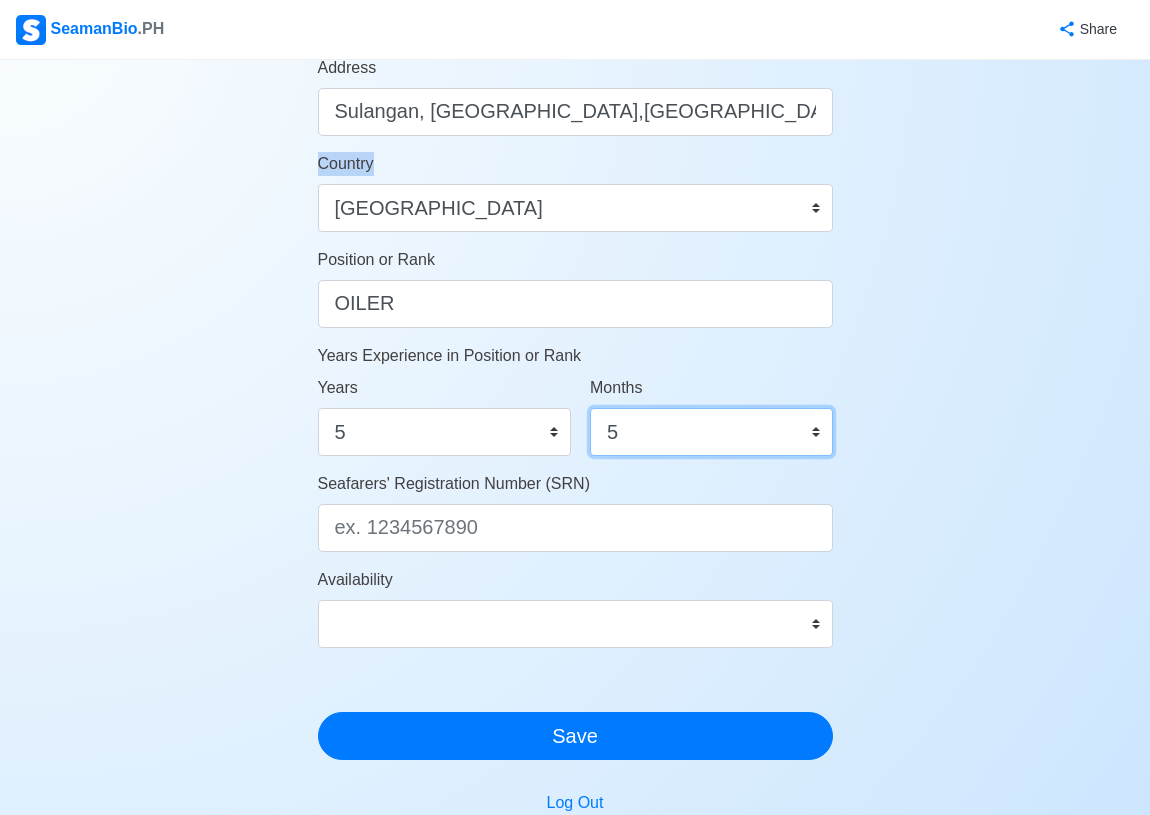 click on "0 1 2 3 4 5 6 7 8 9 10 11" at bounding box center [711, 432] 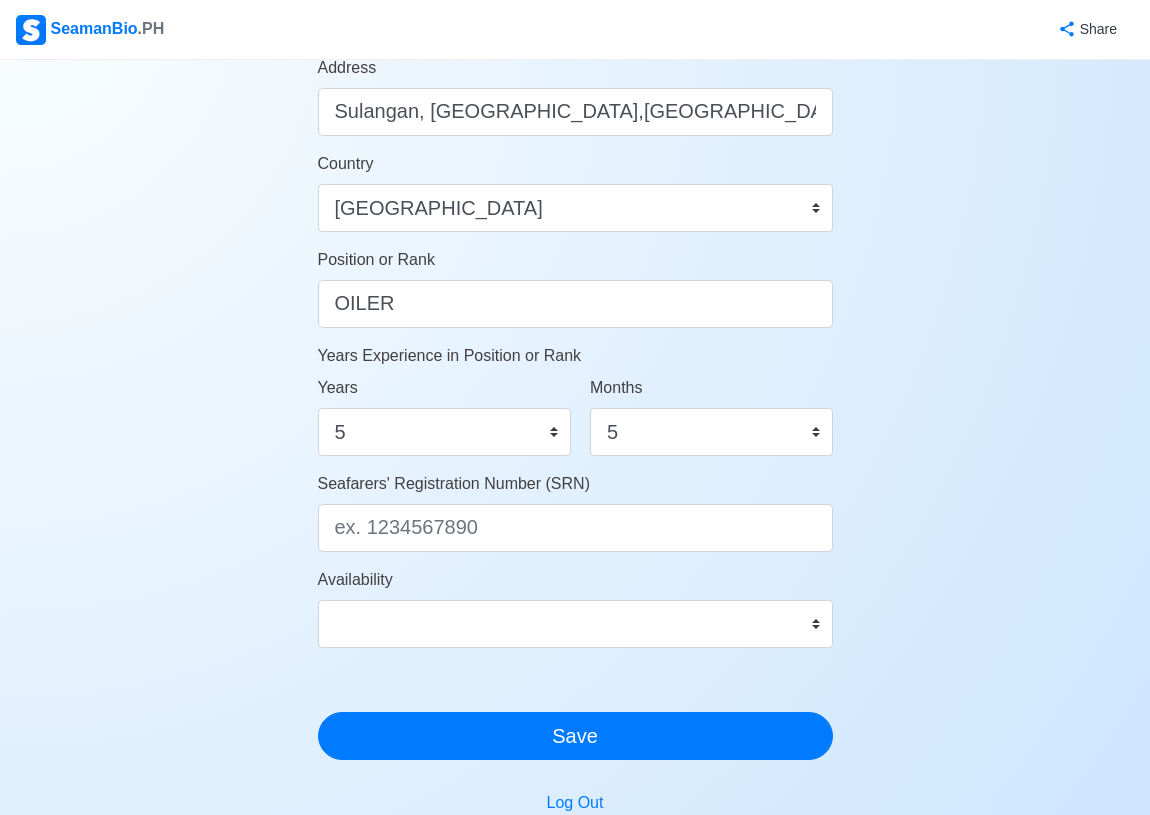 click on "Account Setup Your Job Status Onboard Actively Looking for Job Not Looking for Job Hiring Visibility Visible for Hiring Not Visible for Hiring Your Name RADEL D. ANGELIA Date of Birth     01/23/1985 Civil Status Single Married Widowed Separated Gender Male Female Height (cm) 163 Weight (kg) 74 Phone Number +639484319593 🔔 Make sure your phone number is contactable. When you apply & got shortlisted, agencies will contact you. Address Sulangan, Dumangas,Iloilo Country Afghanistan Åland Islands Albania Algeria American Samoa Andorra Angola Anguilla Antarctica Antigua and Barbuda Argentina Armenia Aruba Australia Austria Azerbaijan Bahamas Bahrain Bangladesh Barbados Belarus Belgium Belize Benin Bermuda Bhutan Bolivia, Plurinational State of Bonaire, Sint Eustatius and Saba Bosnia and Herzegovina Botswana Bouvet Island Brazil British Indian Ocean Territory Brunei Darussalam Bulgaria Burkina Faso Burundi Cabo Verde Cambodia Cameroon Canada Cayman Islands Central African Republic Chad Chile China Colombia 0" at bounding box center [575, 82] 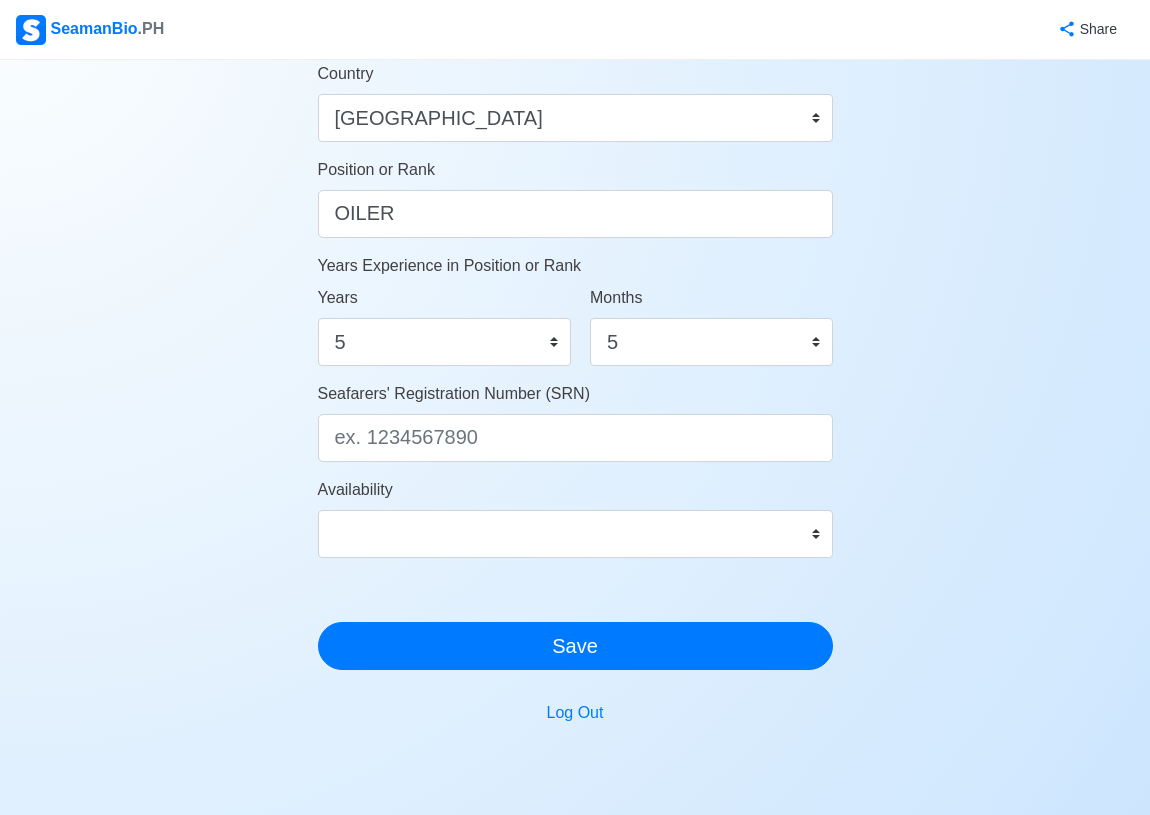 scroll, scrollTop: 945, scrollLeft: 0, axis: vertical 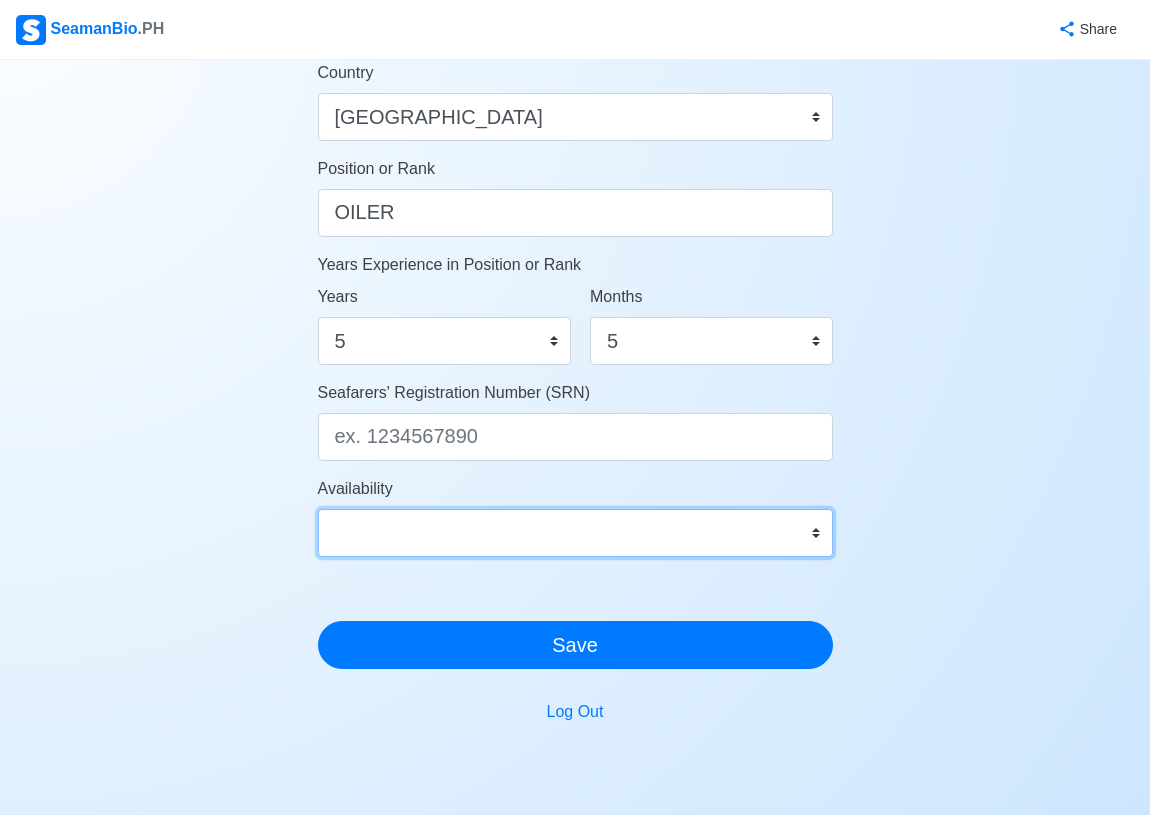 click on "Immediate Aug 2025  Sep 2025  Oct 2025  Nov 2025  Dec 2025  Jan 2026  Feb 2026  Mar 2026  Apr 2026" at bounding box center [575, 533] 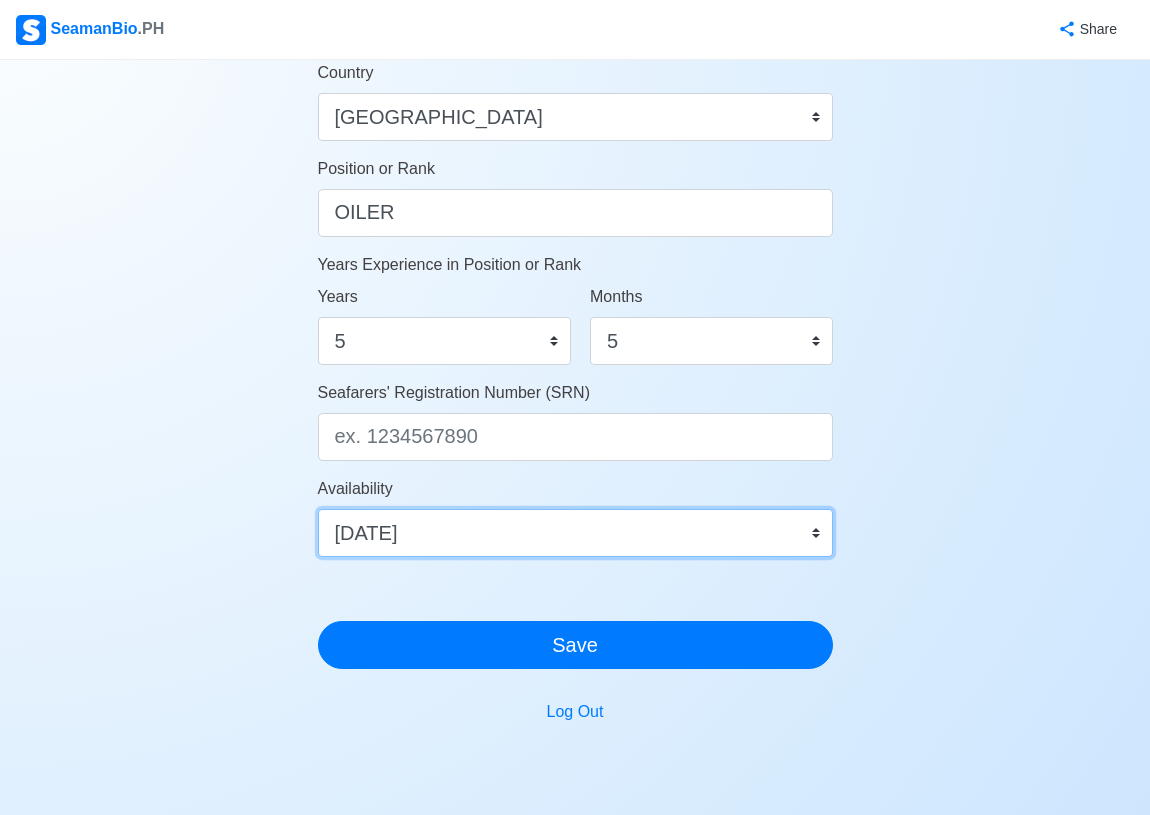 click on "Immediate Aug 2025  Sep 2025  Oct 2025  Nov 2025  Dec 2025  Jan 2026  Feb 2026  Mar 2026  Apr 2026" at bounding box center (575, 533) 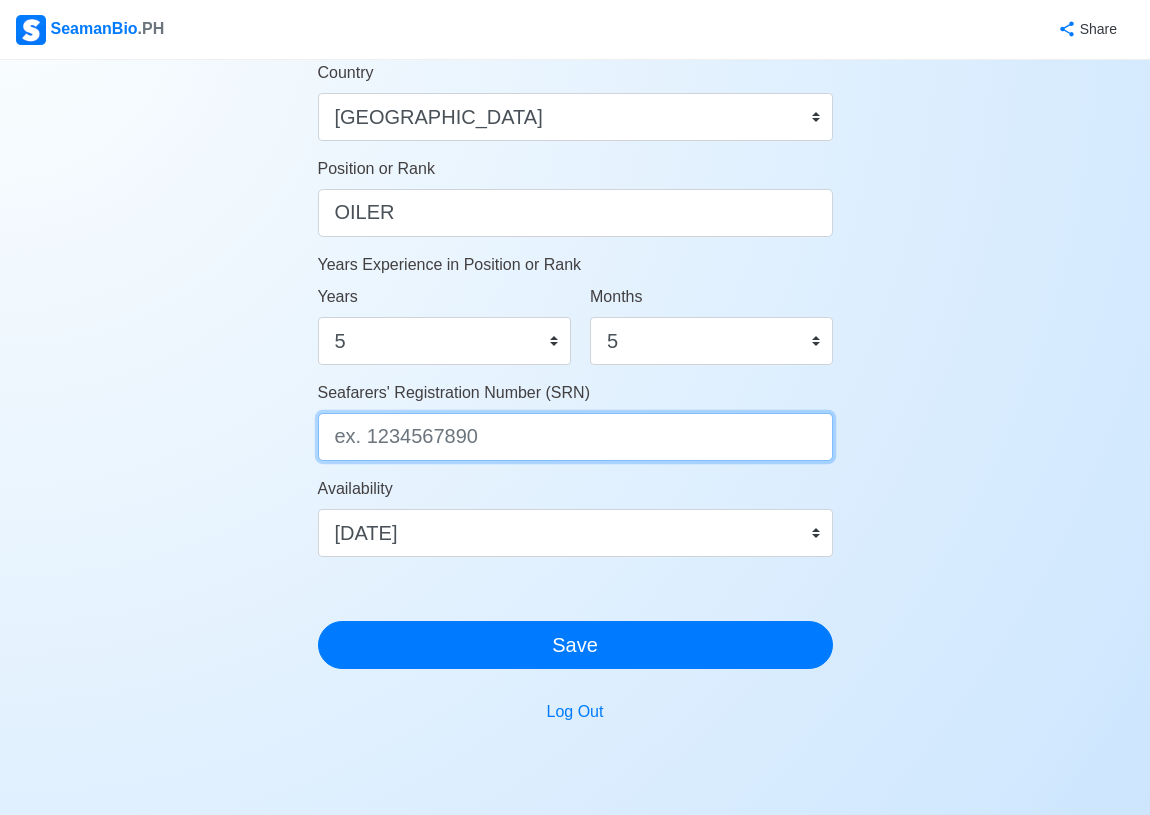 click on "Seafarers' Registration Number (SRN)" at bounding box center (575, 437) 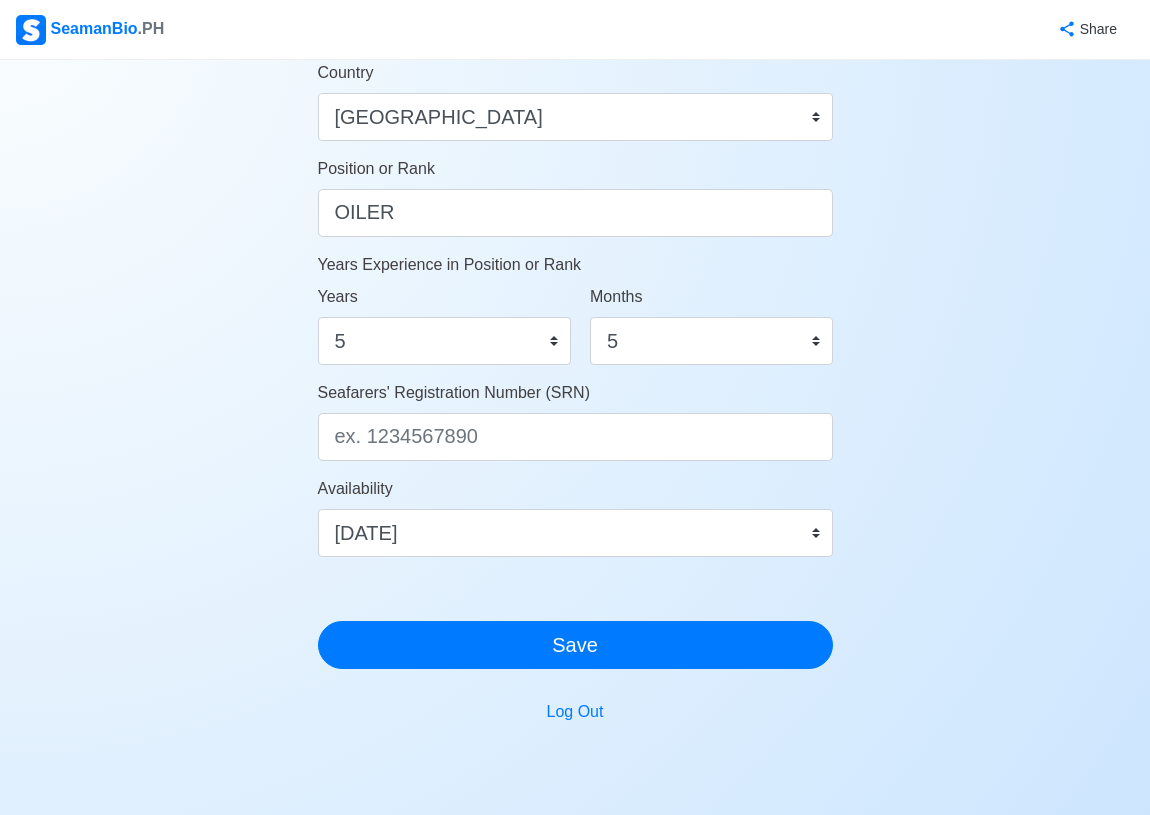 click at bounding box center [575, 791] 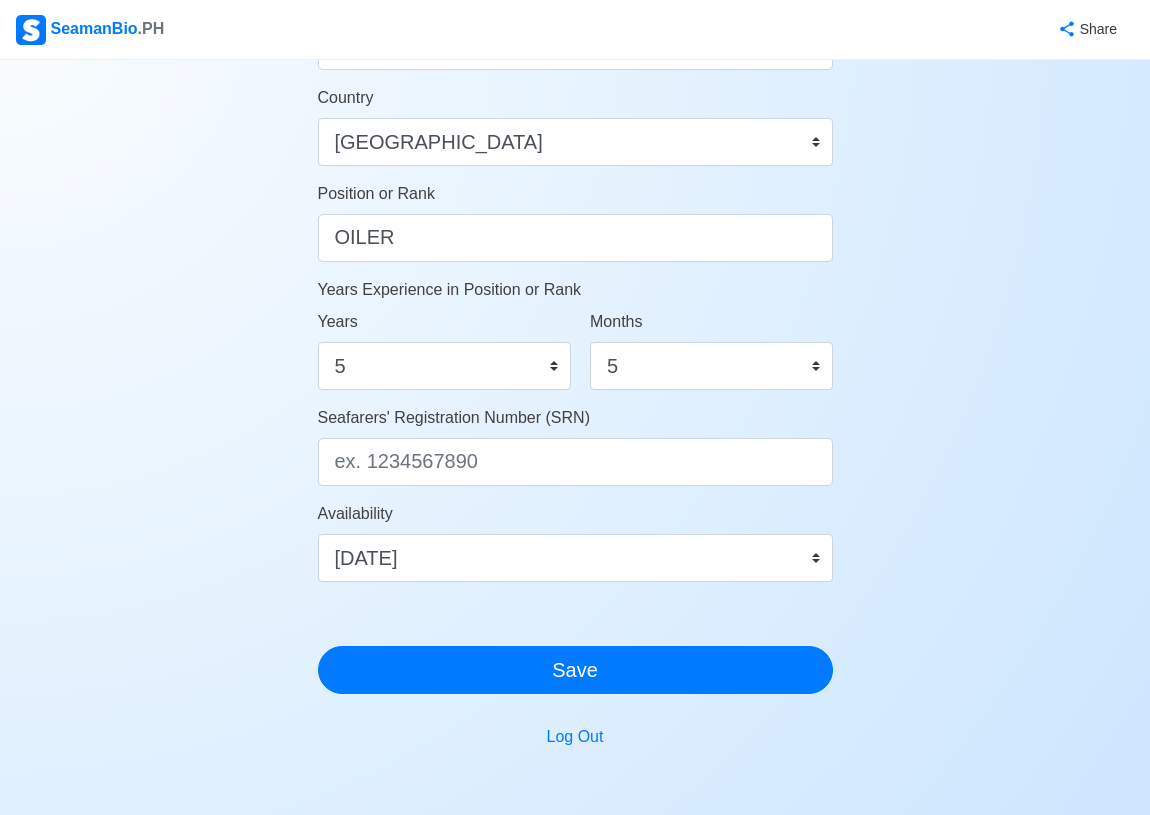 scroll, scrollTop: 952, scrollLeft: 0, axis: vertical 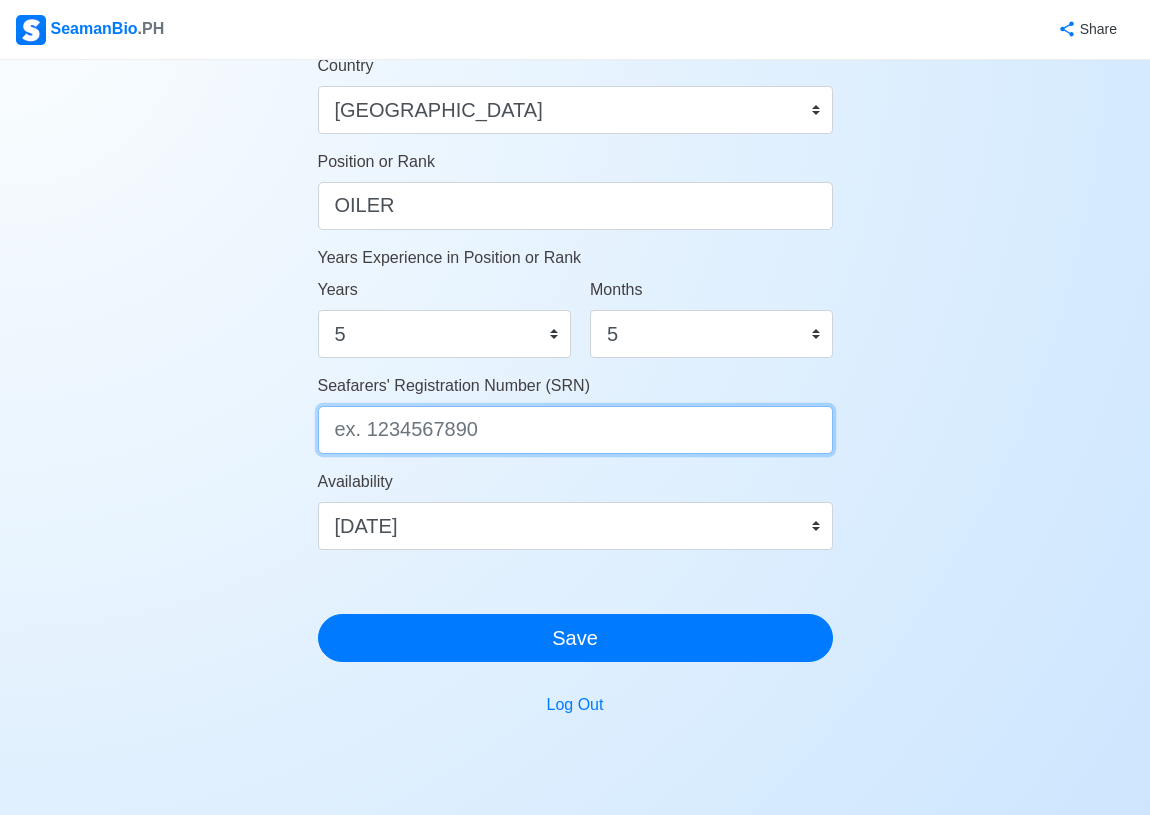 click on "Seafarers' Registration Number (SRN)" at bounding box center [575, 430] 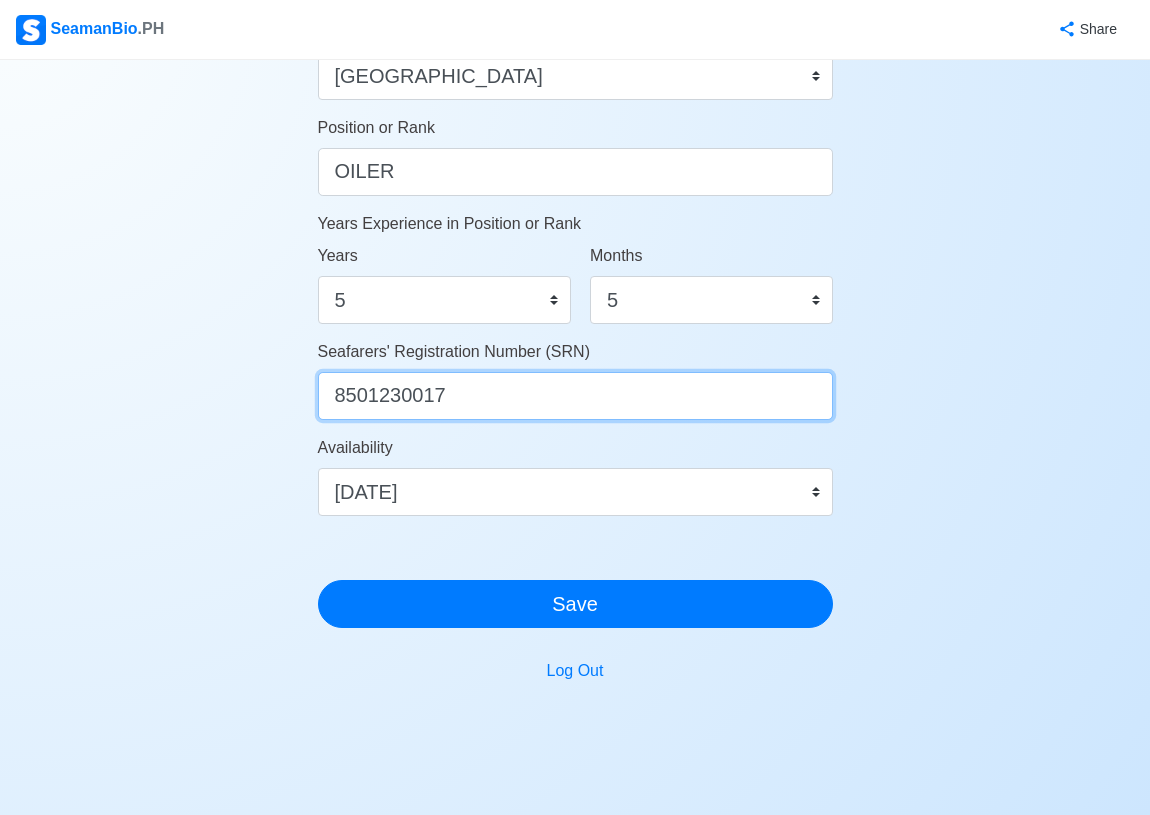 scroll, scrollTop: 1000, scrollLeft: 0, axis: vertical 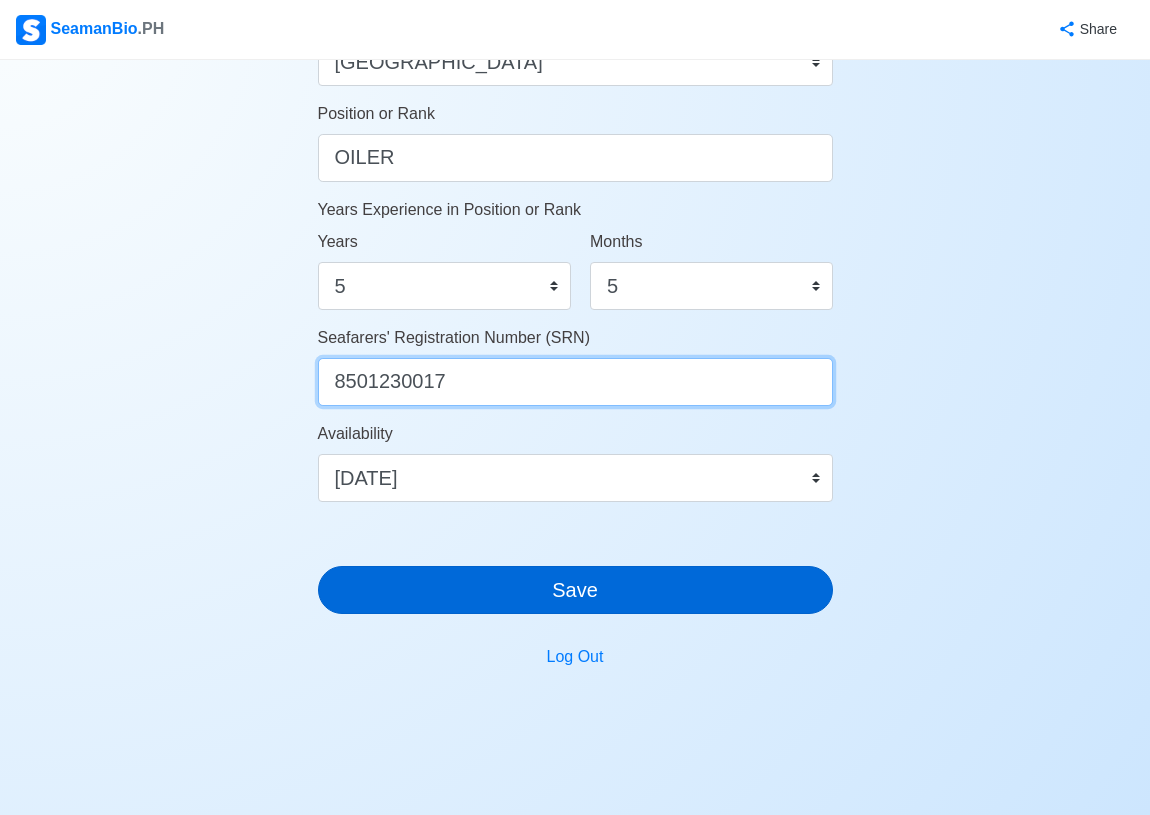 type on "8501230017" 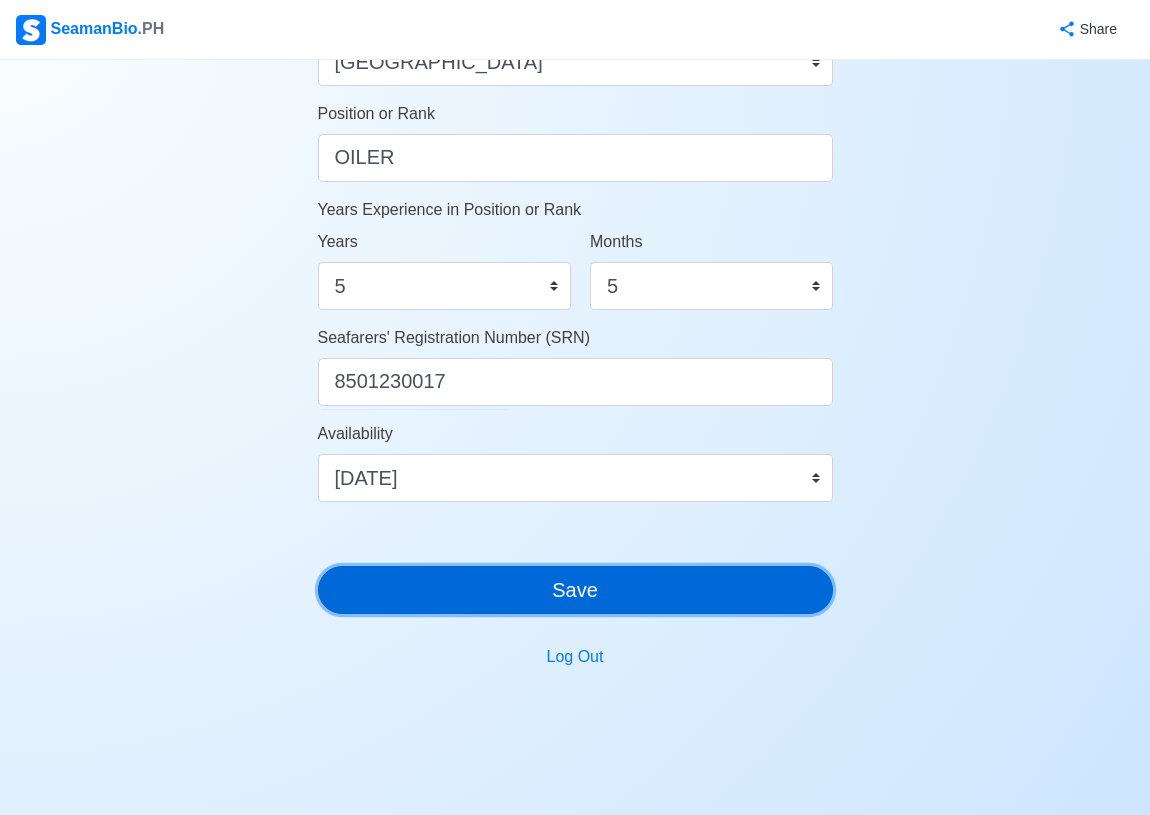 click on "Save" at bounding box center (575, 590) 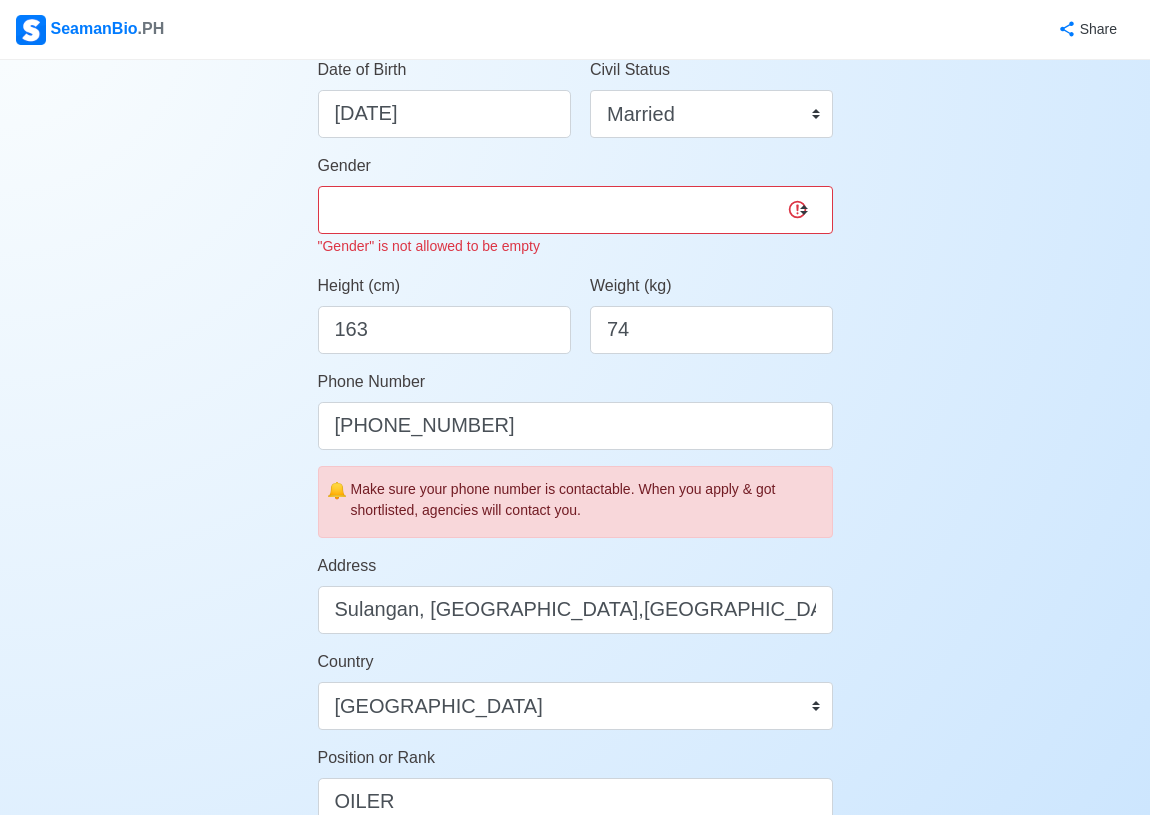 scroll, scrollTop: 296, scrollLeft: 0, axis: vertical 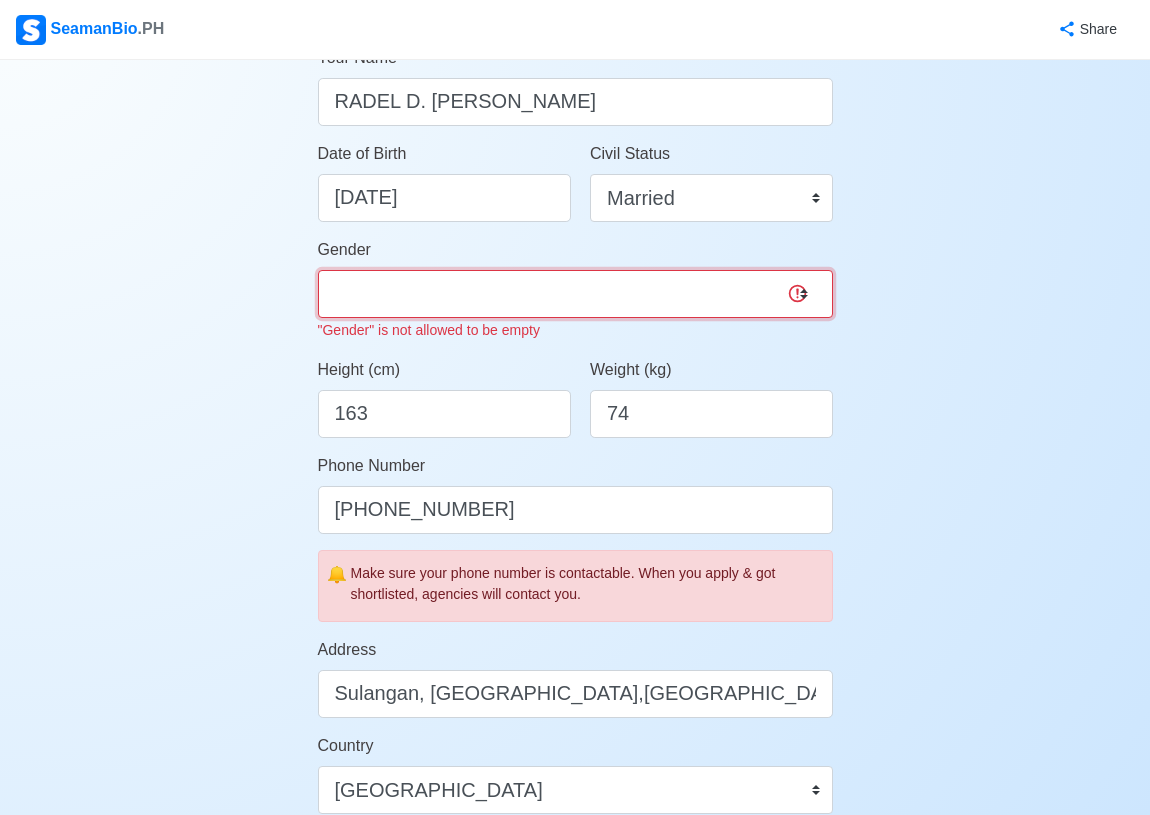 click on "Male Female" at bounding box center (575, 294) 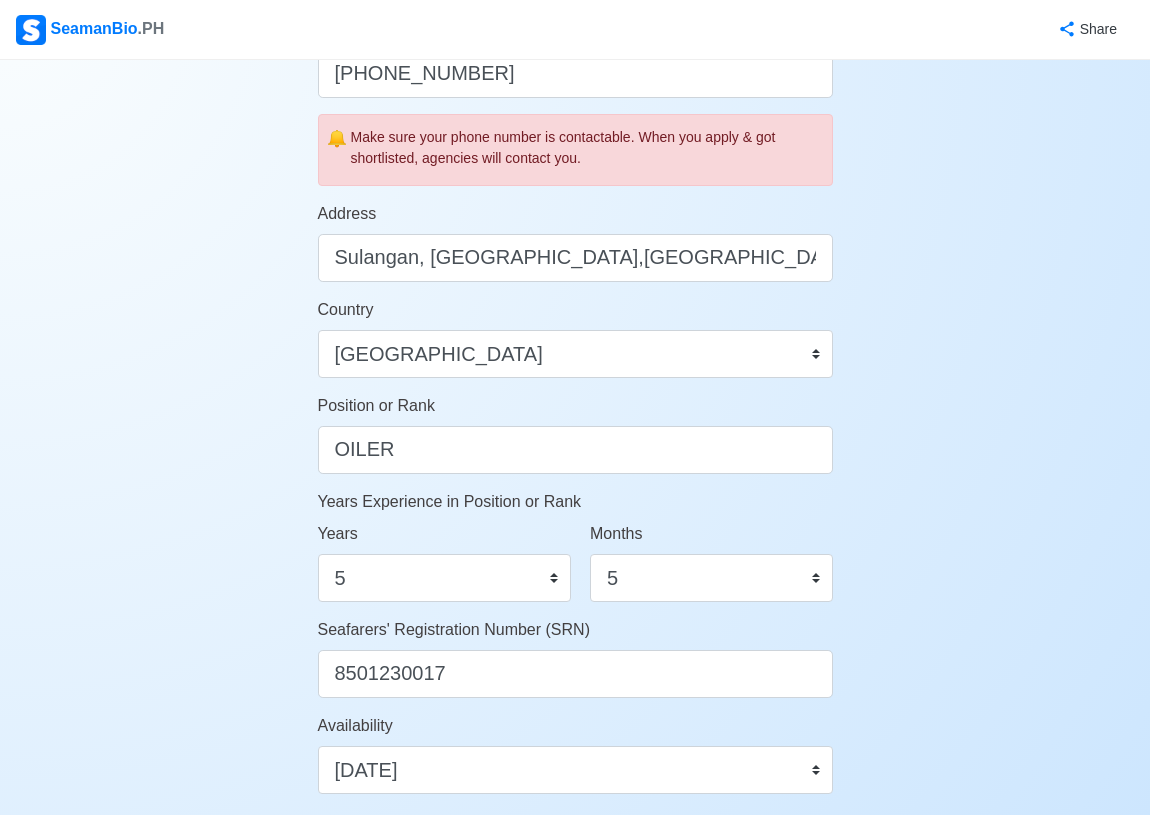 scroll, scrollTop: 1067, scrollLeft: 0, axis: vertical 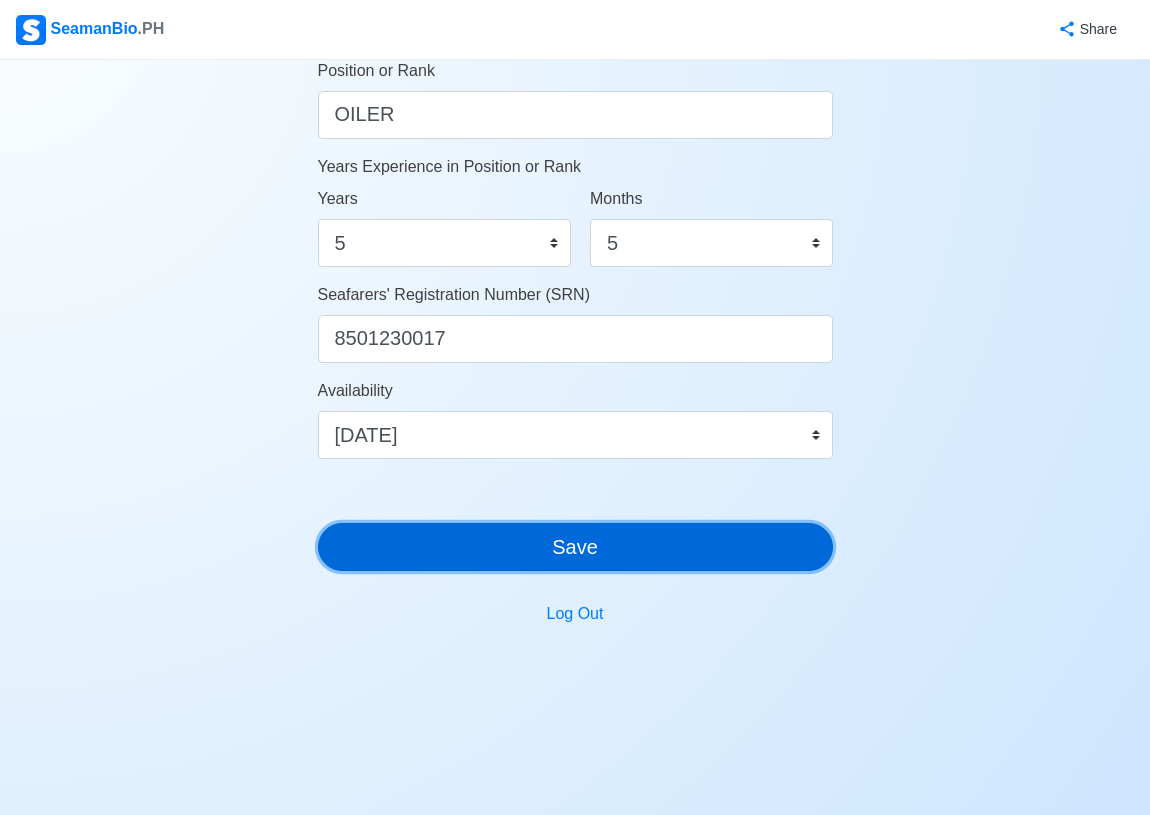 click on "Save" at bounding box center (575, 547) 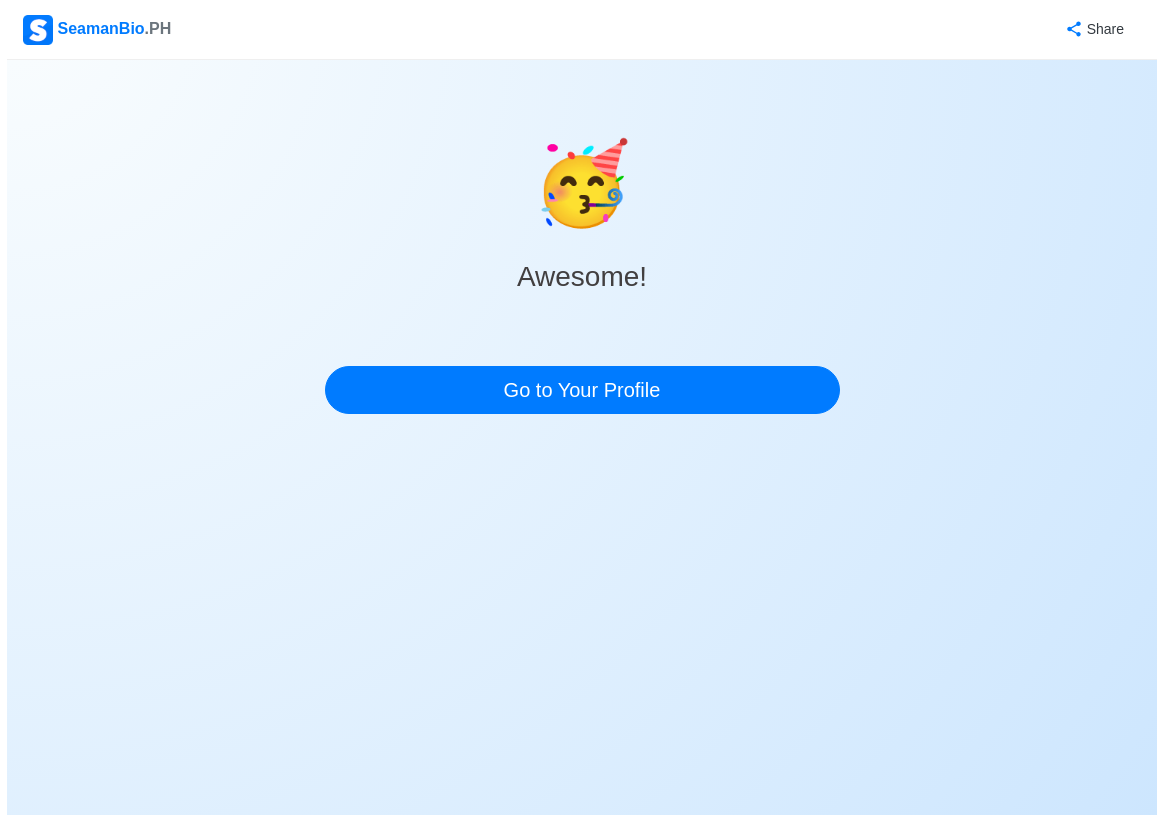 scroll, scrollTop: 0, scrollLeft: 0, axis: both 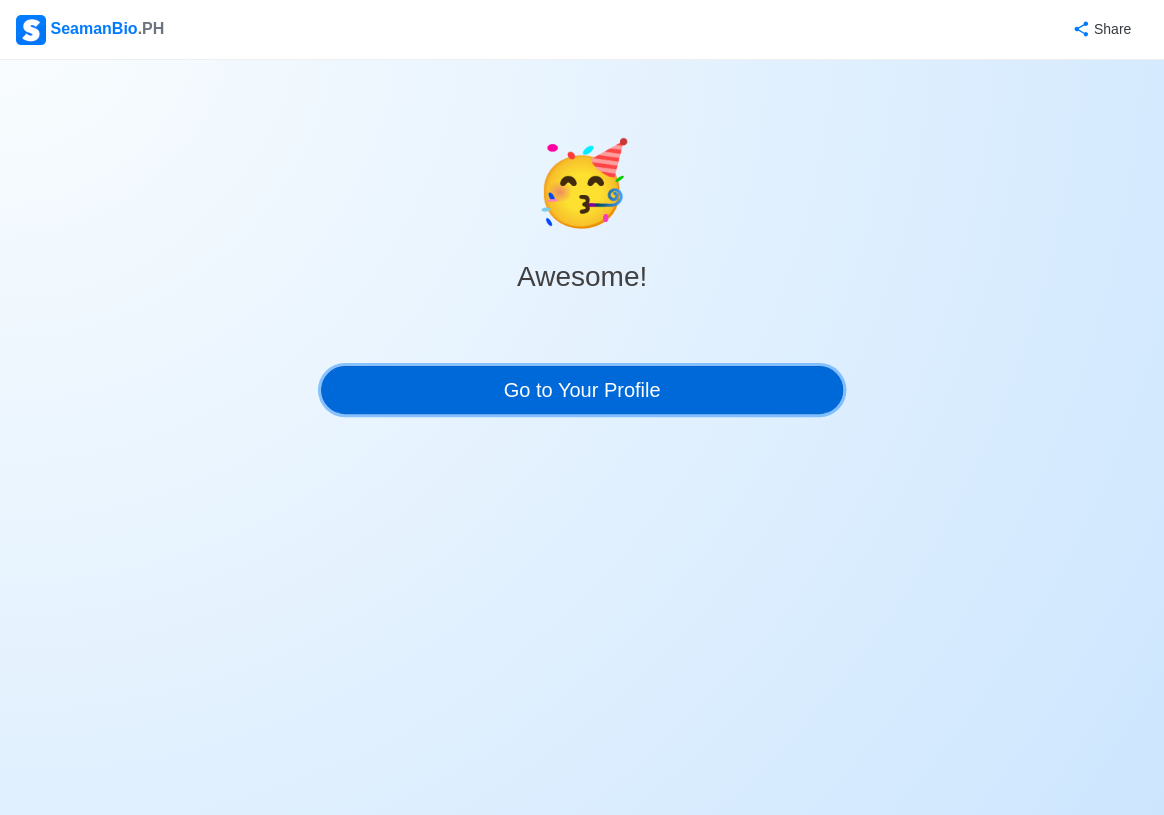 click on "Go to Your Profile" at bounding box center [582, 390] 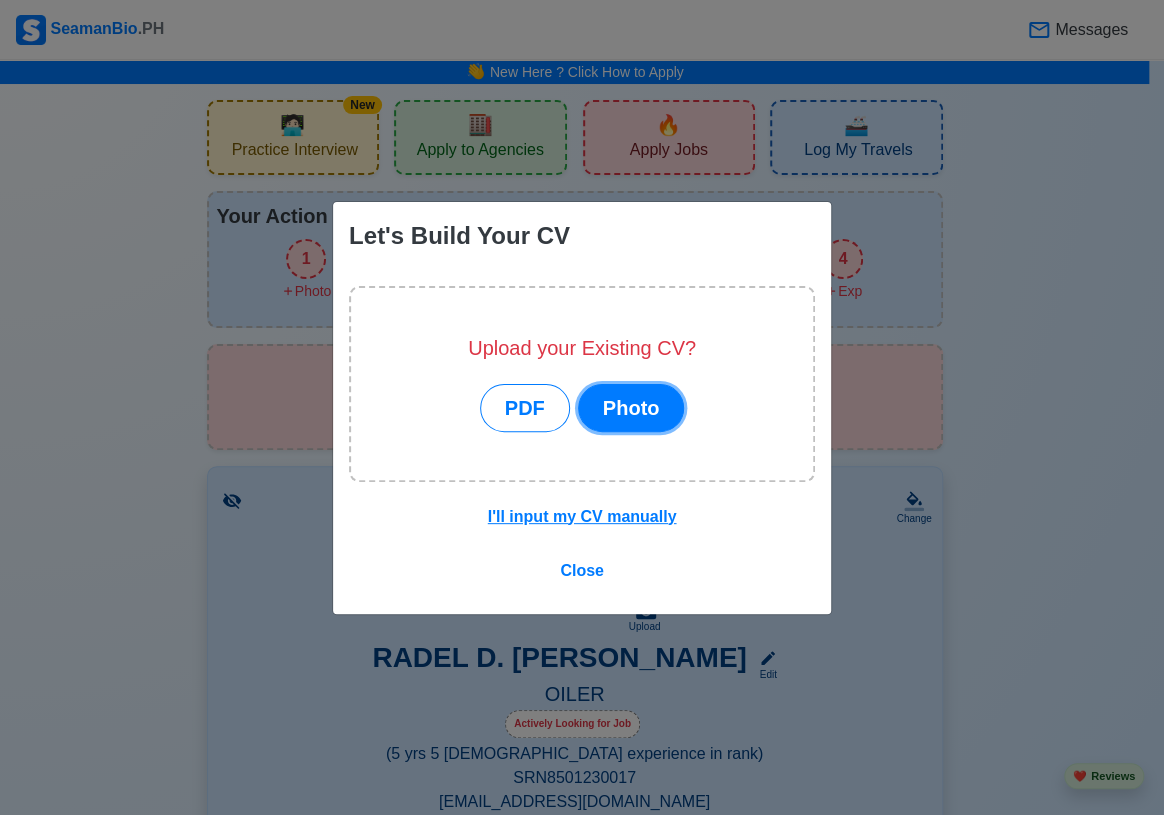 click on "Photo" at bounding box center [631, 408] 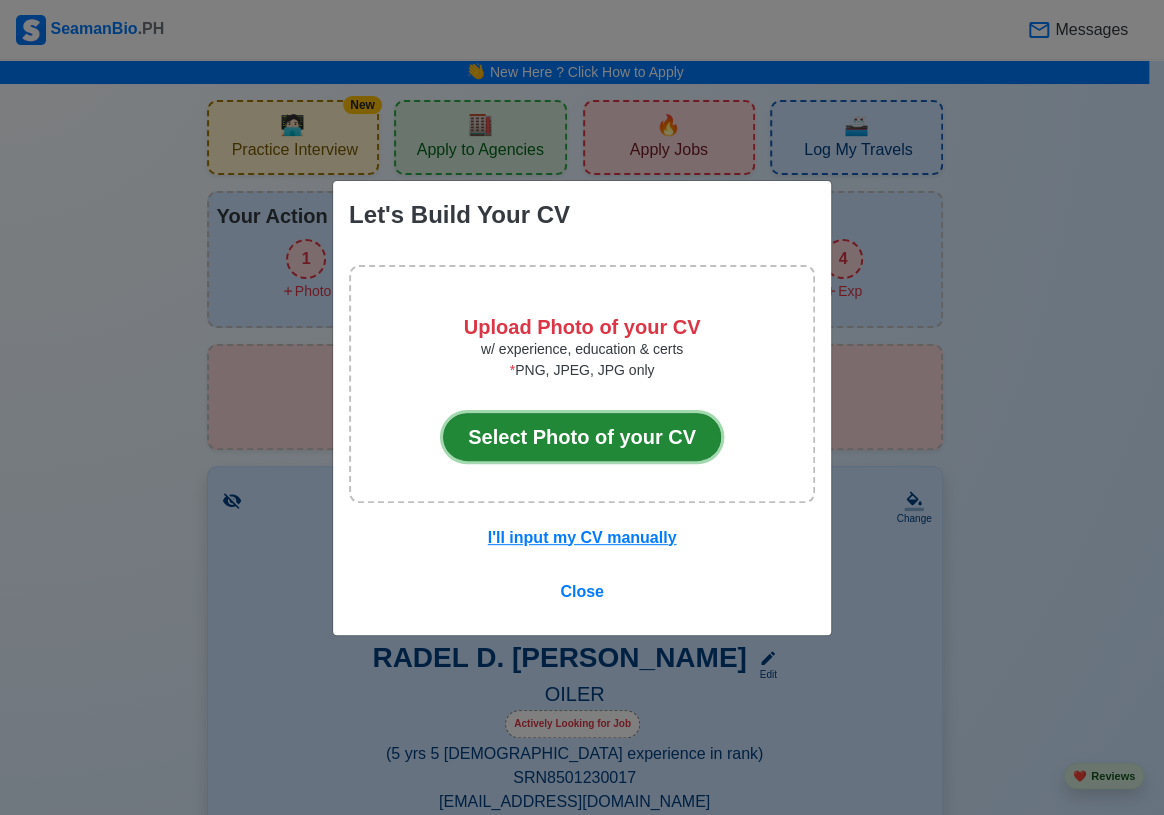 click on "Select Photo of your CV" at bounding box center [582, 437] 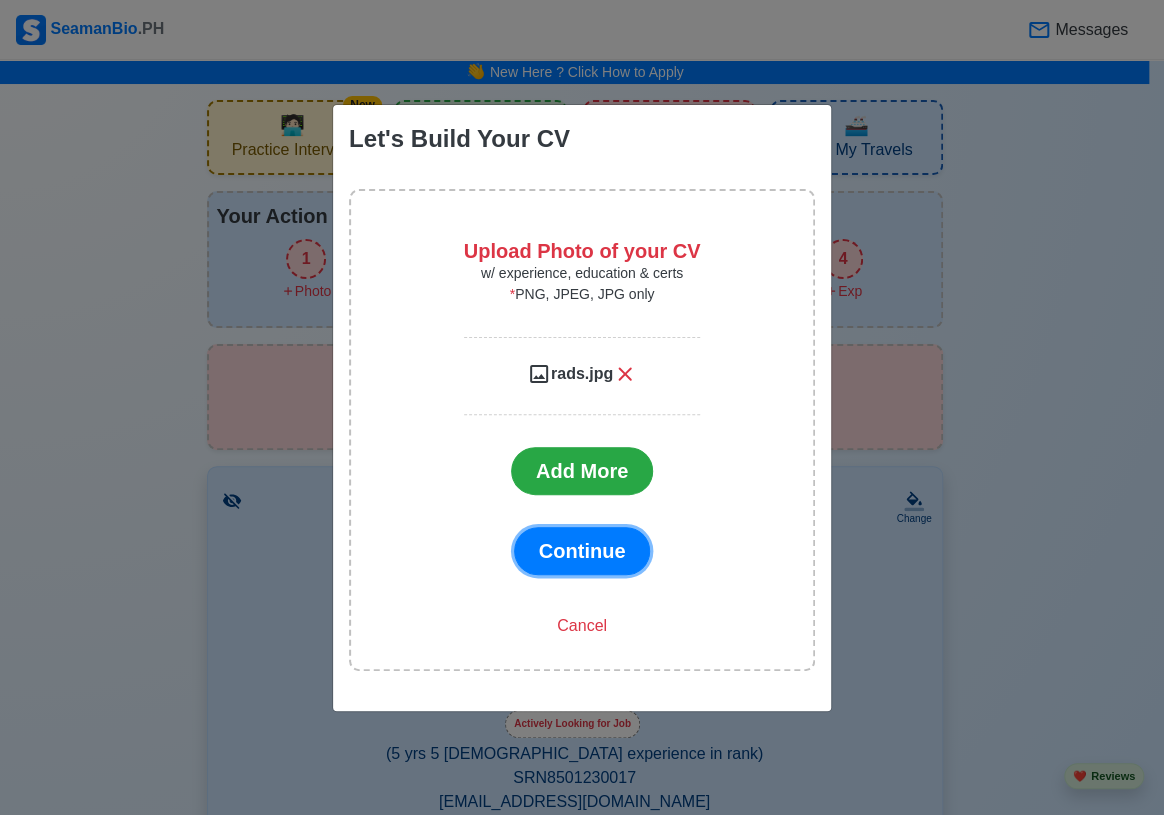 click on "Continue" at bounding box center [582, 551] 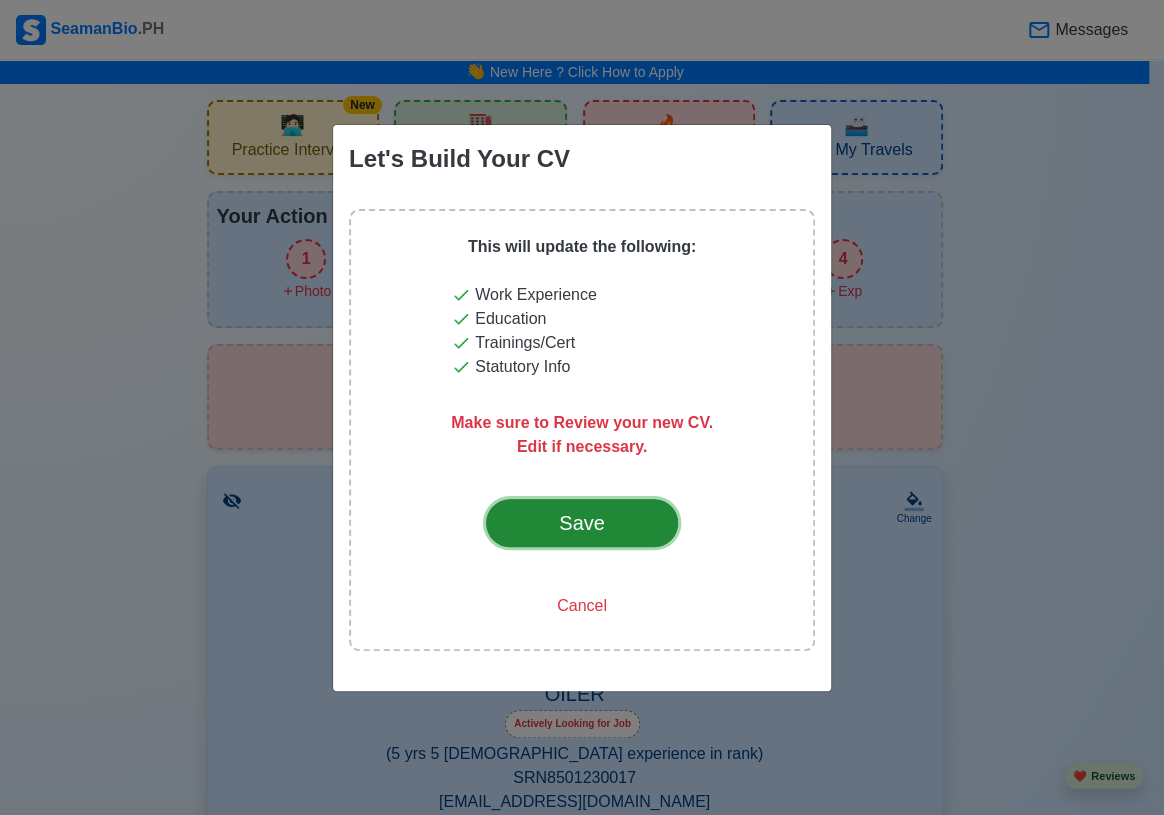 click on "Save" at bounding box center [582, 523] 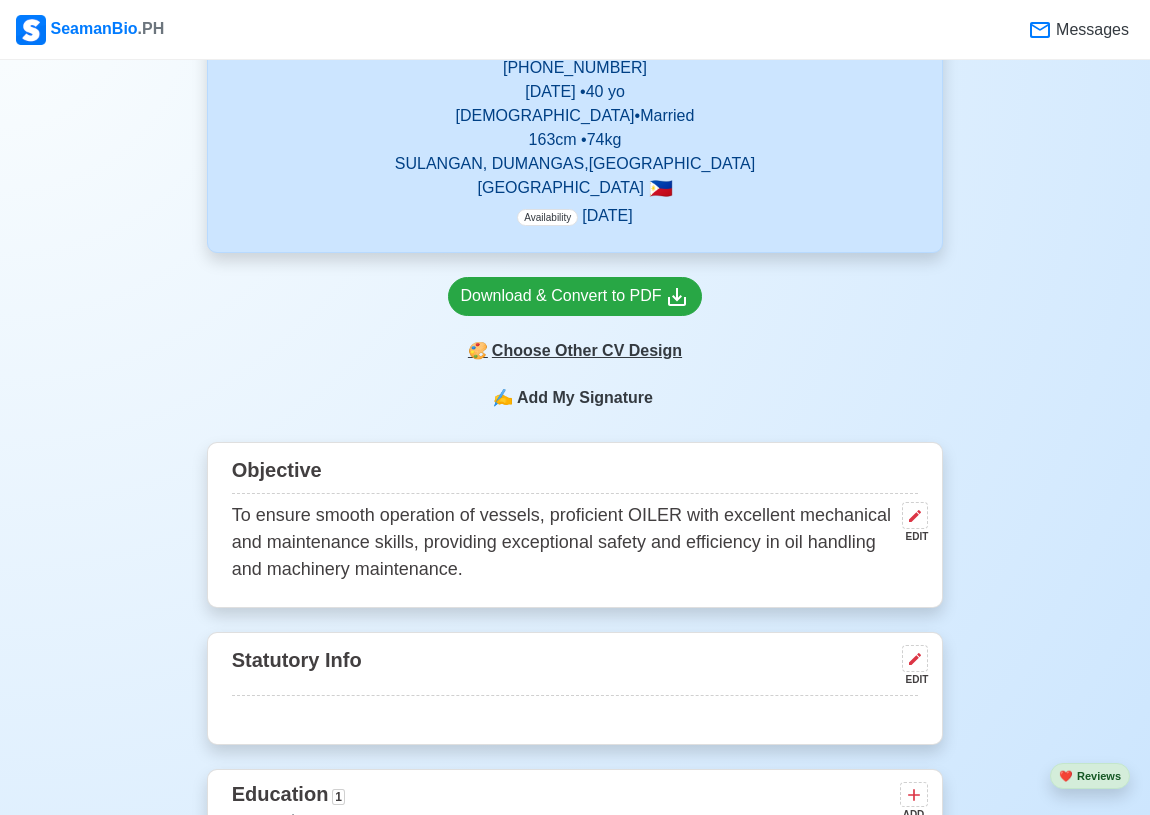 scroll, scrollTop: 727, scrollLeft: 0, axis: vertical 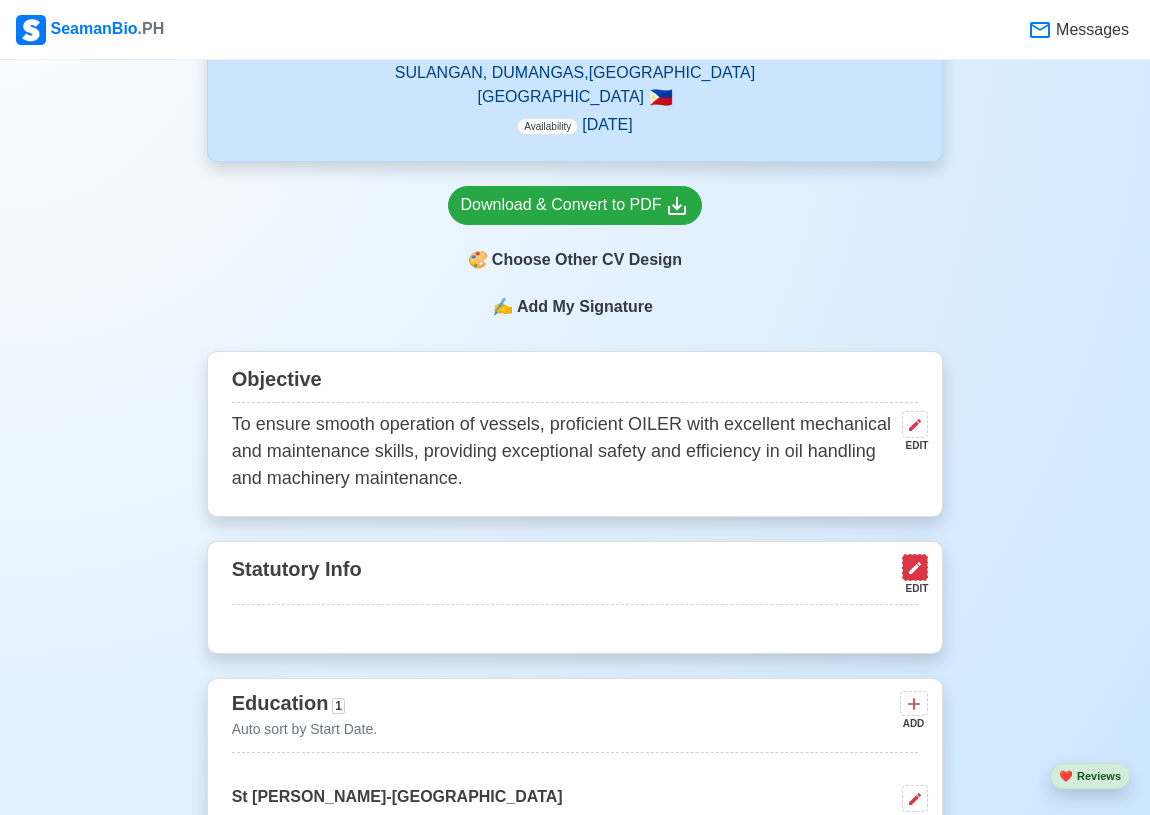 click 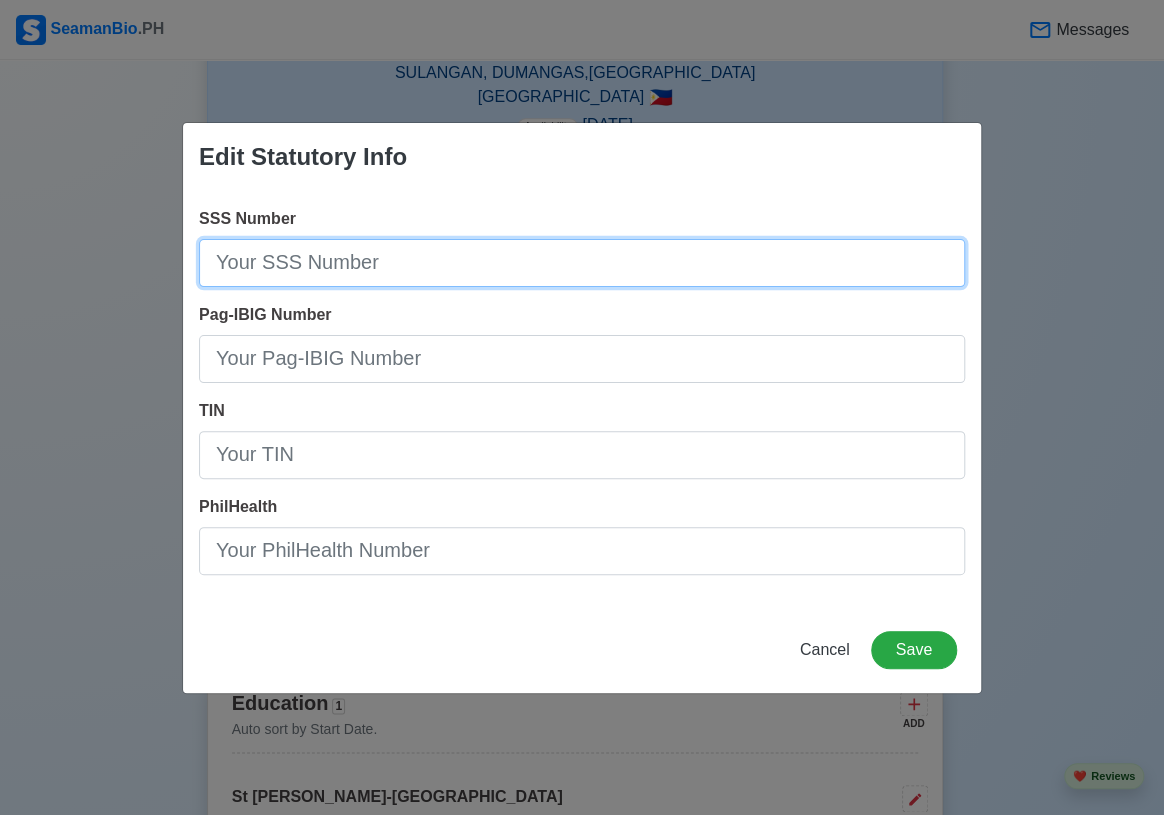 click on "SSS Number" at bounding box center (582, 263) 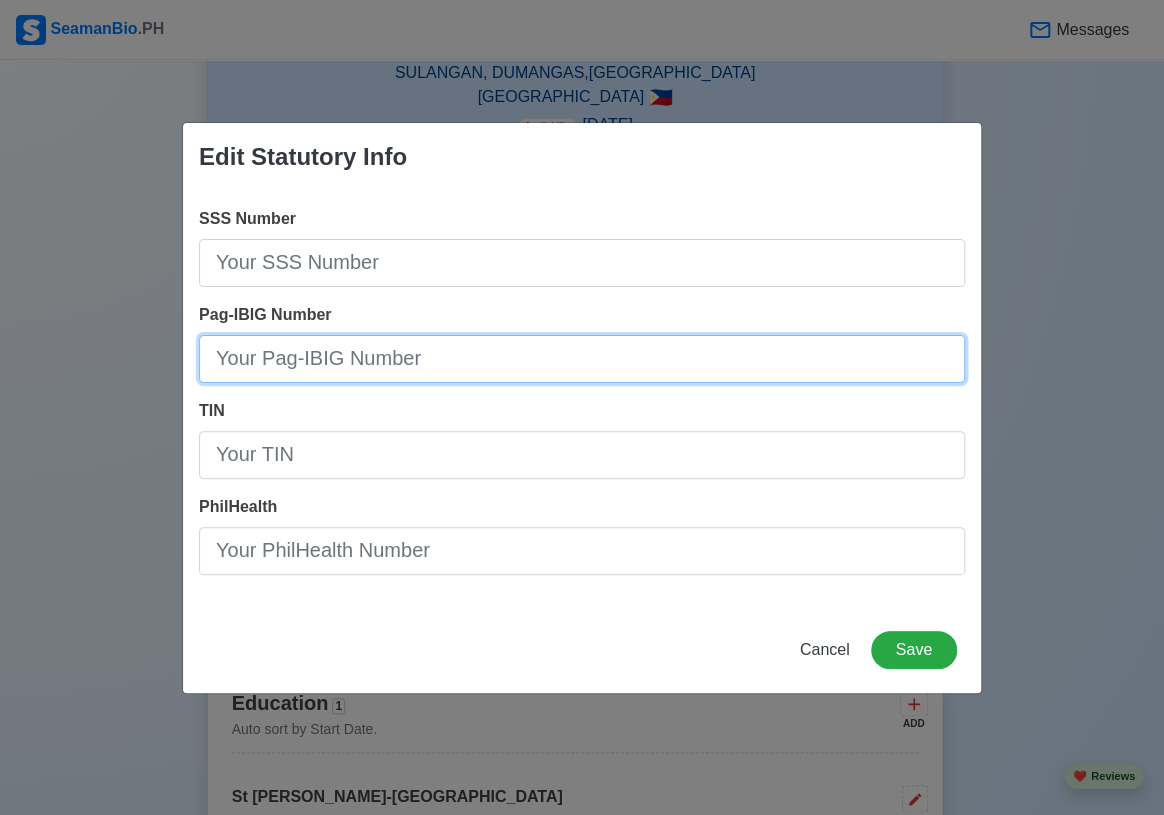 click on "Pag-IBIG Number" at bounding box center (582, 359) 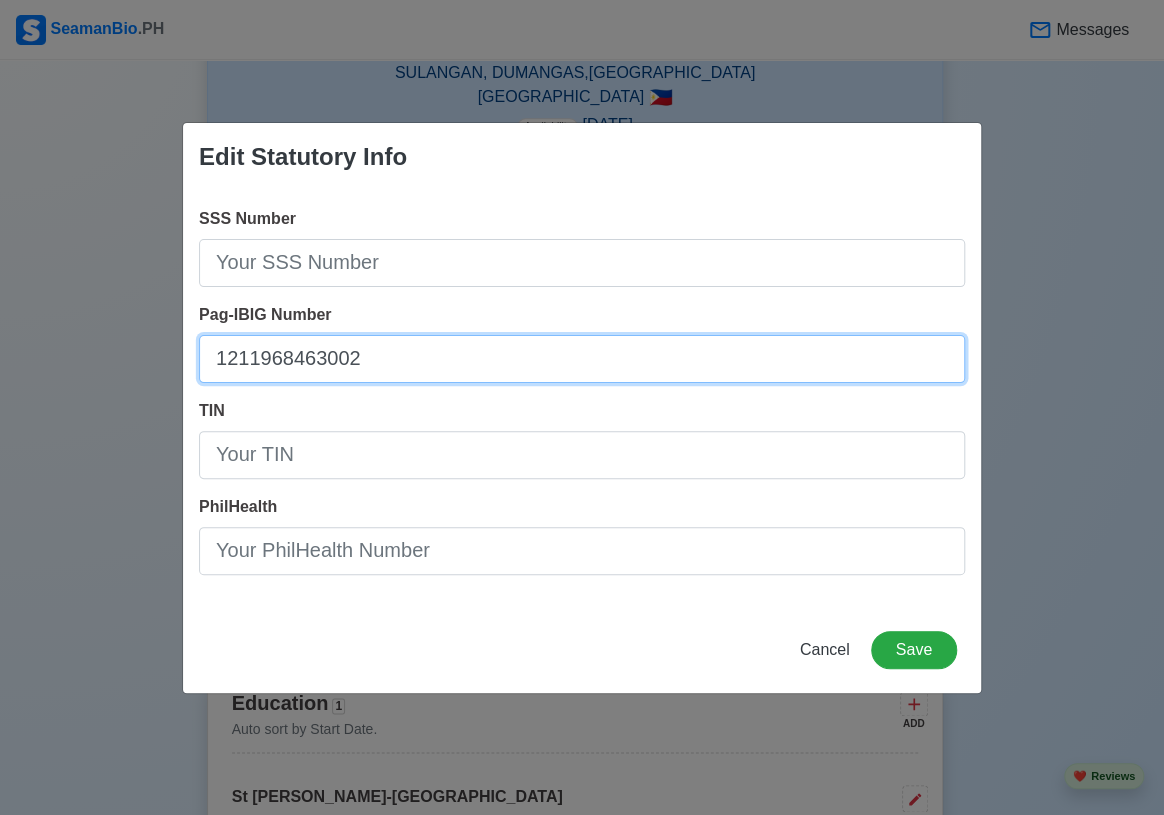 type on "1211968463002" 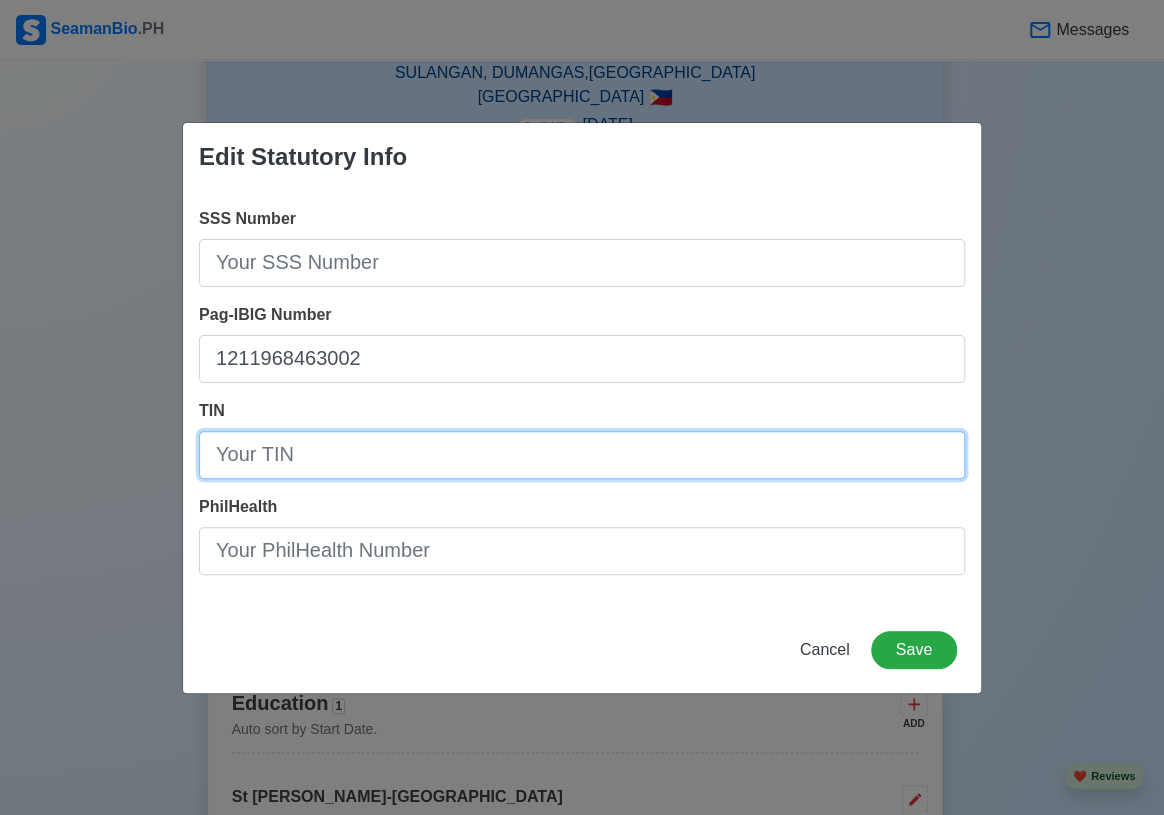 click on "TIN" at bounding box center (582, 455) 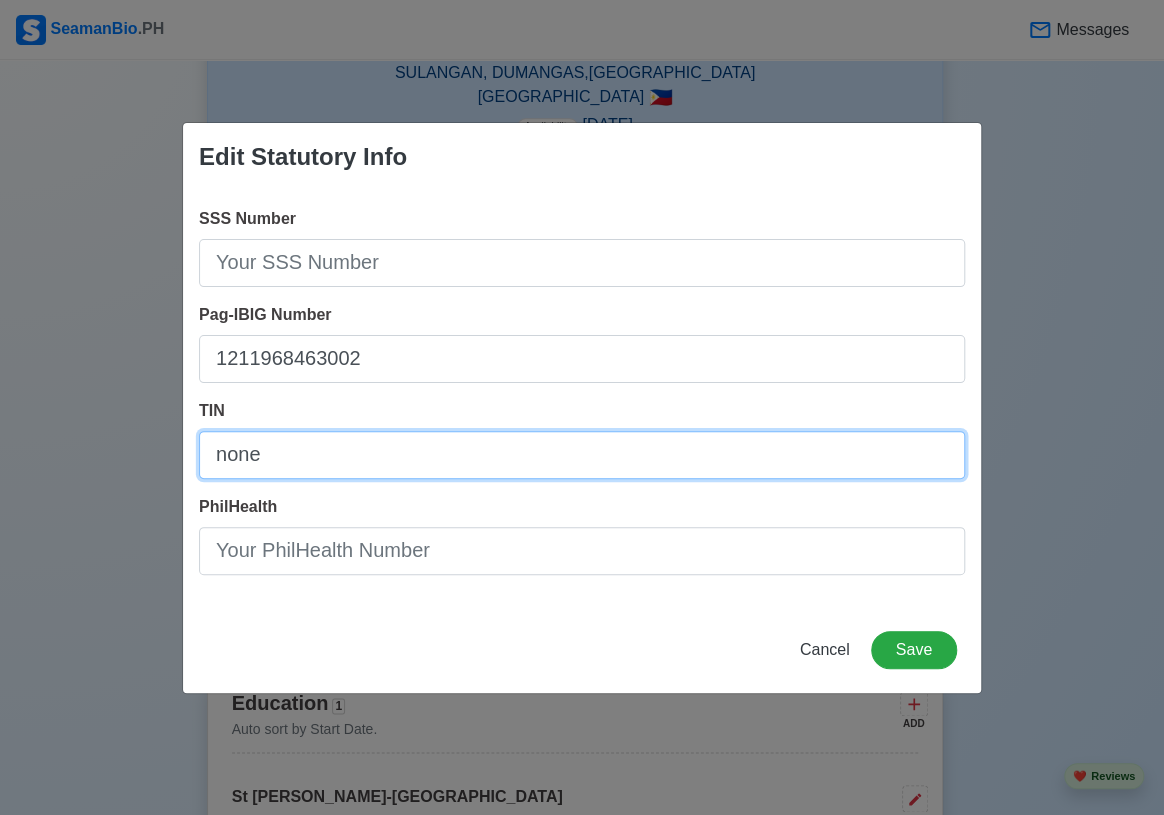 type on "none" 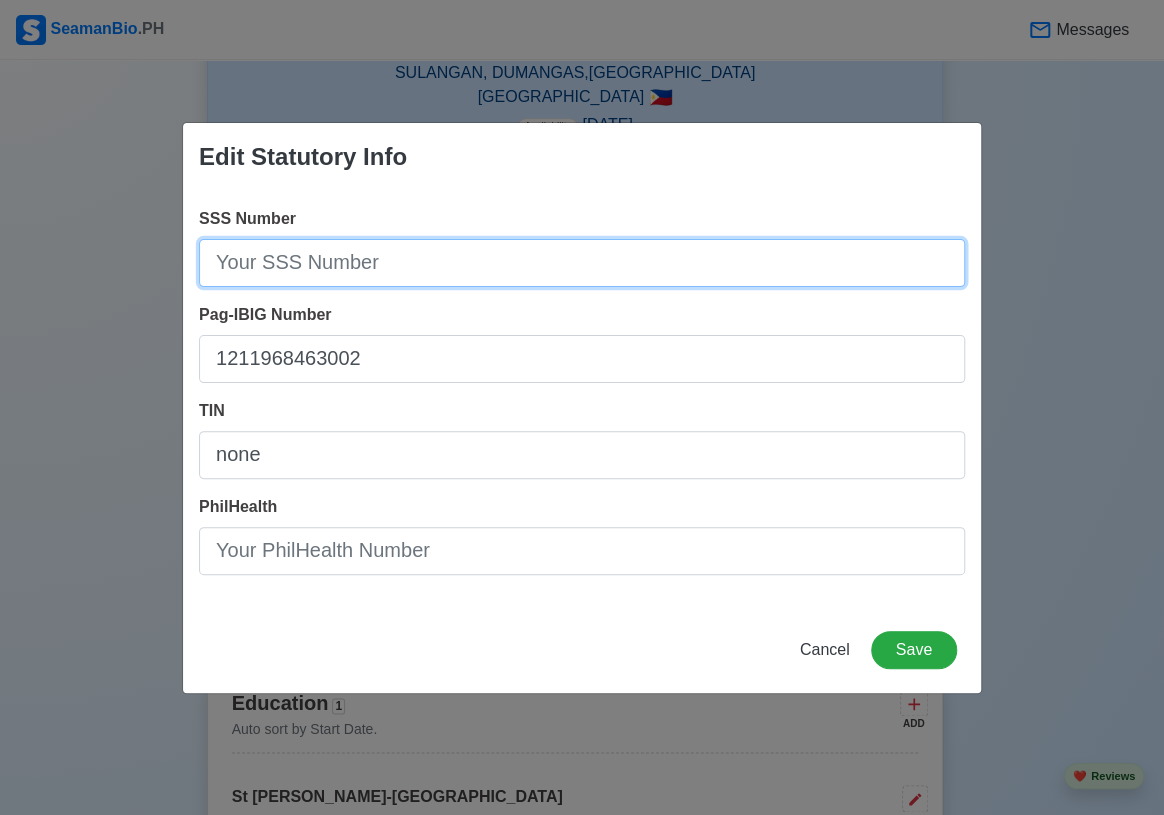 click on "SSS Number" at bounding box center [582, 263] 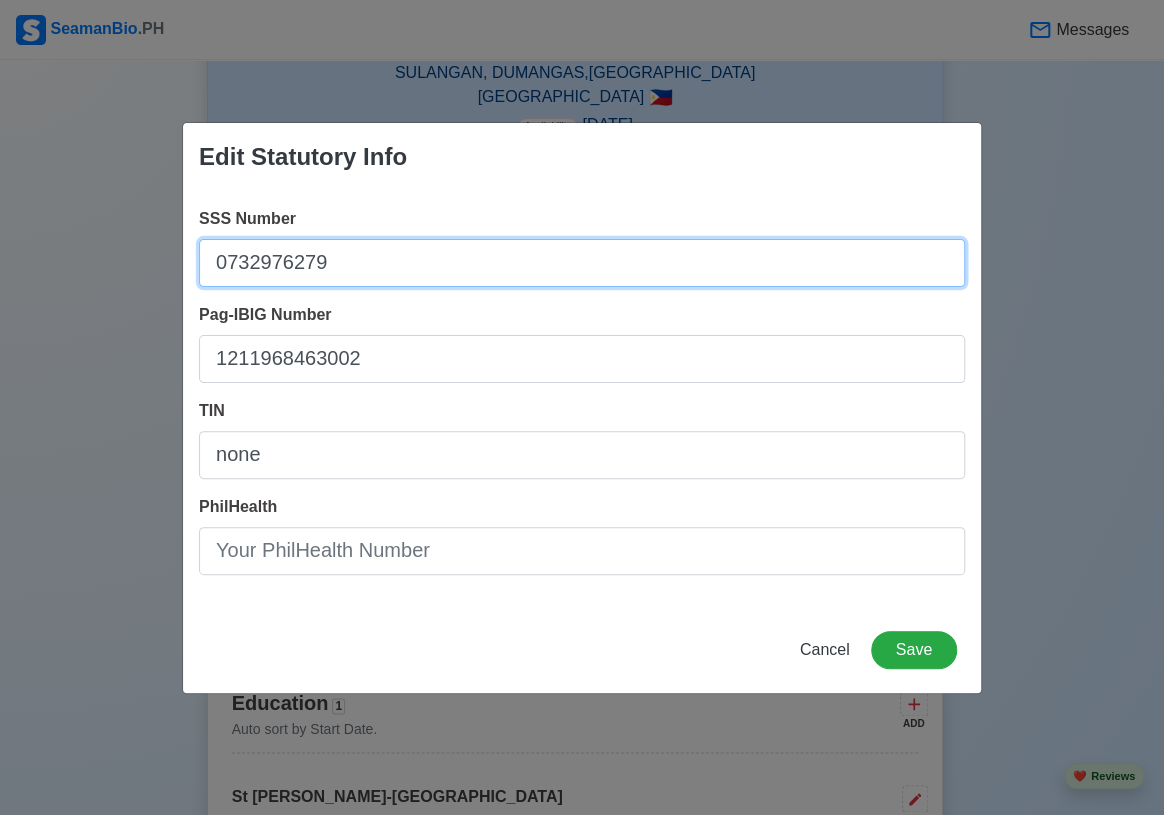 type on "0732976279" 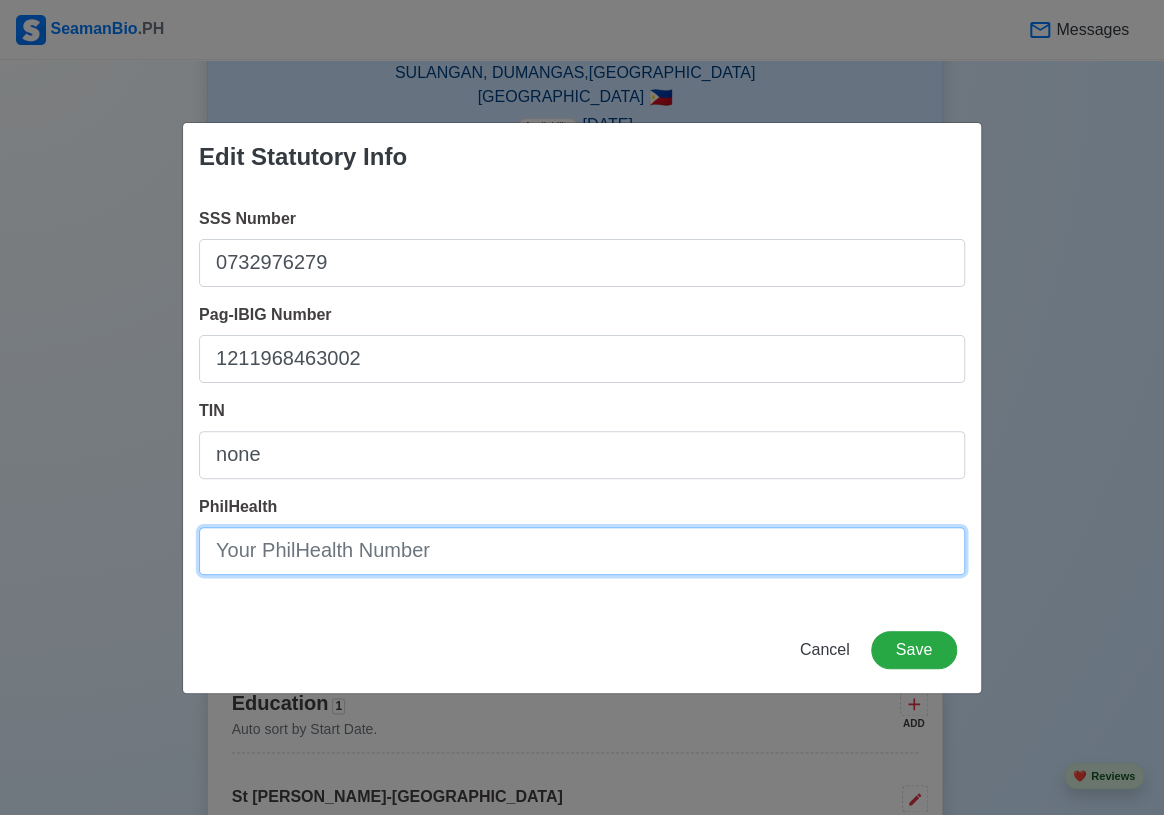 click on "PhilHealth" at bounding box center [582, 551] 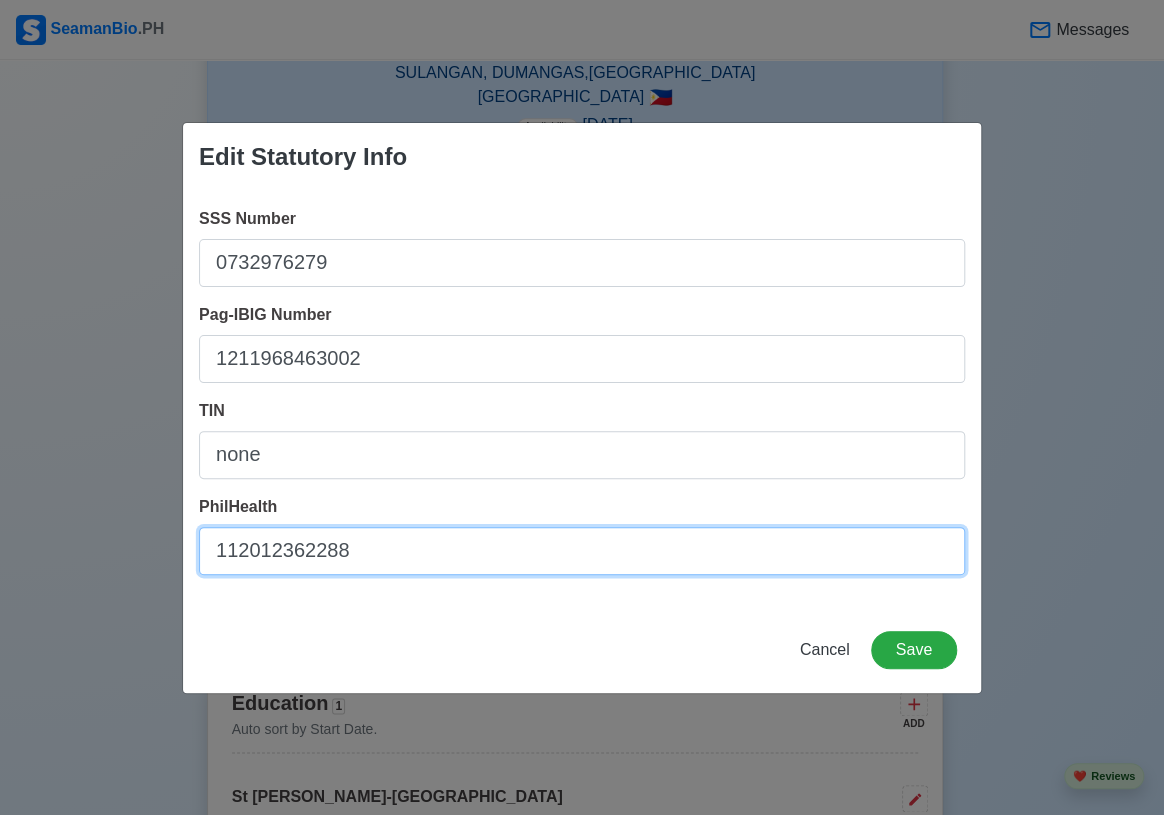 type on "112012362288" 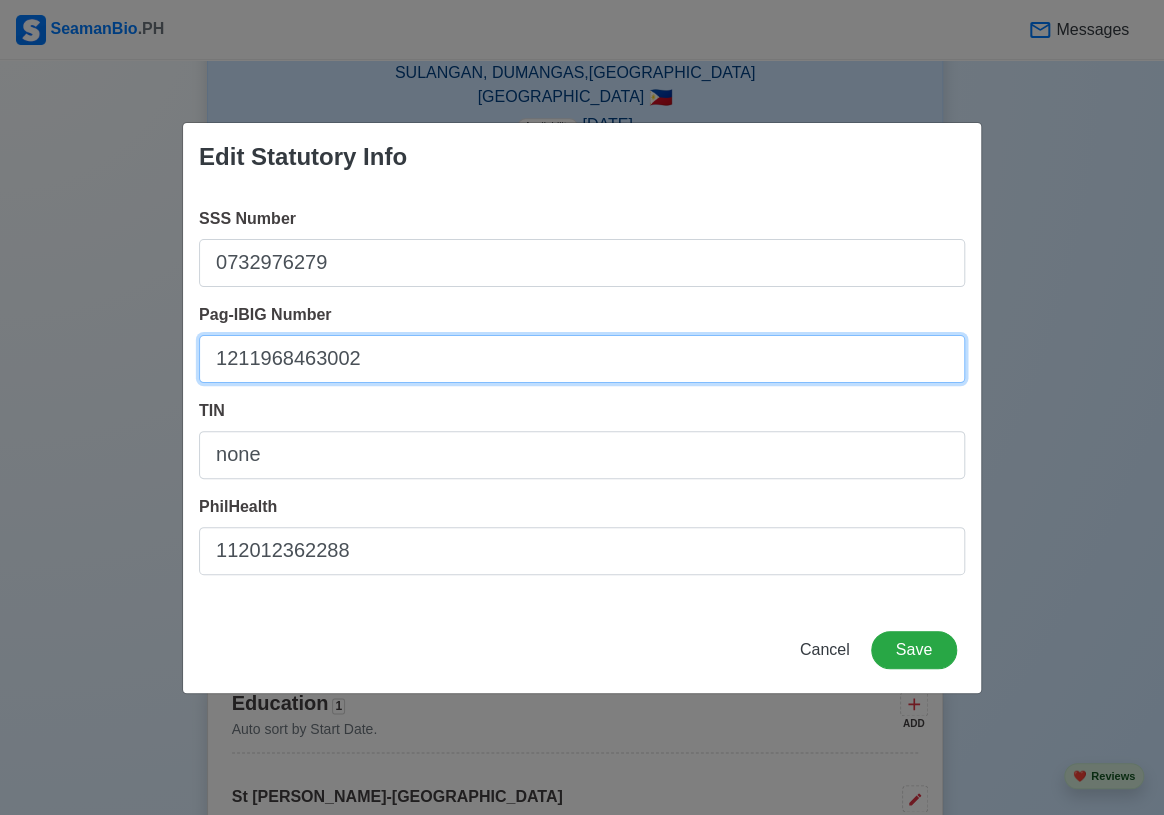 click on "1211968463002" at bounding box center [582, 359] 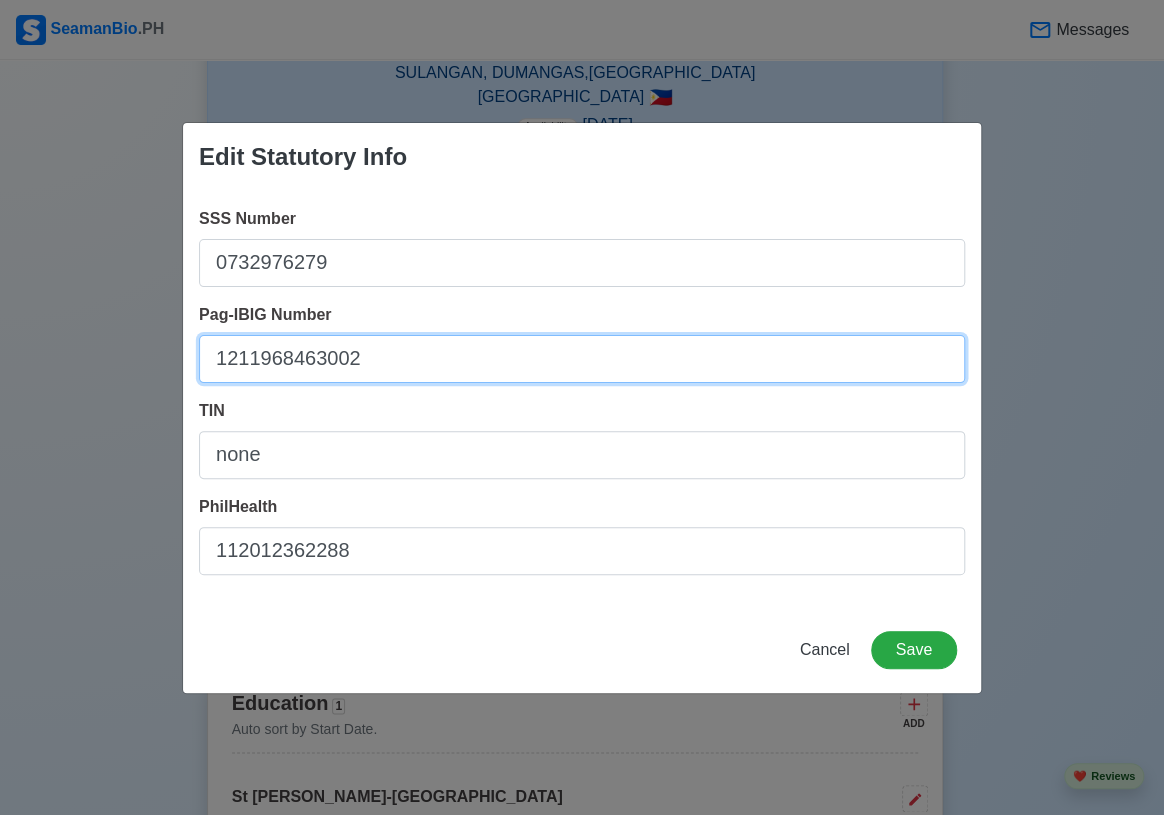 click on "1211968463002" at bounding box center [582, 359] 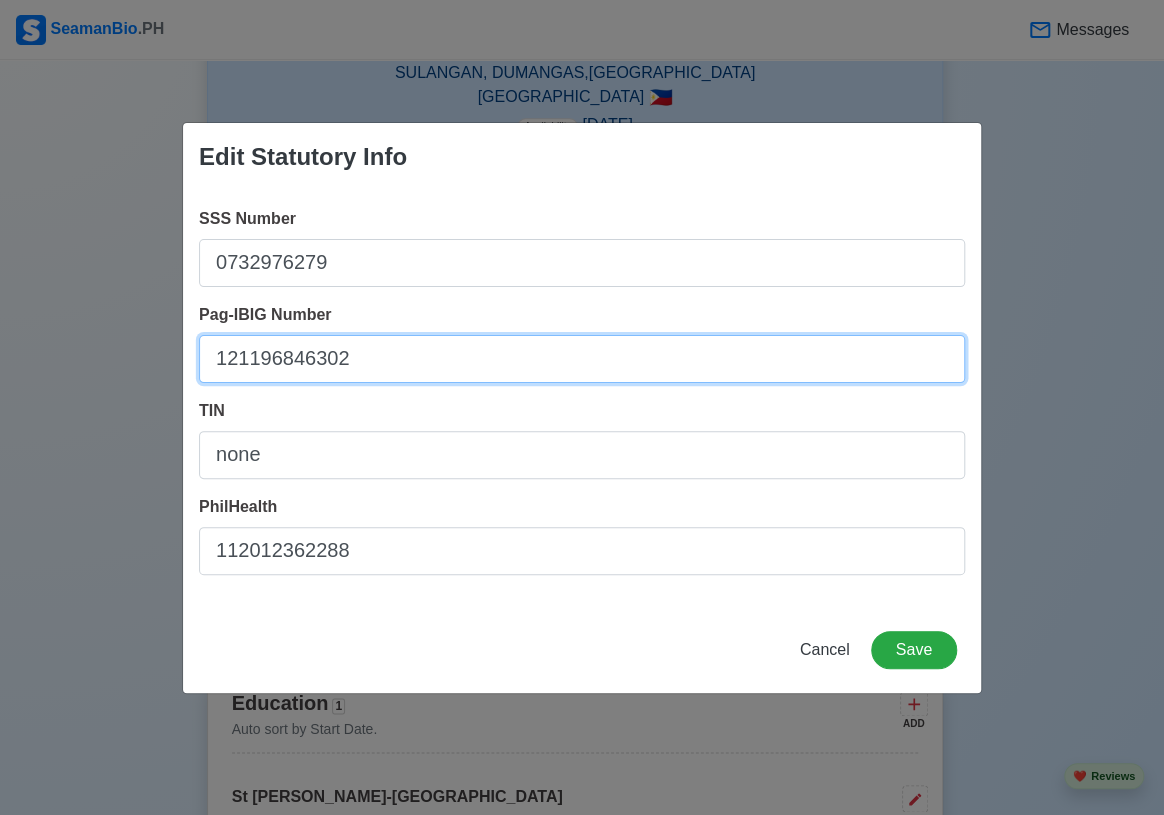 click on "121196846302" at bounding box center [582, 359] 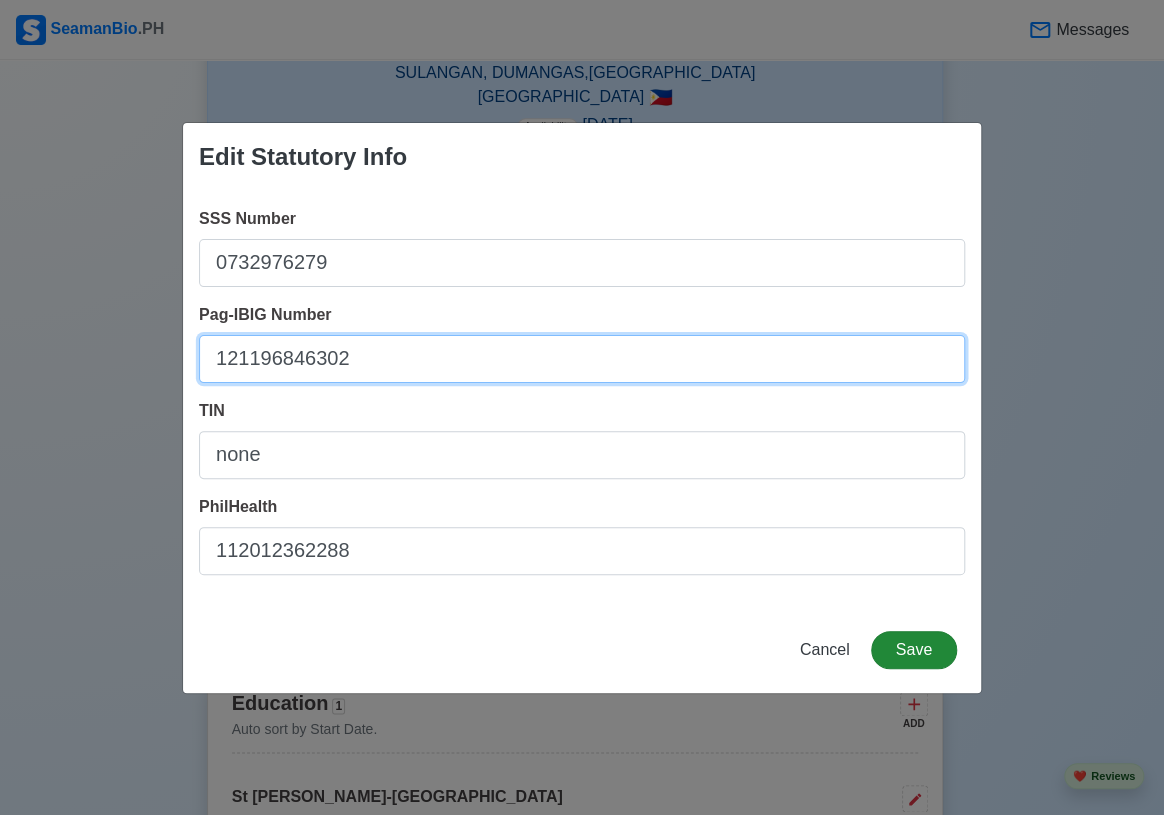 type on "121196846302" 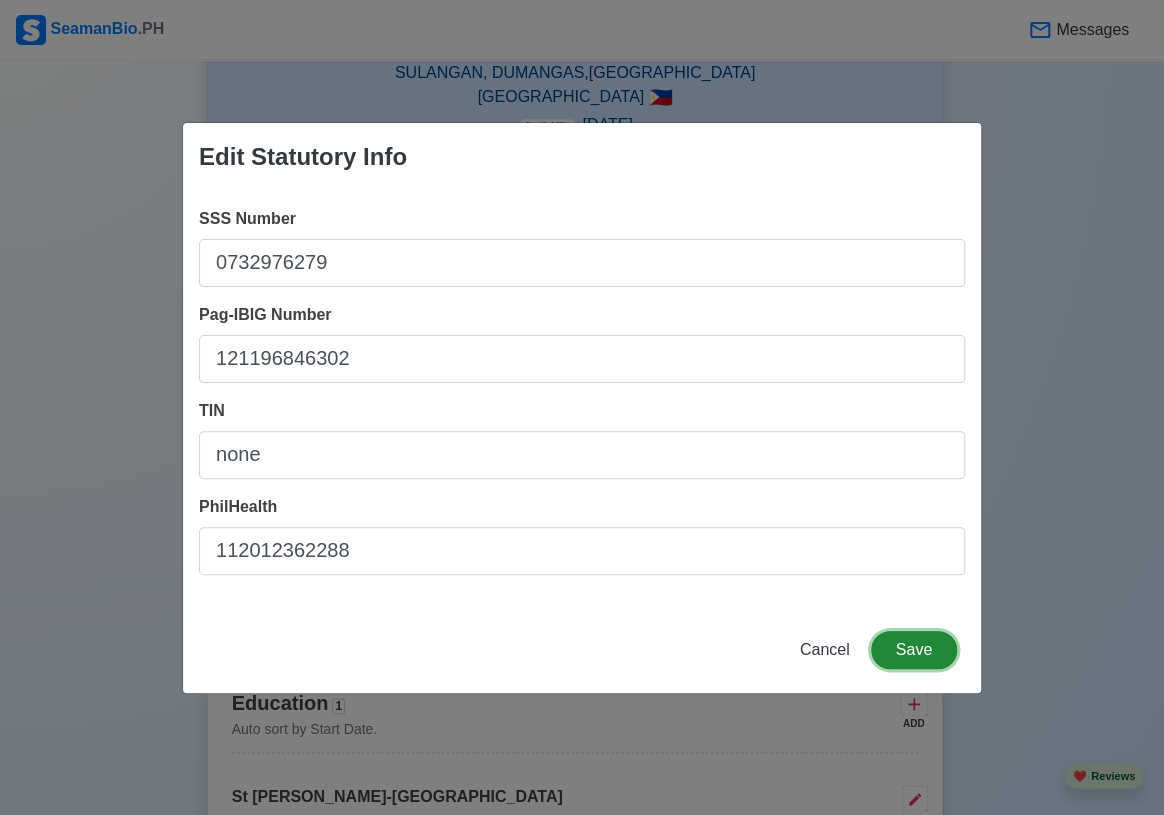 click on "Save" at bounding box center [914, 650] 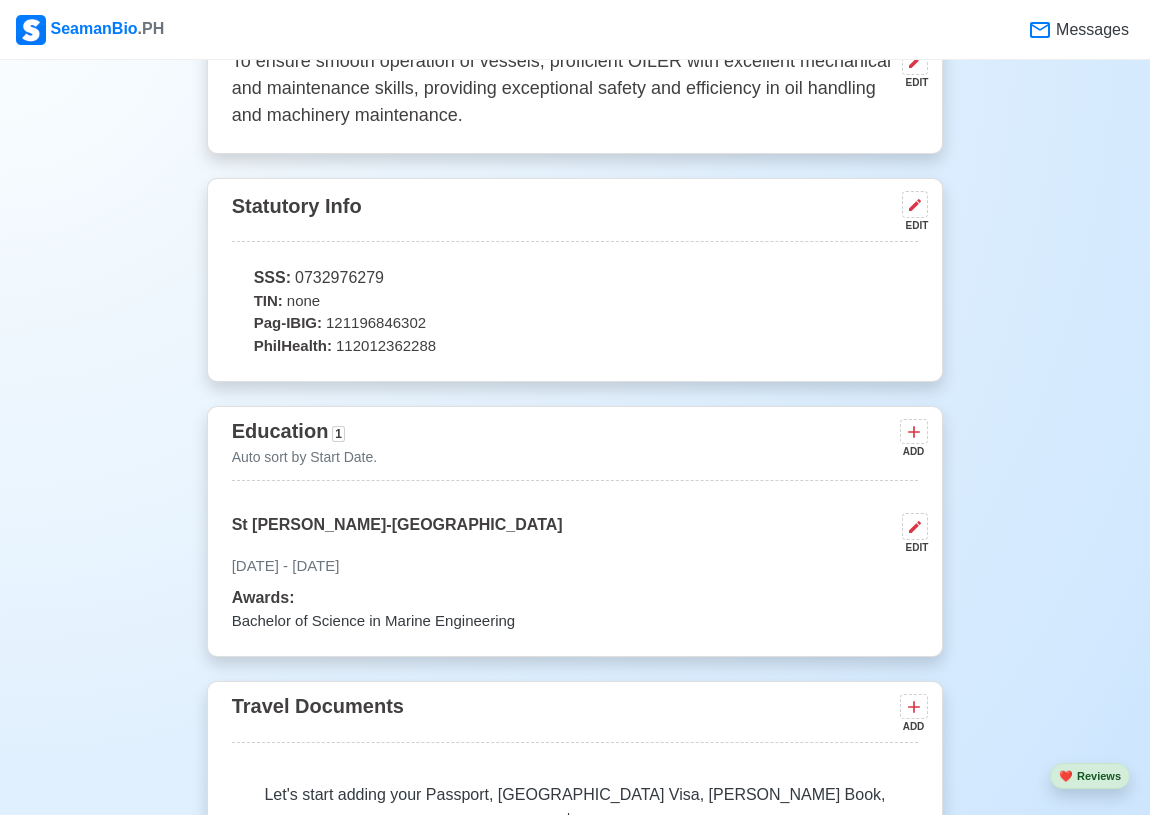 scroll, scrollTop: 1181, scrollLeft: 0, axis: vertical 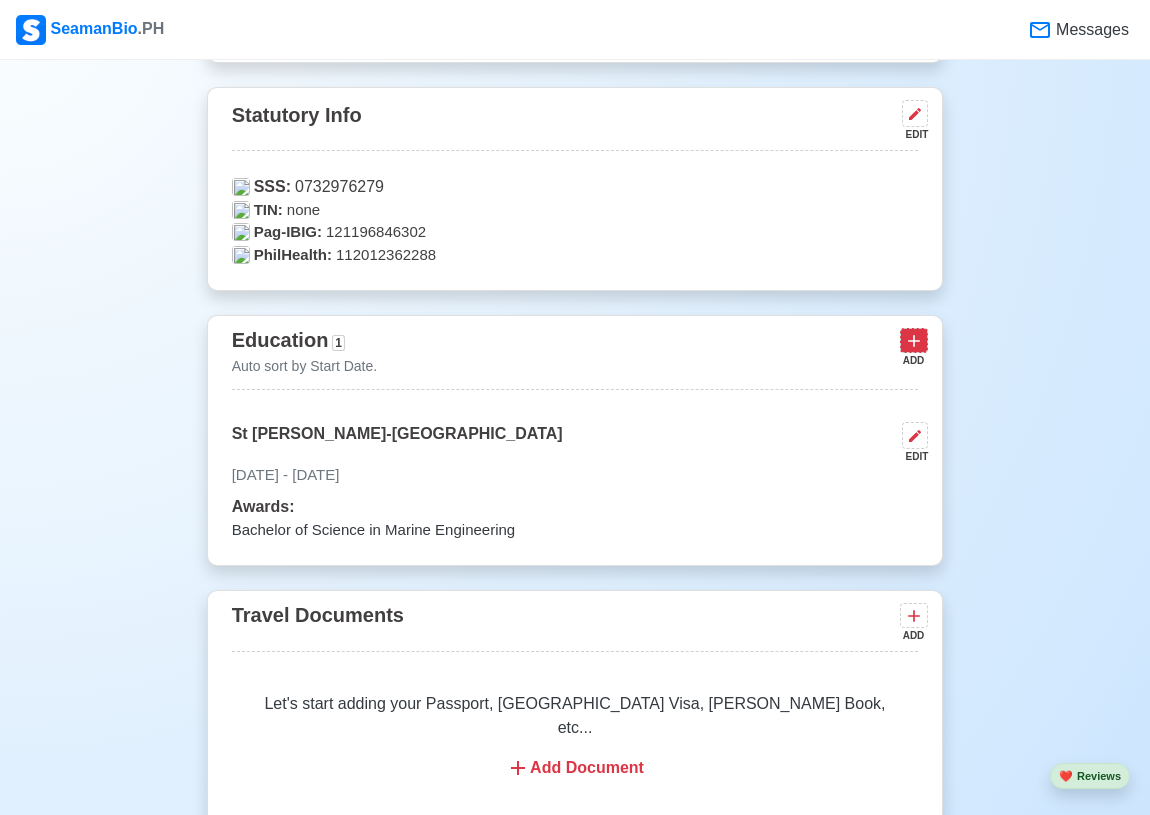click 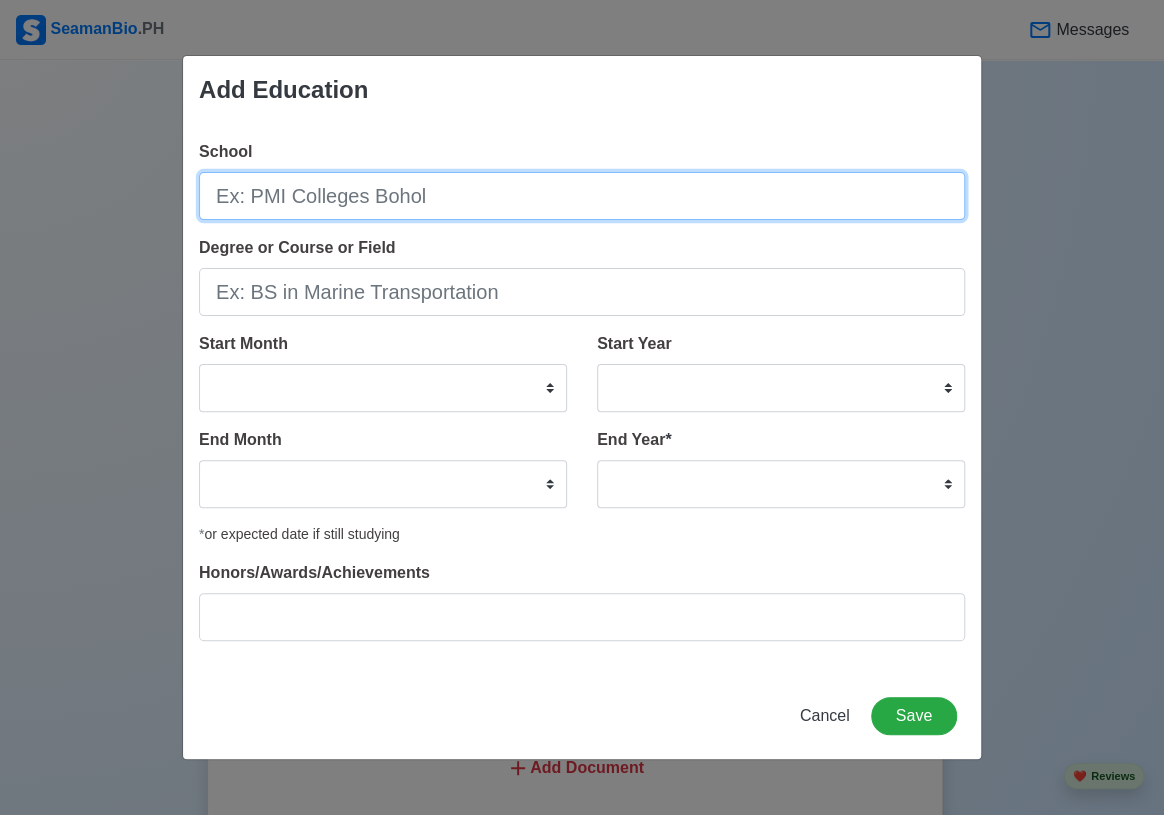 click on "School" at bounding box center (582, 196) 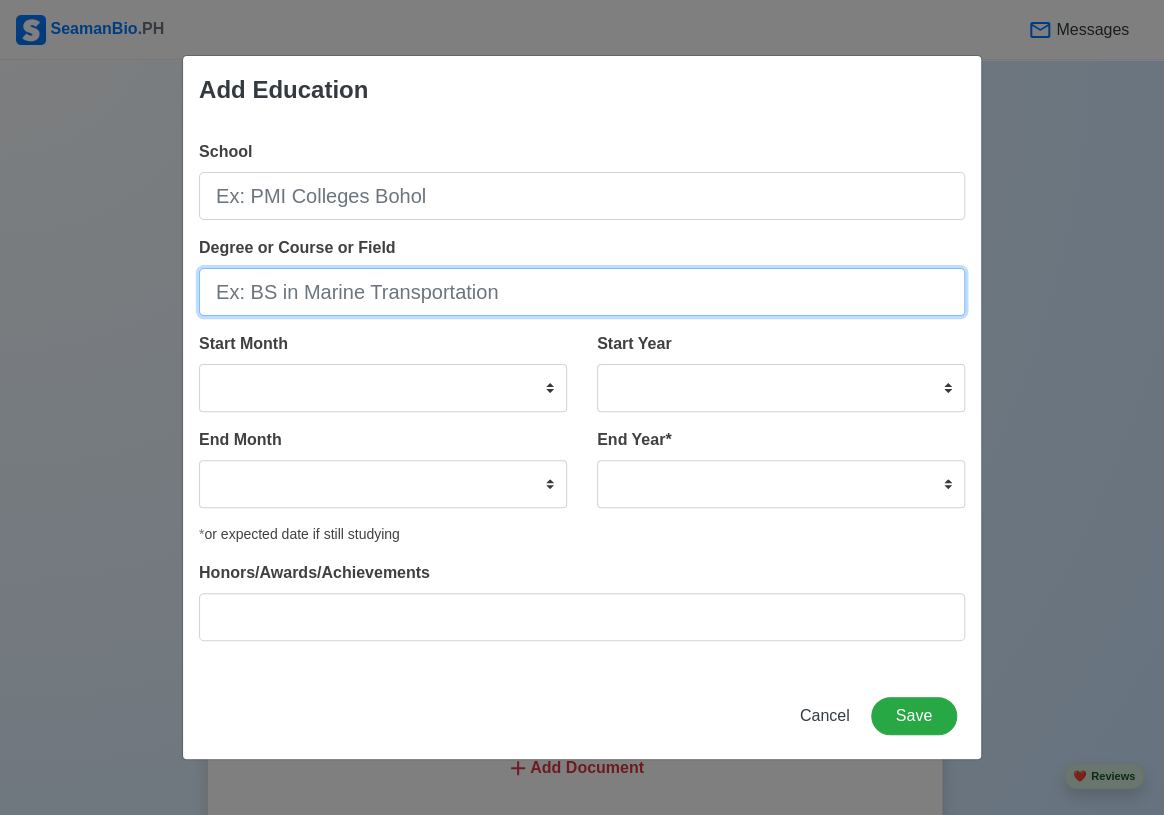 click on "Degree or Course or Field" at bounding box center [582, 292] 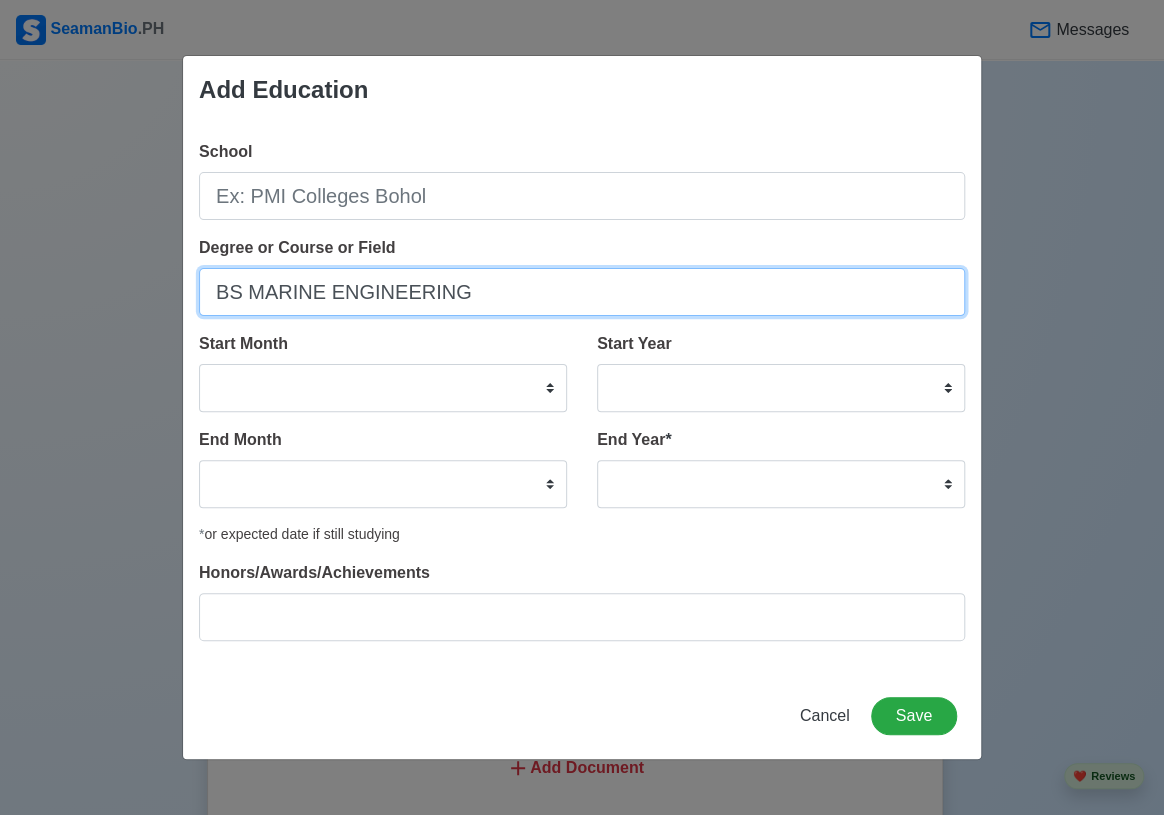 type on "BS MARINE ENGINEERING" 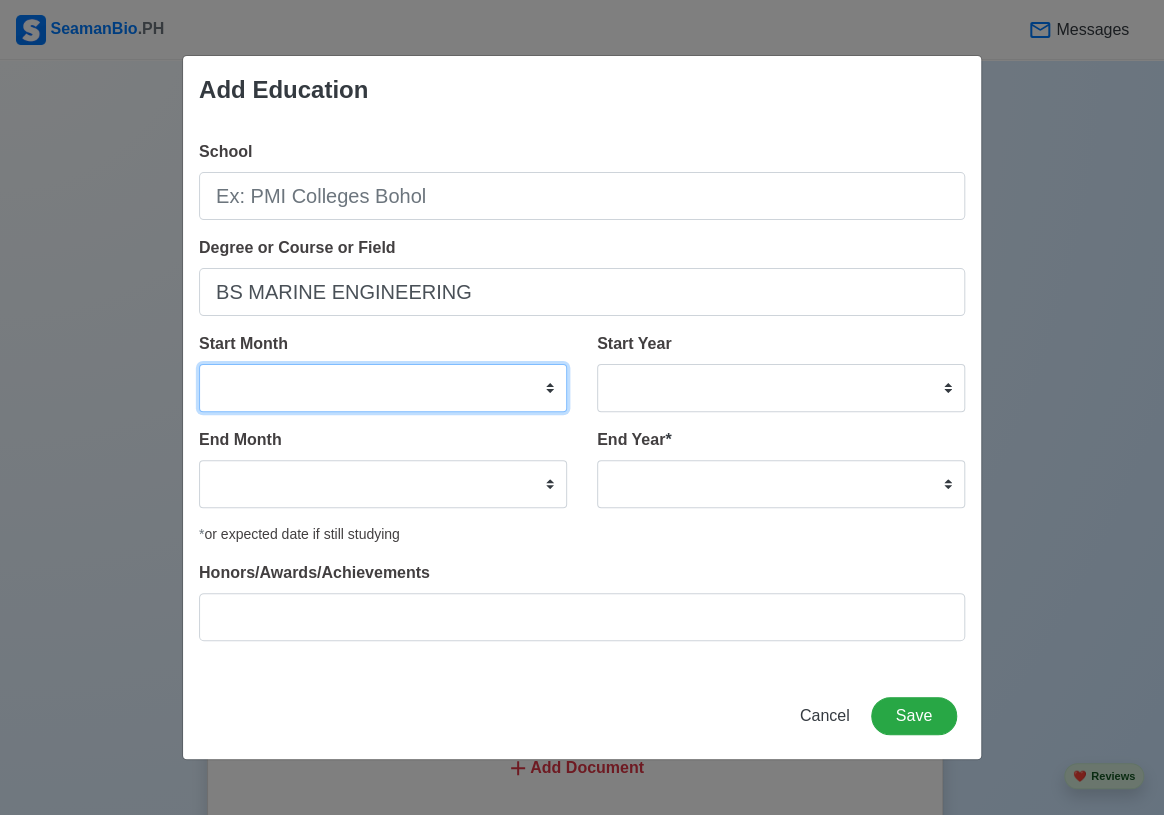 click on "January February March April May June July August September October November December" at bounding box center (383, 388) 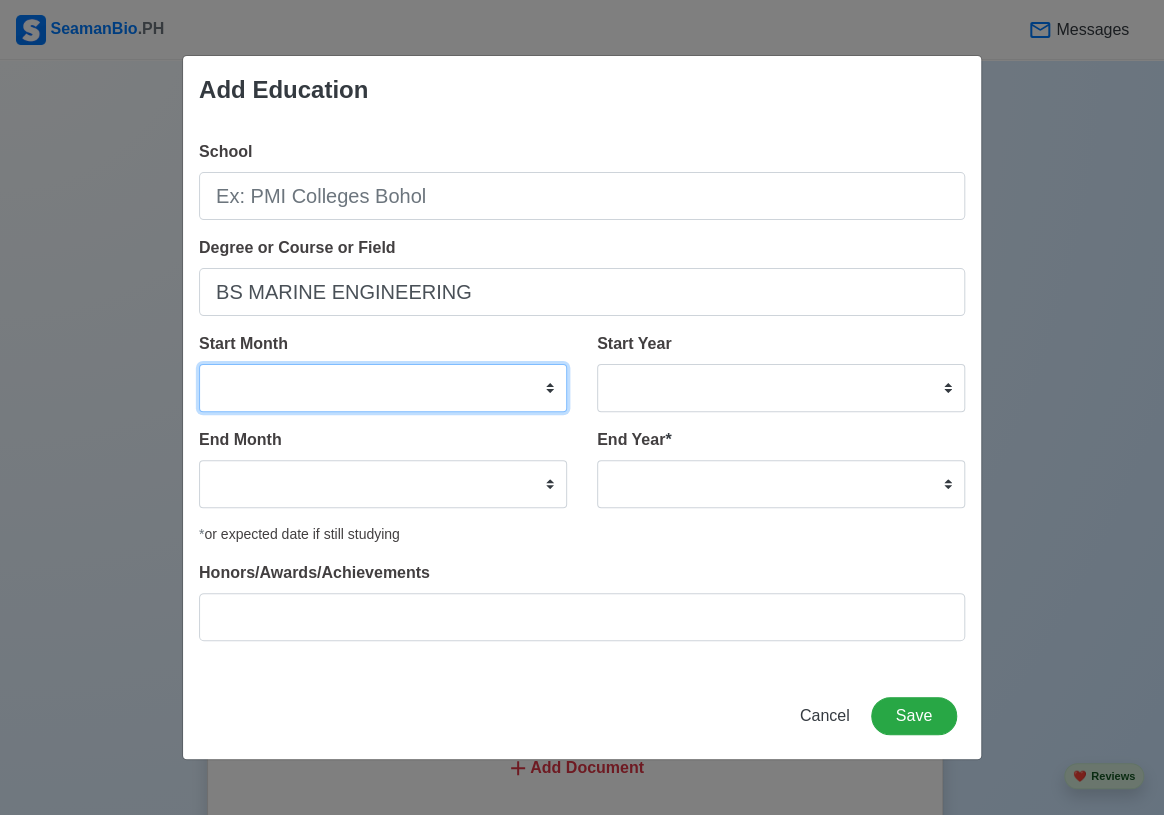 click on "January February March April May June July August September October November December" at bounding box center [383, 388] 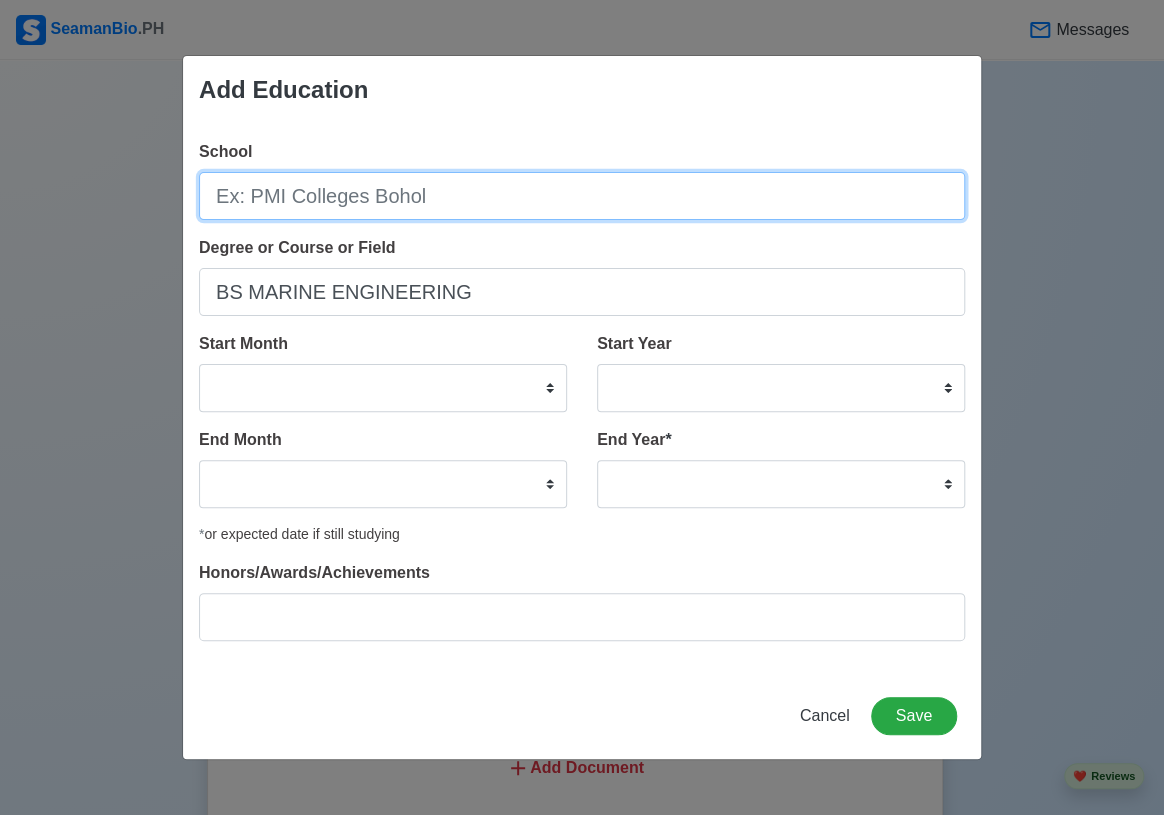 click on "School" at bounding box center (582, 196) 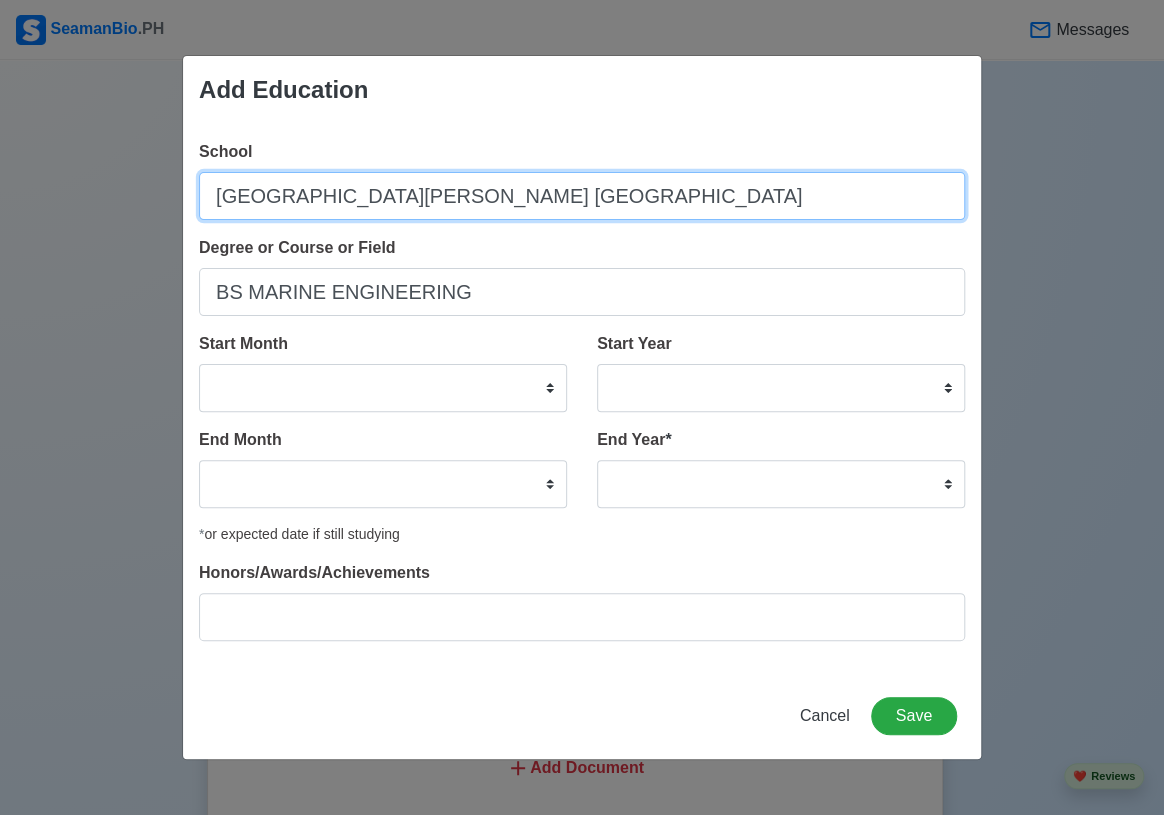 type on "[GEOGRAPHIC_DATA][PERSON_NAME] [GEOGRAPHIC_DATA]" 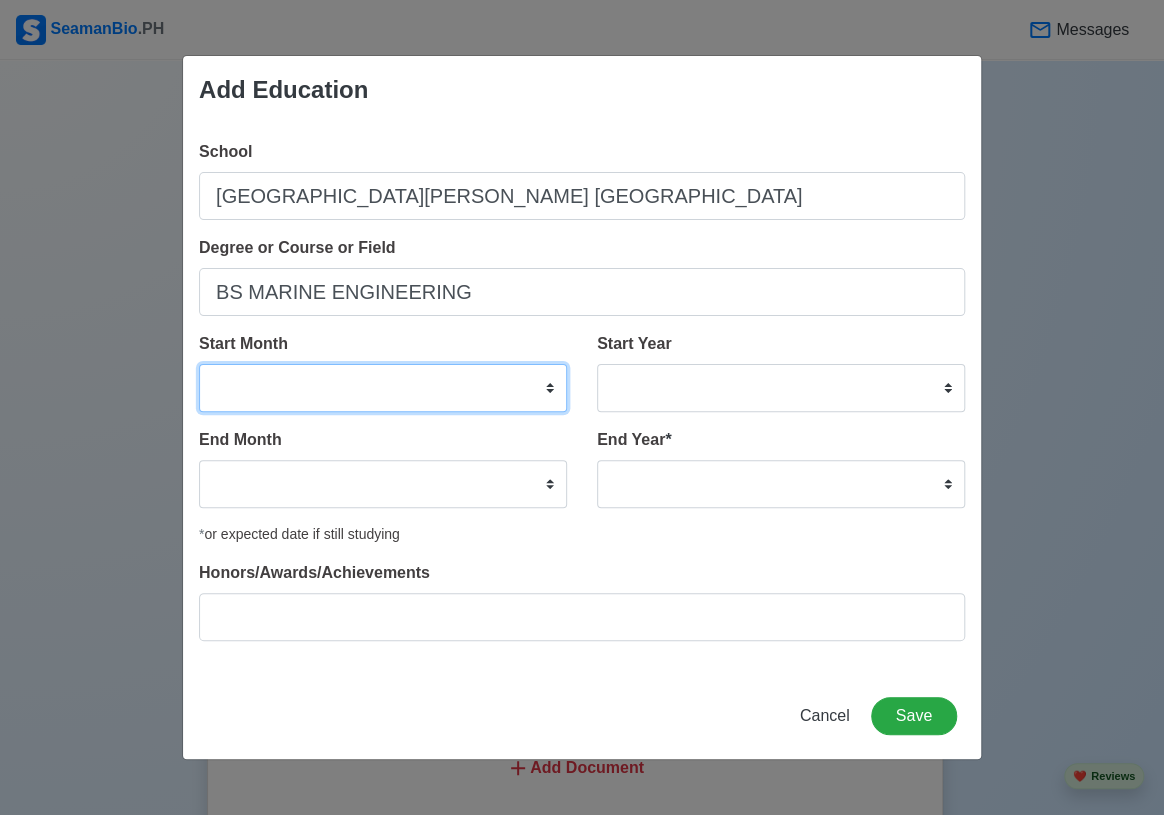 click on "January February March April May June July August September October November December" at bounding box center [383, 388] 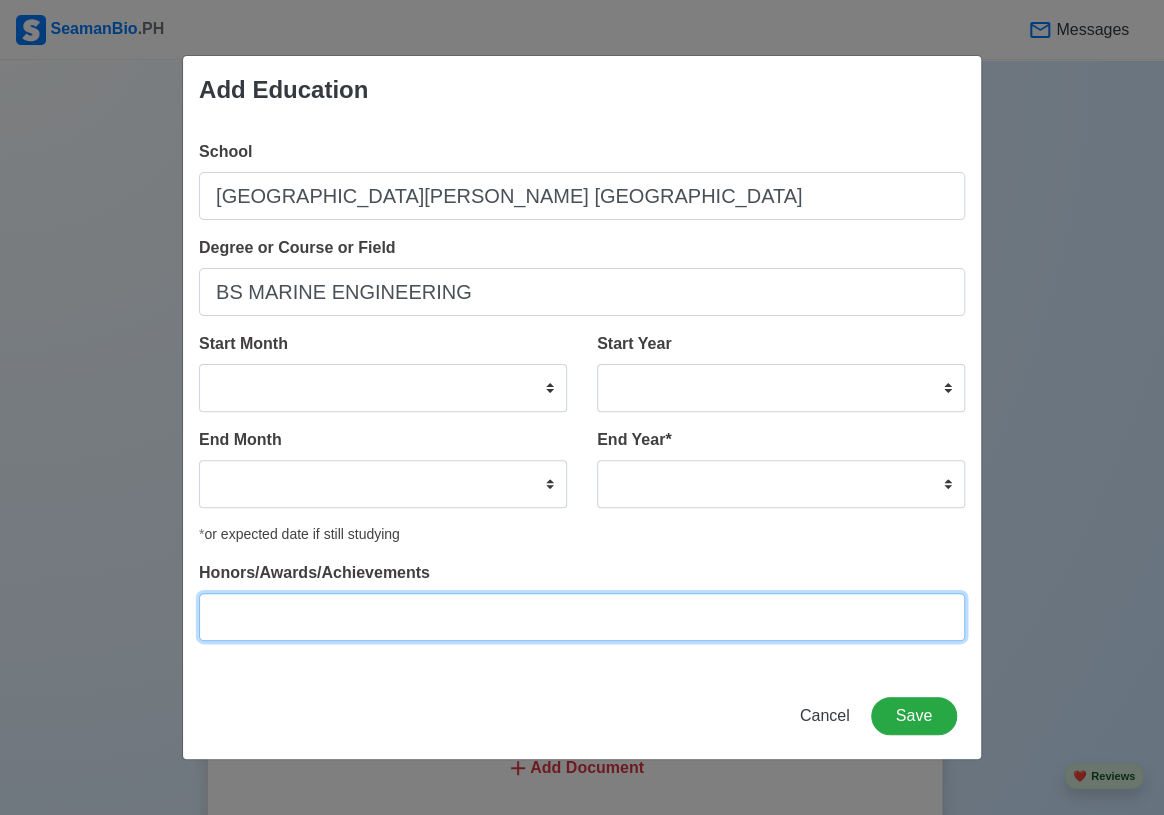 click on "Honors/Awards/Achievements" at bounding box center [582, 617] 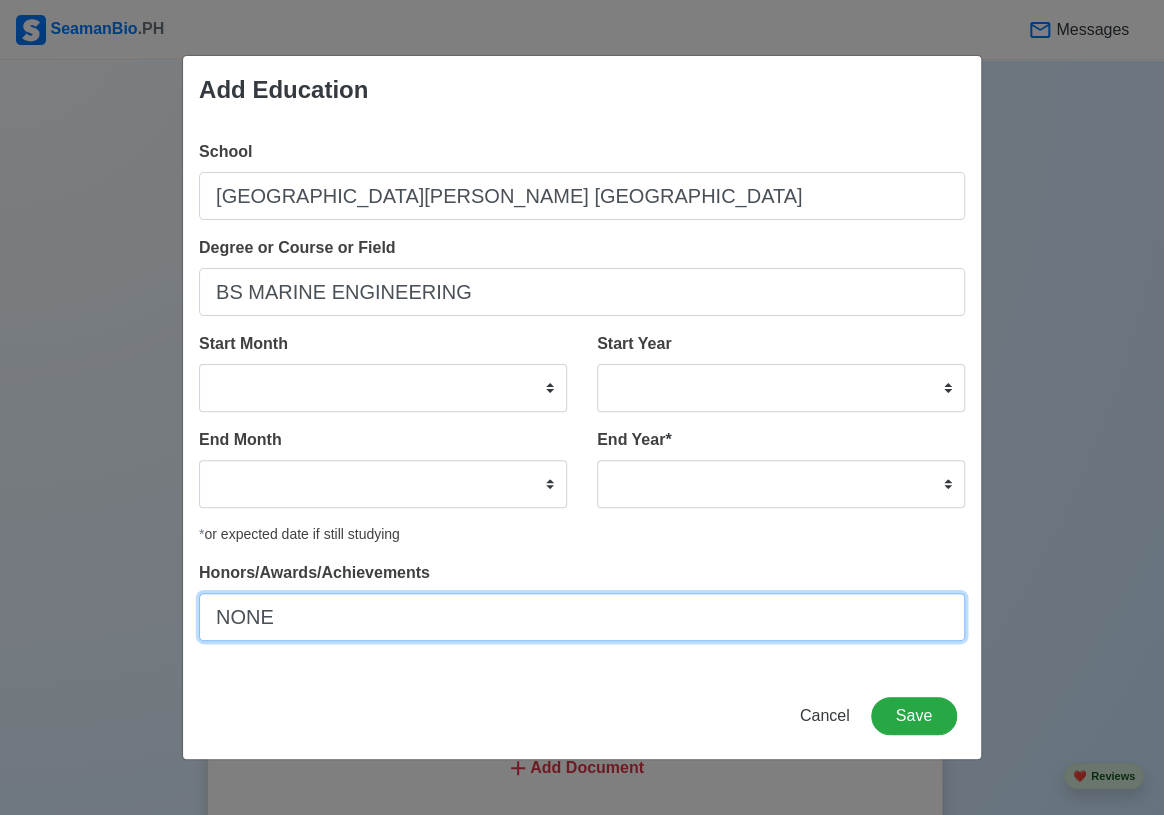 type on "NONE" 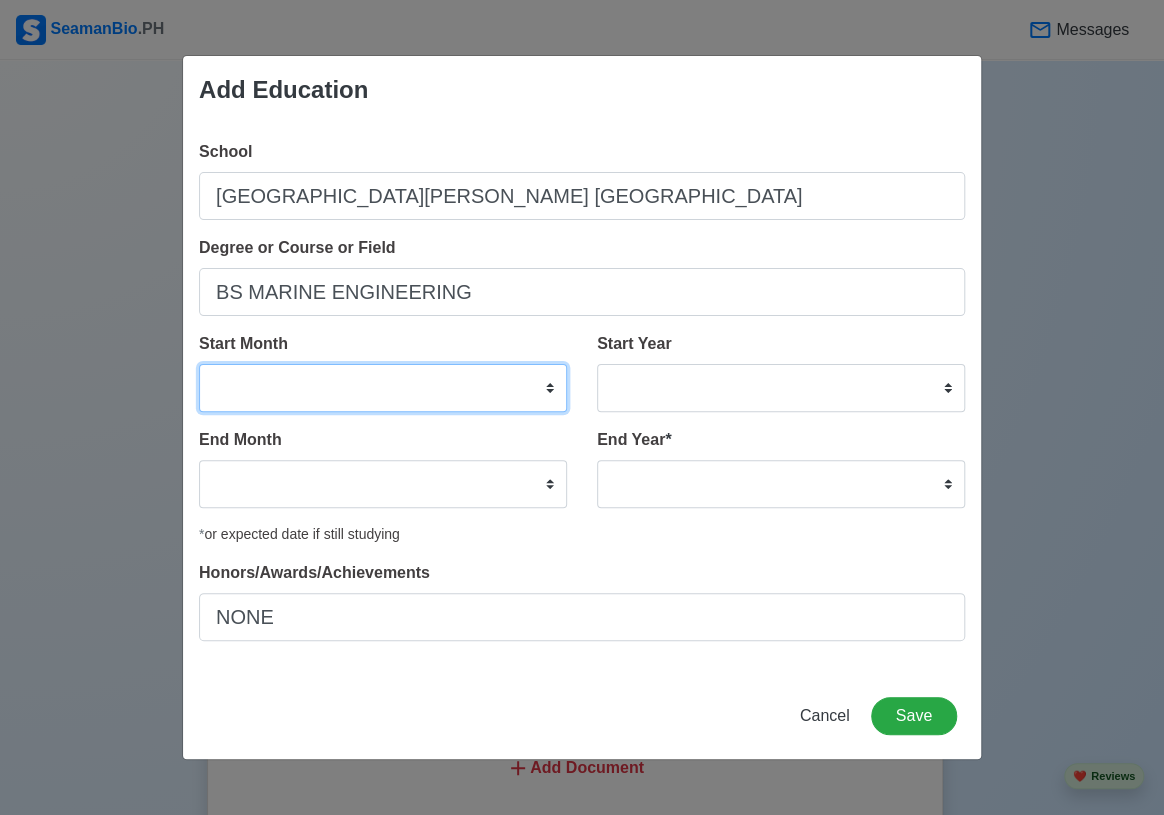 click on "January February March April May June July August September October November December" at bounding box center [383, 388] 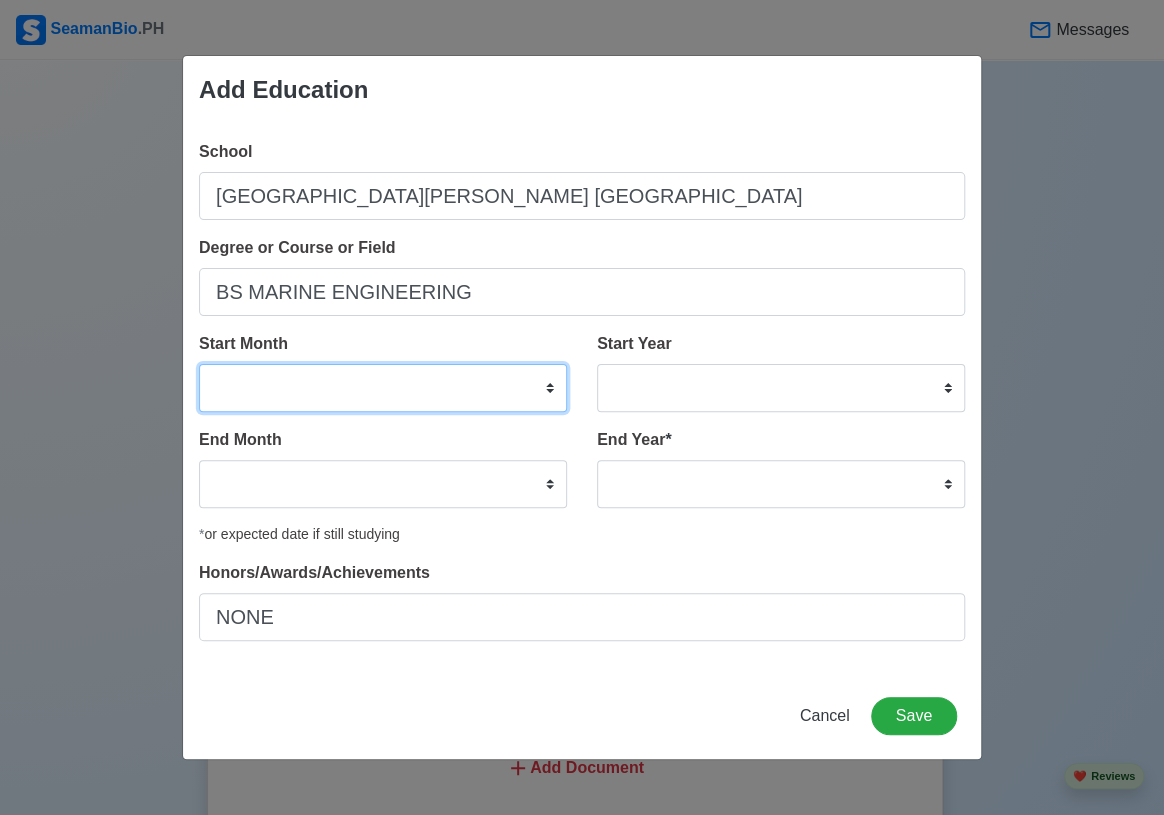 click on "January February March April May June July August September October November December" at bounding box center [383, 388] 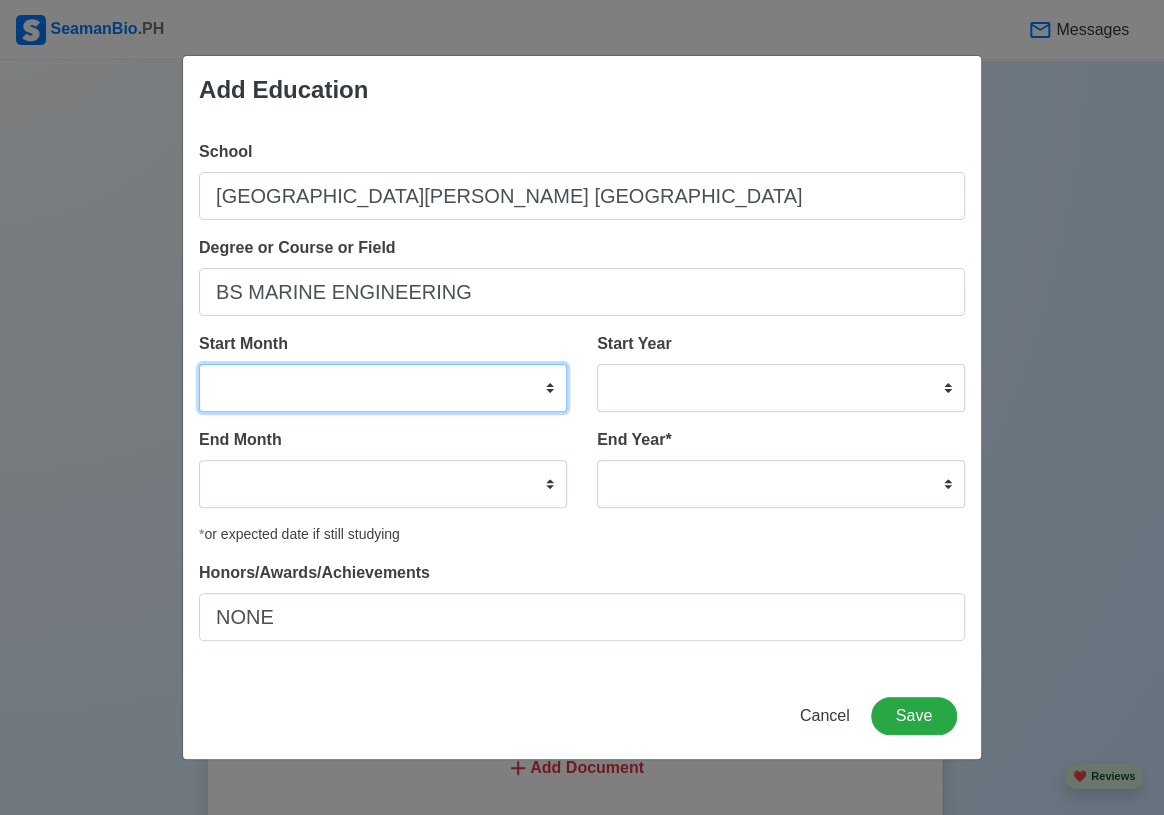 select on "March" 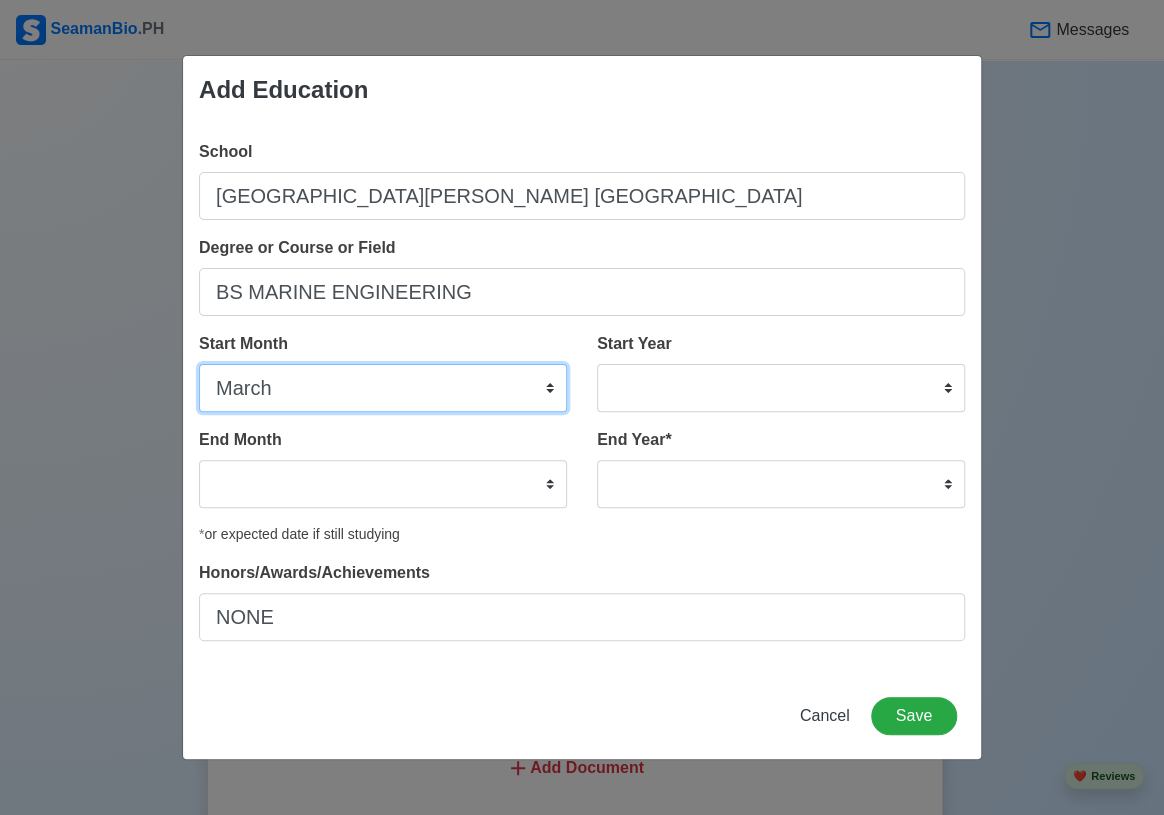 click on "January February March April May June July August September October November December" at bounding box center (383, 388) 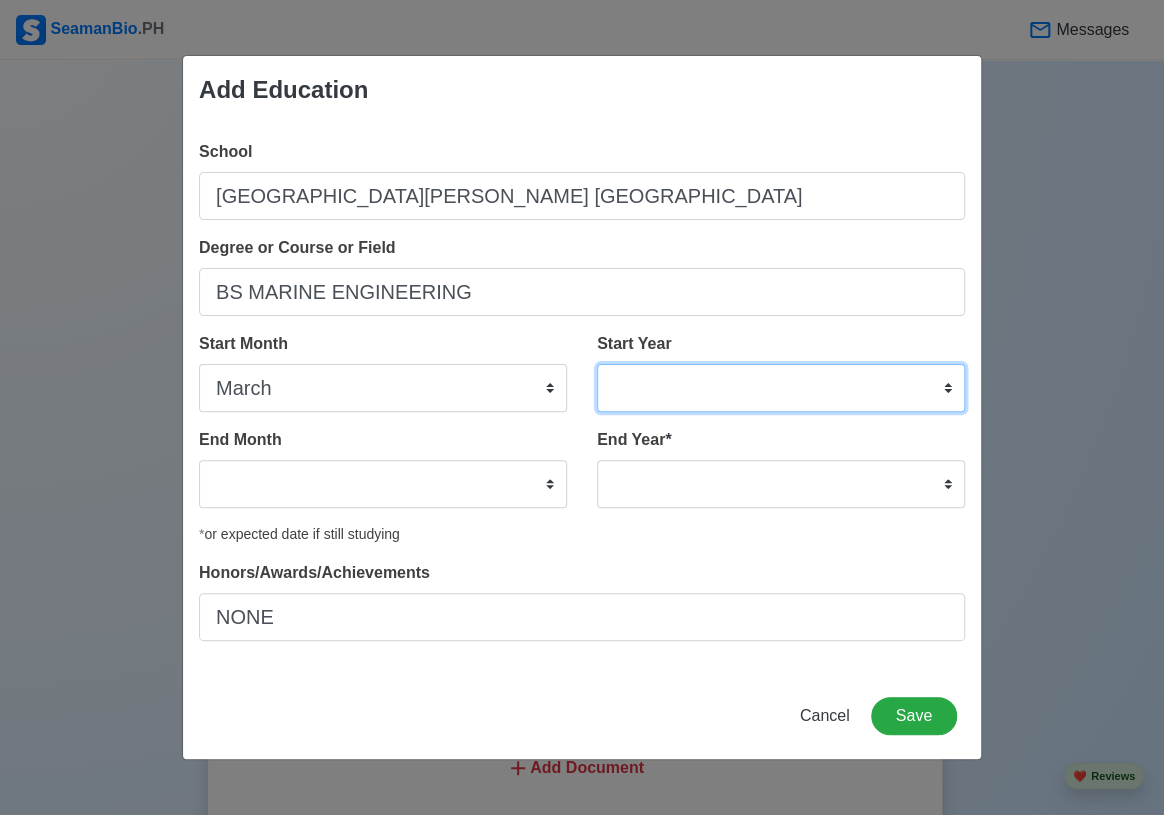 click on "2025 2024 2023 2022 2021 2020 2019 2018 2017 2016 2015 2014 2013 2012 2011 2010 2009 2008 2007 2006 2005 2004 2003 2002 2001 2000 1999 1998 1997 1996 1995 1994 1993 1992 1991 1990 1989 1988 1987 1986 1985 1984 1983 1982 1981 1980 1979 1978 1977 1976 1975 1974 1973 1972 1971 1970 1969 1968 1967 1966 1965 1964 1963 1962 1961 1960 1959 1958 1957 1956 1955 1954 1953 1952 1951 1950 1949 1948 1947 1946 1945 1944 1943 1942 1941 1940 1939 1938 1937 1936 1935 1934 1933 1932 1931 1930 1929 1928 1927 1926 1925" at bounding box center (781, 388) 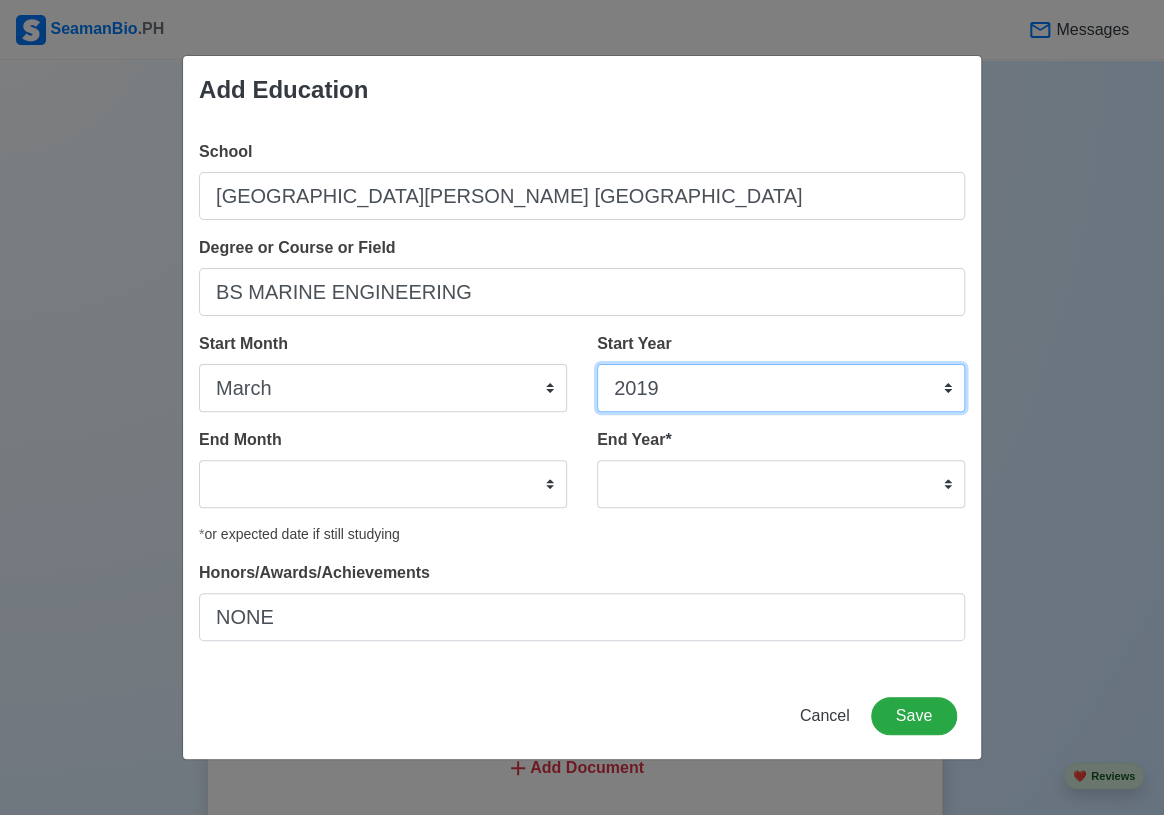 select on "2011" 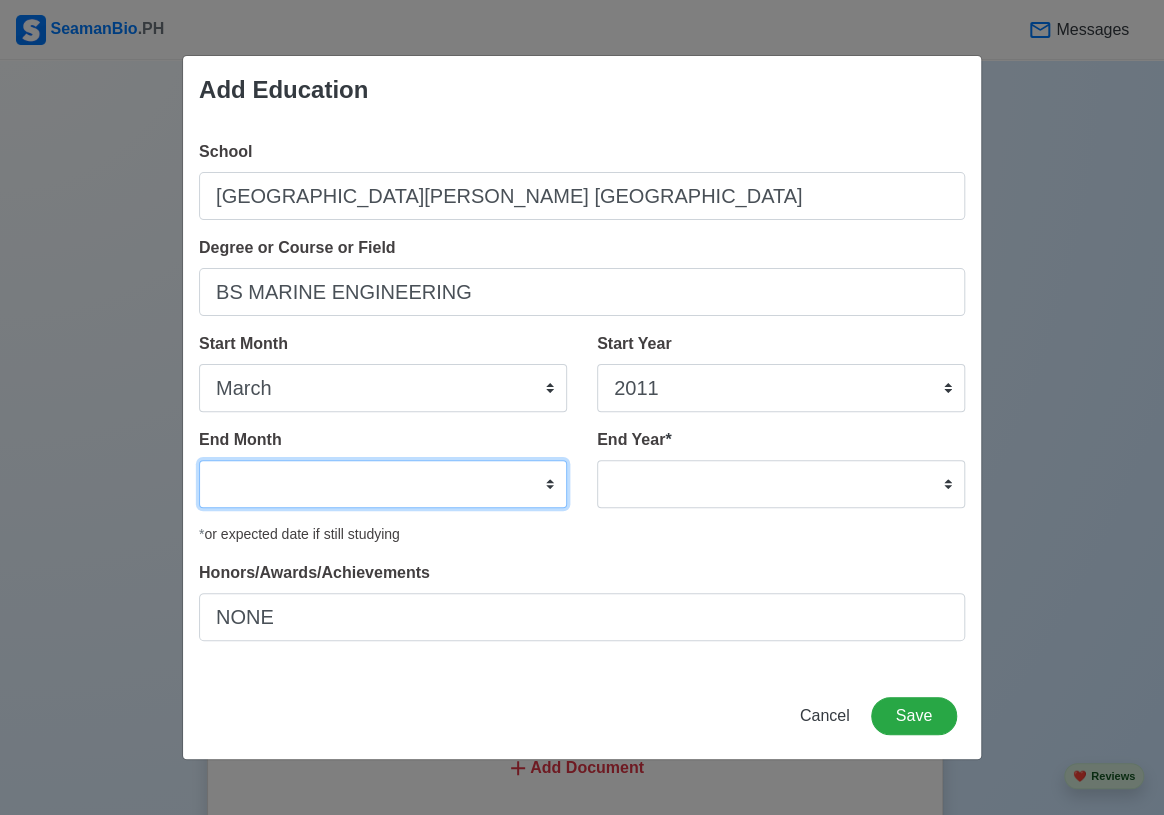 click on "January February March April May June July August September October November December" at bounding box center [383, 484] 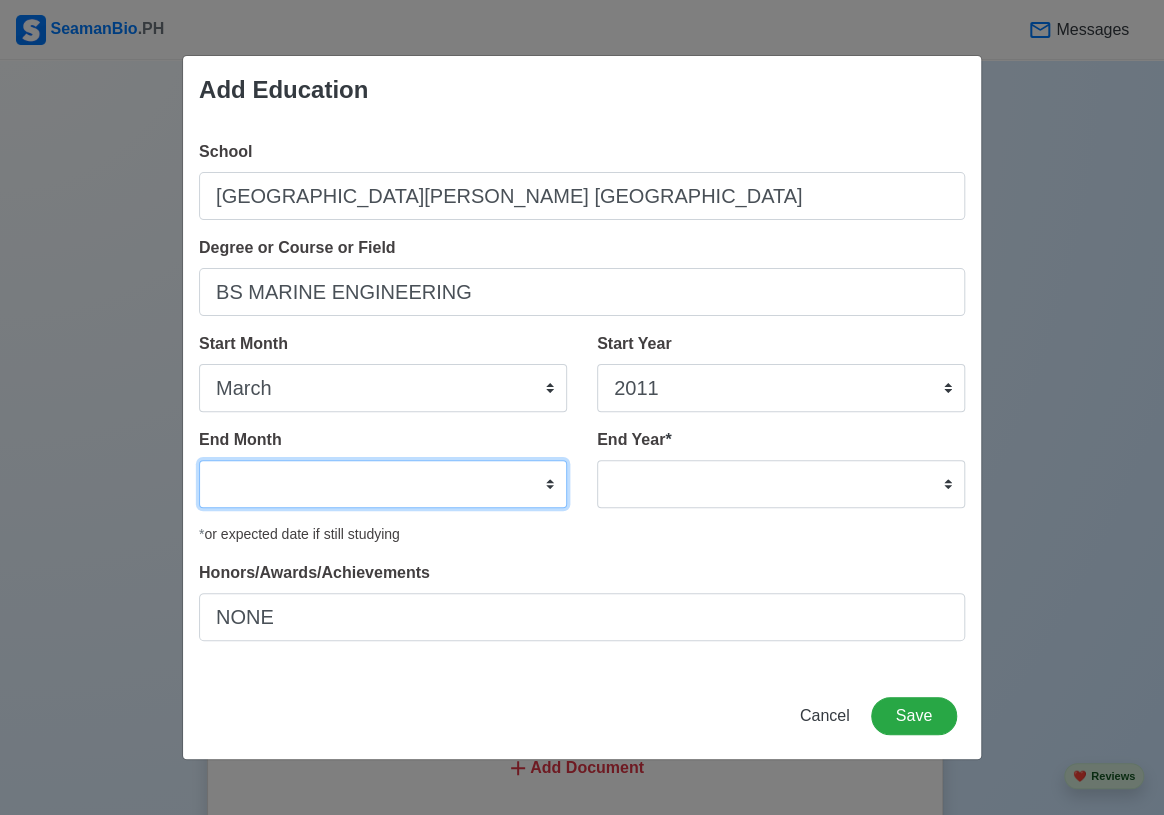 click on "January February March April May June July August September October November December" at bounding box center [383, 484] 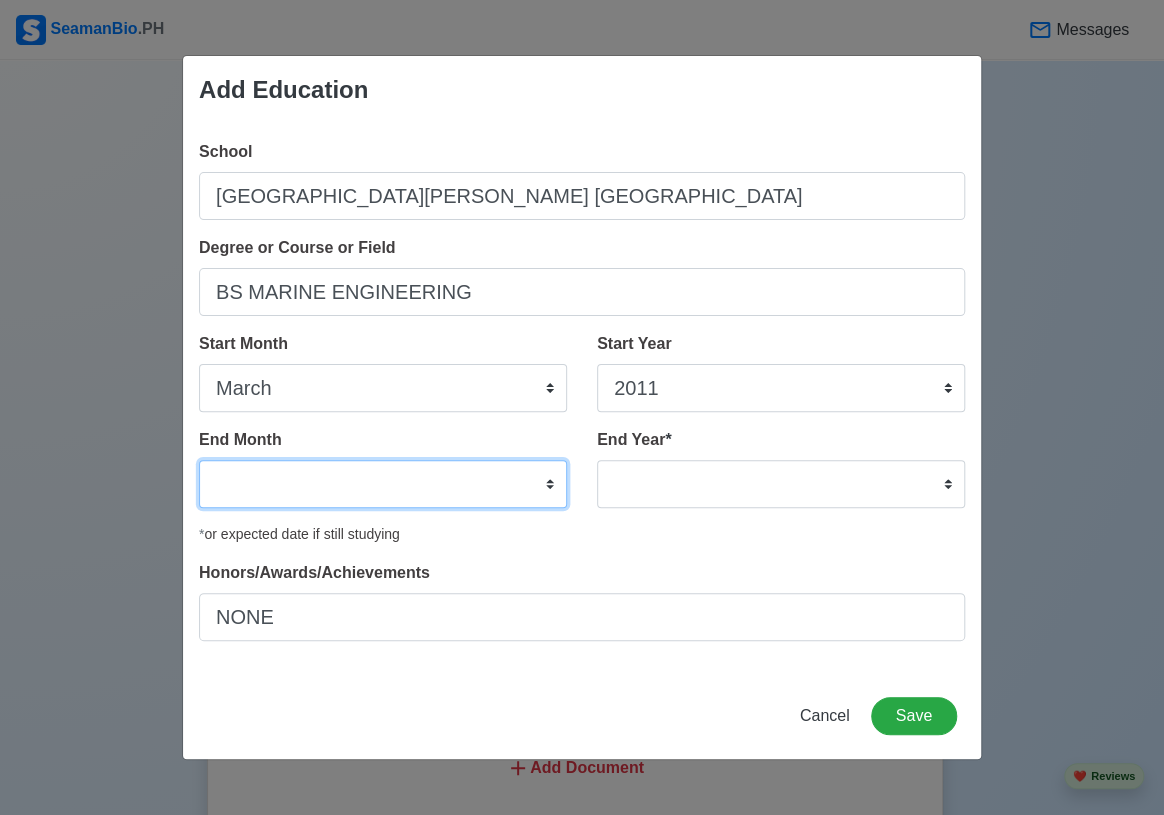 select on "April" 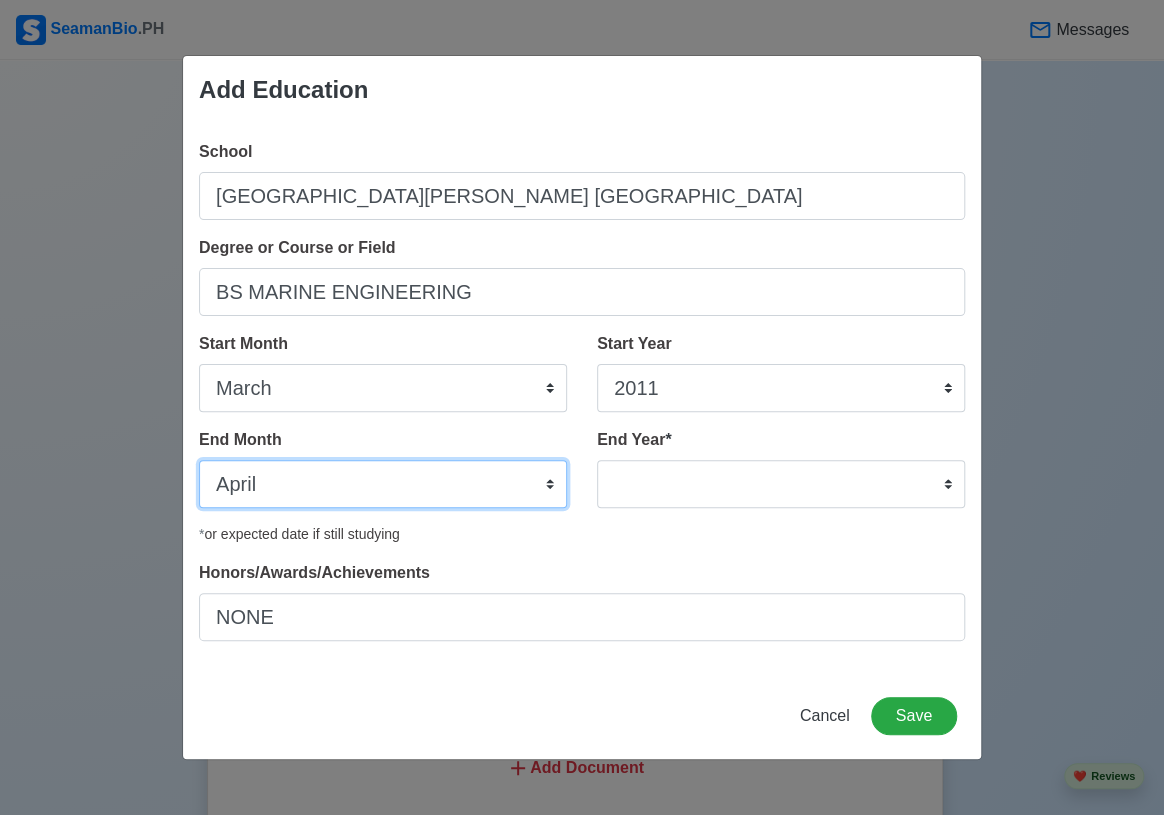 click on "January February March April May June July August September October November December" at bounding box center (383, 484) 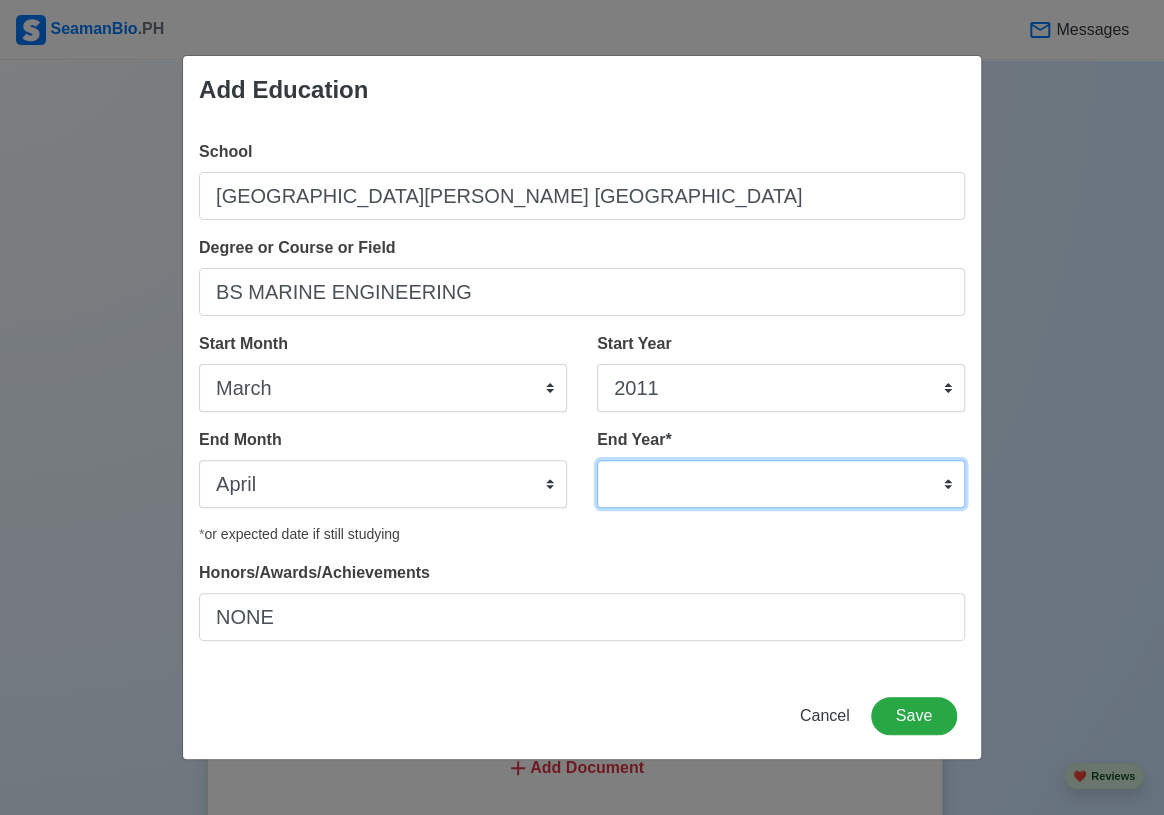 click on "2035 2034 2033 2032 2031 2030 2029 2028 2027 2026 2025 2024 2023 2022 2021 2020 2019 2018 2017 2016 2015 2014 2013 2012 2011 2010 2009 2008 2007 2006 2005 2004 2003 2002 2001 2000 1999 1998 1997 1996 1995 1994 1993 1992 1991 1990 1989 1988 1987 1986 1985 1984 1983 1982 1981 1980 1979 1978 1977 1976 1975 1974 1973 1972 1971 1970 1969 1968 1967 1966 1965 1964 1963 1962 1961 1960 1959 1958 1957 1956 1955 1954 1953 1952 1951 1950 1949 1948 1947 1946 1945 1944 1943 1942 1941 1940 1939 1938 1937 1936 1935" at bounding box center (781, 484) 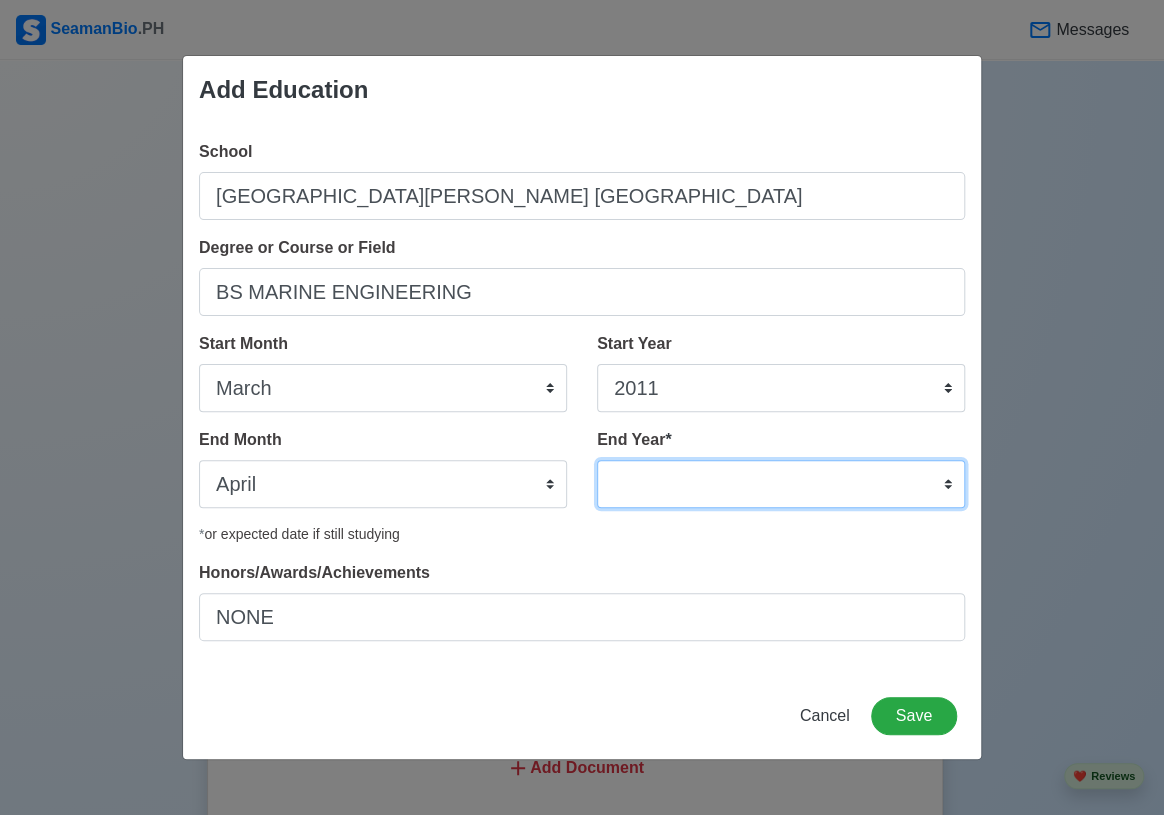 select on "2014" 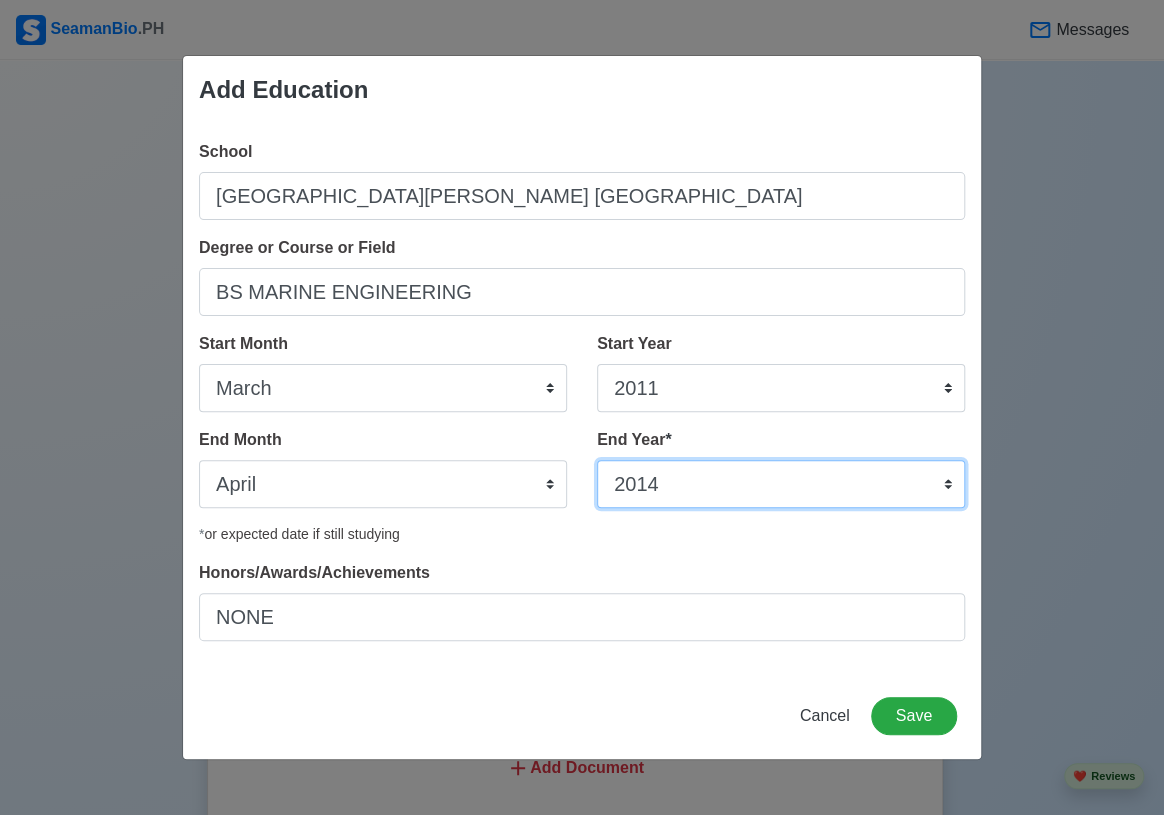 click on "2035 2034 2033 2032 2031 2030 2029 2028 2027 2026 2025 2024 2023 2022 2021 2020 2019 2018 2017 2016 2015 2014 2013 2012 2011 2010 2009 2008 2007 2006 2005 2004 2003 2002 2001 2000 1999 1998 1997 1996 1995 1994 1993 1992 1991 1990 1989 1988 1987 1986 1985 1984 1983 1982 1981 1980 1979 1978 1977 1976 1975 1974 1973 1972 1971 1970 1969 1968 1967 1966 1965 1964 1963 1962 1961 1960 1959 1958 1957 1956 1955 1954 1953 1952 1951 1950 1949 1948 1947 1946 1945 1944 1943 1942 1941 1940 1939 1938 1937 1936 1935" at bounding box center [781, 484] 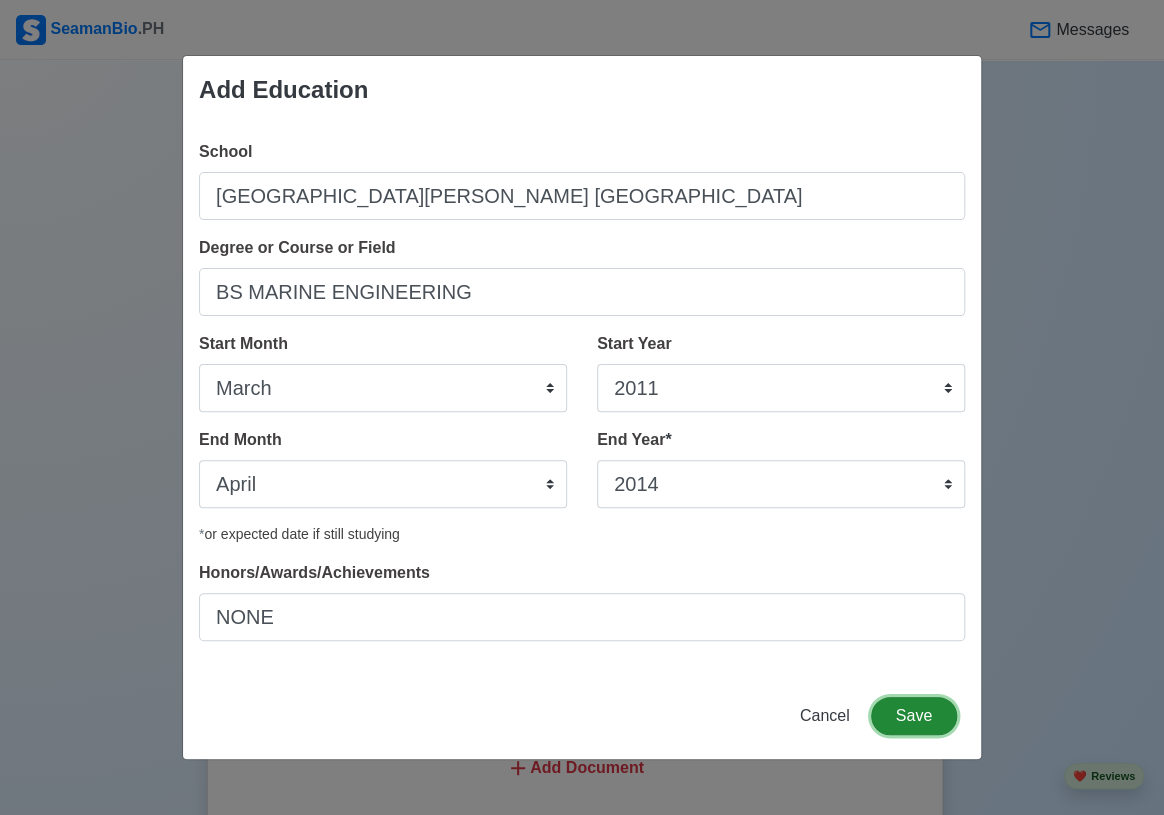 click on "Save" at bounding box center [914, 716] 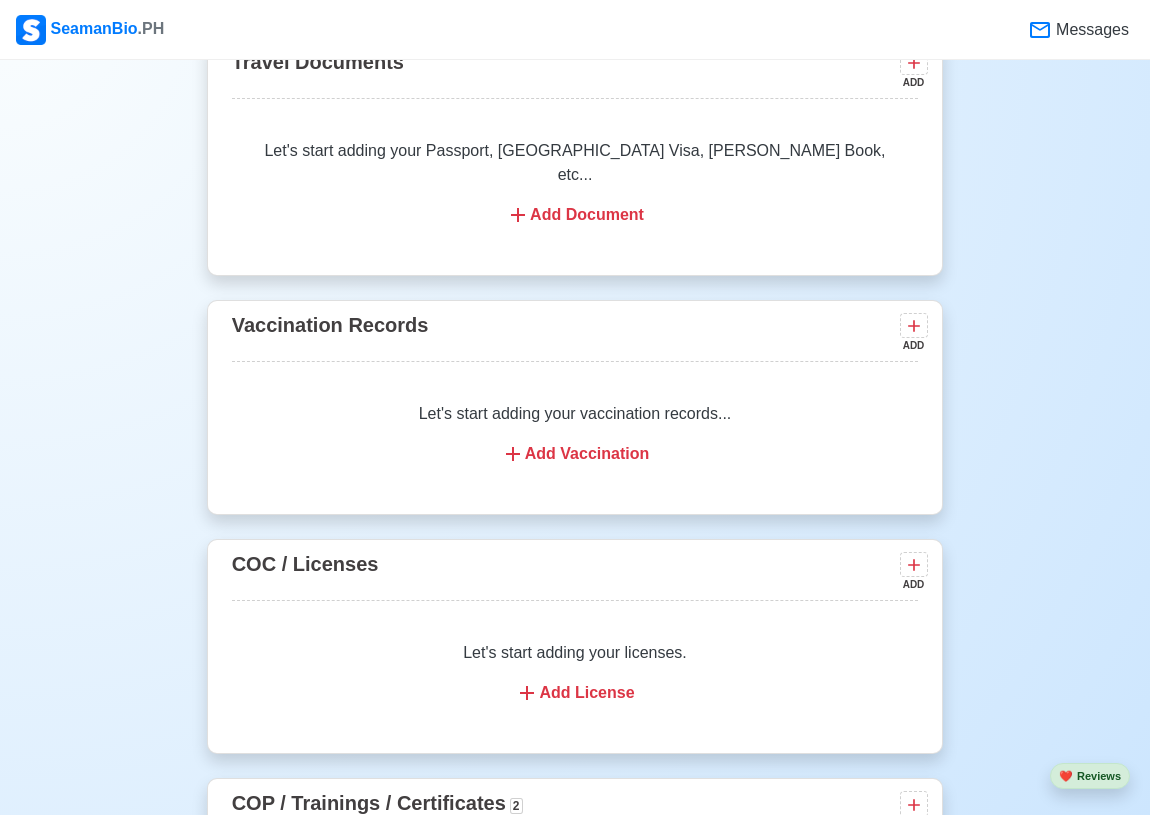 scroll, scrollTop: 1818, scrollLeft: 0, axis: vertical 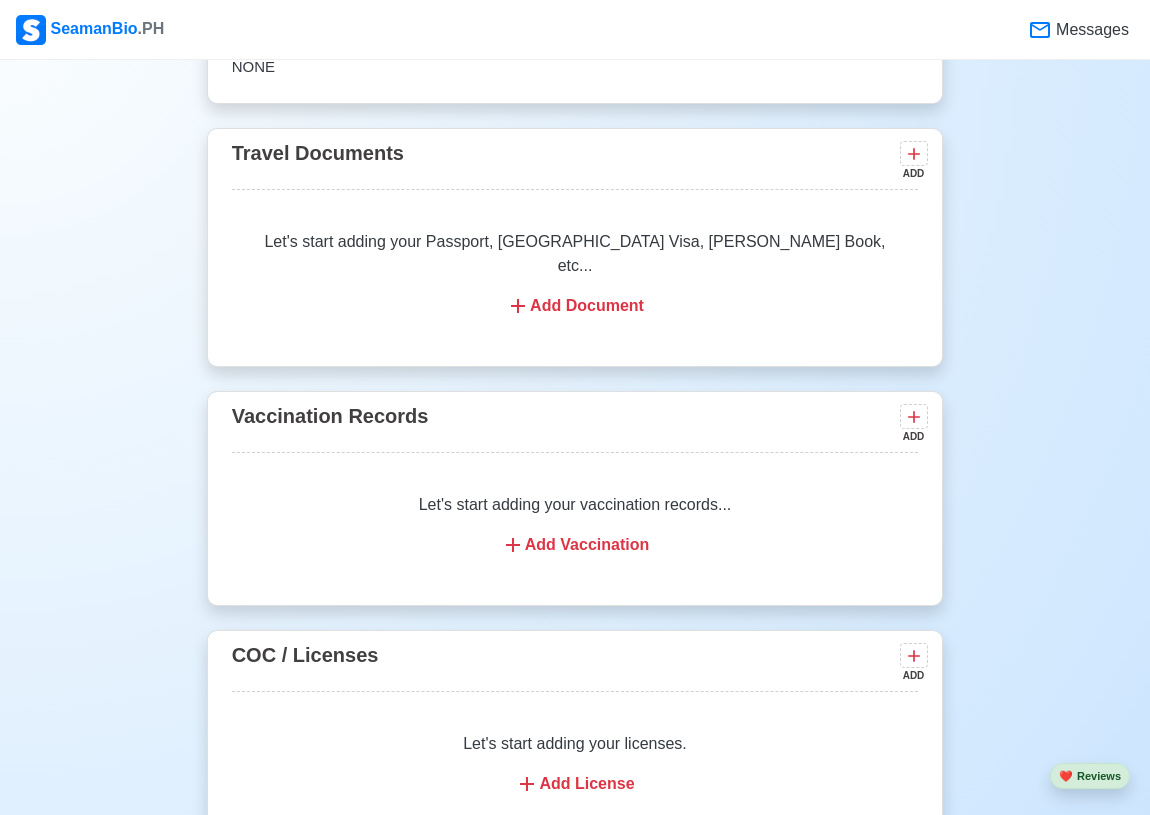 click on "Add Document" at bounding box center [575, 306] 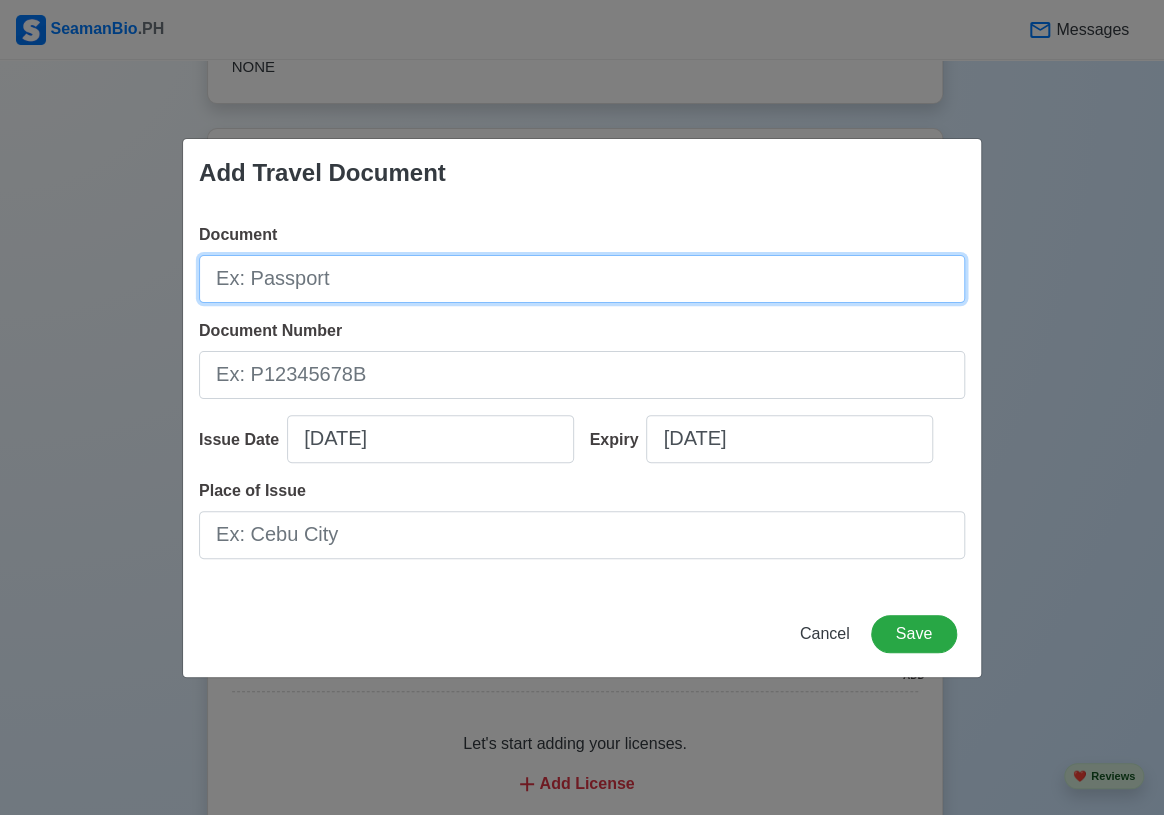 click on "Document" at bounding box center (582, 279) 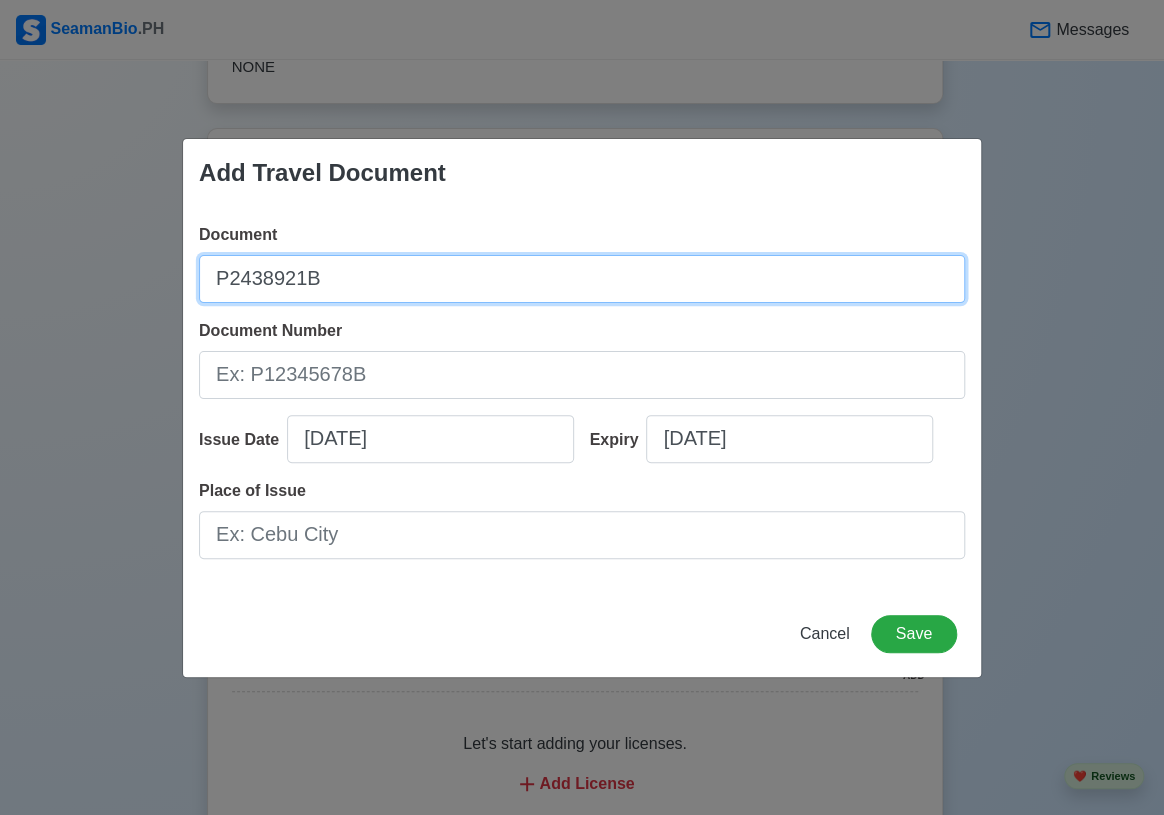 type on "P2438921B" 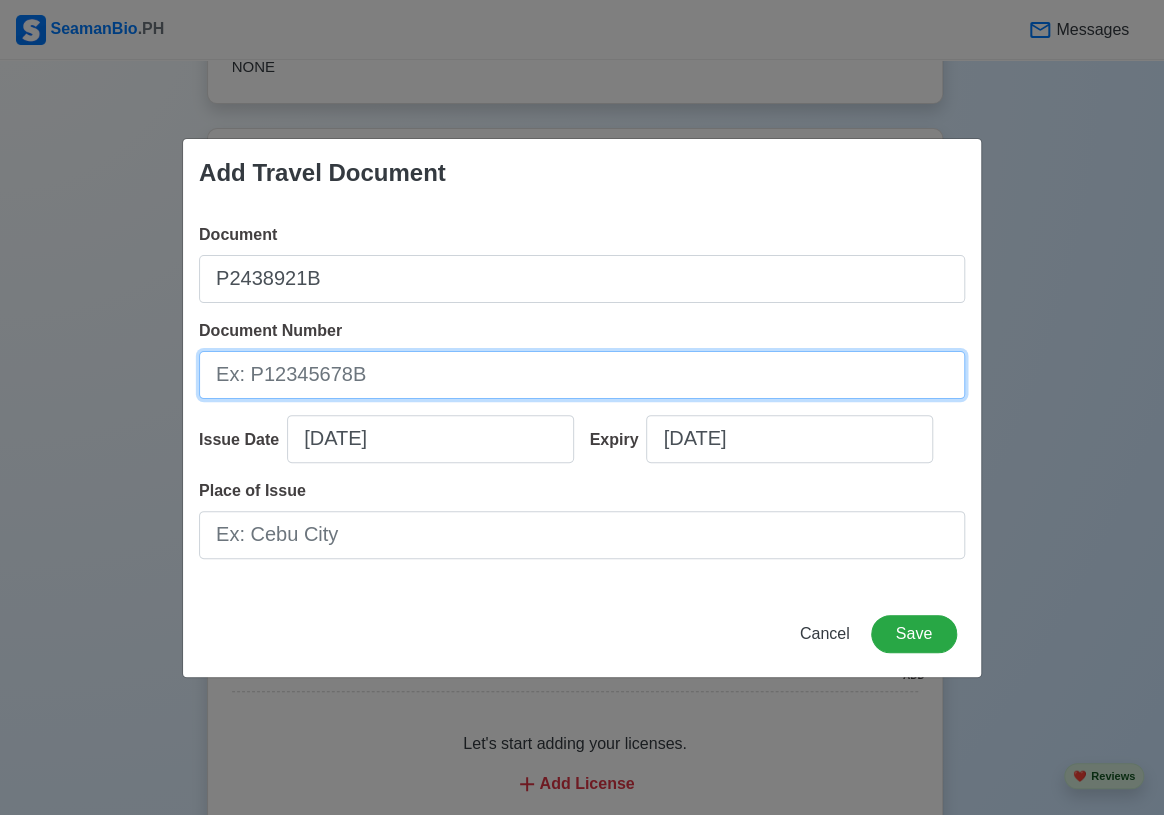 click on "Document Number" at bounding box center [582, 375] 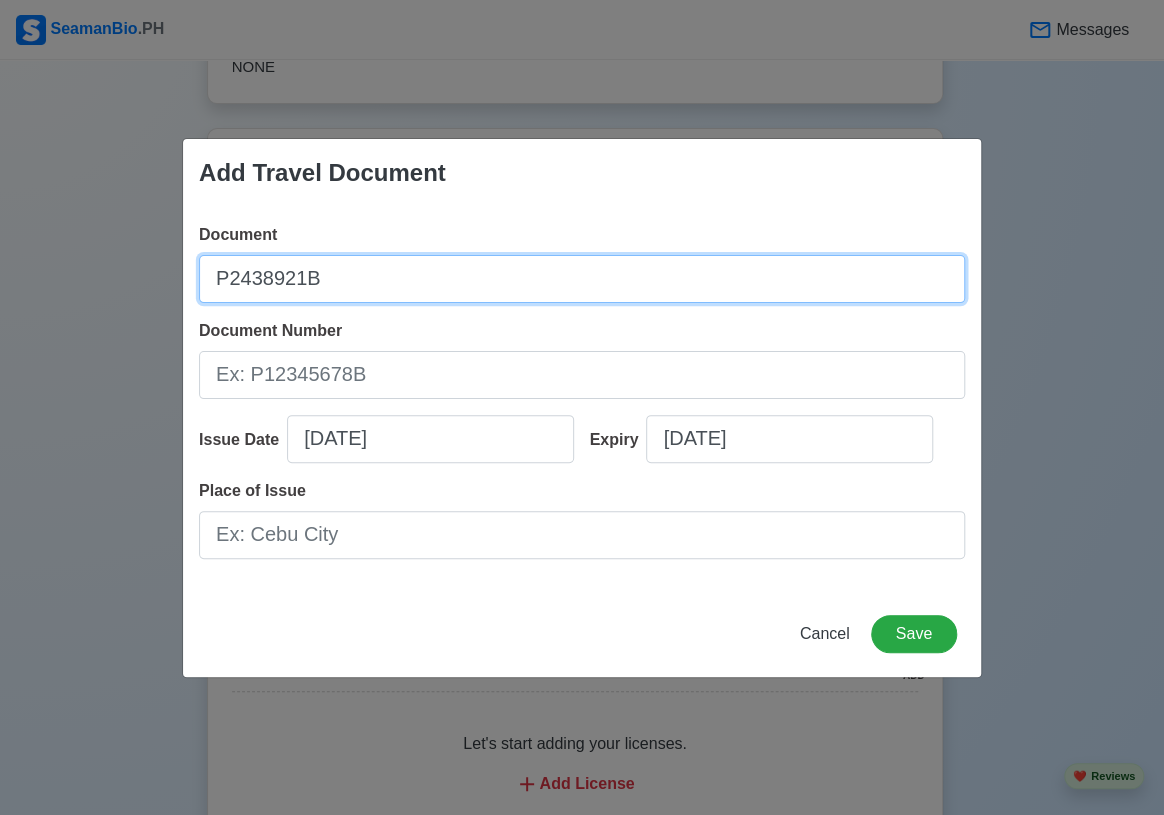 drag, startPoint x: 338, startPoint y: 276, endPoint x: 191, endPoint y: 272, distance: 147.05441 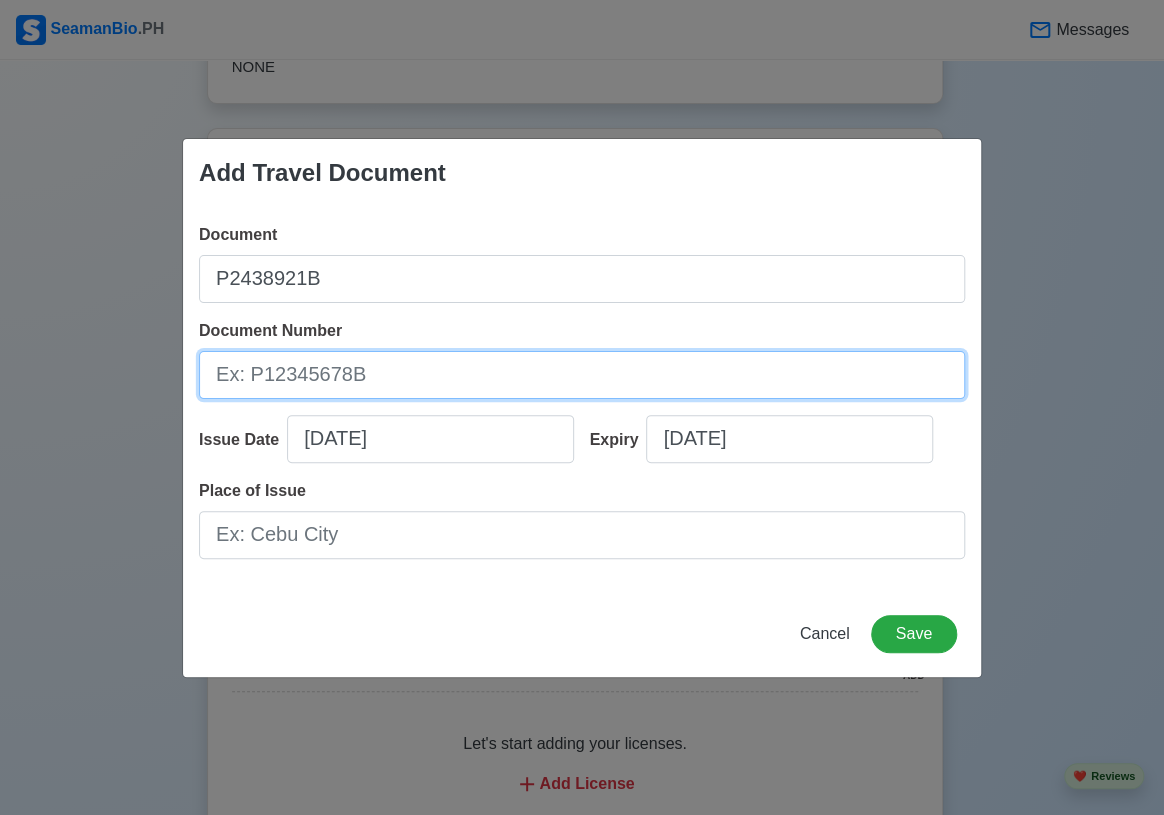 click on "Document Number" at bounding box center (582, 375) 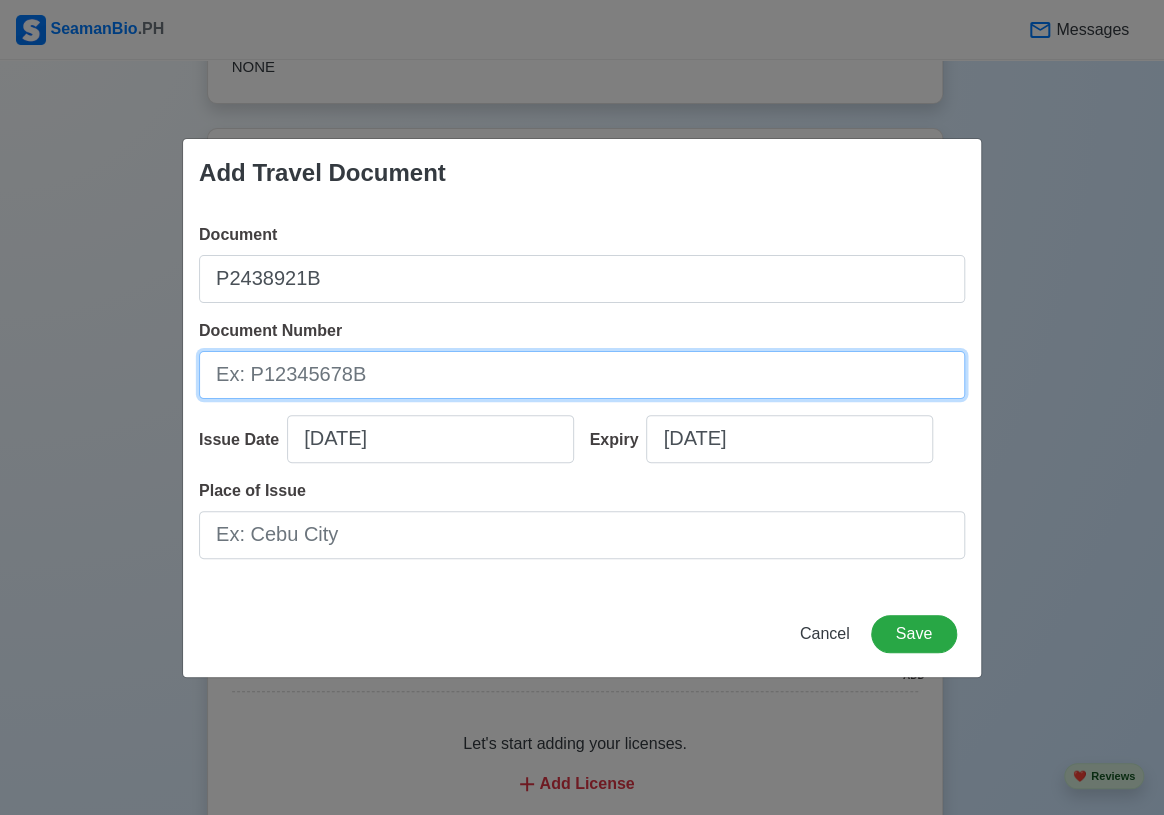 paste on "P2438921B" 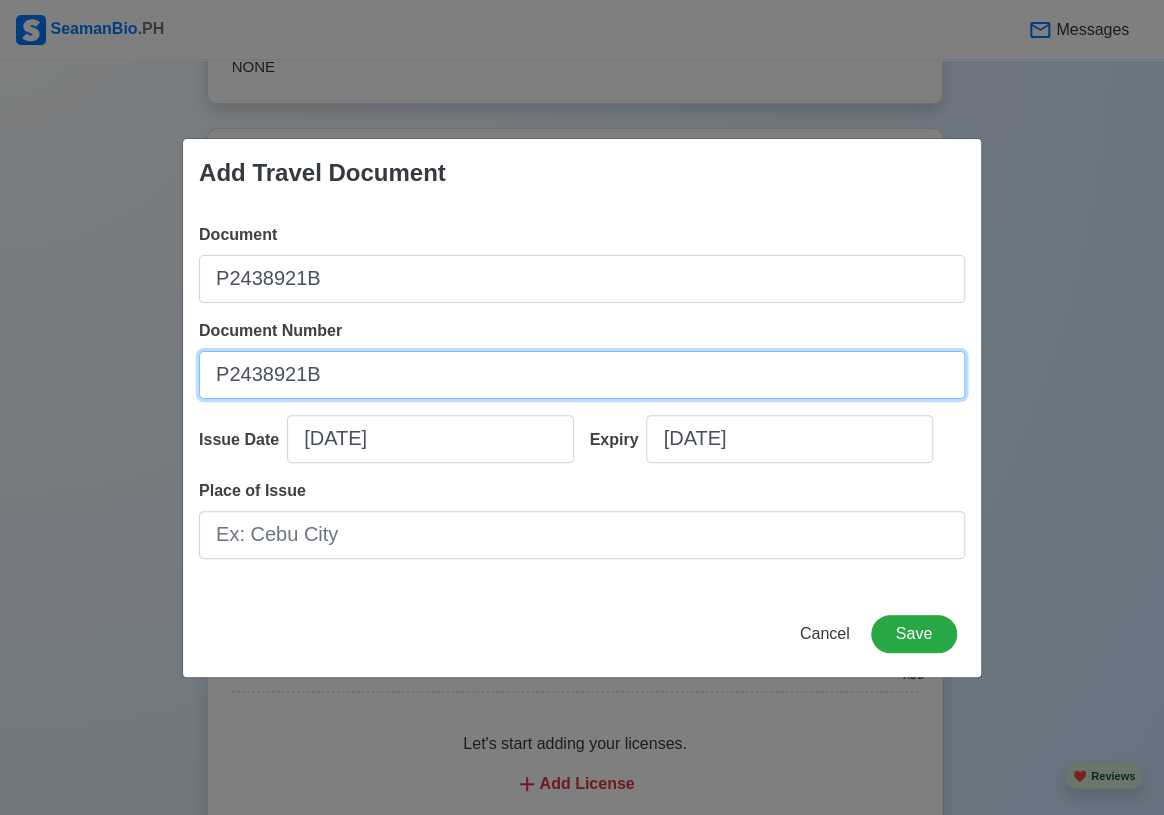 type on "P2438921B" 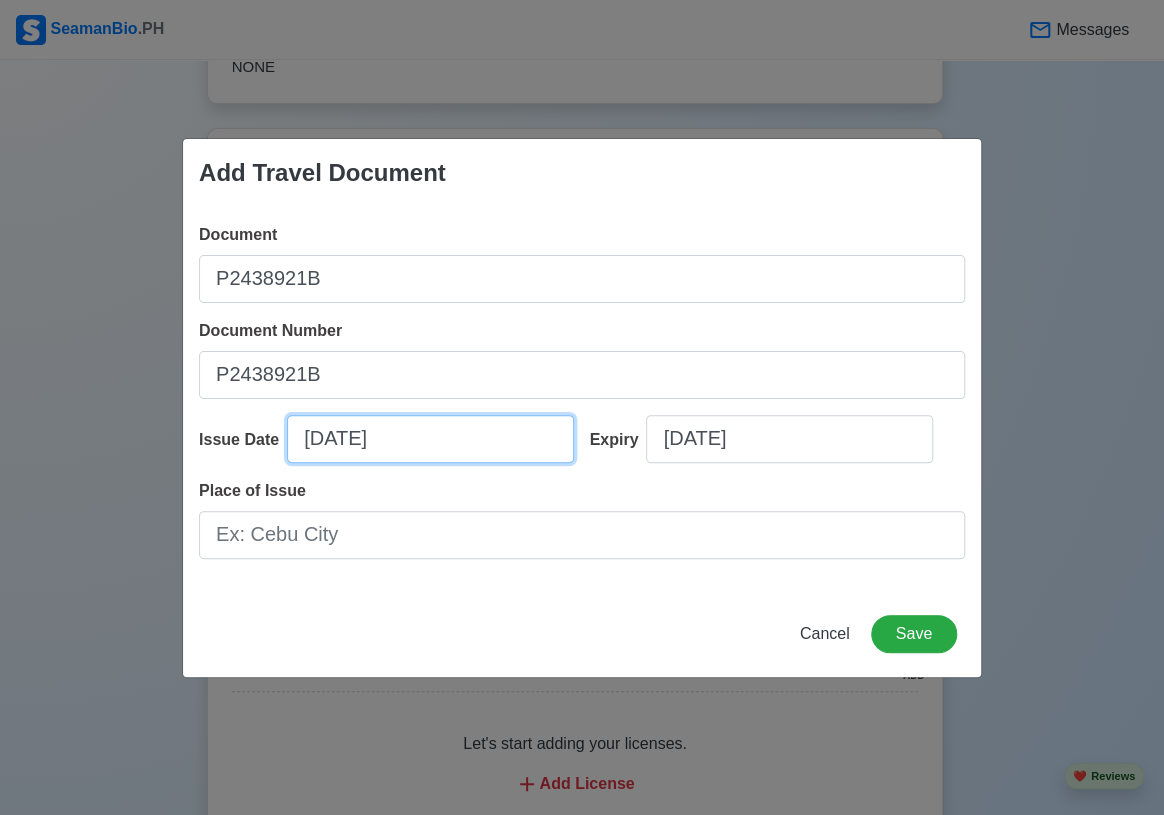click on "[DATE]" at bounding box center [430, 439] 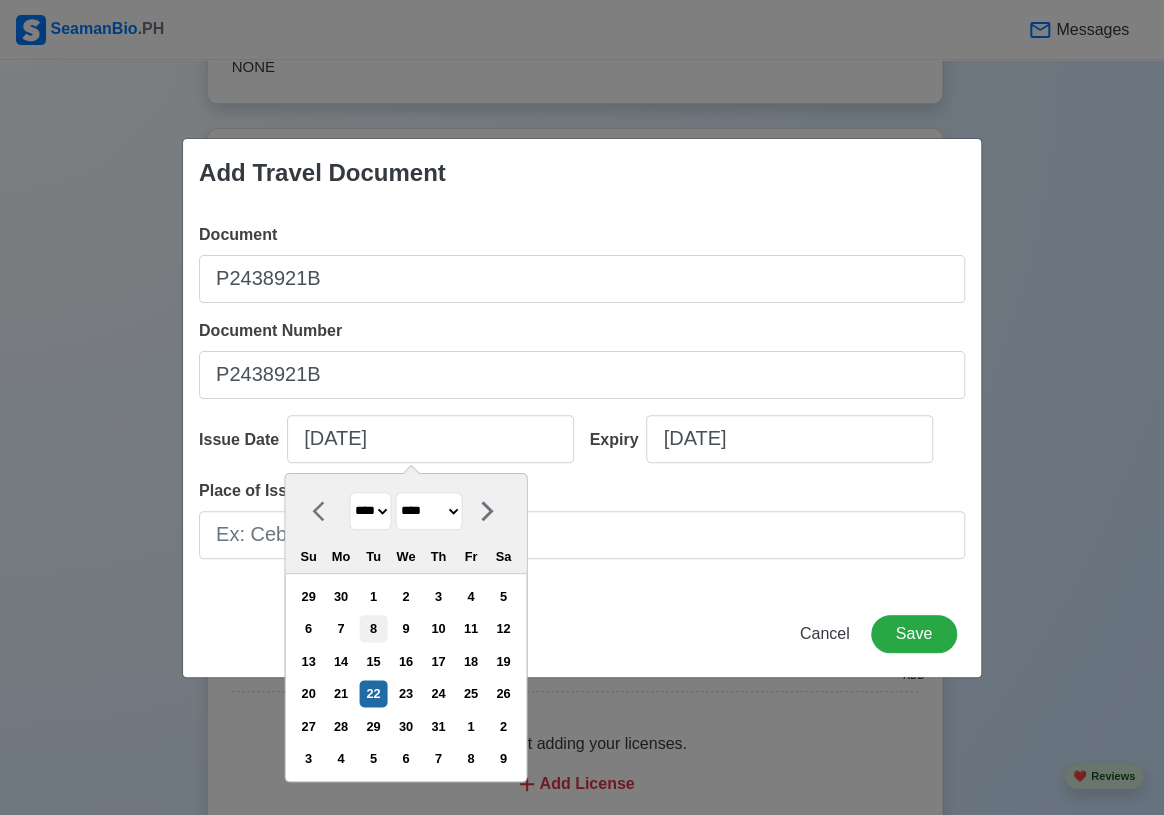 click on "8" at bounding box center [373, 628] 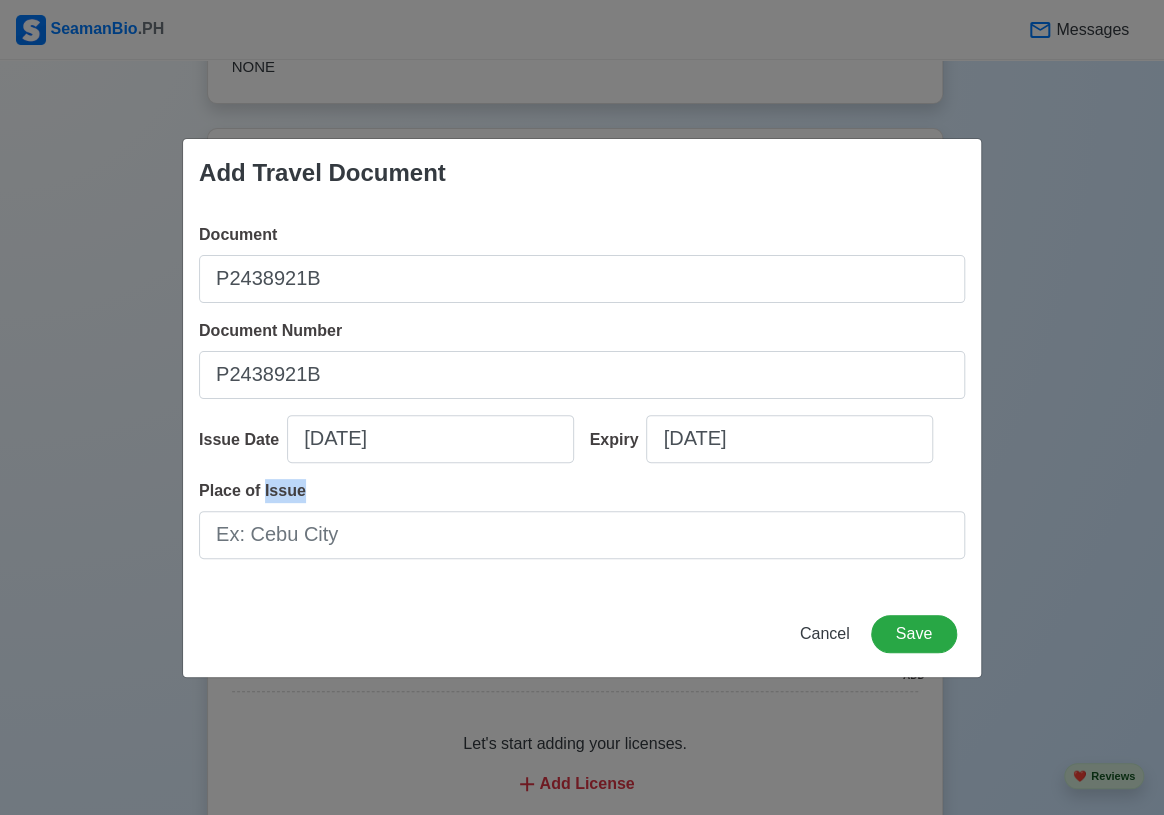 click on "Cancel Save" at bounding box center [582, 646] 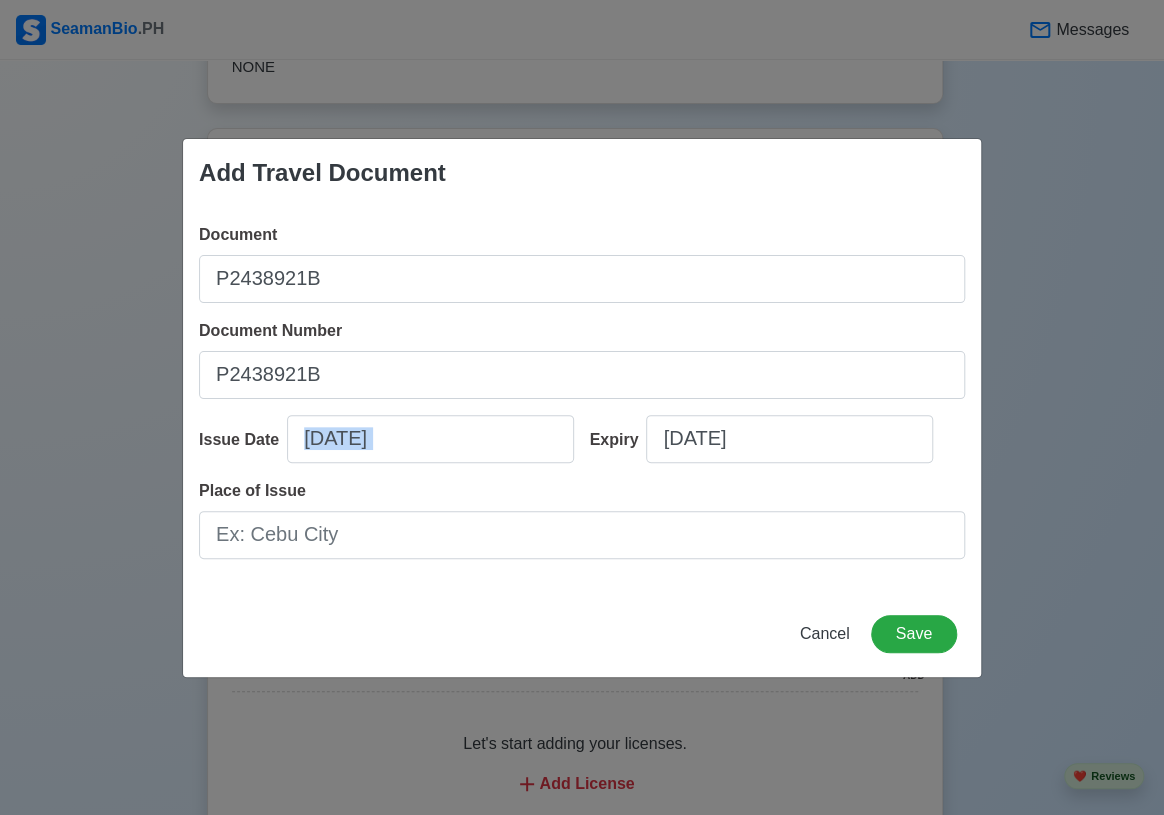 click on "Issue Date [DATE]" at bounding box center [387, 447] 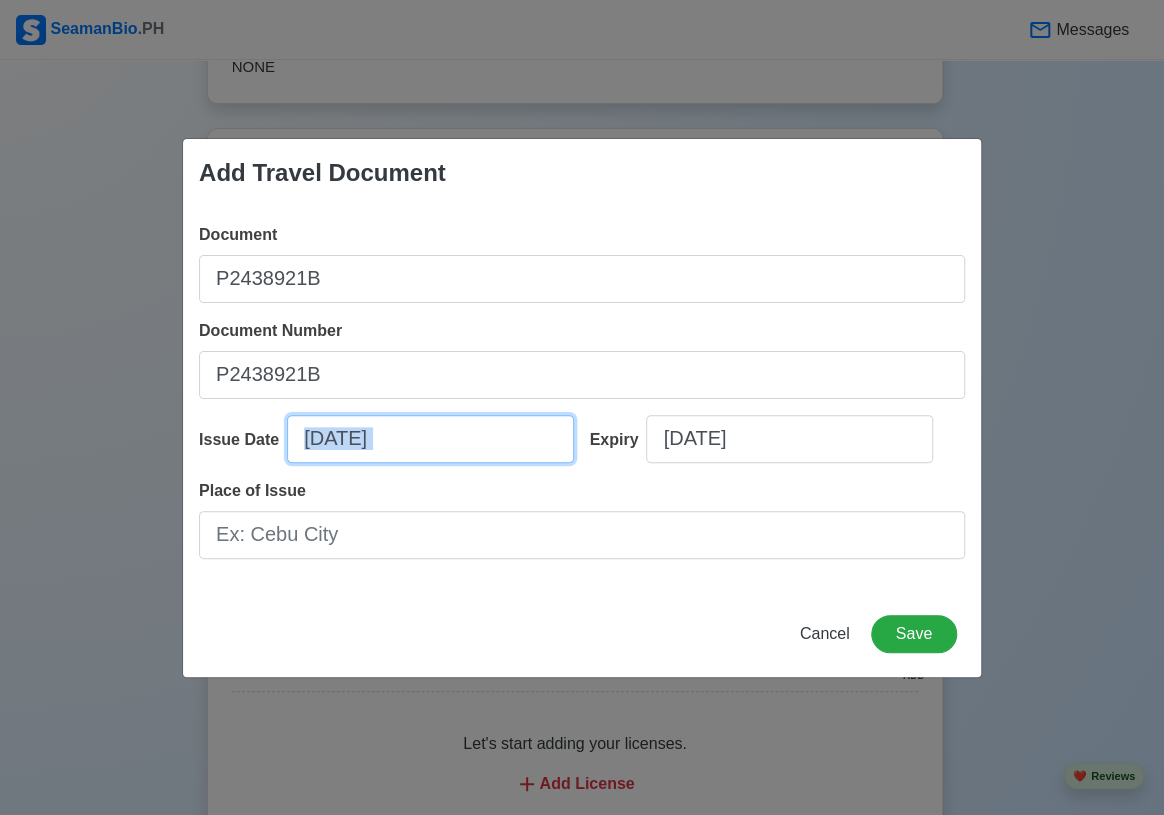 click on "[DATE]" at bounding box center (430, 439) 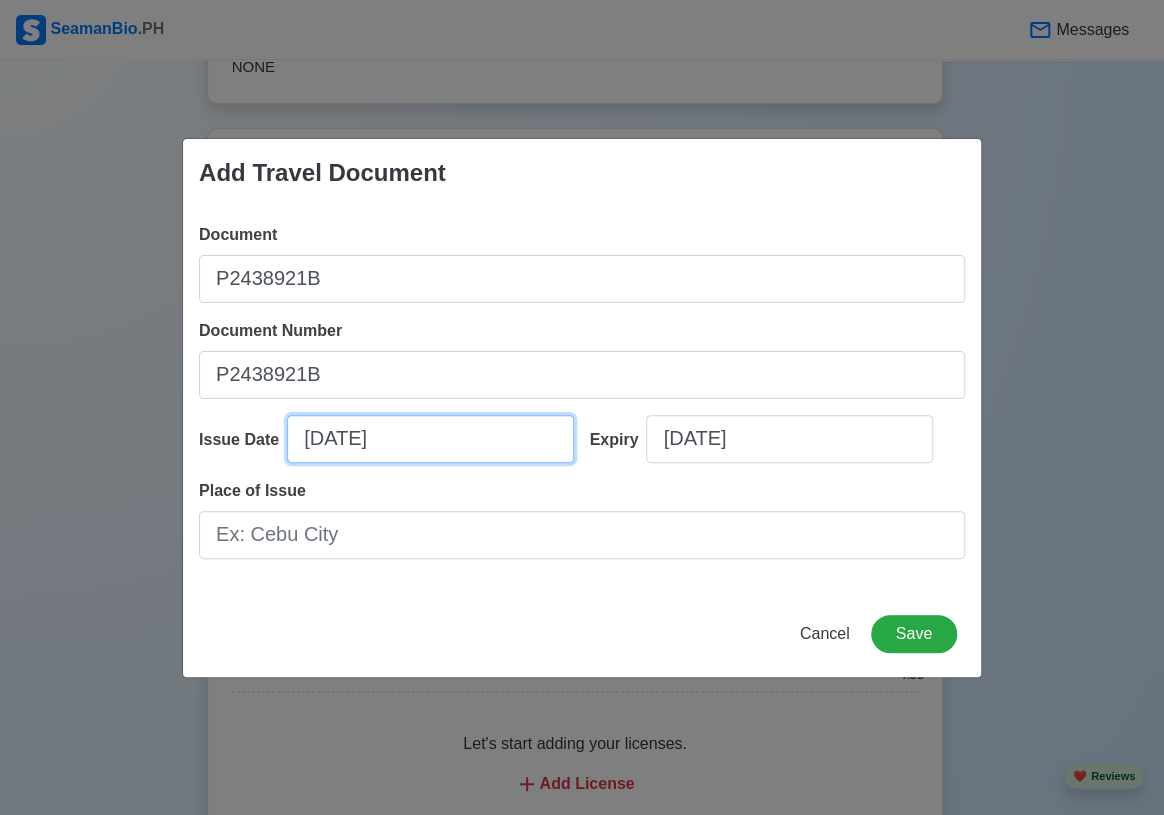 select on "****" 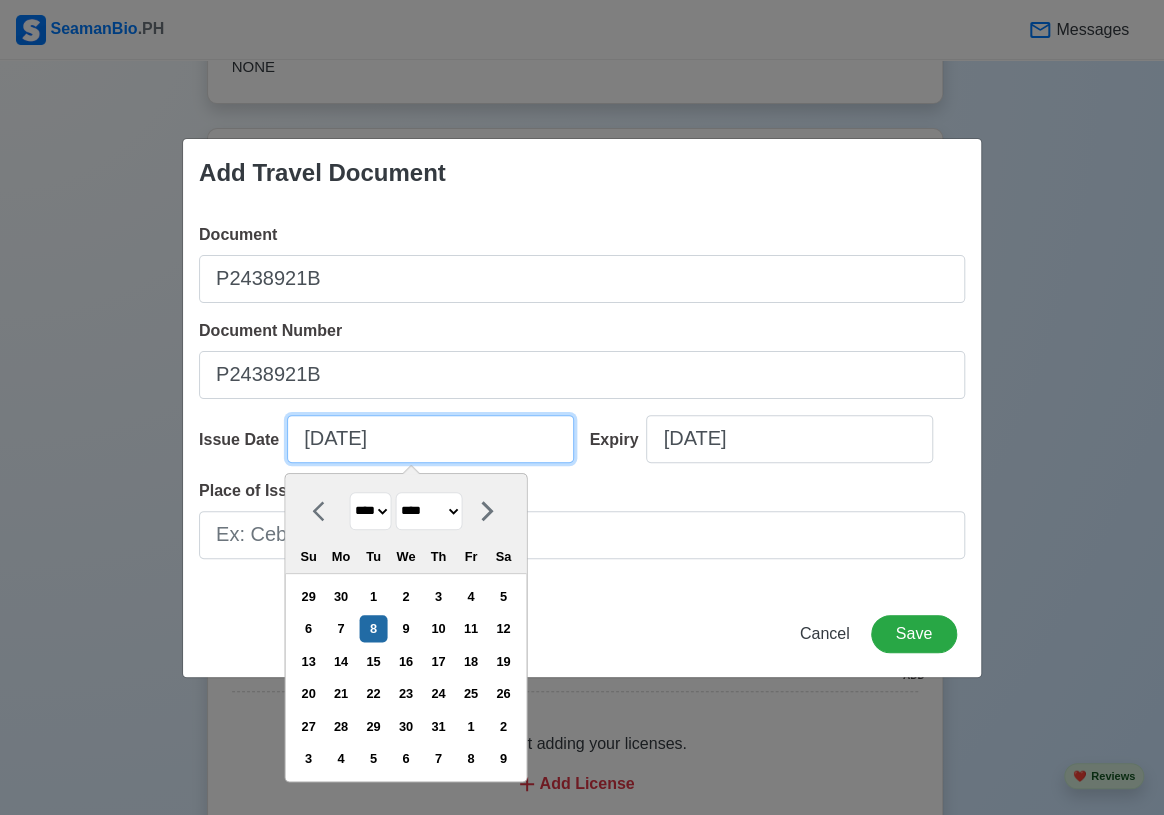 click on "[DATE]" at bounding box center (430, 439) 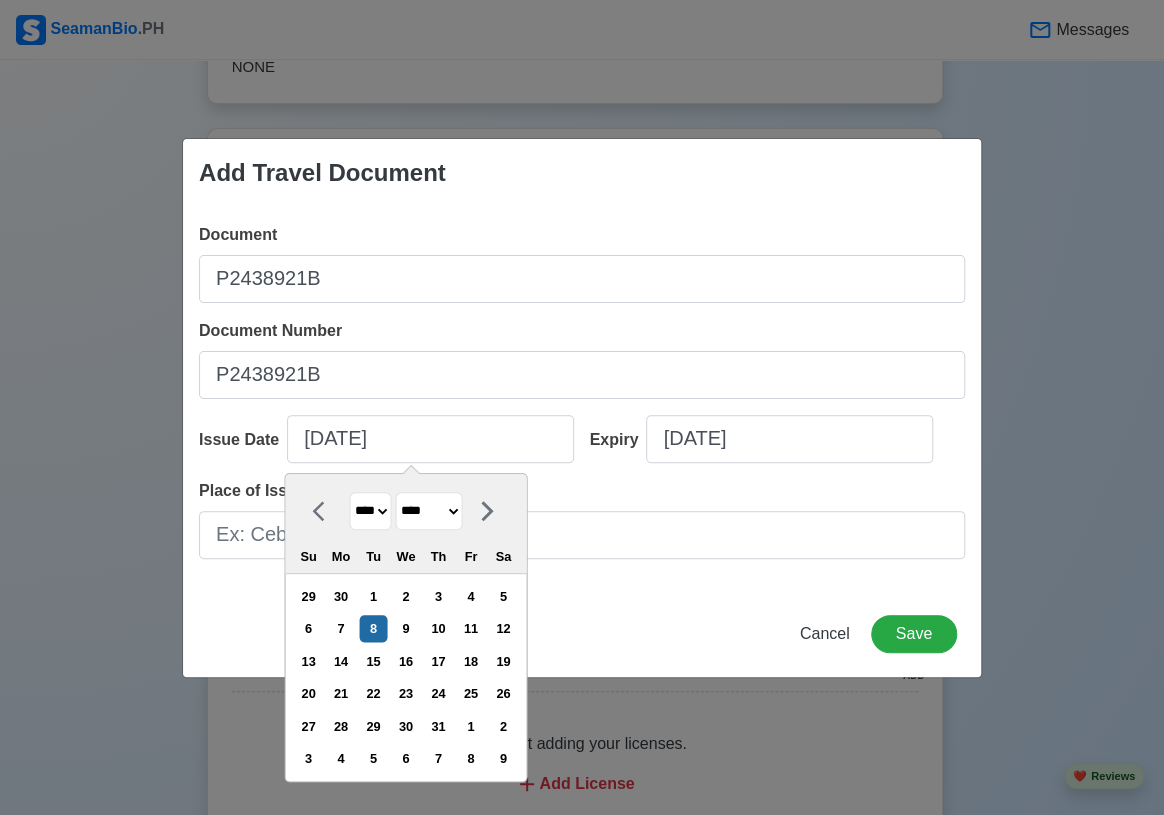 click on "**** **** **** **** **** **** **** **** **** **** **** **** **** **** **** **** **** **** **** **** **** **** **** **** **** **** **** **** **** **** **** **** **** **** **** **** **** **** **** **** **** **** **** **** **** **** **** **** **** **** **** **** **** **** **** **** **** **** **** **** **** **** **** **** **** **** **** **** **** **** **** **** **** **** **** **** **** **** **** **** **** **** **** **** **** **** **** **** **** **** **** **** **** **** **** **** **** **** **** **** **** **** **** **** **** ****" at bounding box center (370, 511) 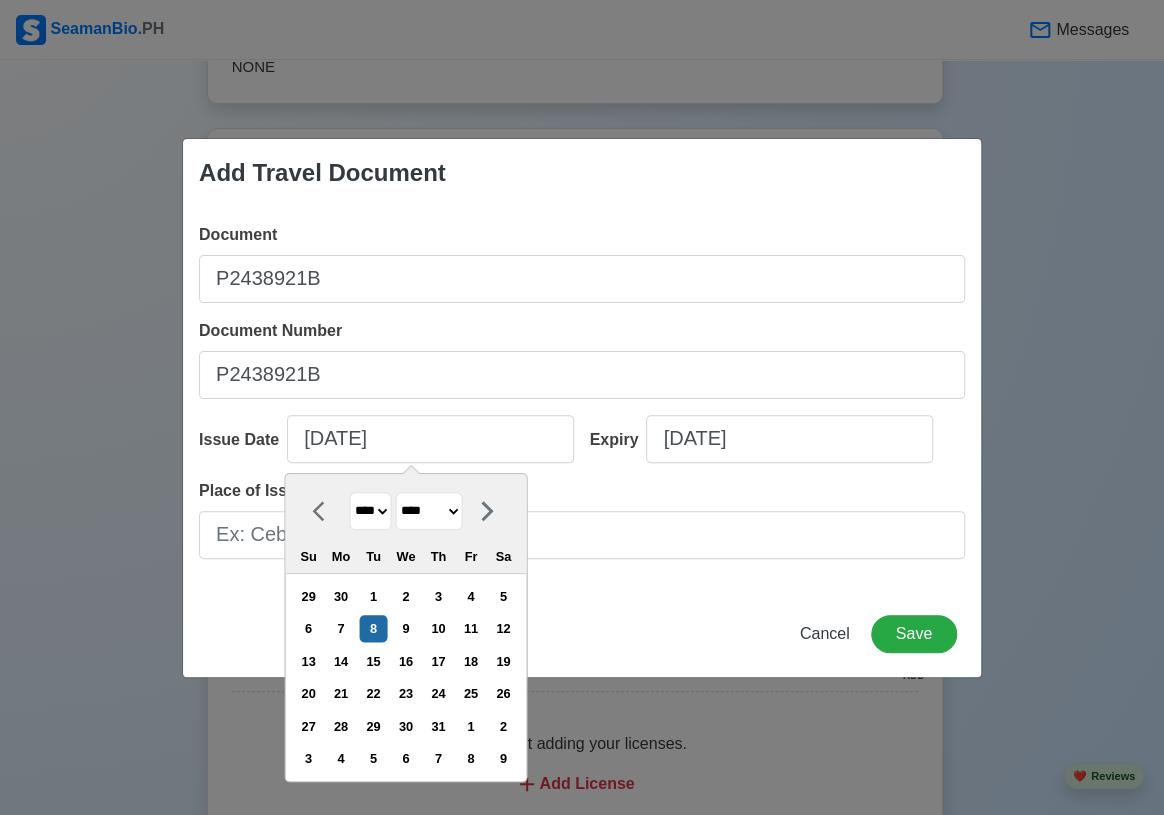 select on "****" 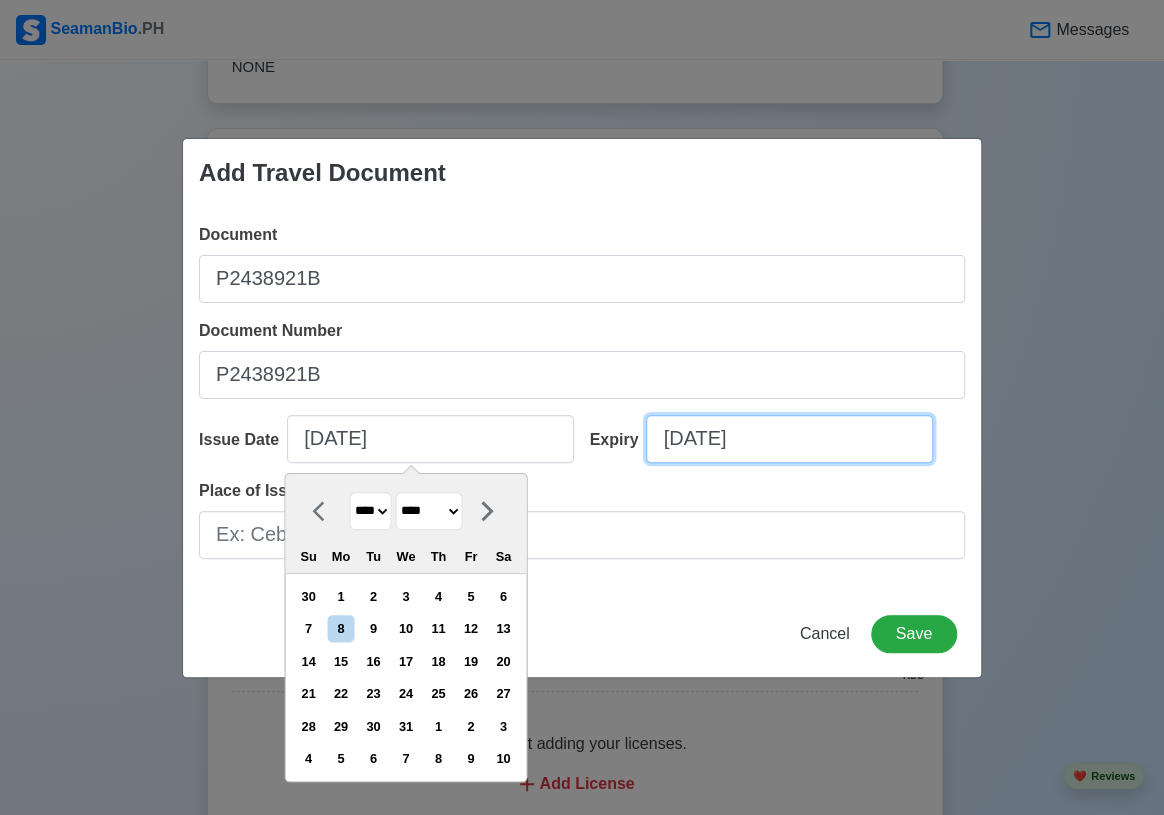 click on "[DATE]" at bounding box center (789, 439) 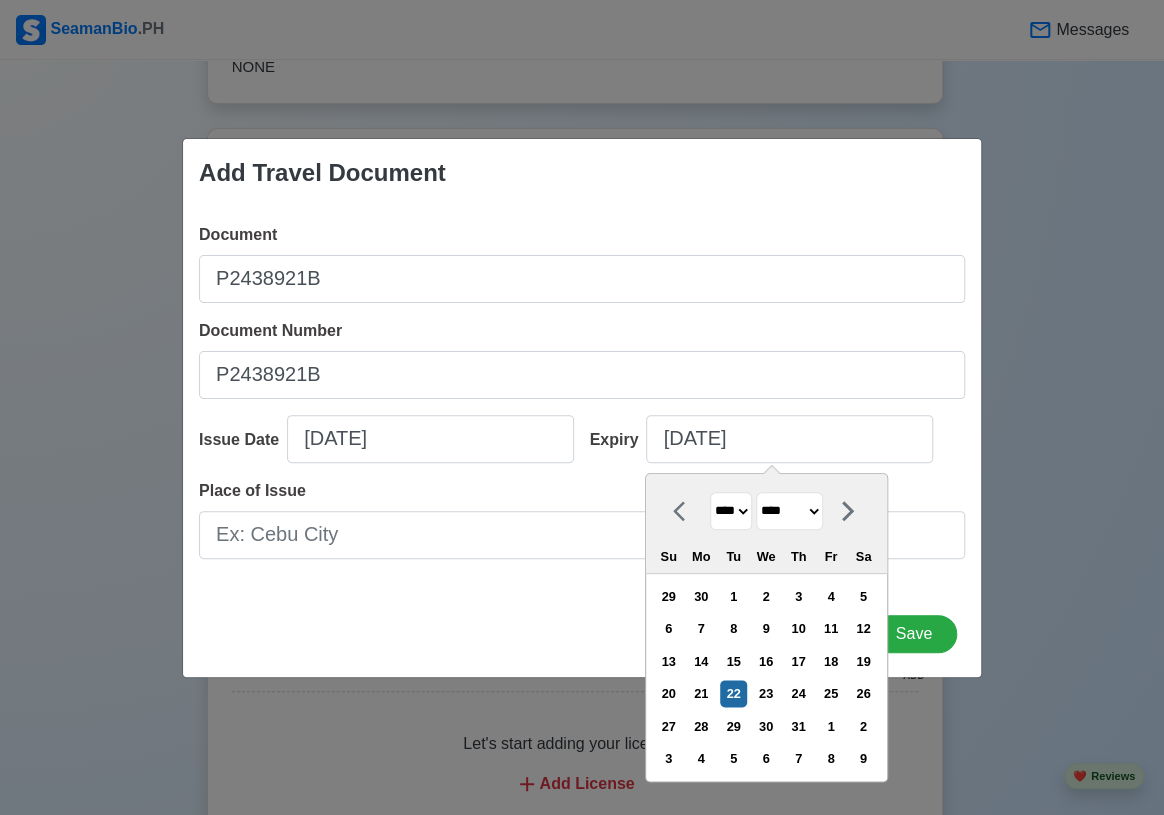 click on "******* ******** ***** ***** *** **** **** ****** ********* ******* ******** ********" at bounding box center (789, 511) 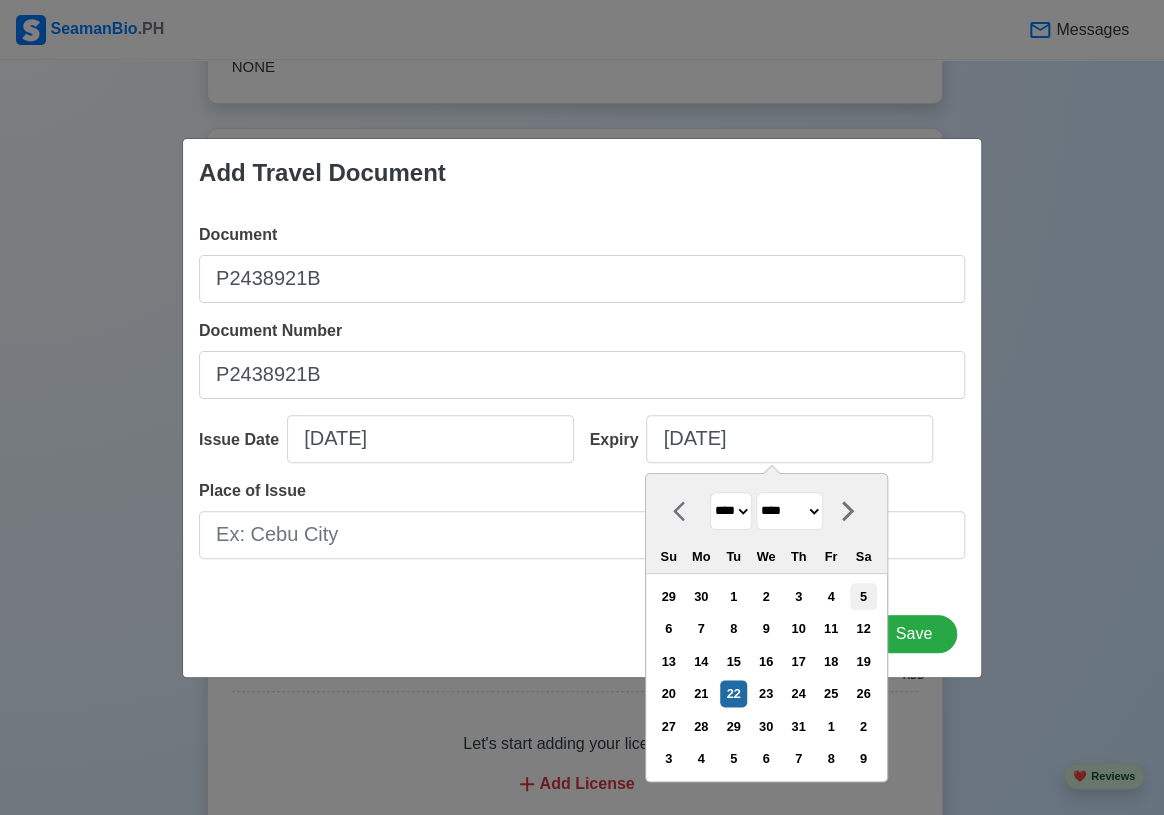click on "5" at bounding box center (863, 596) 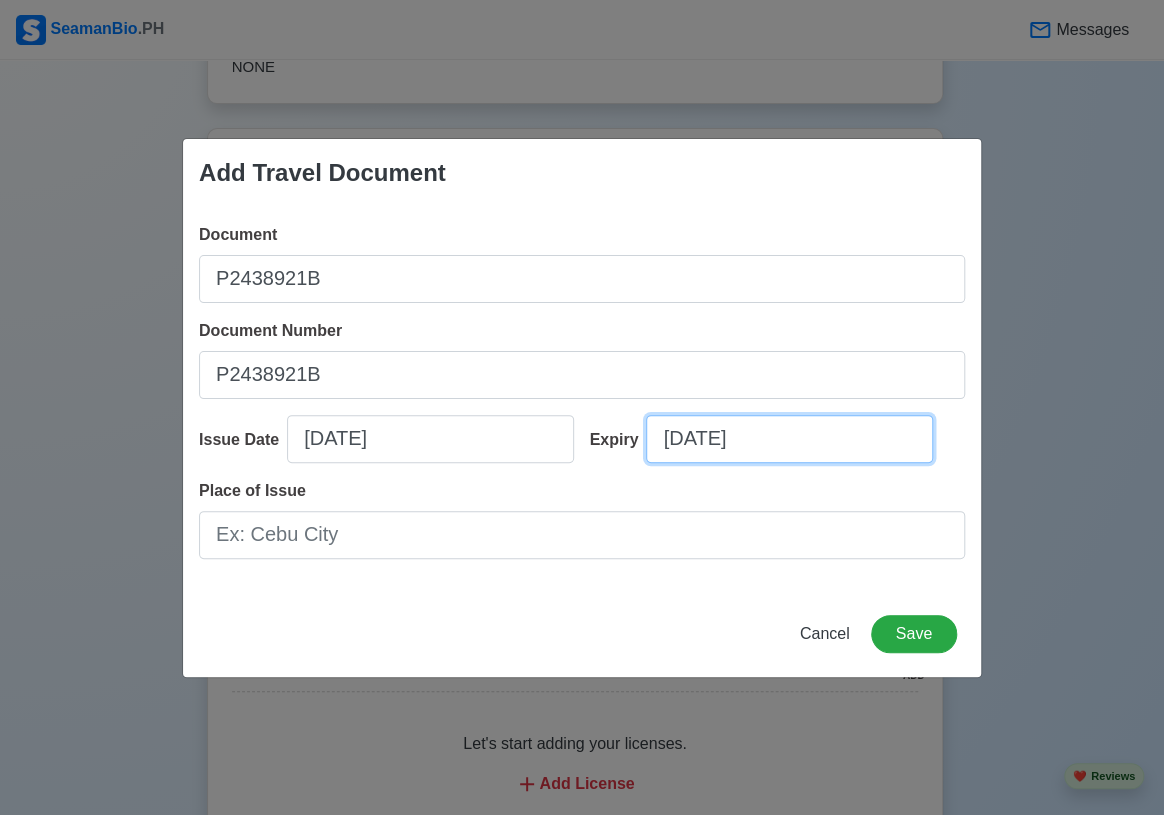 click on "[DATE]" at bounding box center [789, 439] 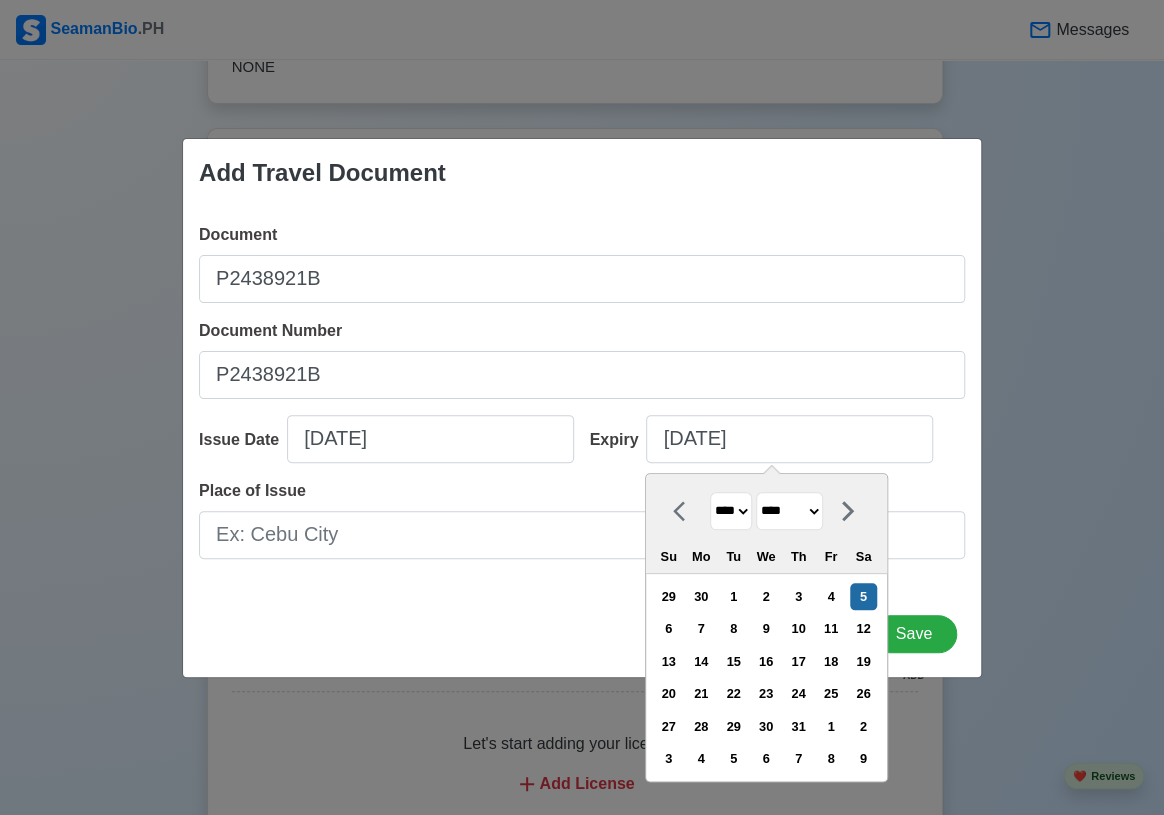 click on "**** **** **** **** **** **** **** **** **** **** **** **** **** **** **** **** **** **** **** **** **** **** **** **** **** **** **** **** **** **** **** **** **** **** **** **** **** **** **** **** **** **** **** **** **** **** **** **** **** **** **** **** **** **** **** **** **** **** **** **** **** **** **** **** **** **** **** **** **** **** **** **** **** **** **** **** **** **** **** **** **** **** **** **** **** **** **** **** **** **** **** **** **** **** **** **** **** **** **** **** **** **** **** **** **** **** **** **** **** **** **** **** **** **** **** **** **** **** **** **** ****" at bounding box center (731, 511) 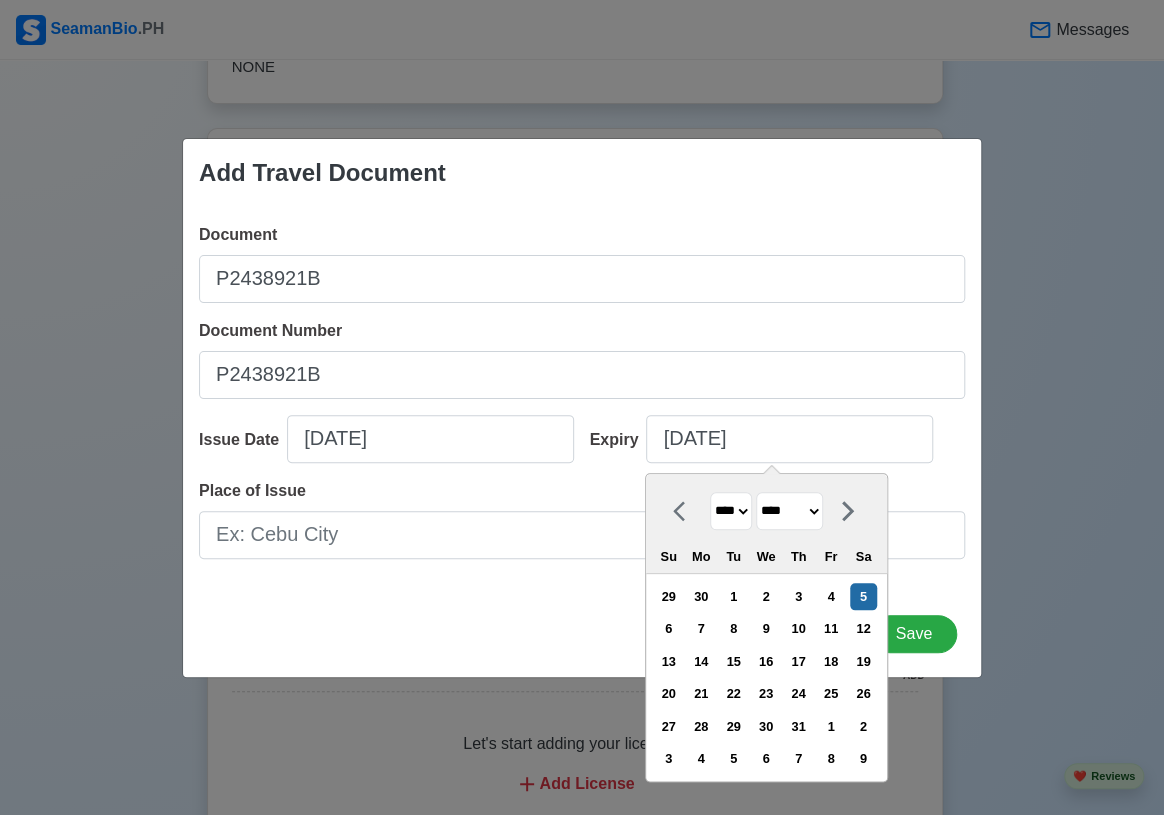 click on "**** **** **** **** **** **** **** **** **** **** **** **** **** **** **** **** **** **** **** **** **** **** **** **** **** **** **** **** **** **** **** **** **** **** **** **** **** **** **** **** **** **** **** **** **** **** **** **** **** **** **** **** **** **** **** **** **** **** **** **** **** **** **** **** **** **** **** **** **** **** **** **** **** **** **** **** **** **** **** **** **** **** **** **** **** **** **** **** **** **** **** **** **** **** **** **** **** **** **** **** **** **** **** **** **** **** **** **** **** **** **** **** **** **** **** **** **** **** **** **** ****" at bounding box center (731, 511) 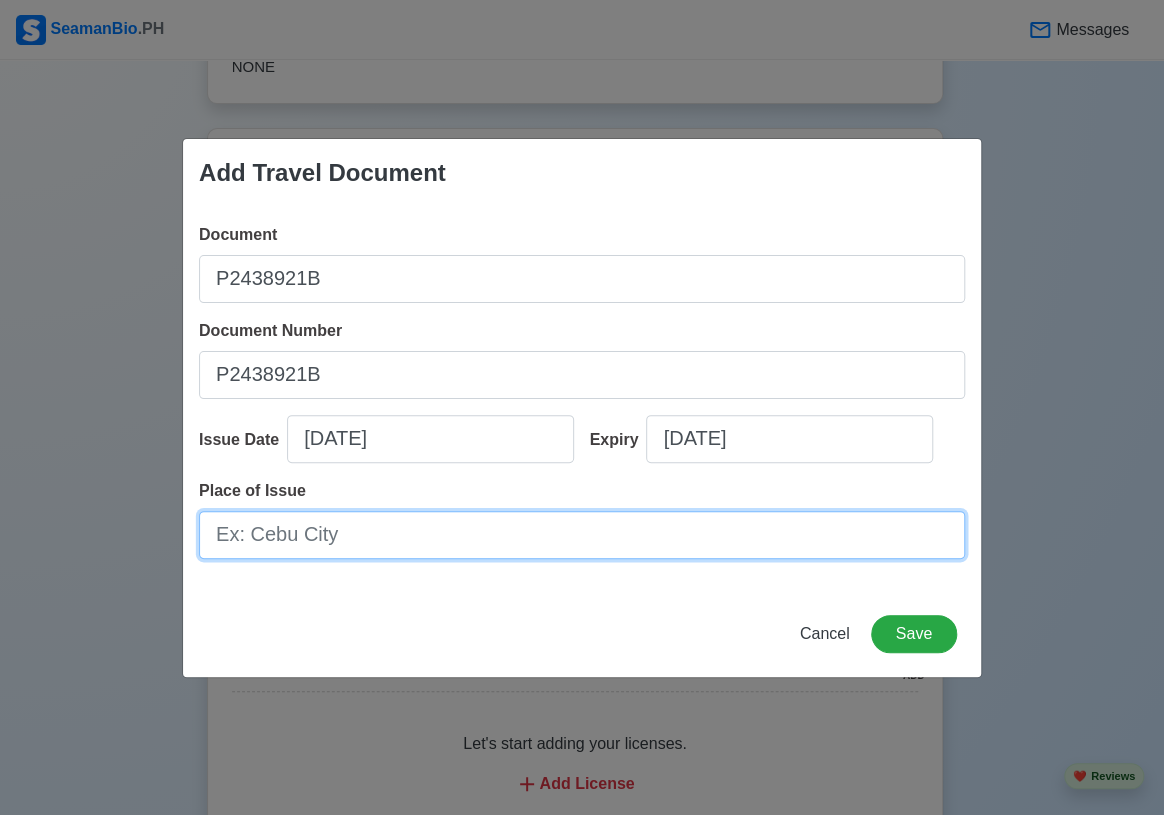 click on "Place of Issue" at bounding box center [582, 535] 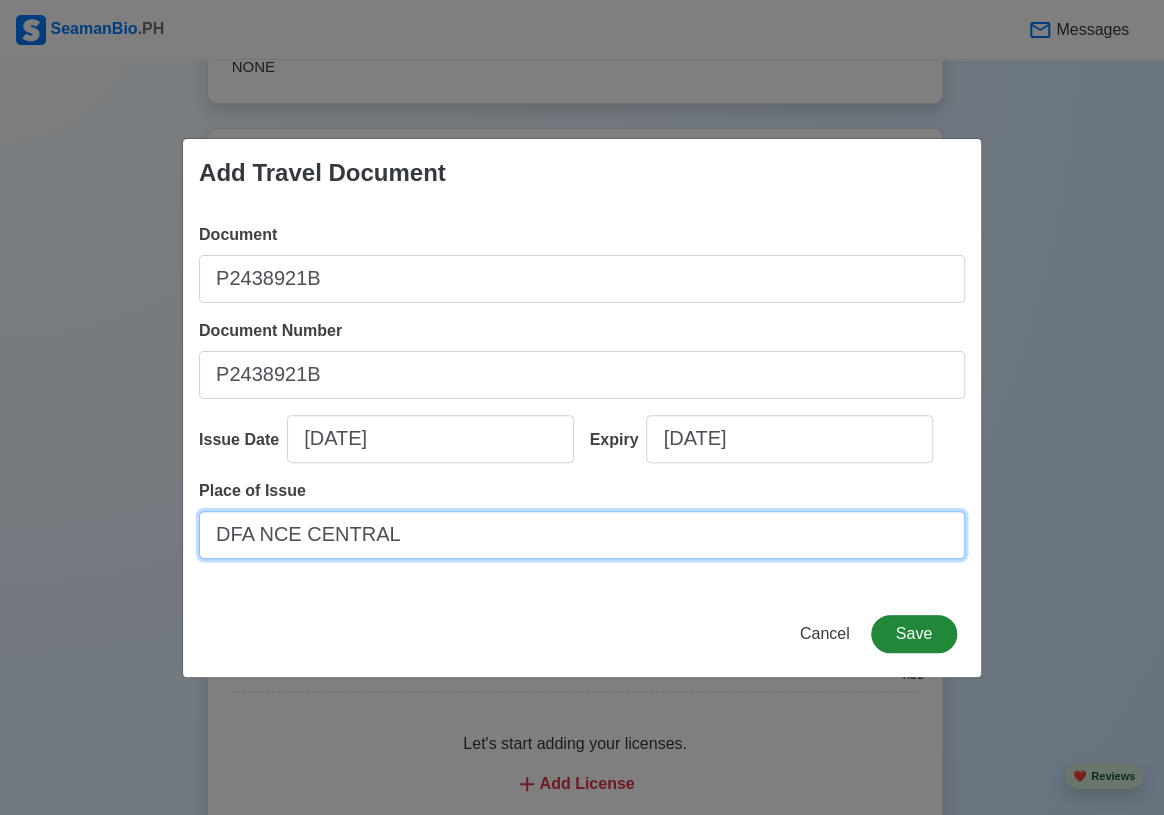 type on "DFA NCE CENTRAL" 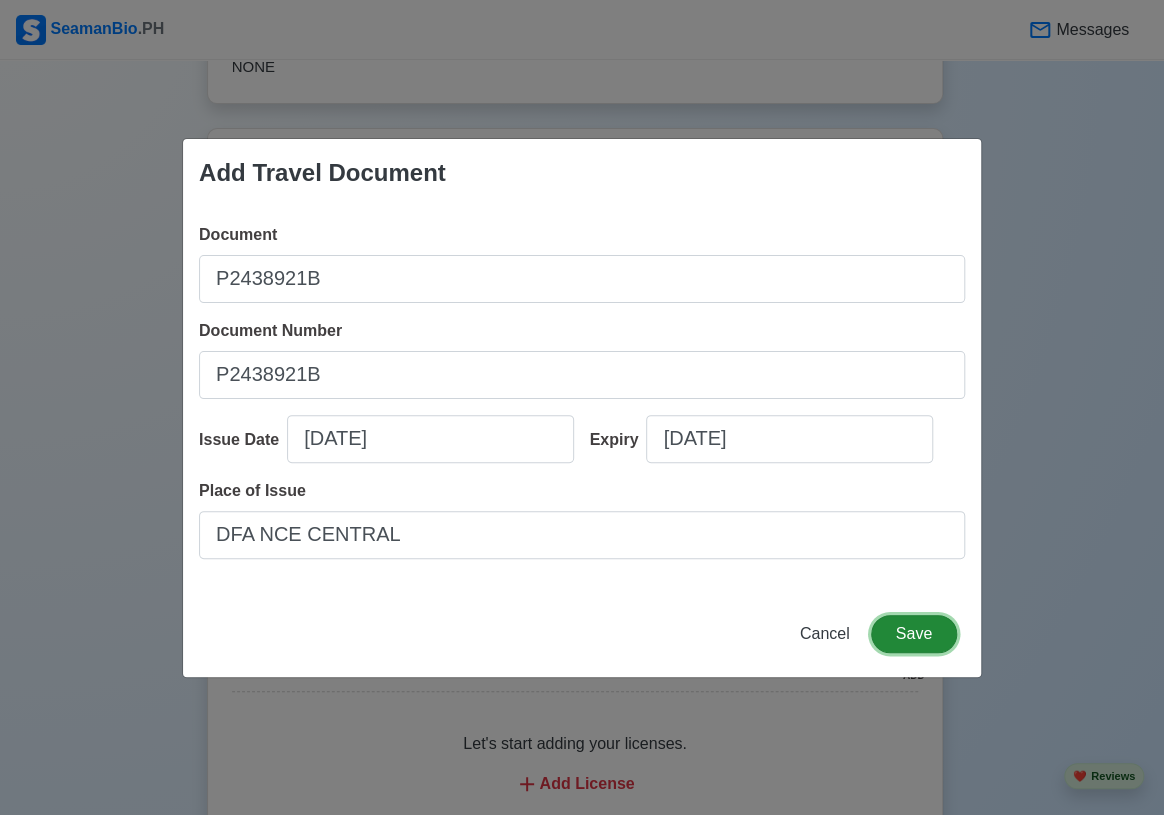 click on "Save" at bounding box center [914, 634] 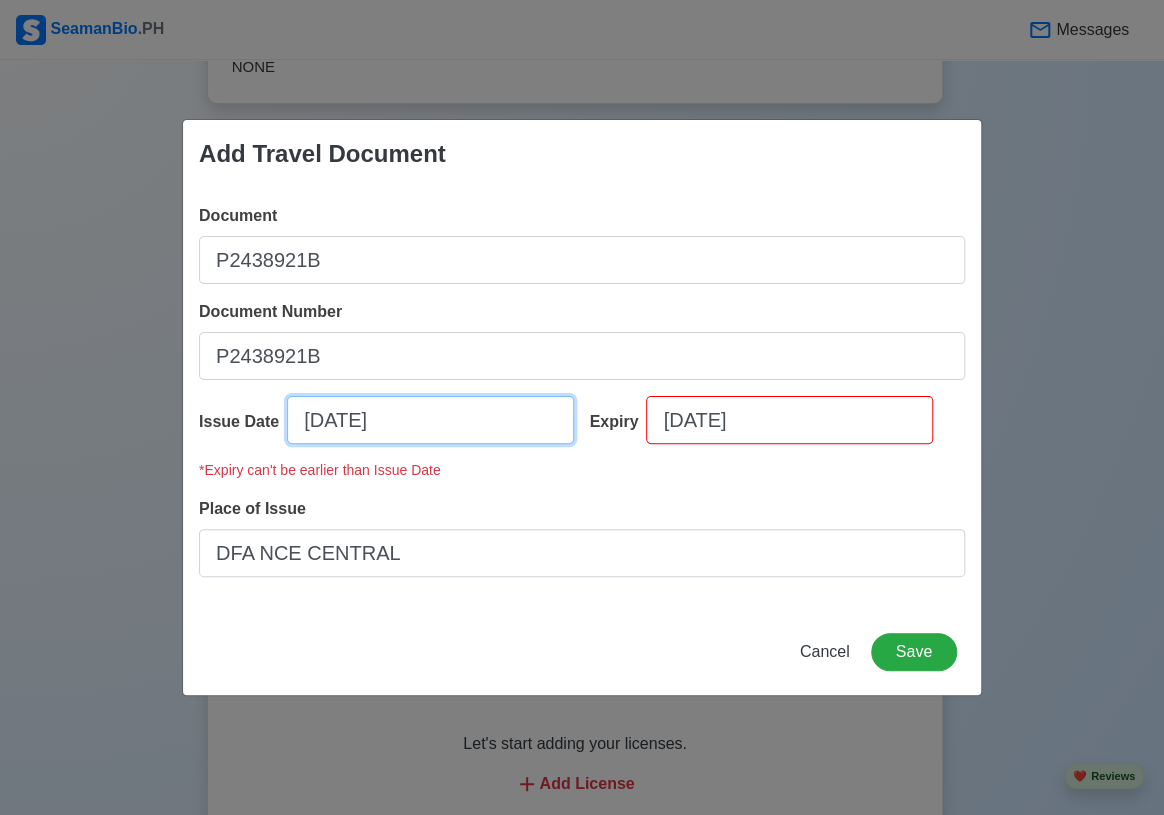 select on "****" 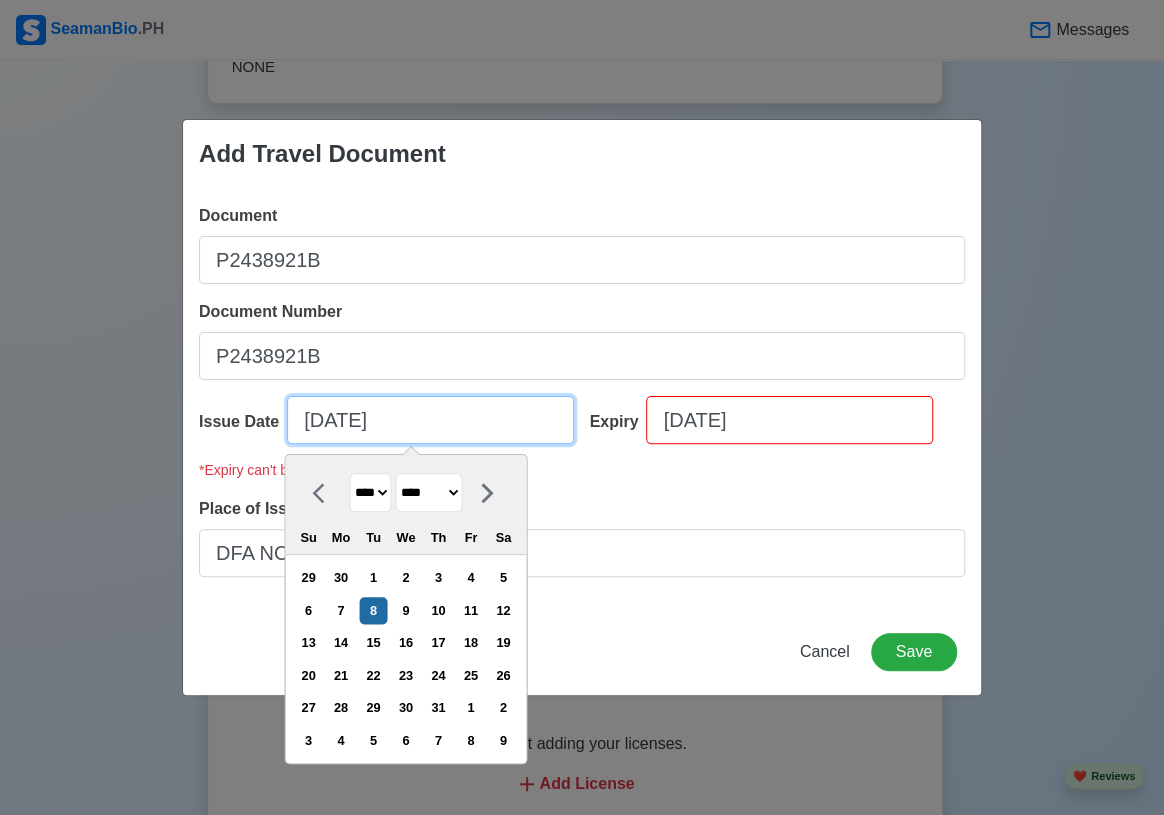 click on "[DATE]" at bounding box center (430, 420) 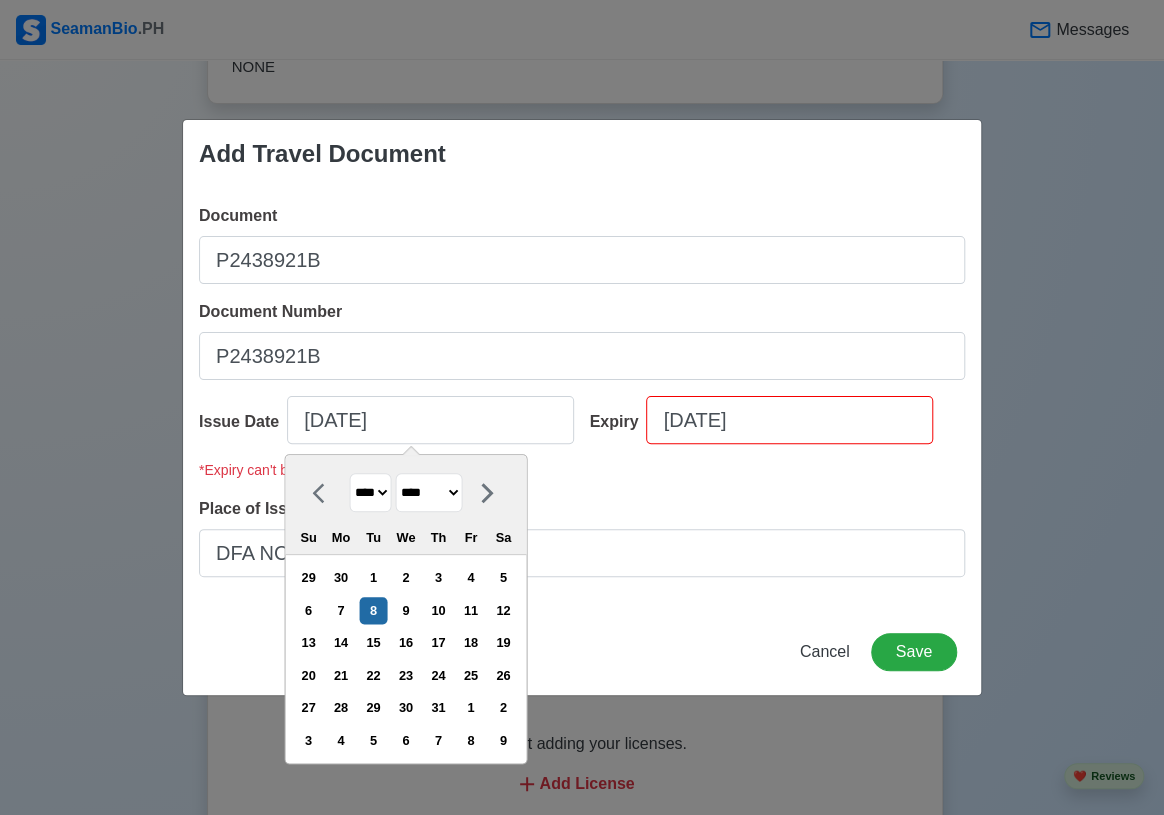 click on "**** **** **** **** **** **** **** **** **** **** **** **** **** **** **** **** **** **** **** **** **** **** **** **** **** **** **** **** **** **** **** **** **** **** **** **** **** **** **** **** **** **** **** **** **** **** **** **** **** **** **** **** **** **** **** **** **** **** **** **** **** **** **** **** **** **** **** **** **** **** **** **** **** **** **** **** **** **** **** **** **** **** **** **** **** **** **** **** **** **** **** **** **** **** **** **** **** **** **** **** **** **** **** **** **** ****" at bounding box center [370, 492] 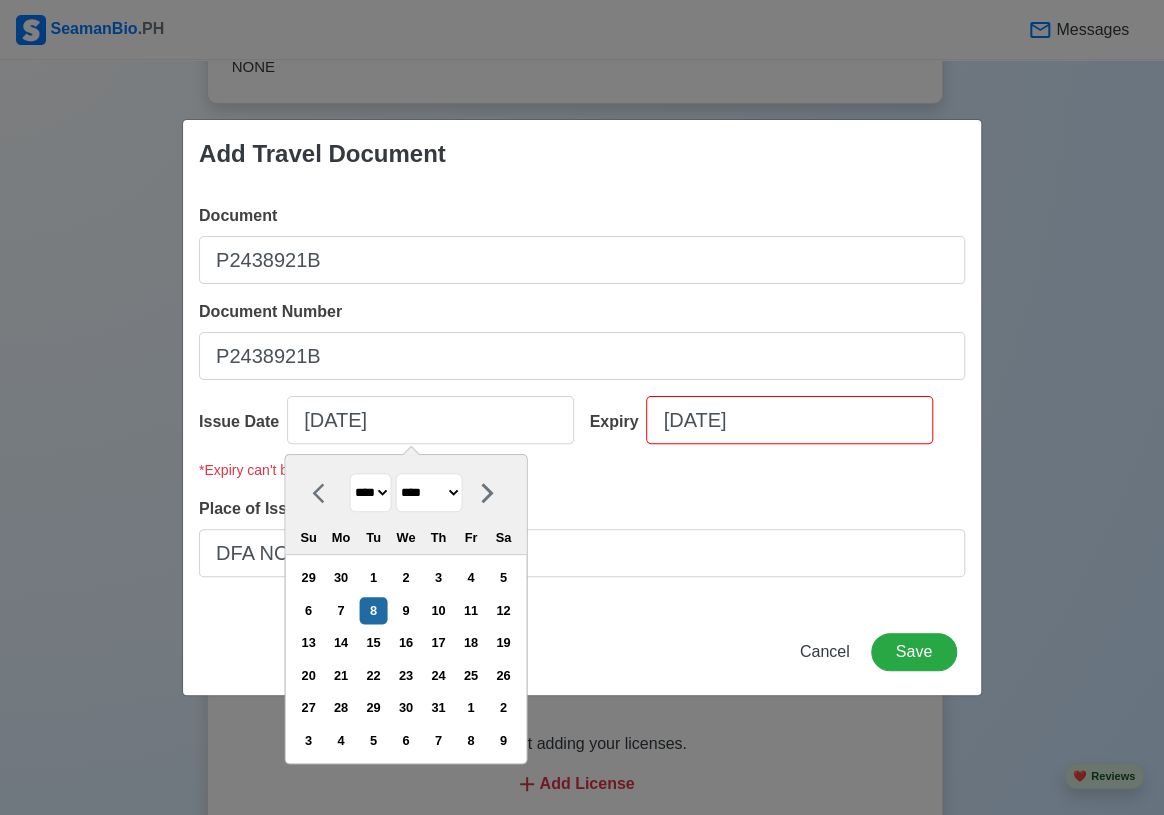 select on "****" 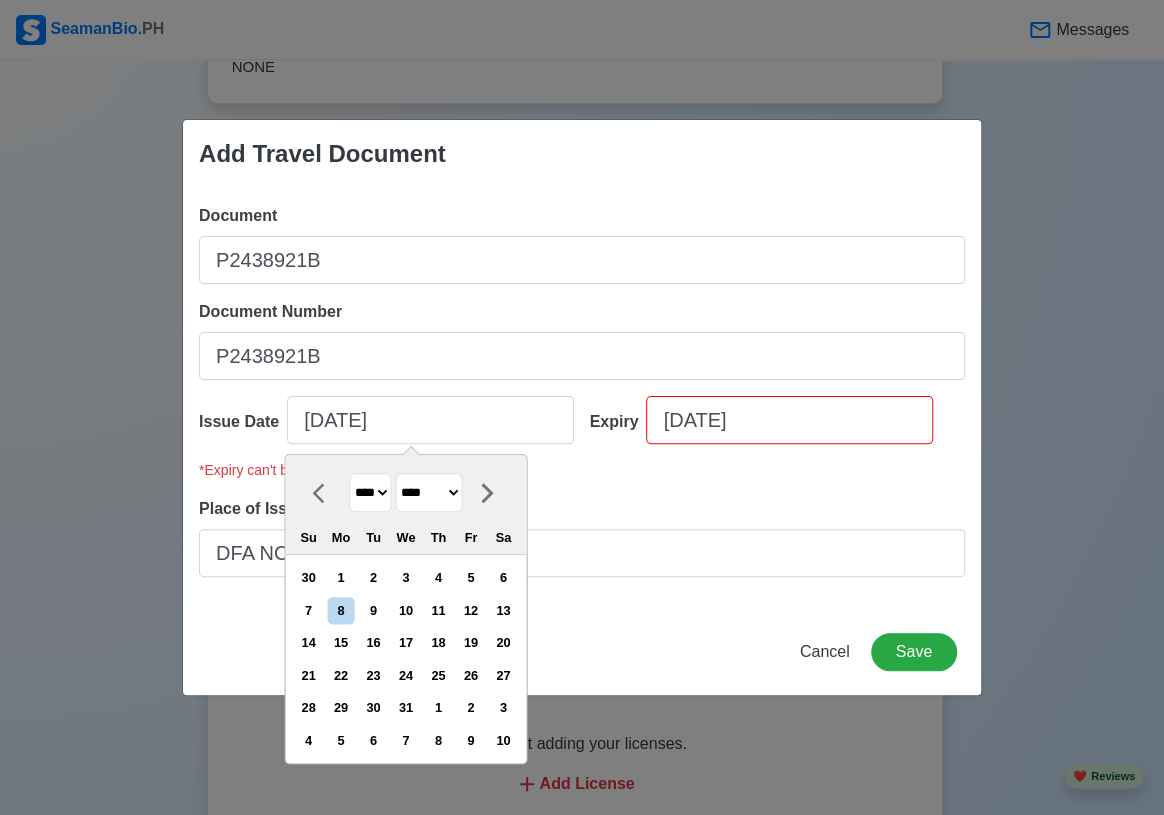 click on "Place of Issue [GEOGRAPHIC_DATA] NCE CENTRAL" at bounding box center [582, 537] 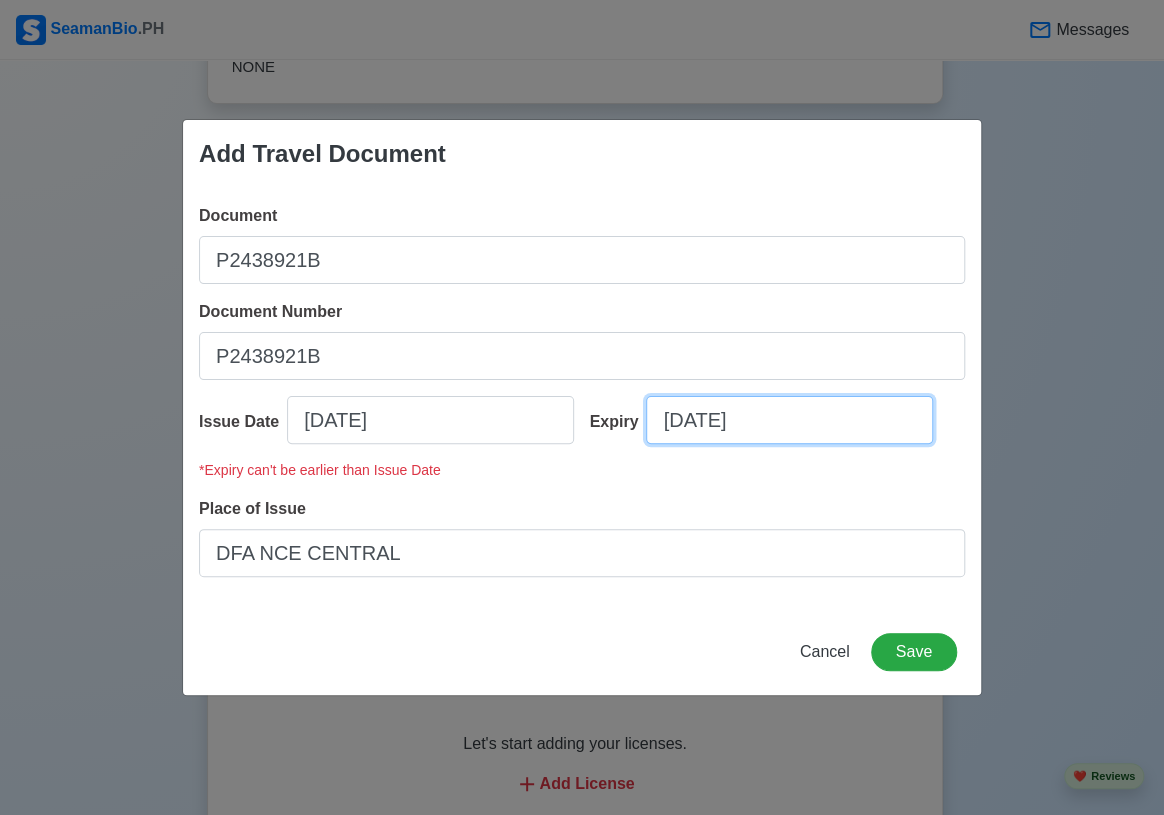 click on "[DATE]" at bounding box center [789, 420] 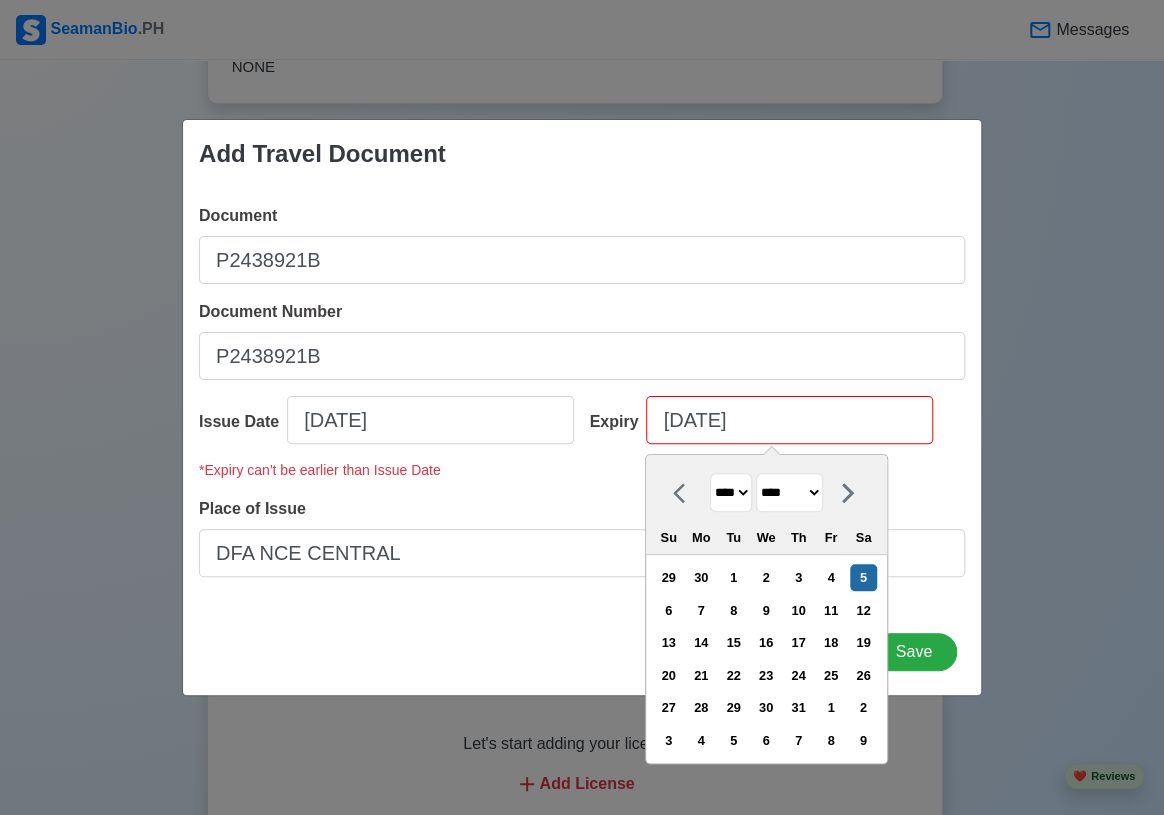 click on "**** **** **** **** **** **** **** **** **** **** **** **** **** **** **** **** **** **** **** **** **** **** **** **** **** **** **** **** **** **** **** **** **** **** **** **** **** **** **** **** **** **** **** **** **** **** **** **** **** **** **** **** **** **** **** **** **** **** **** **** **** **** **** **** **** **** **** **** **** **** **** **** **** **** **** **** **** **** **** **** **** **** **** **** **** **** **** **** **** **** **** **** **** **** **** **** **** **** **** **** **** **** **** **** **** **** **** **** **** **** **** **** **** **** **** **** **** **** **** **** ****" at bounding box center (731, 492) 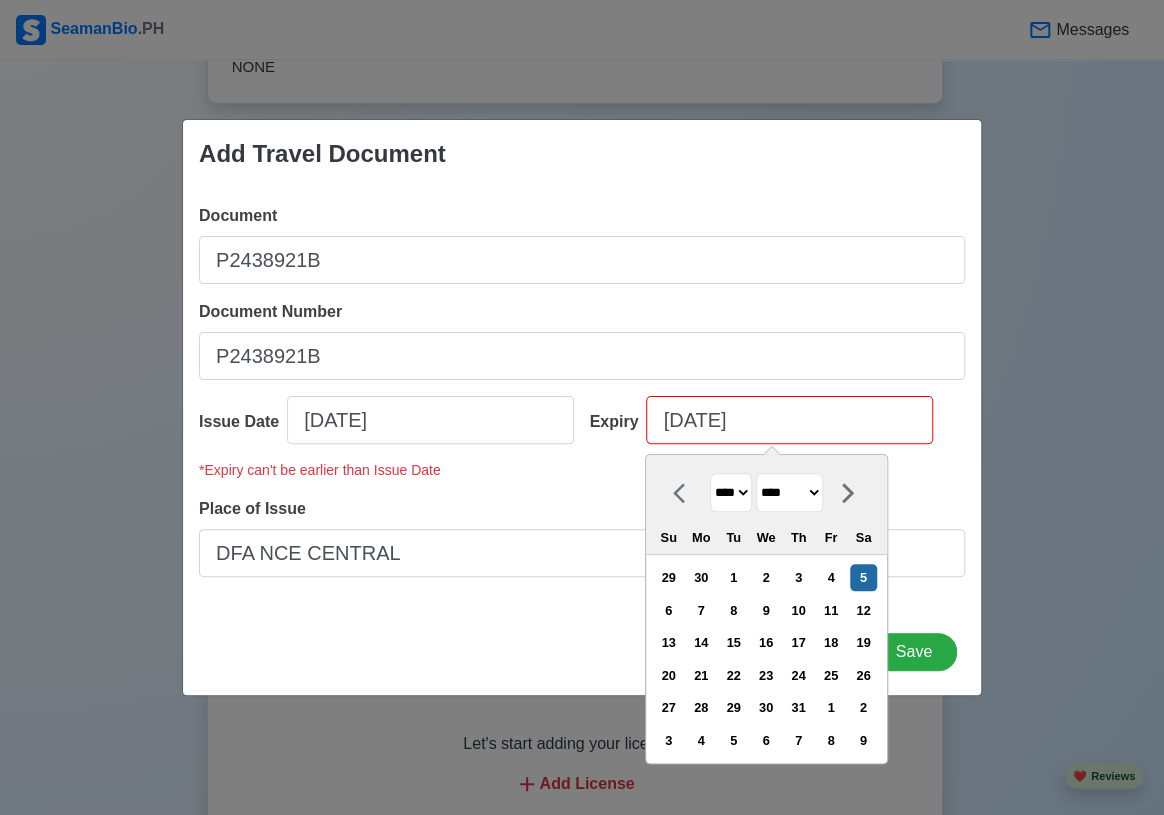 select on "****" 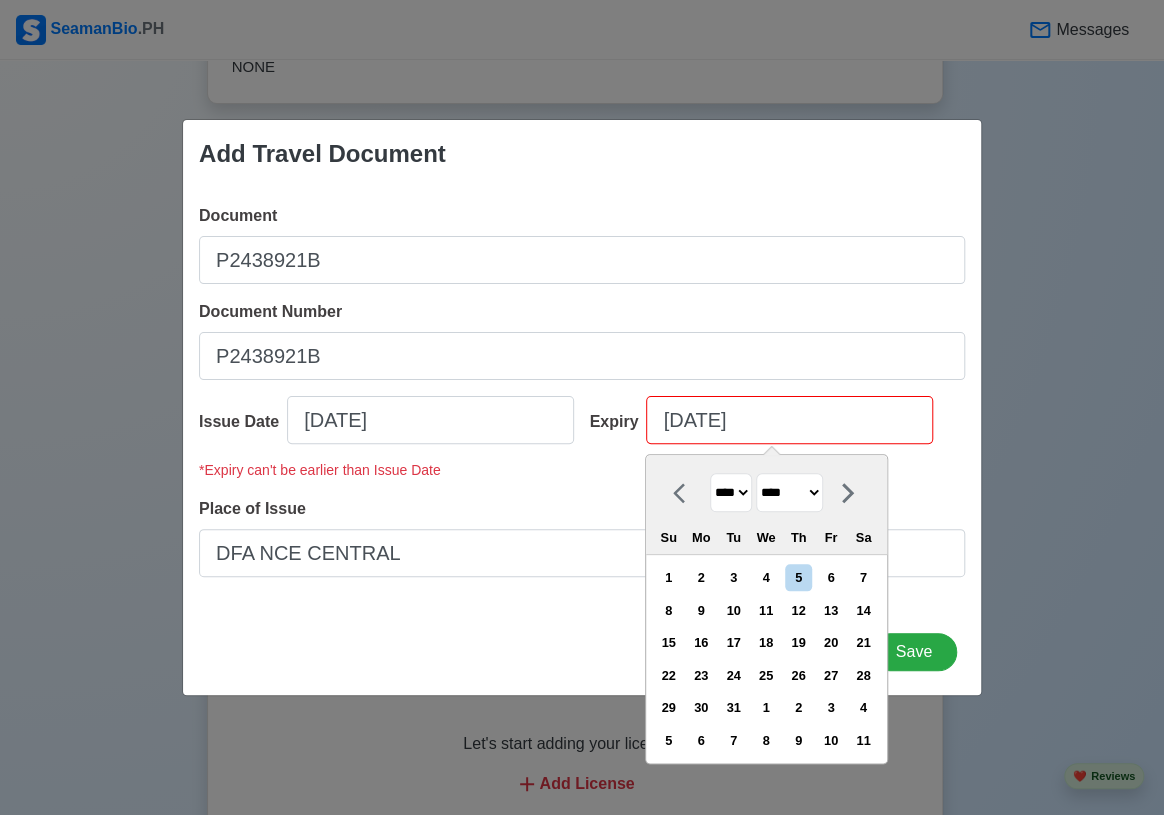 click on "Document P2438921B Document Number P2438921B Issue Date [DATE] Expiry [DATE] [DATE] **** **** **** **** **** **** **** **** **** **** **** **** **** **** **** **** **** **** **** **** **** **** **** **** **** **** **** **** **** **** **** **** **** **** **** **** **** **** **** **** **** **** **** **** **** **** **** **** **** **** **** **** **** **** **** **** **** **** **** **** **** **** **** **** **** **** **** **** **** **** **** **** **** **** **** **** **** **** **** **** **** **** **** **** **** **** **** **** **** **** **** **** **** **** **** **** **** **** **** **** **** **** **** **** **** **** **** **** **** **** **** **** **** **** **** **** **** **** **** **** **** ******* ******** ***** ***** *** **** **** ****** ********* ******* ******** ******** Su Mo Tu We Th Fr Sa 1 2 3 4 5 6 7 8 9 10 11 12 13 14 15 16 17 18 19 20 21 22 23 24 25 26 27 28 29 30 31 1 2 3 4 5 6 7 8 9 10 11 * Expiry can't be earlier than Issue Date Place of Issue [GEOGRAPHIC_DATA] NCE CENTRAL" at bounding box center [582, 398] 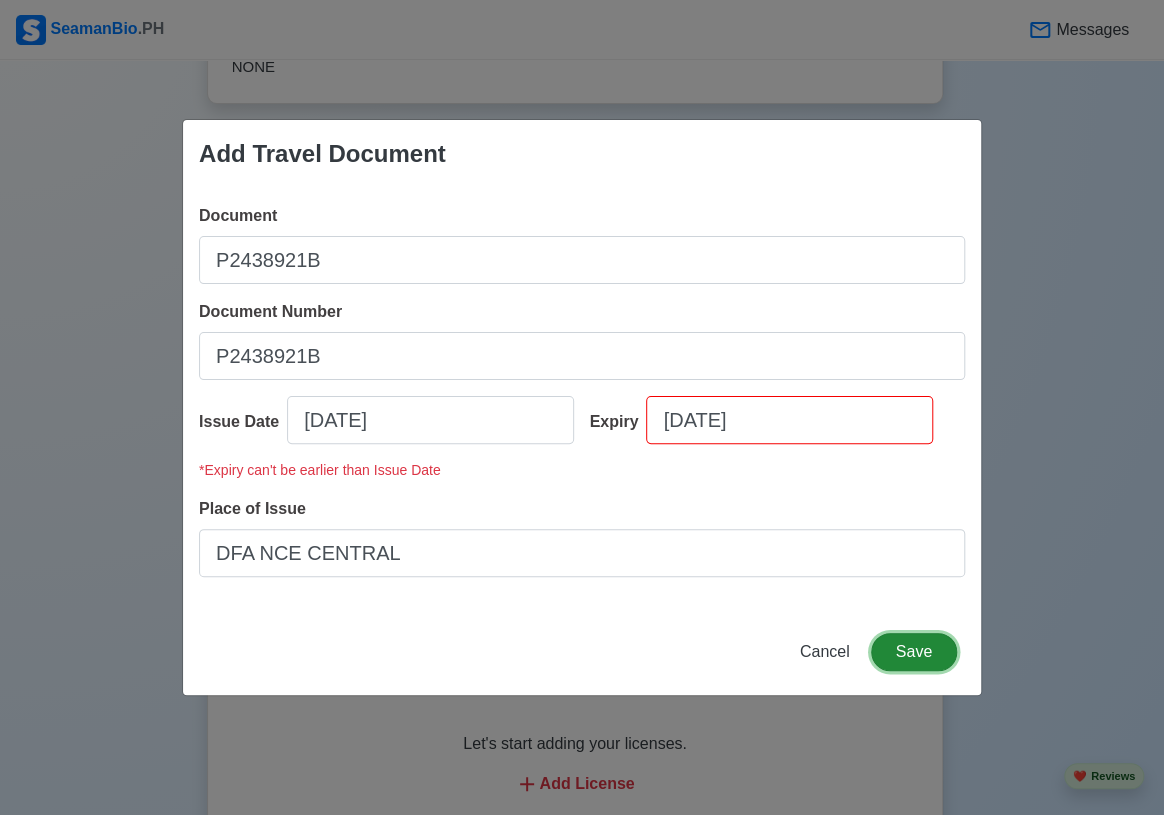 click on "Save" at bounding box center [914, 652] 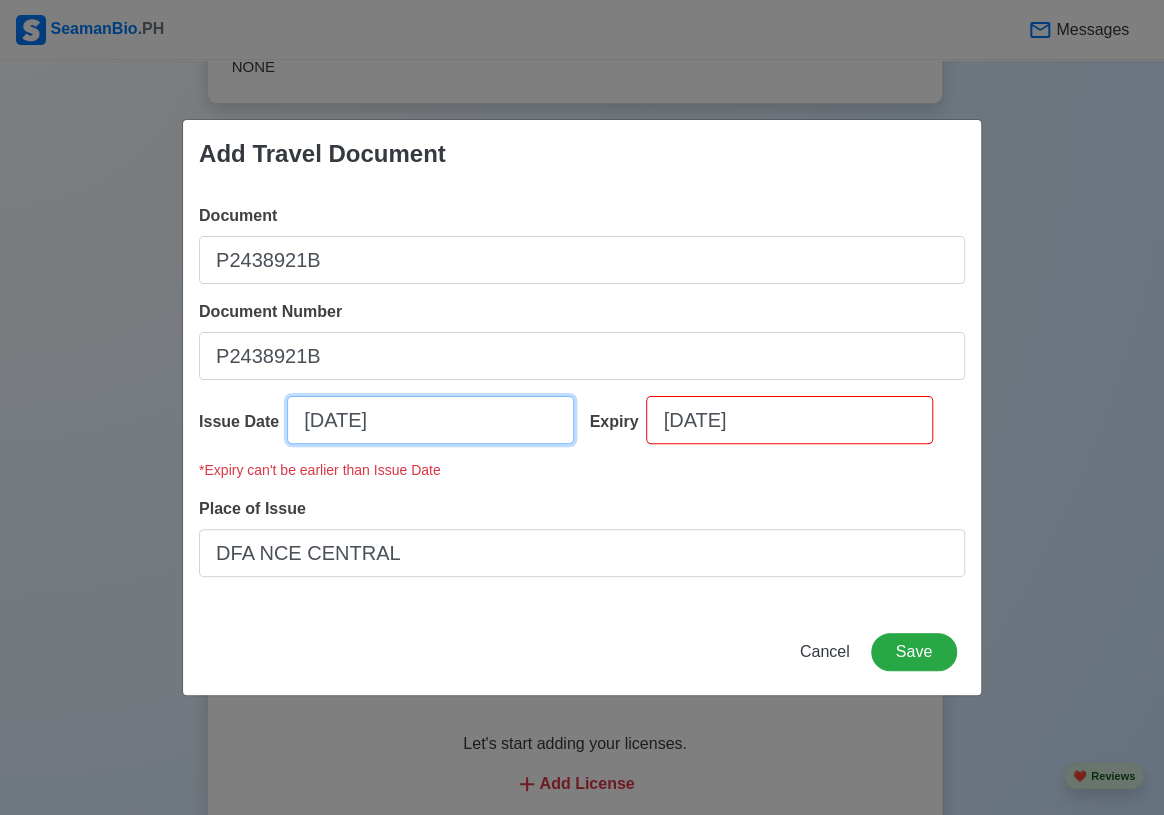 select on "****" 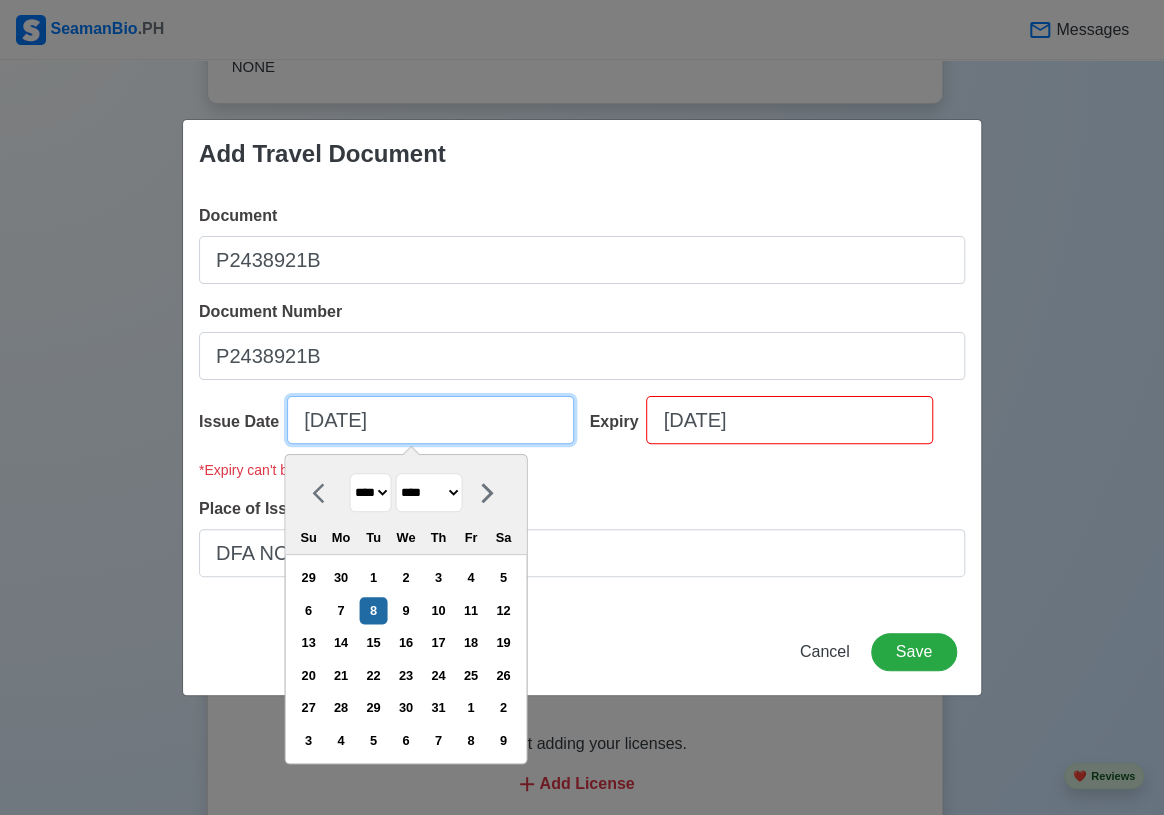 click on "[DATE]" at bounding box center [430, 420] 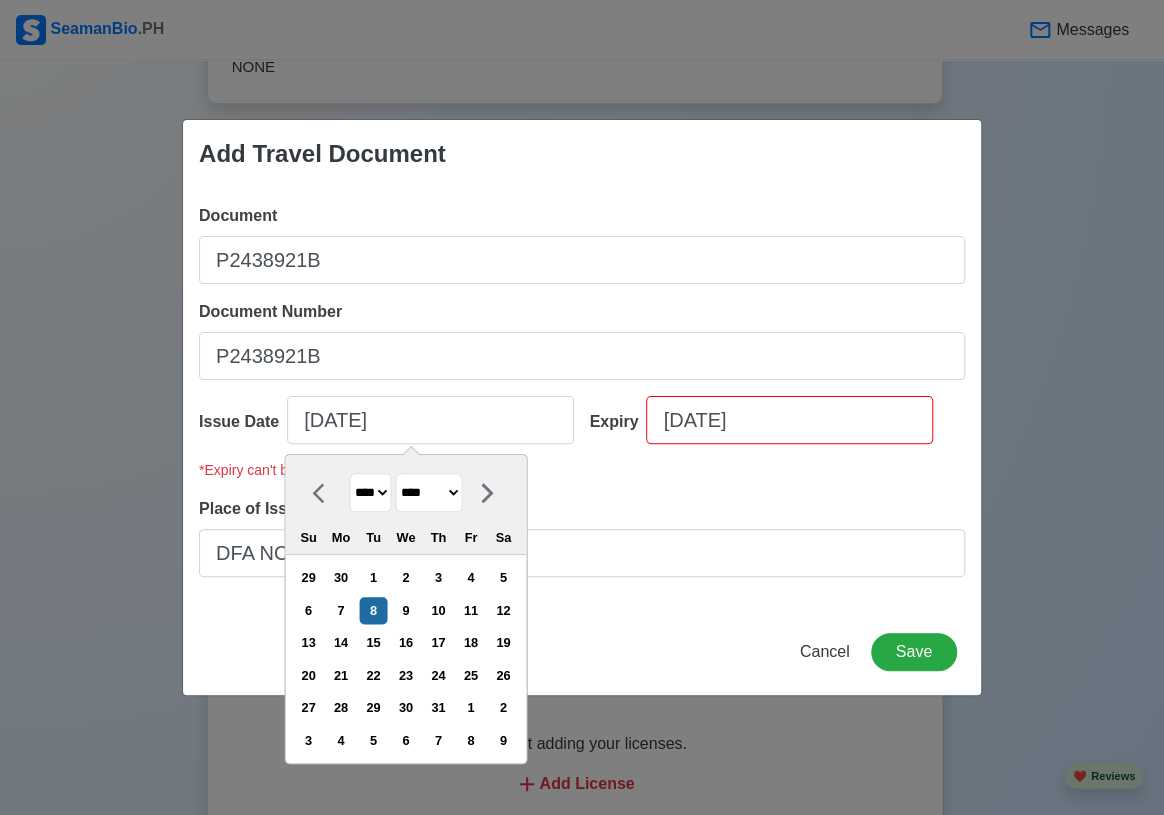 click on "**** **** **** **** **** **** **** **** **** **** **** **** **** **** **** **** **** **** **** **** **** **** **** **** **** **** **** **** **** **** **** **** **** **** **** **** **** **** **** **** **** **** **** **** **** **** **** **** **** **** **** **** **** **** **** **** **** **** **** **** **** **** **** **** **** **** **** **** **** **** **** **** **** **** **** **** **** **** **** **** **** **** **** **** **** **** **** **** **** **** **** **** **** **** **** **** **** **** **** **** **** **** **** **** **** ****" at bounding box center [370, 492] 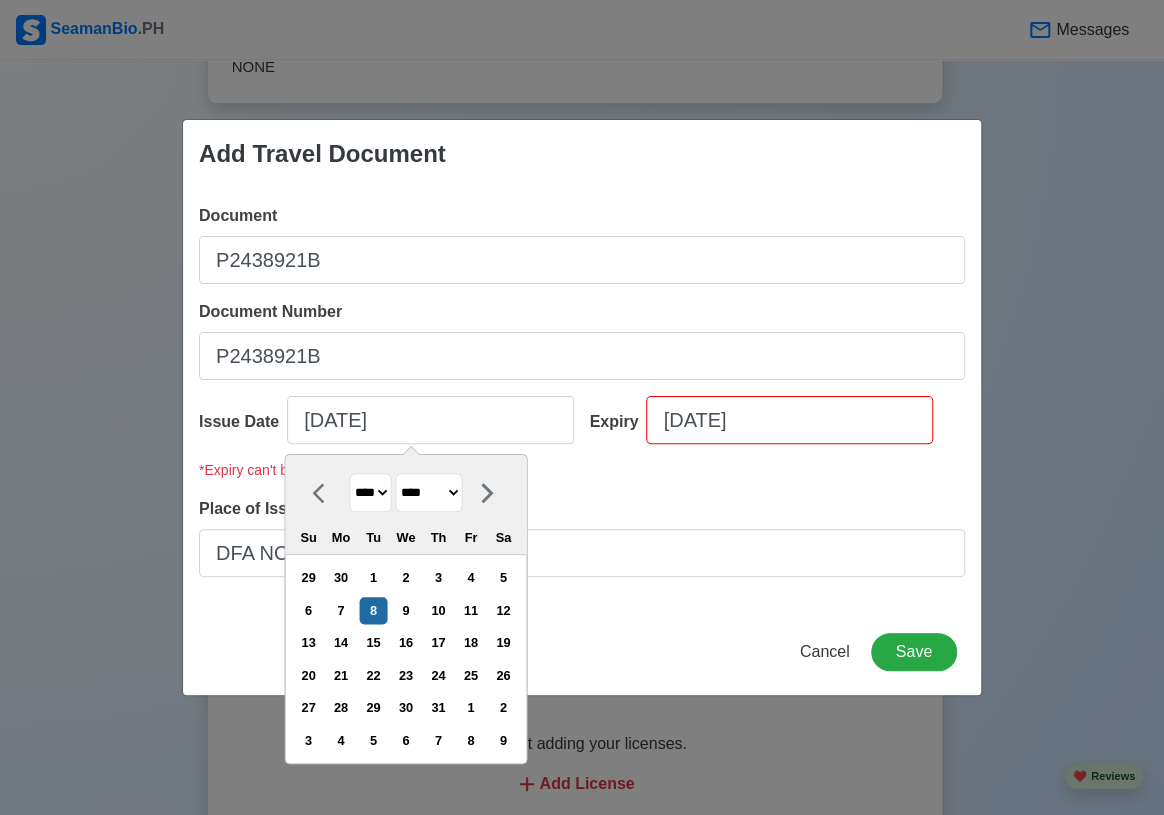 select on "****" 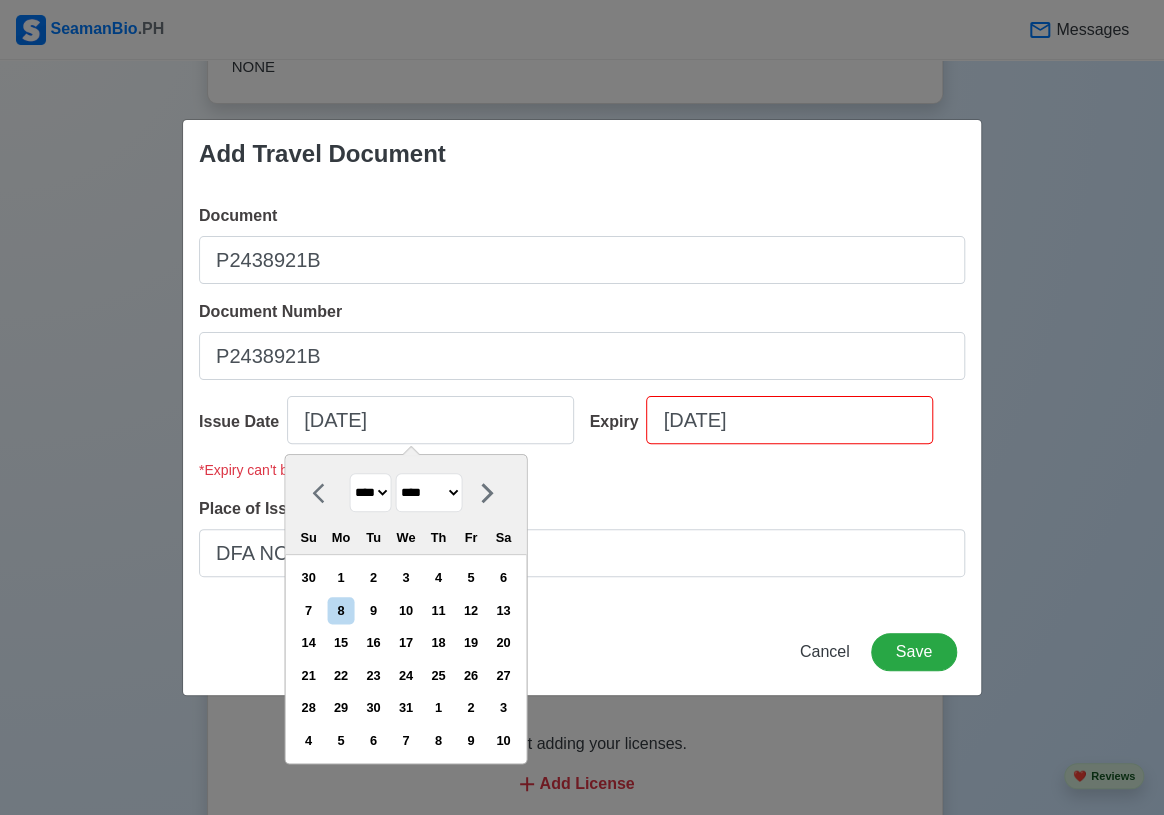 click on "******* ******** ***** ***** *** **** **** ****** ********* ******* ******** ********" at bounding box center [428, 492] 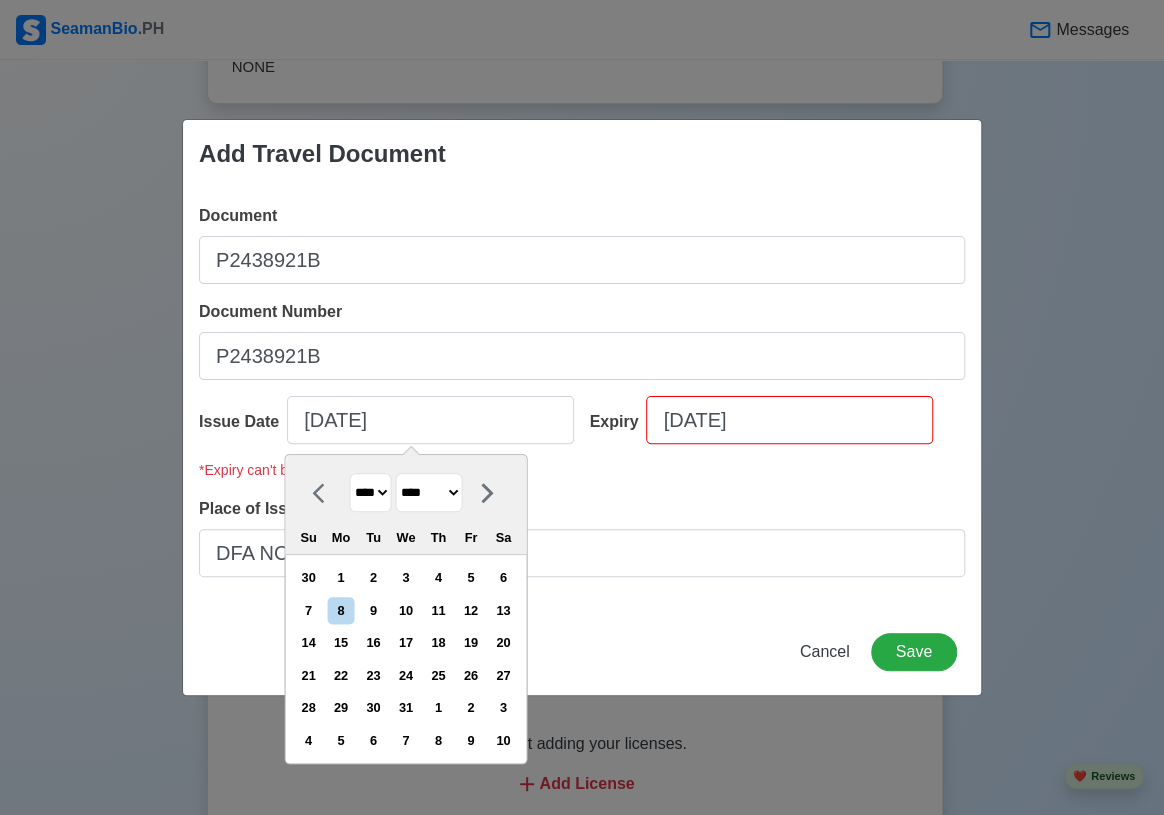 click on "******* ******** ***** ***** *** **** **** ****** ********* ******* ******** ********" at bounding box center [428, 492] 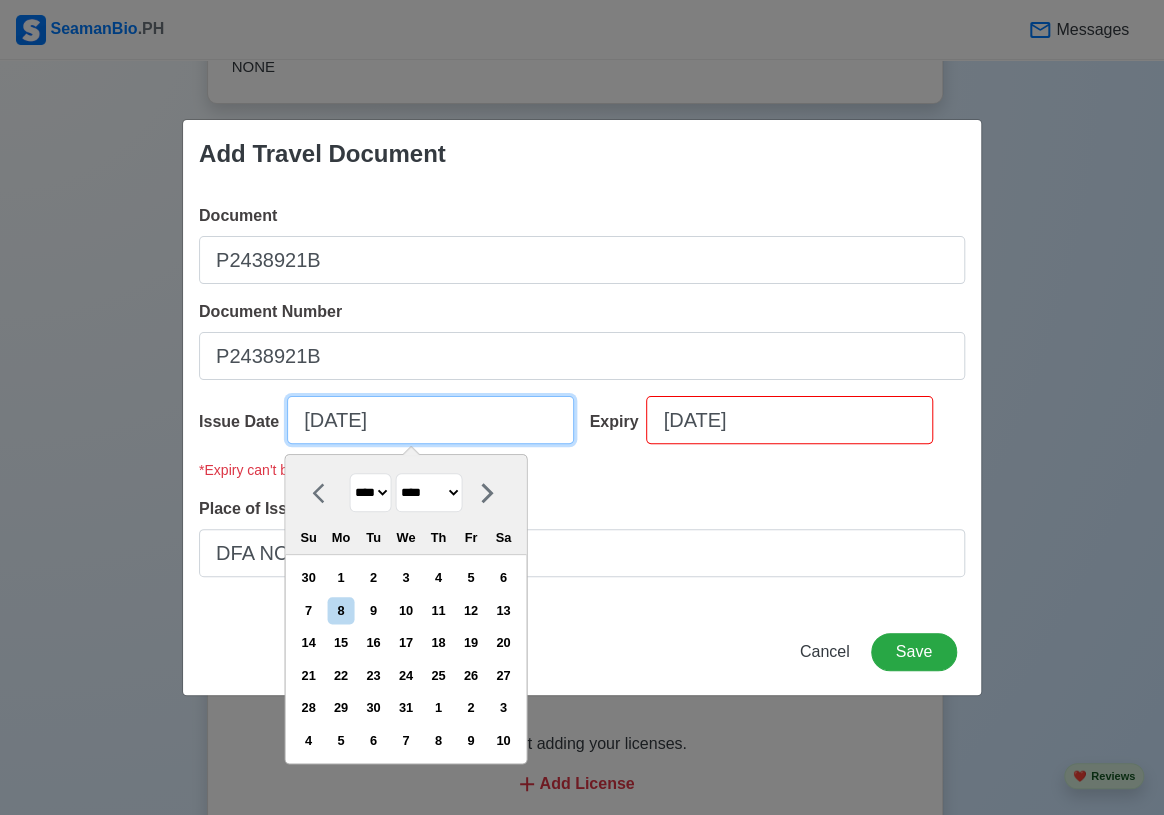 click on "[DATE]" at bounding box center [430, 420] 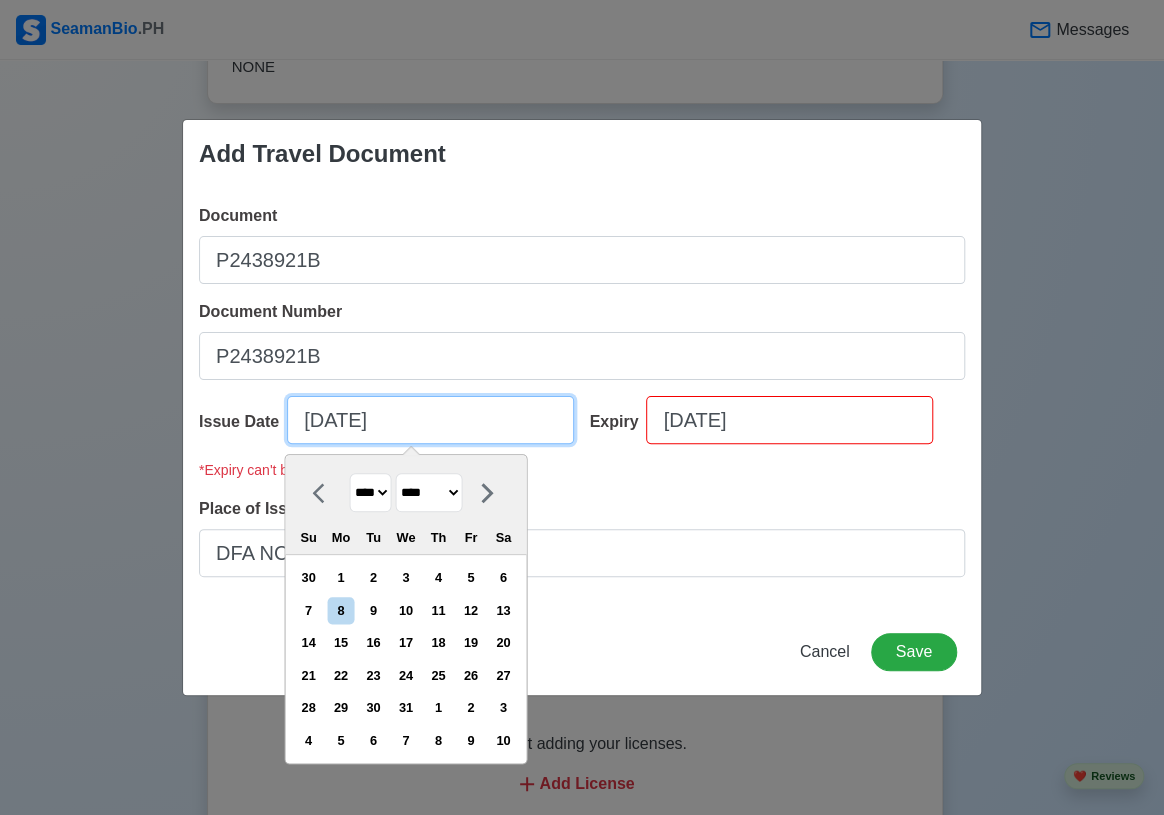 drag, startPoint x: 403, startPoint y: 418, endPoint x: 358, endPoint y: 419, distance: 45.01111 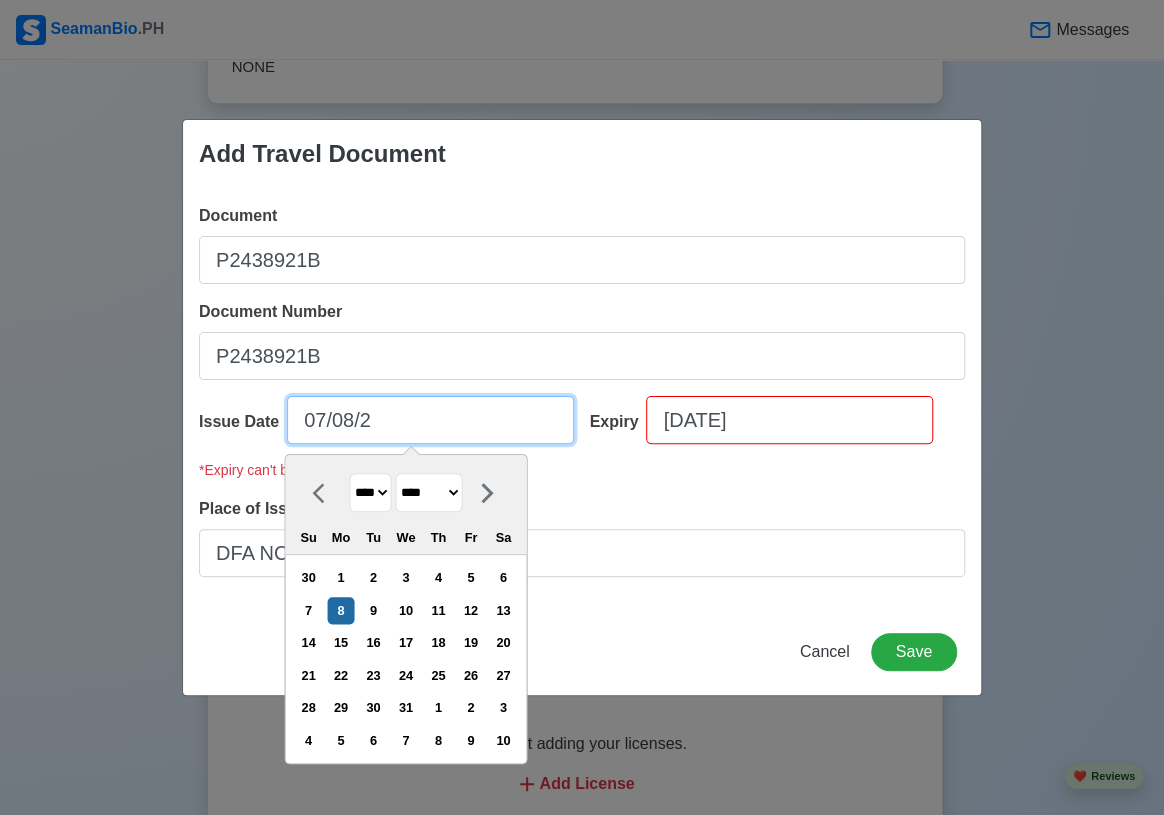 type on "[DATE]" 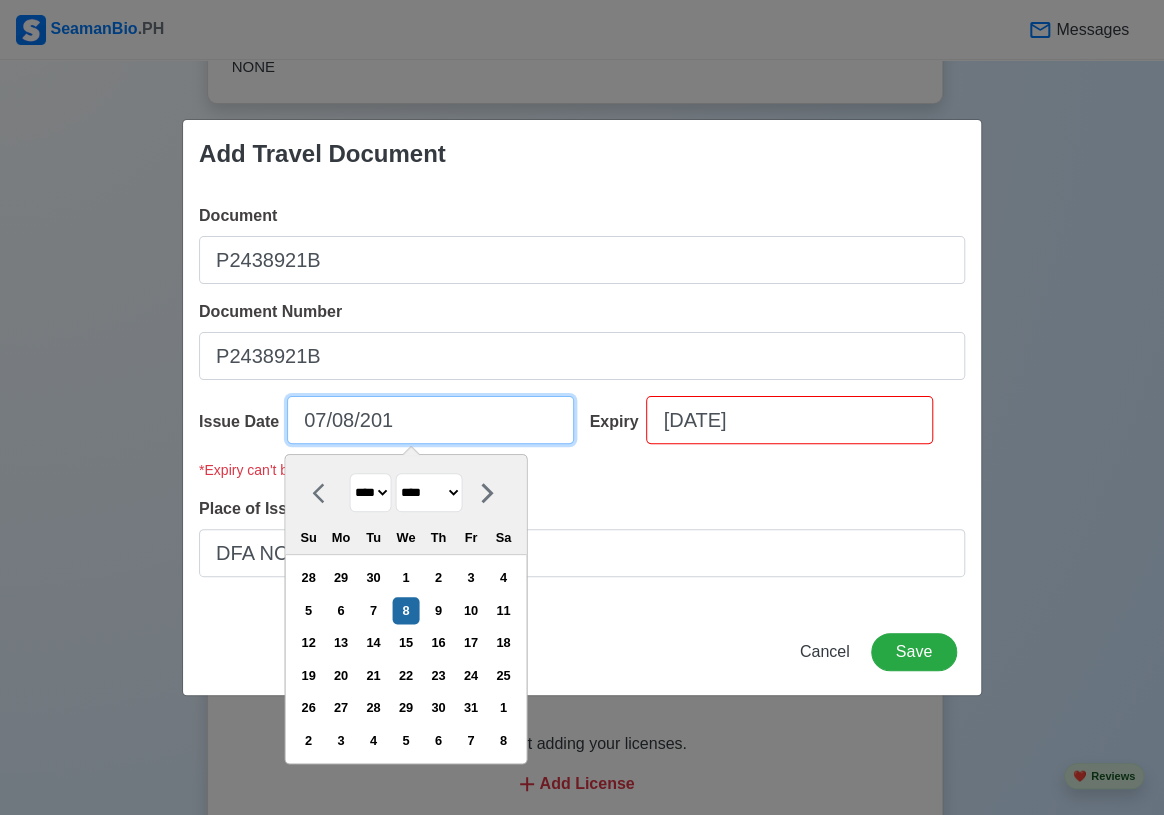 type on "[DATE]" 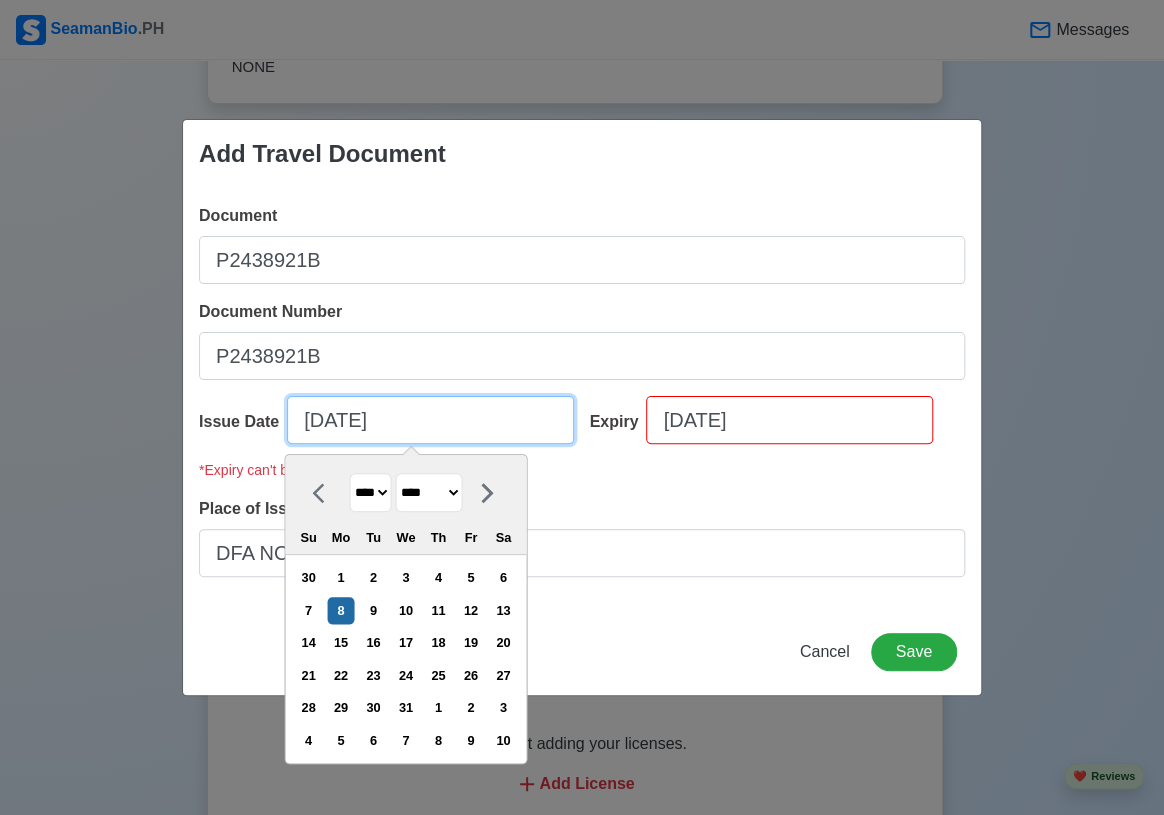 click on "[DATE]" at bounding box center (430, 420) 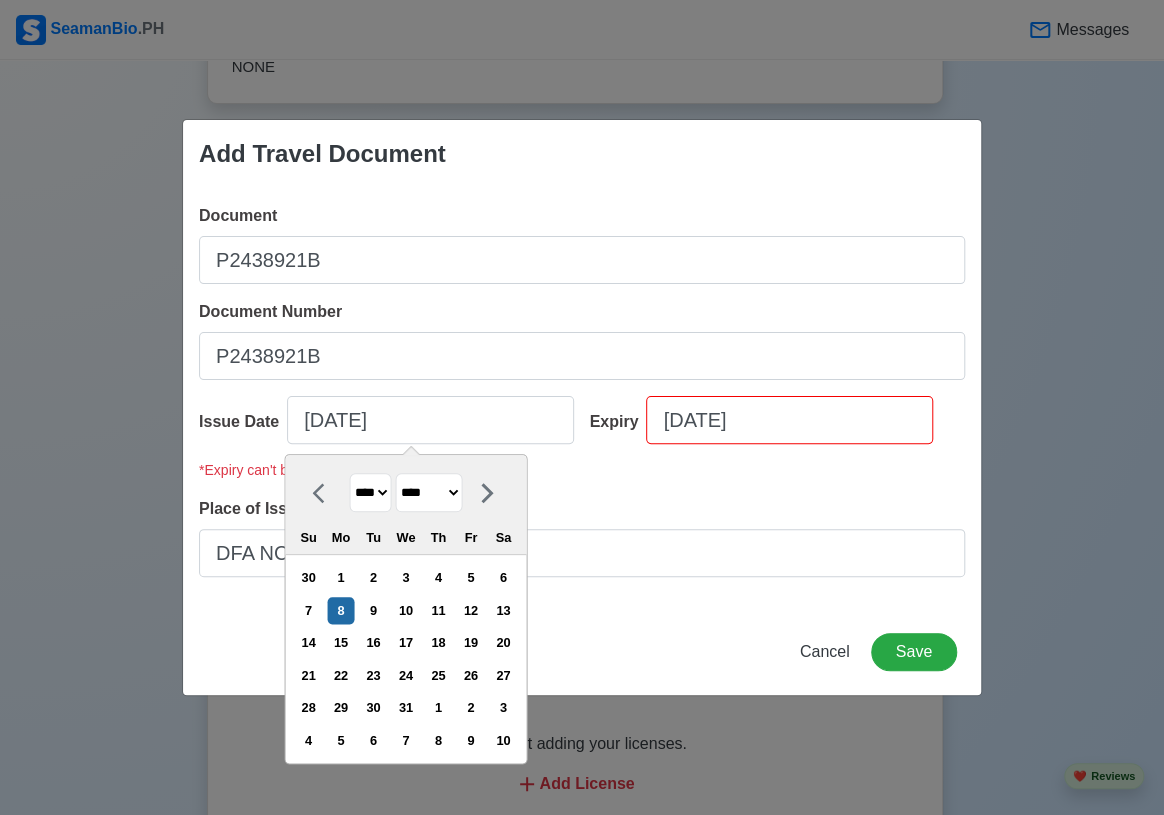 click on "* Expiry can't be earlier than Issue Date" at bounding box center (582, 478) 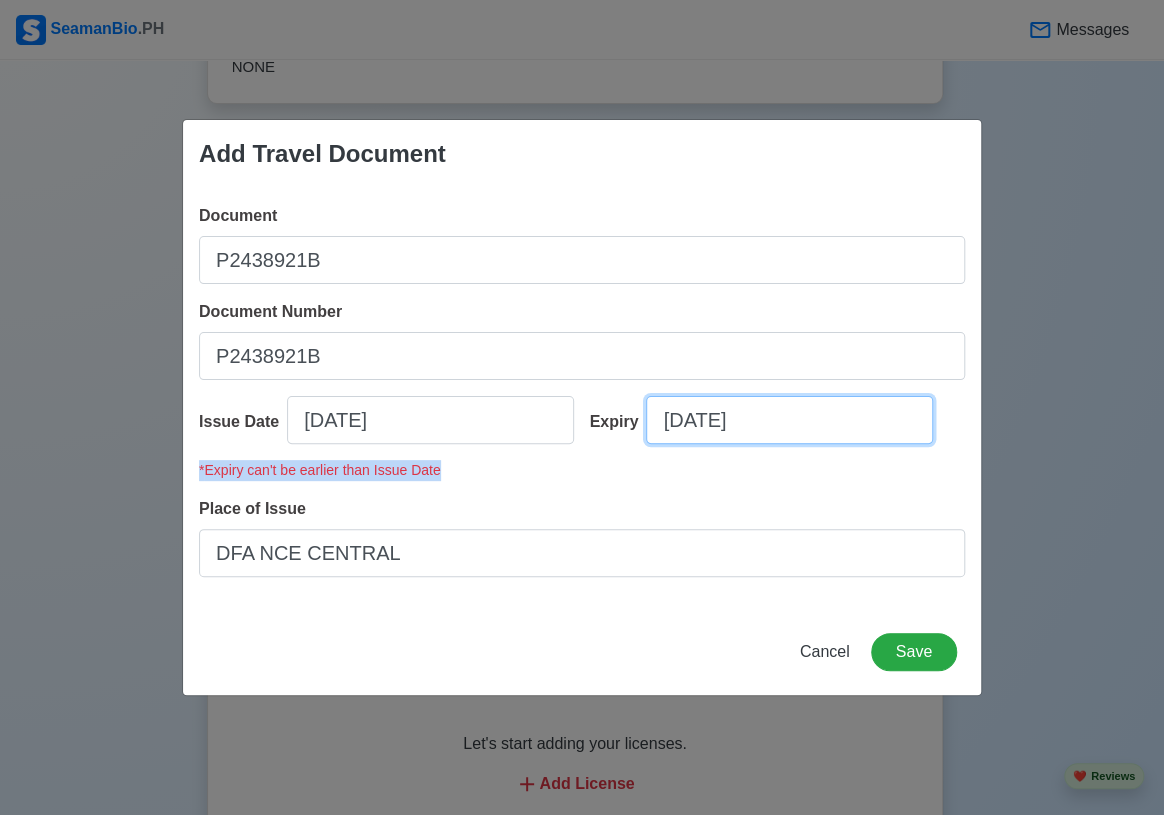 click on "[DATE]" at bounding box center [789, 420] 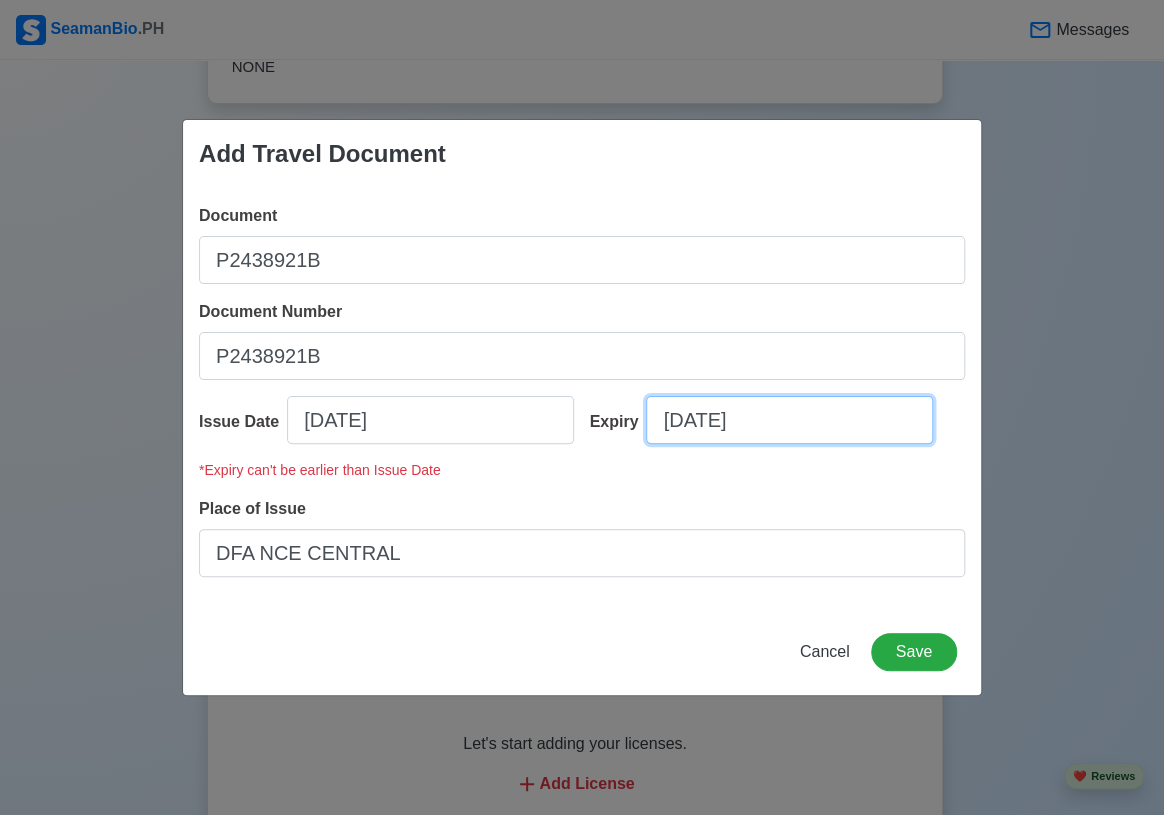 select on "****" 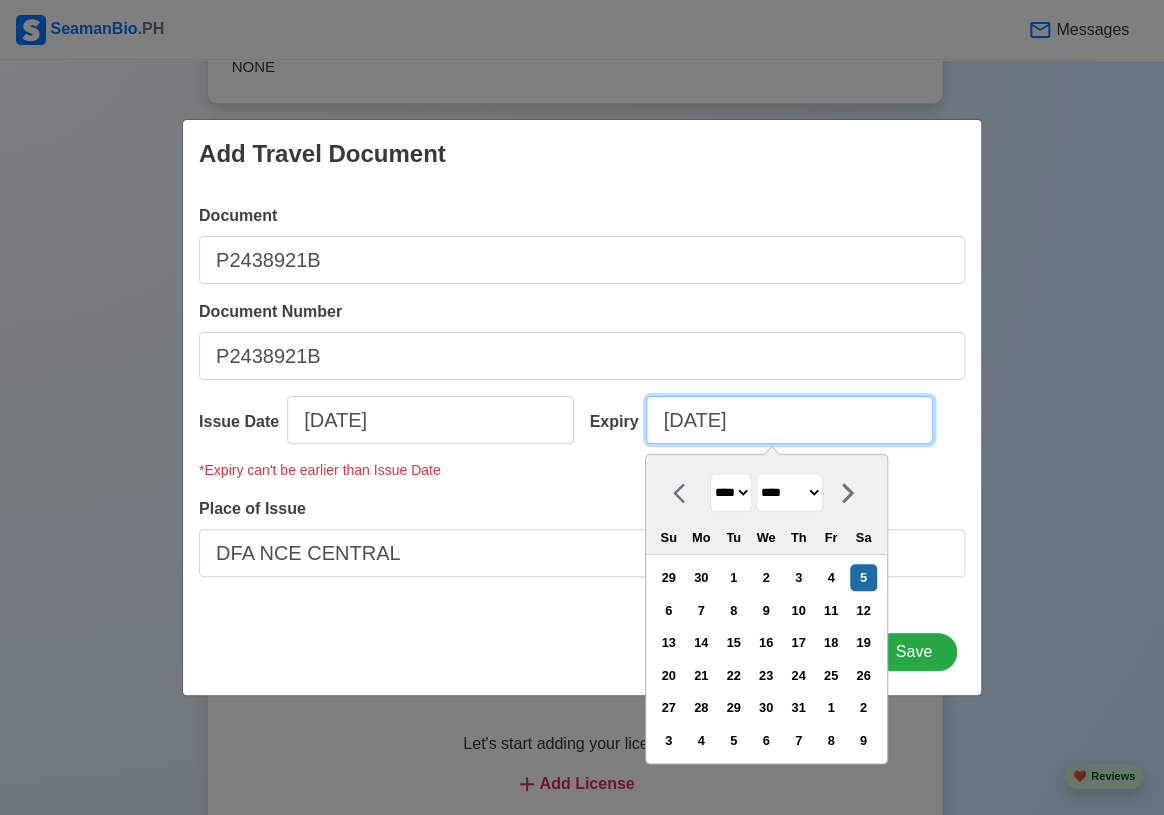 drag, startPoint x: 770, startPoint y: 421, endPoint x: 748, endPoint y: 420, distance: 22.022715 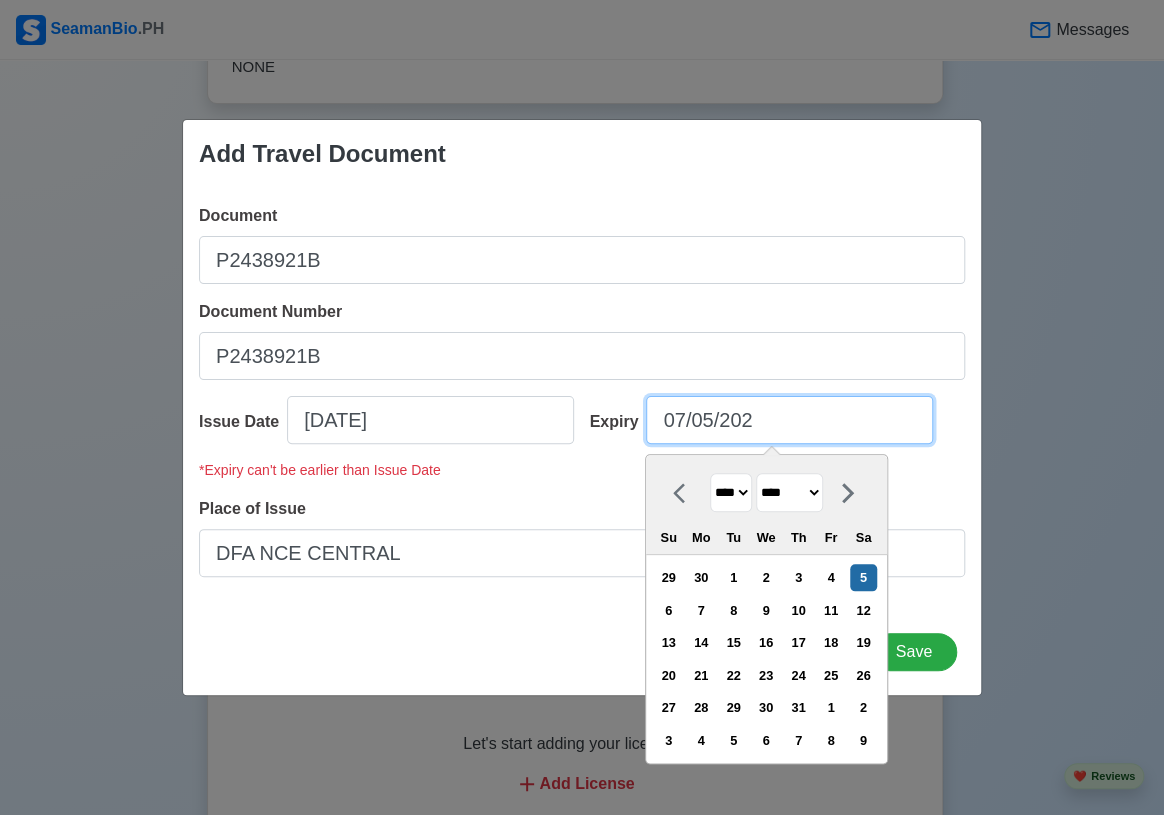 type on "[DATE]" 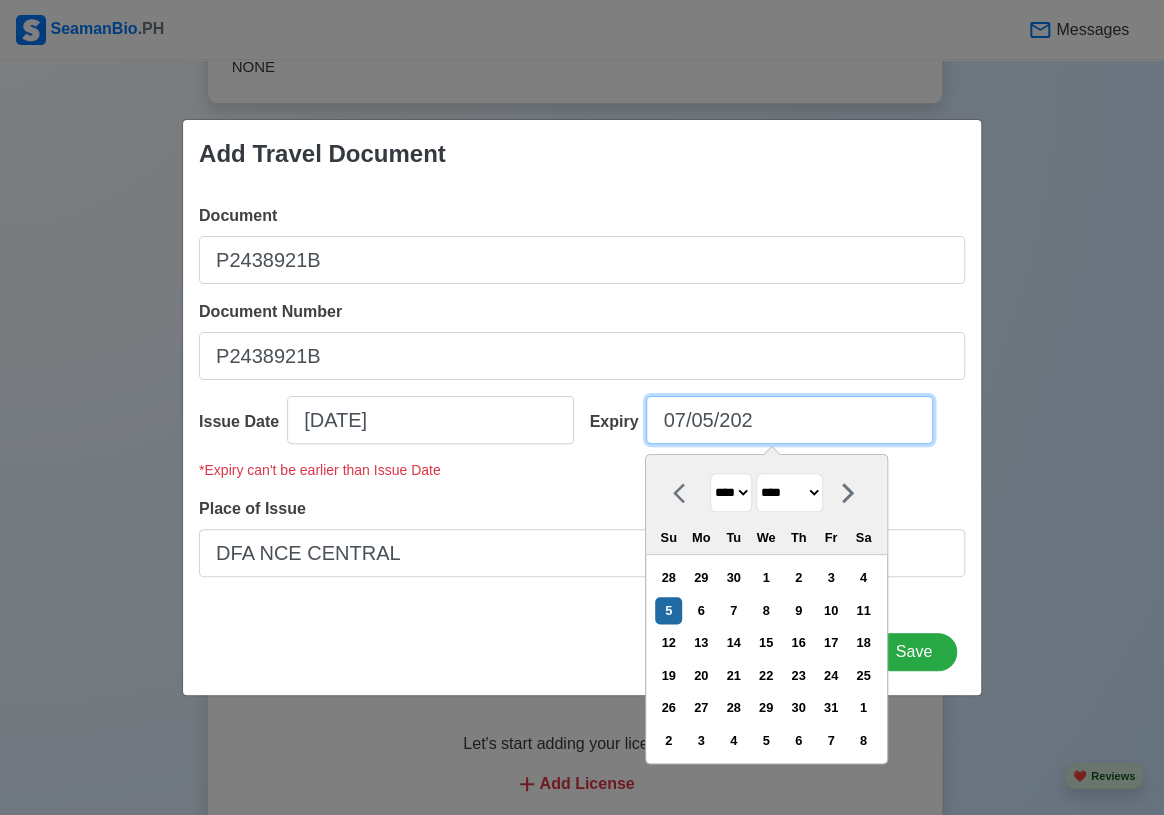 type on "[DATE]" 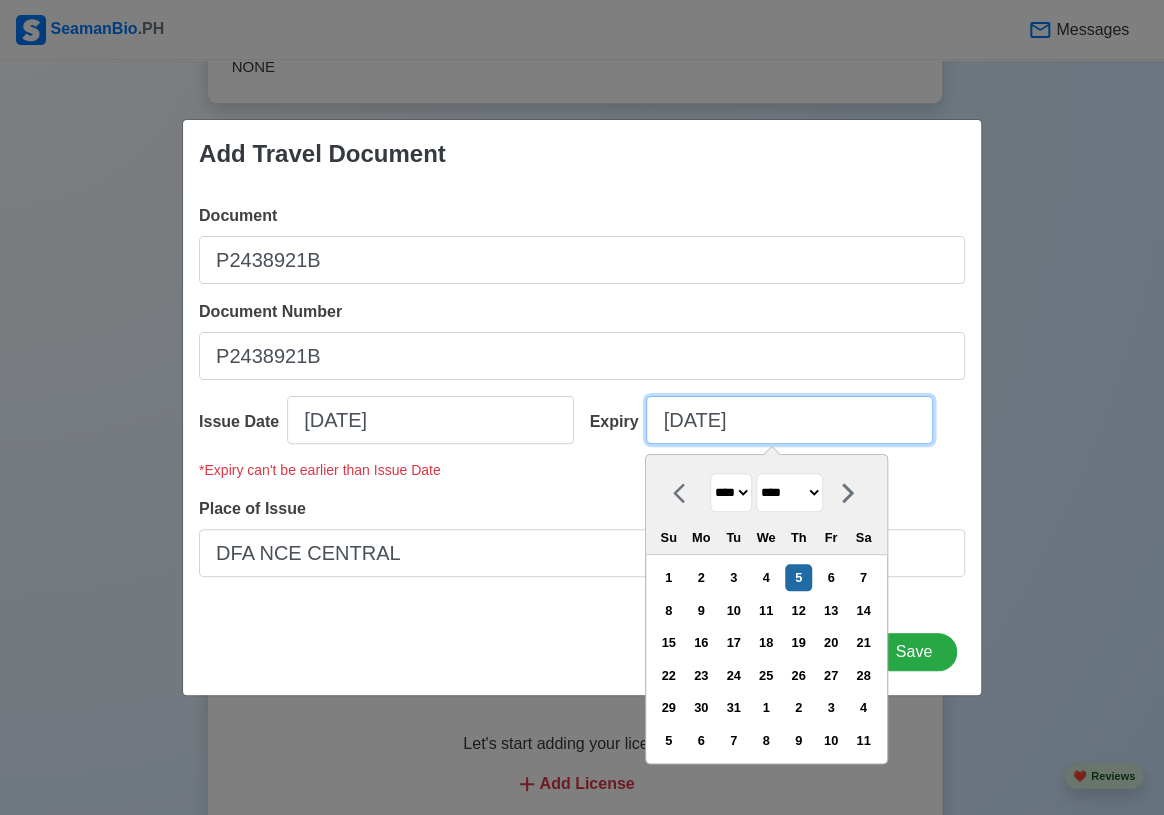 type on "[DATE]" 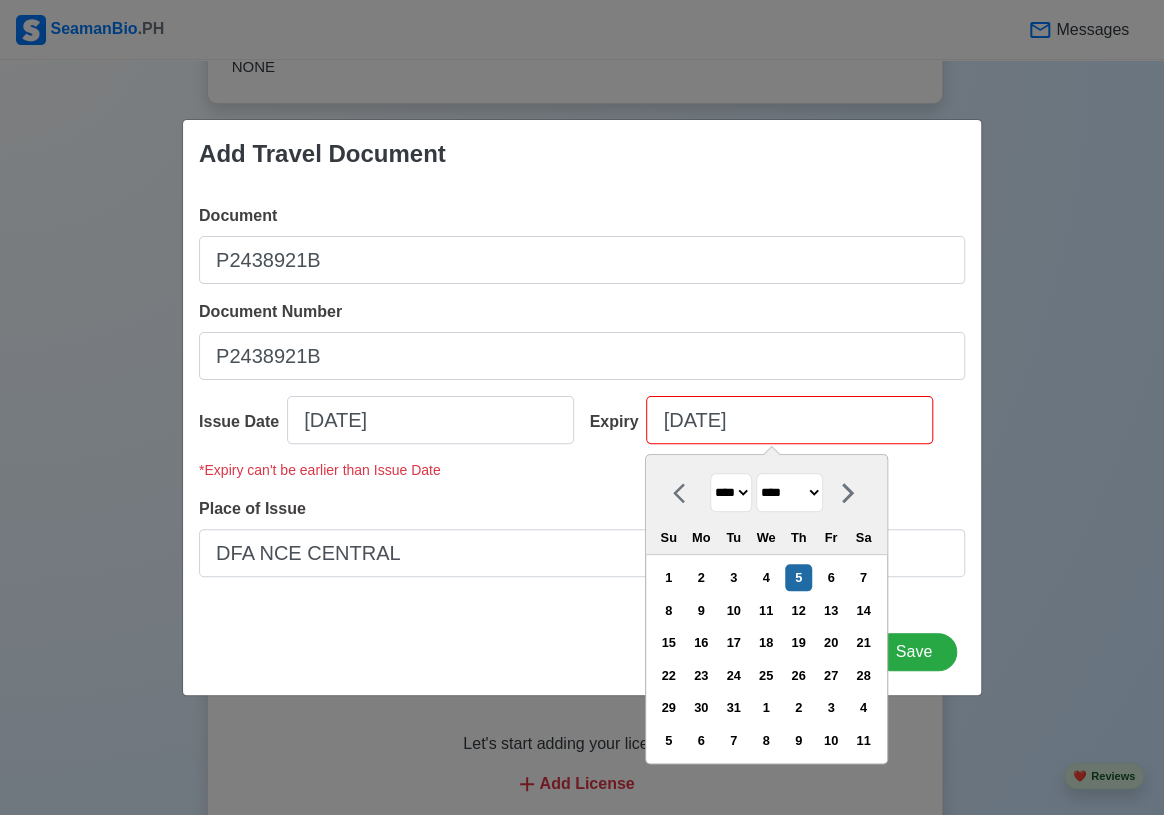 click on "* Expiry can't be earlier than Issue Date" at bounding box center [582, 478] 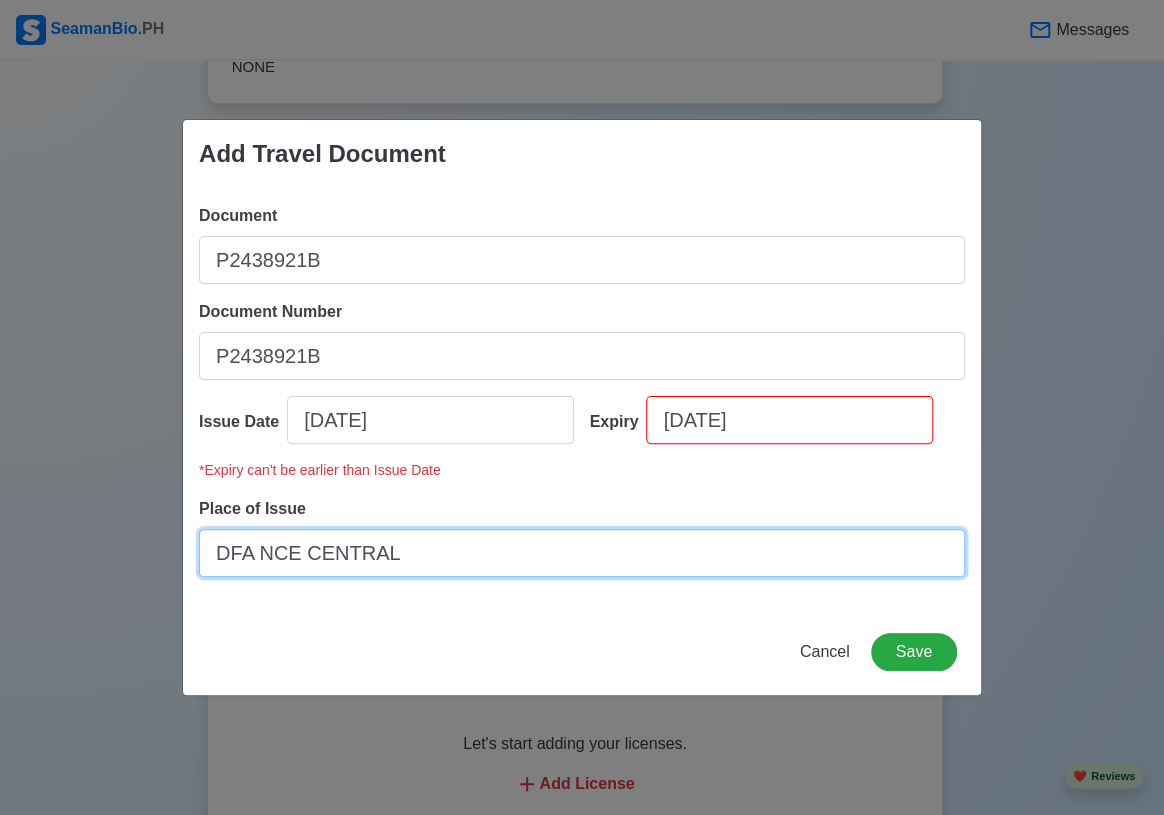 click on "DFA NCE CENTRAL" at bounding box center [582, 553] 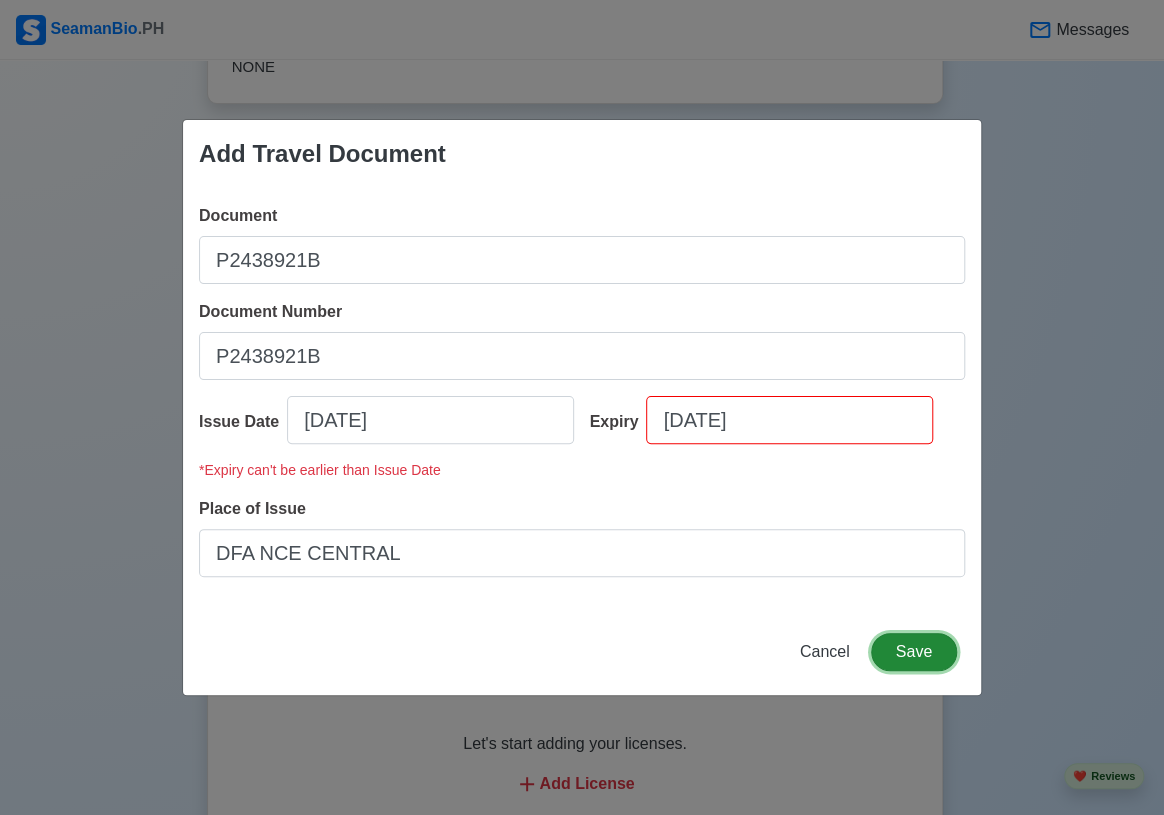 click on "Save" at bounding box center [914, 652] 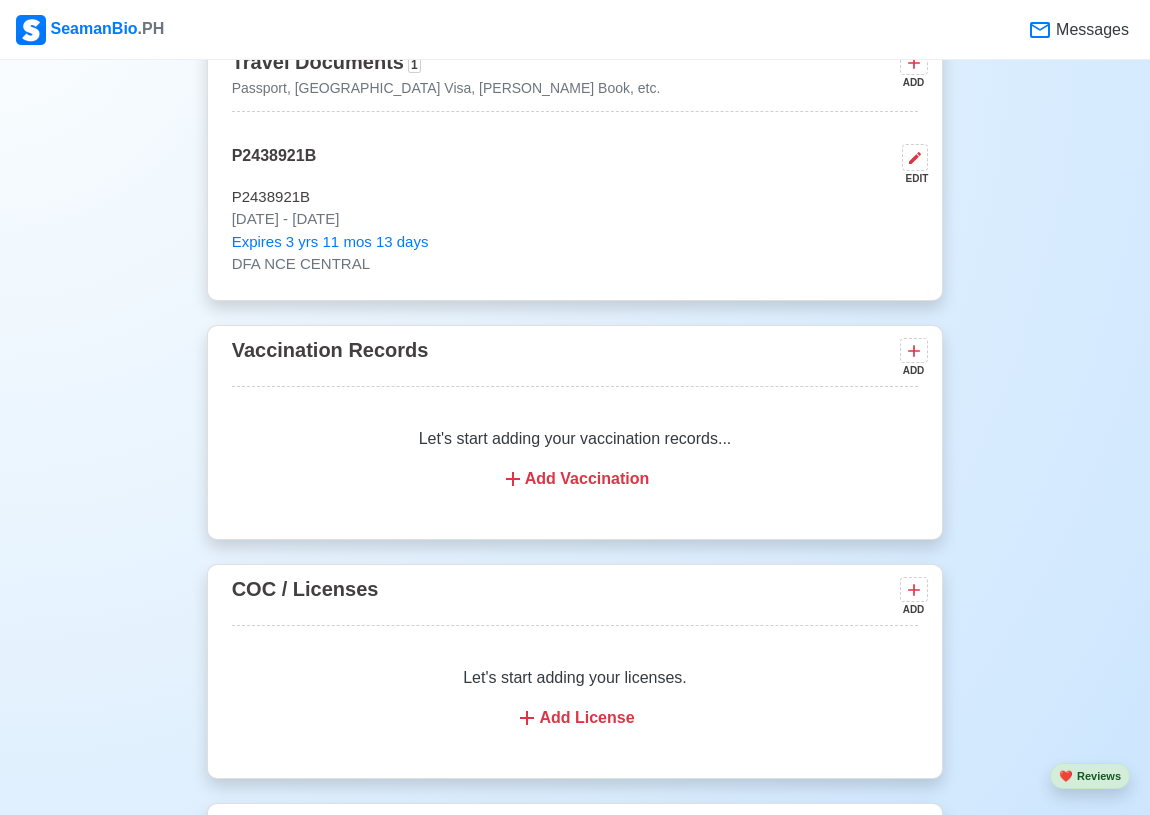 scroll, scrollTop: 2000, scrollLeft: 0, axis: vertical 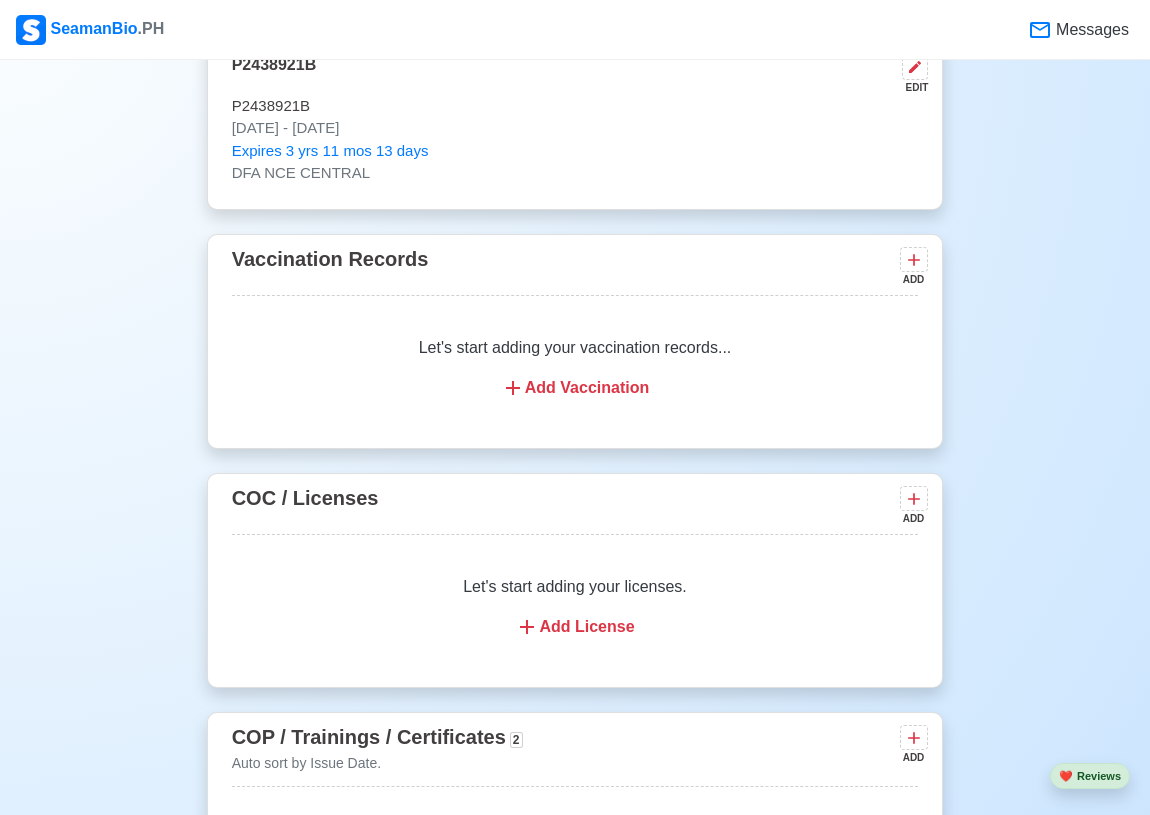 click on "Add Vaccination" at bounding box center [575, 388] 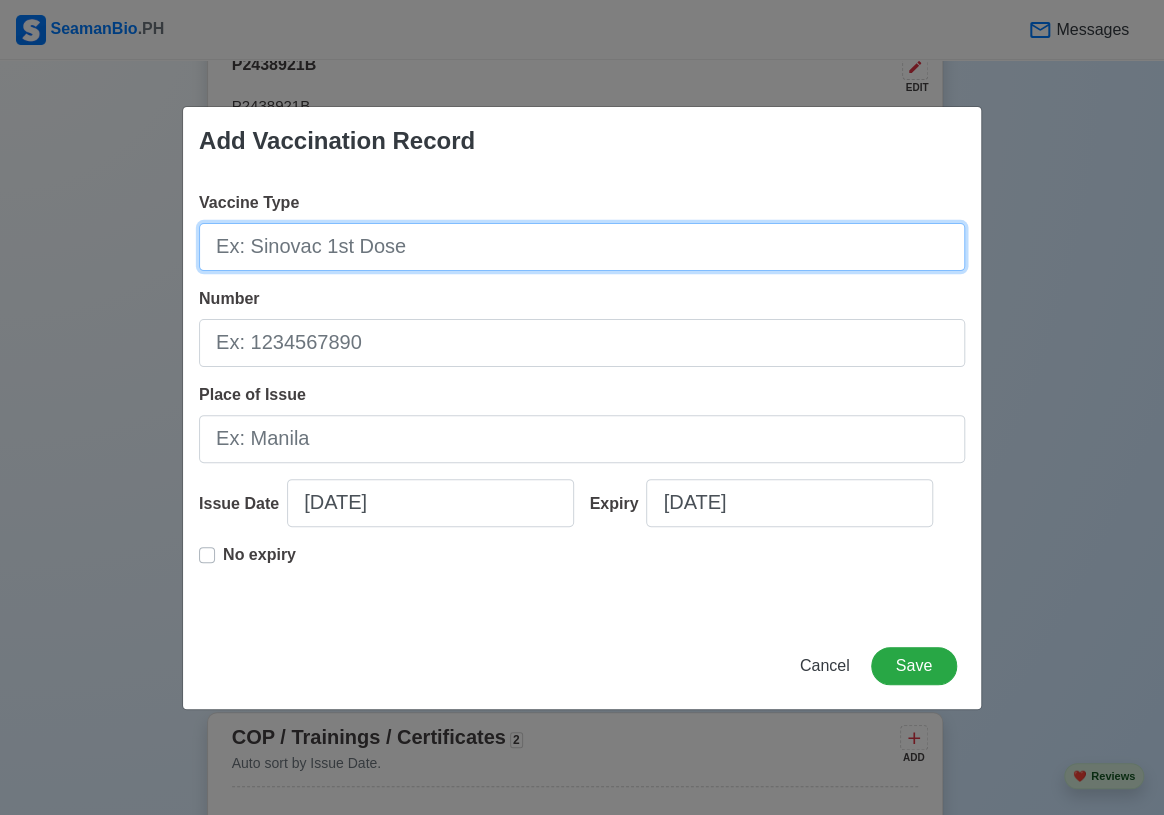 click on "Vaccine Type" at bounding box center (582, 247) 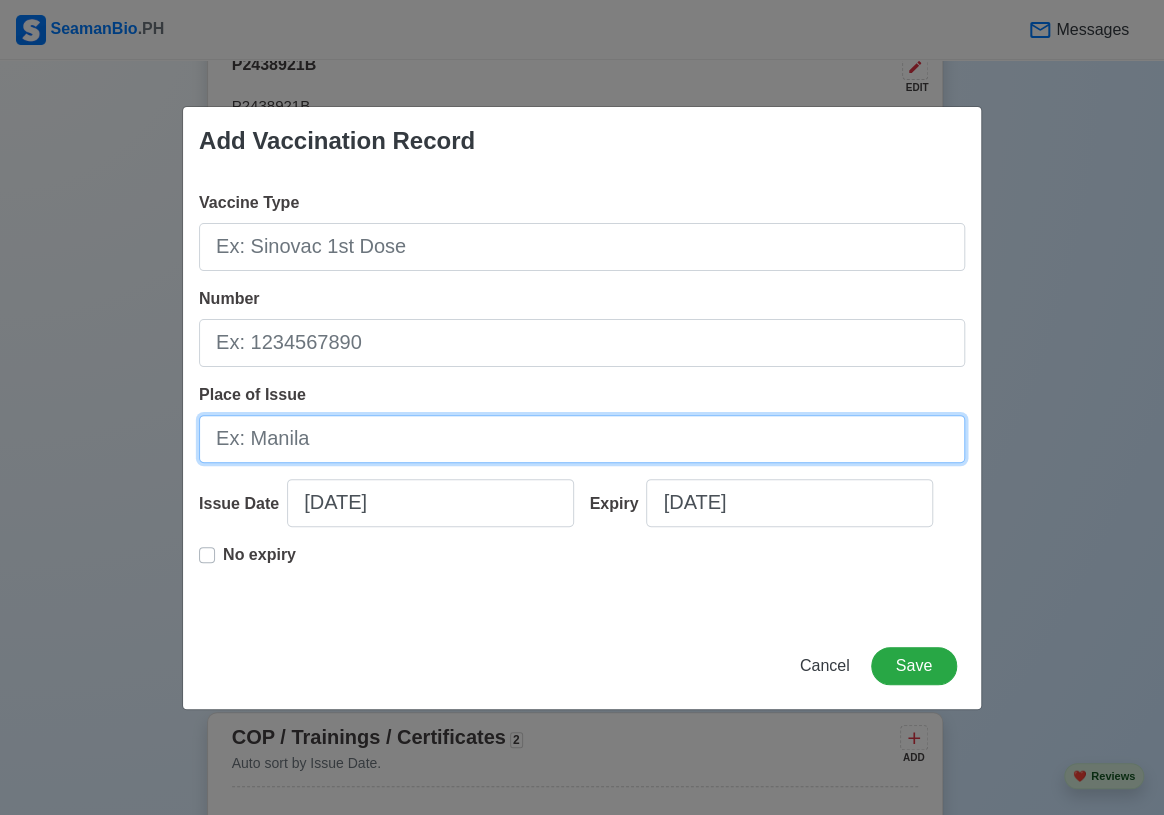 click on "Place of Issue" at bounding box center (582, 439) 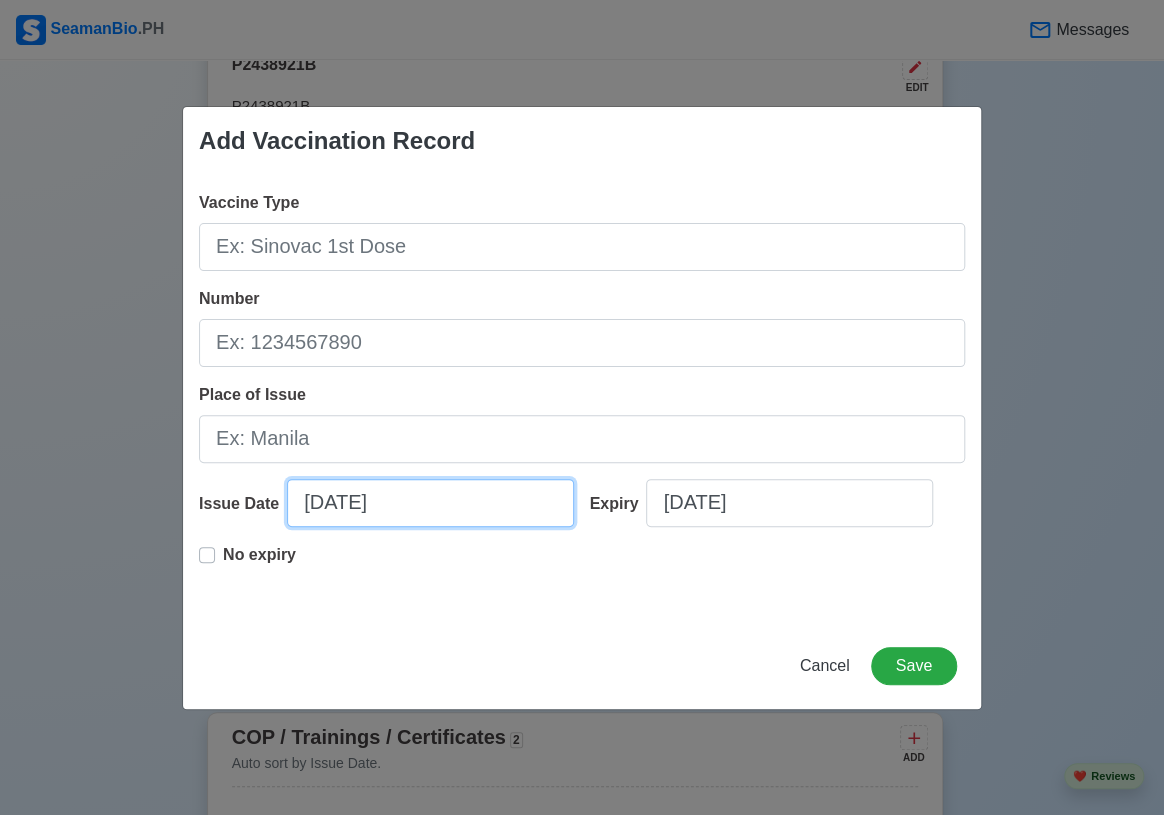 select on "****" 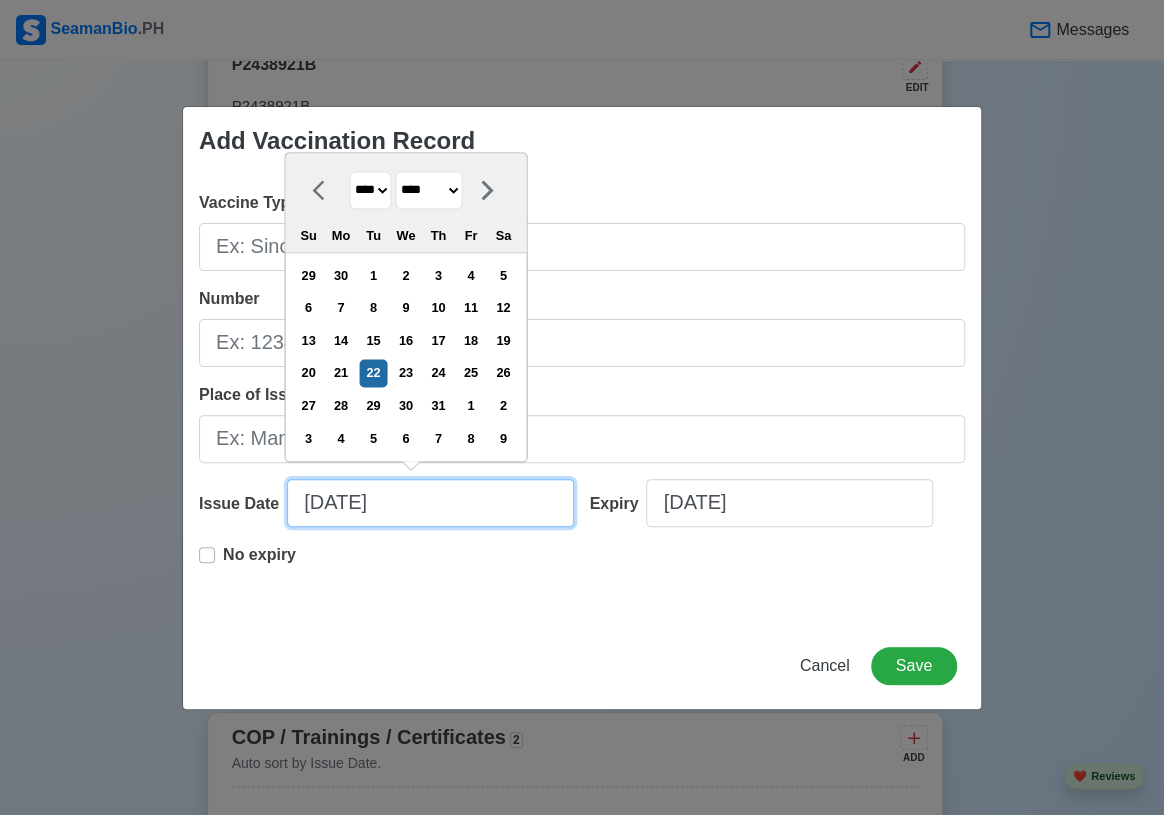 click on "[DATE]" at bounding box center (430, 503) 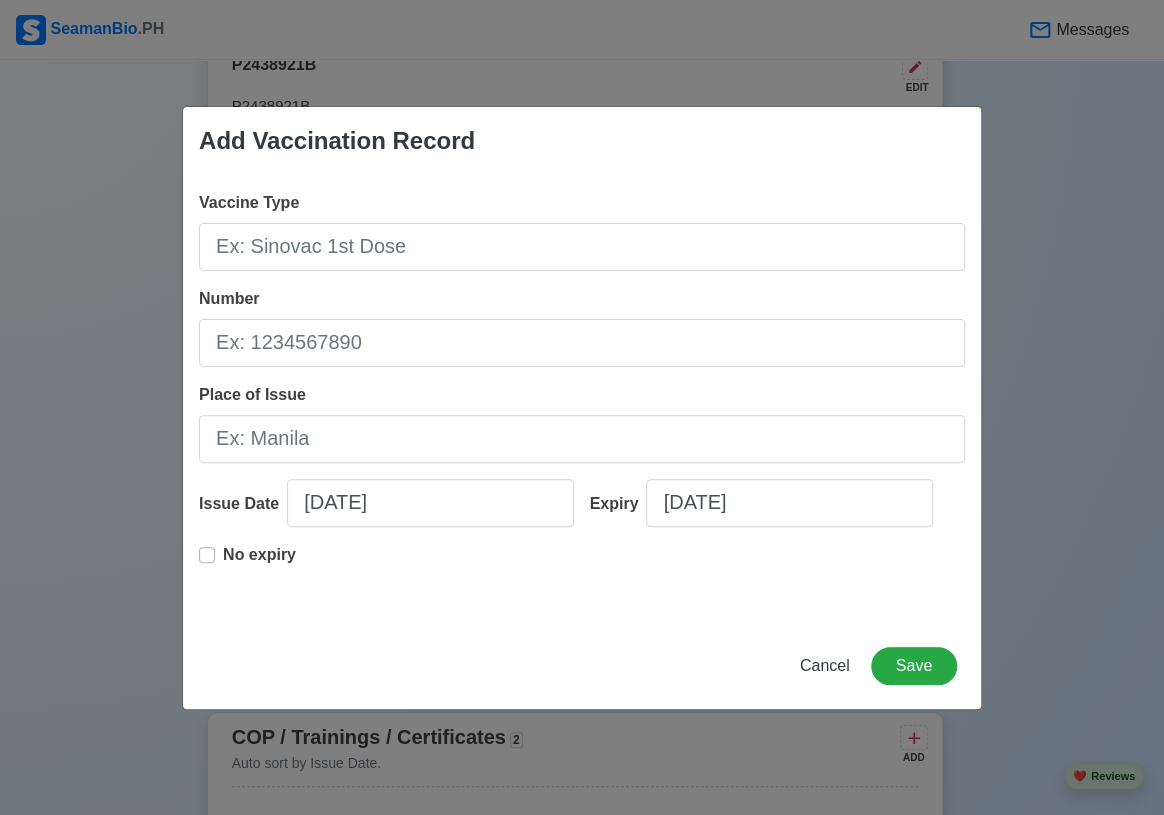 click on "Vaccine Type Number Place of Issue Issue Date [DATE] Expiry [DATE] No expiry" at bounding box center [582, 399] 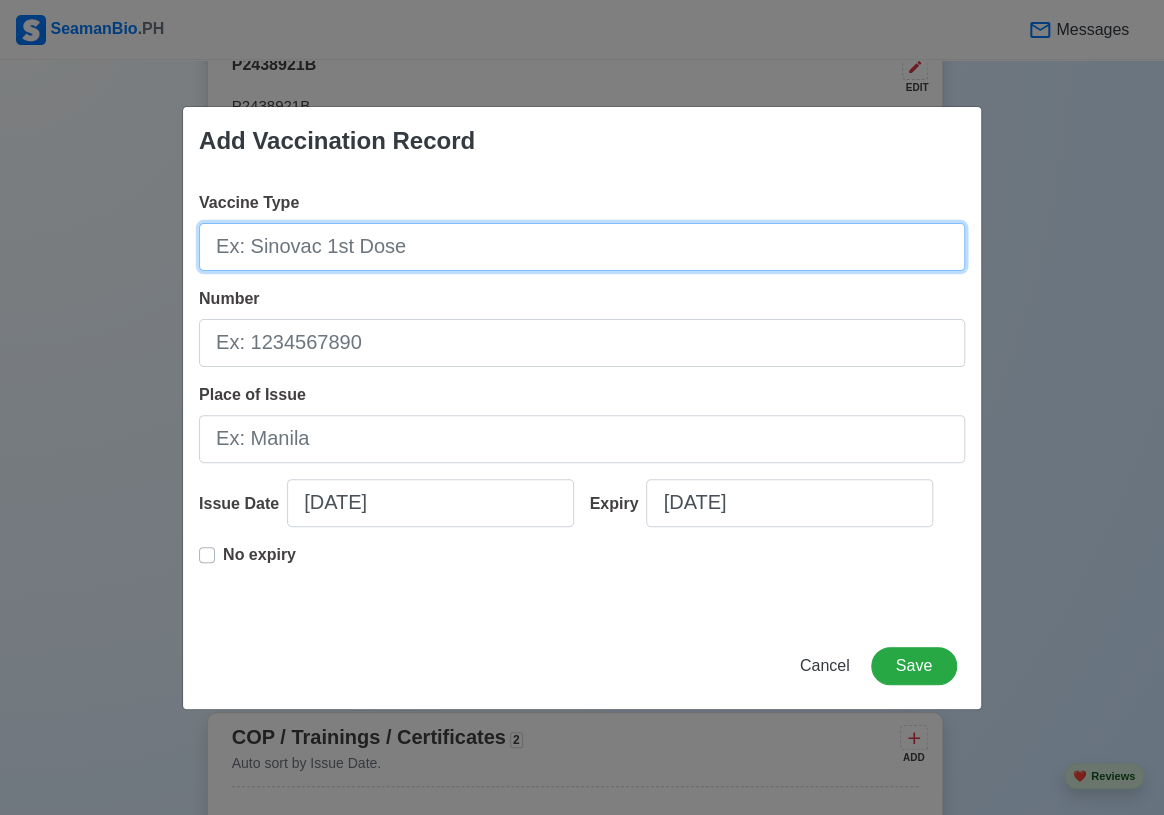 click on "Vaccine Type" at bounding box center (582, 247) 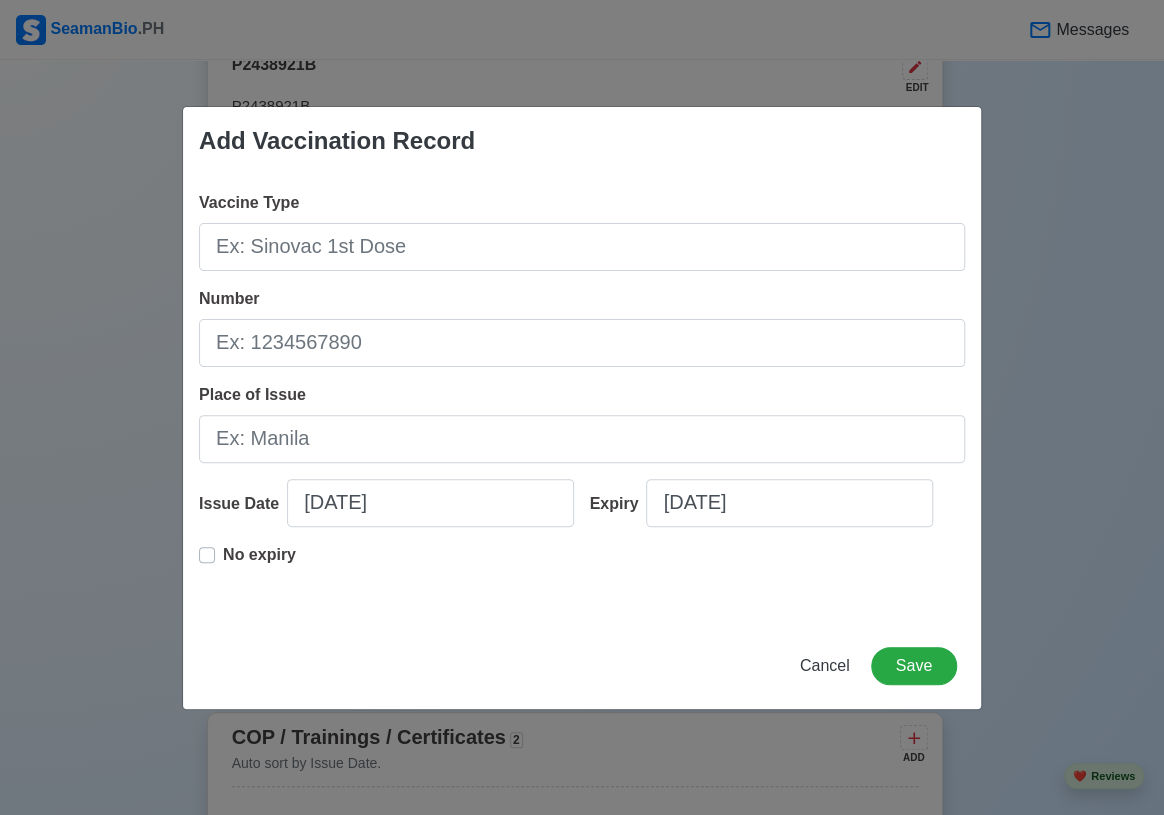 click on "No expiry" at bounding box center (259, 563) 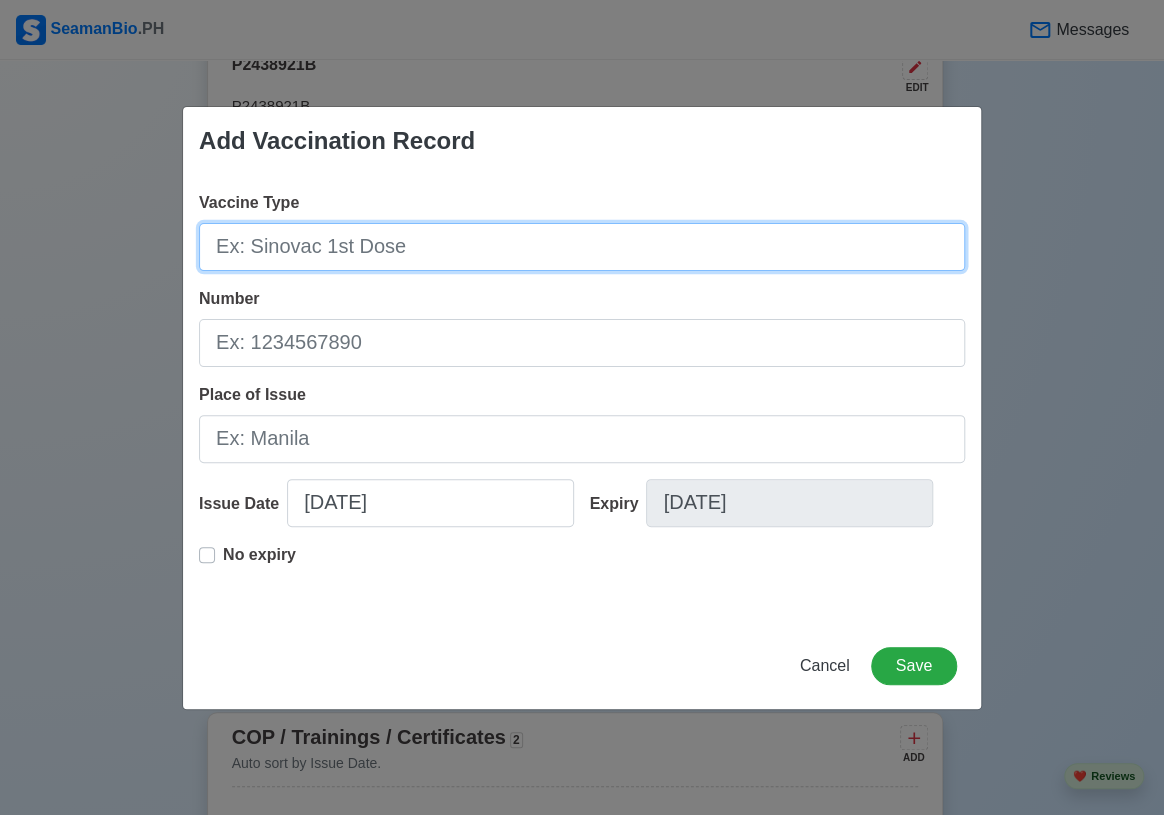 click on "Vaccine Type" at bounding box center [582, 247] 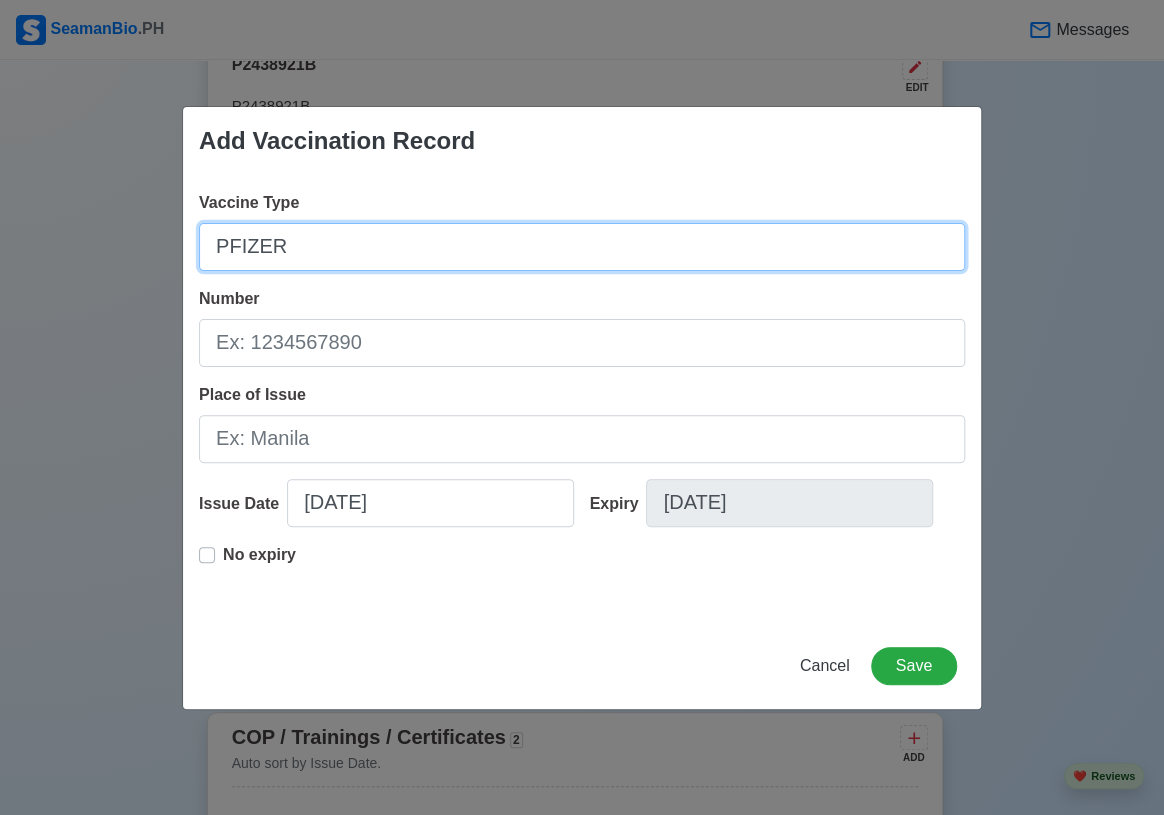 type on "PFIZER" 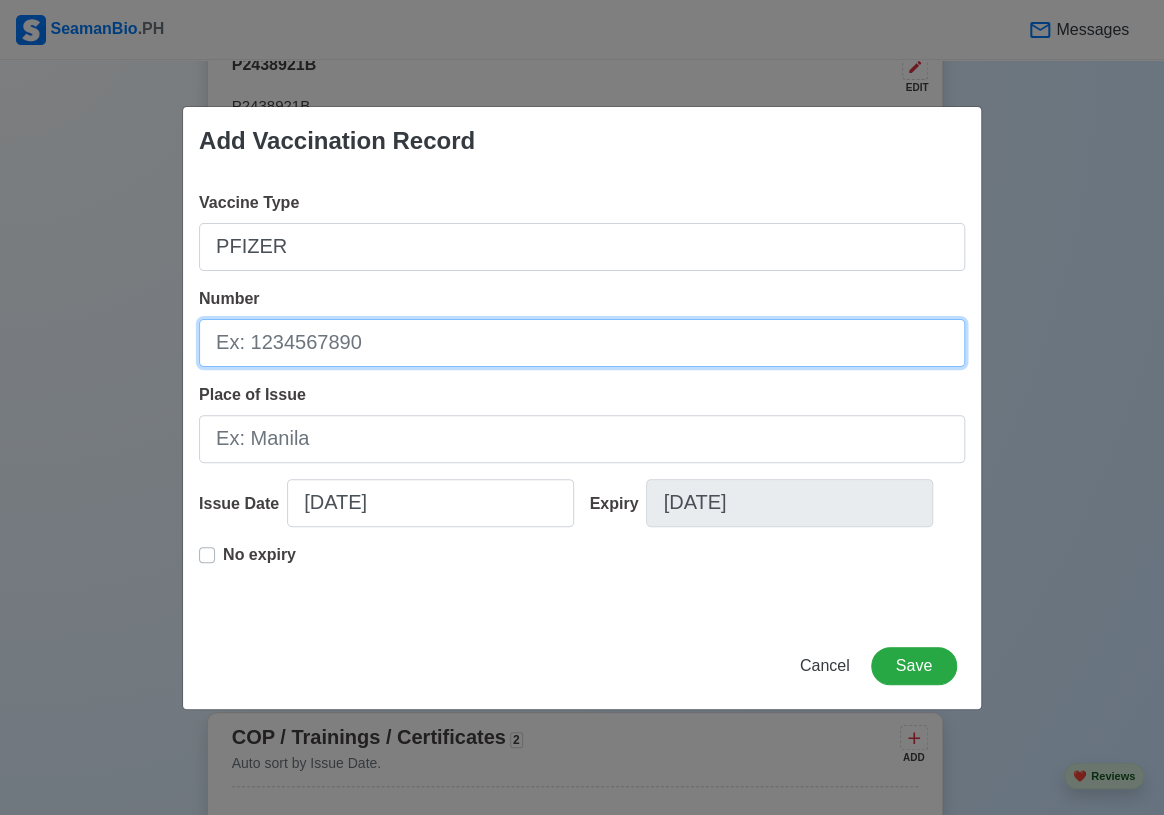 click on "Number" at bounding box center [582, 343] 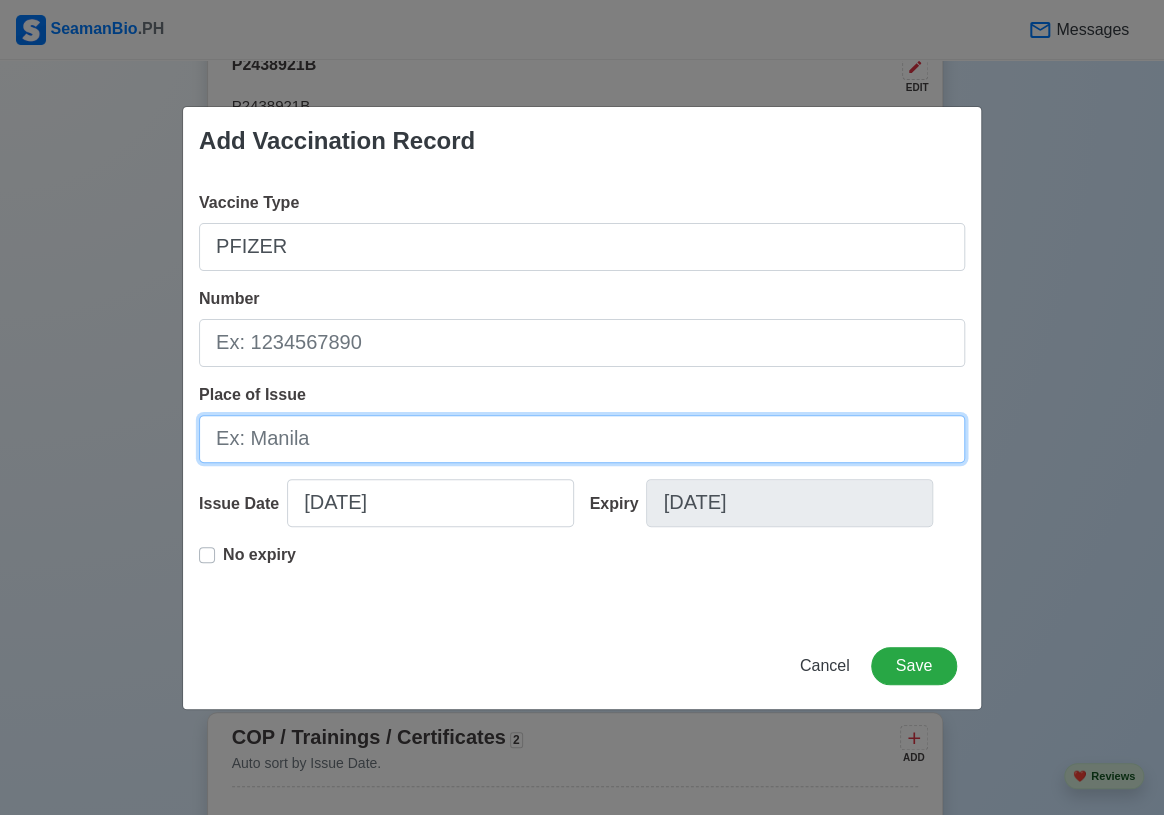 click on "Place of Issue" at bounding box center (582, 439) 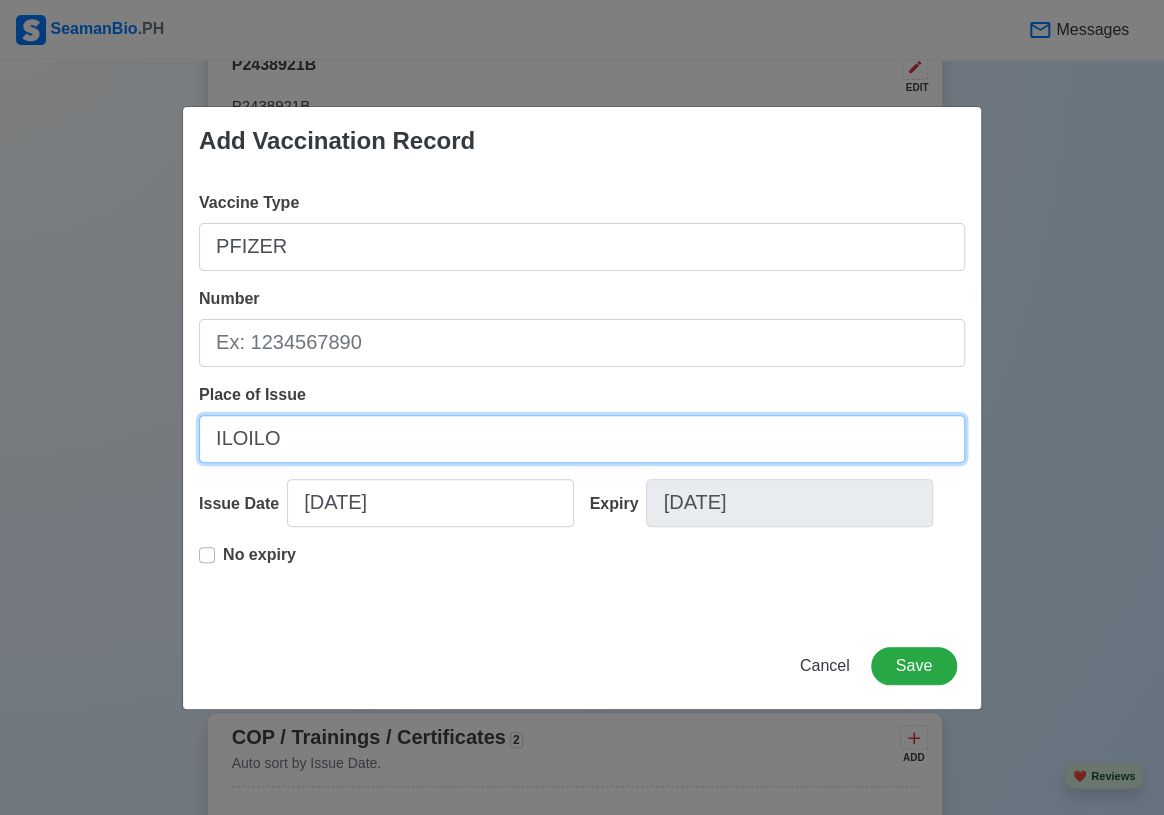 type on "ILOILO" 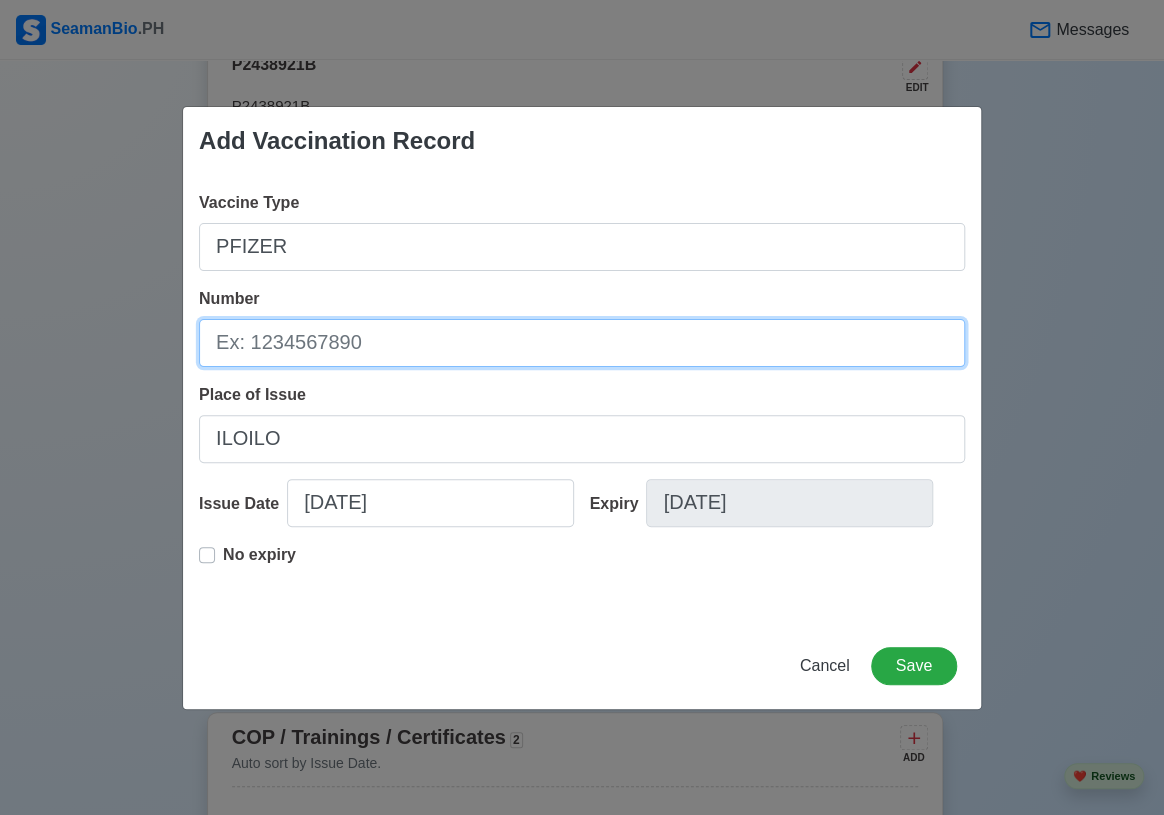 click on "Number" at bounding box center [582, 343] 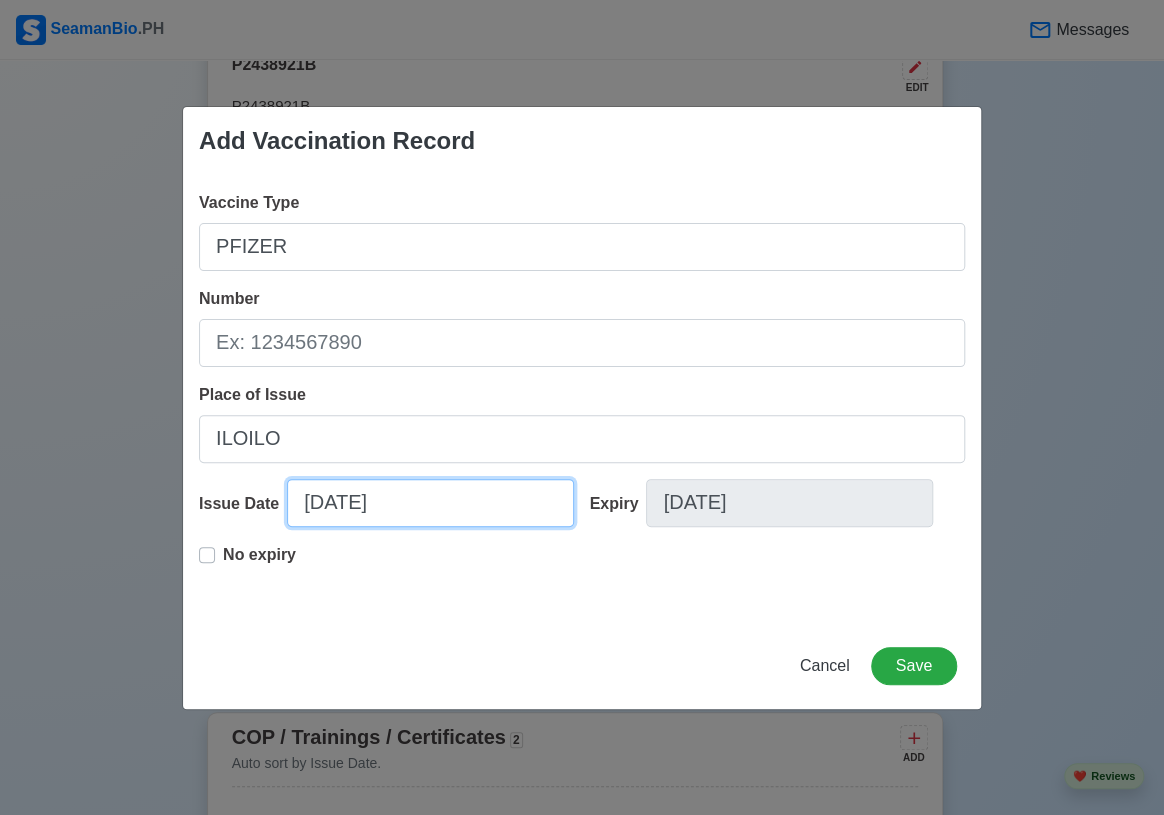click on "[DATE]" at bounding box center [430, 503] 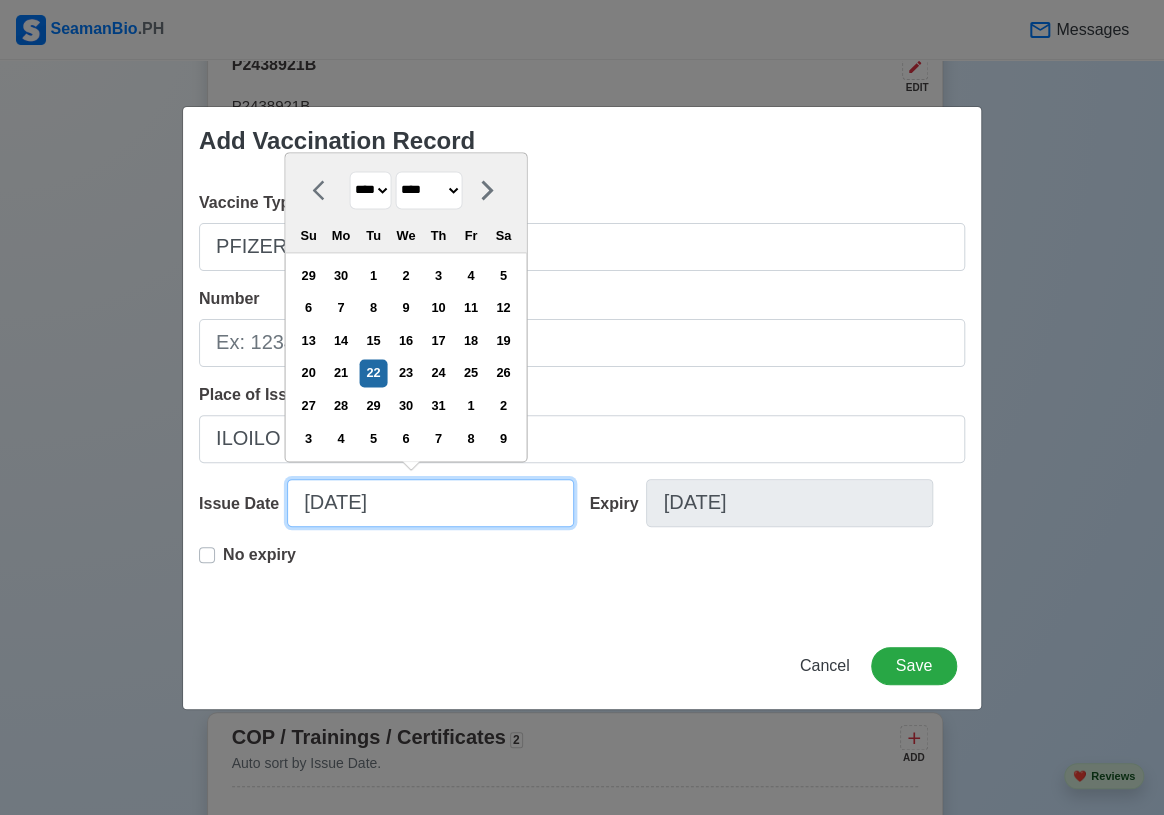 type on "07/22/2" 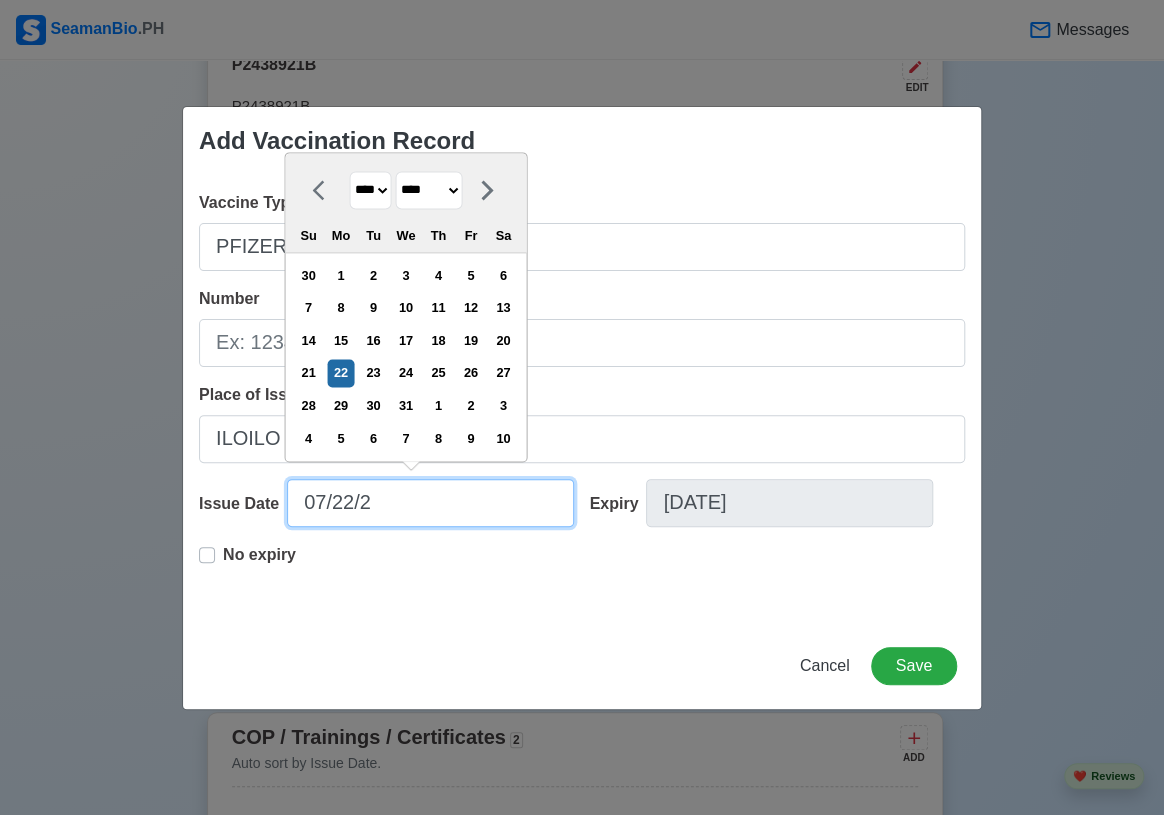 type on "[DATE]" 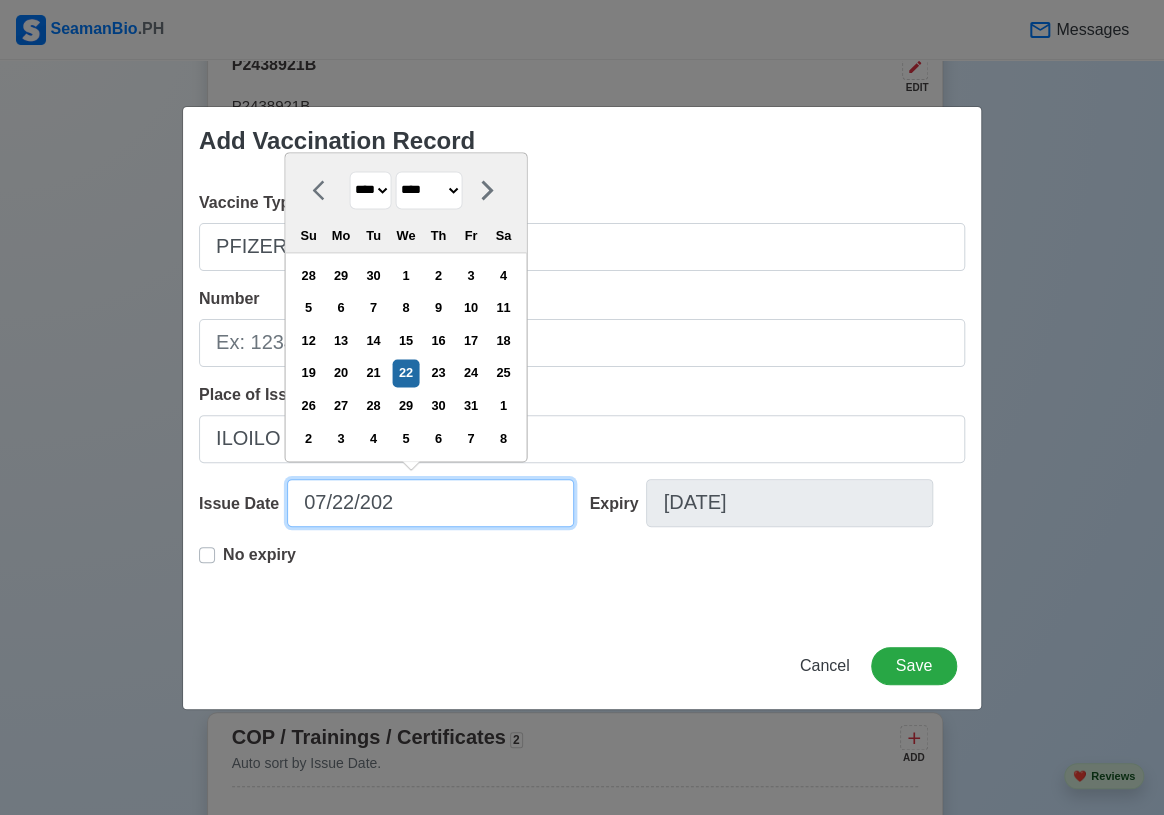 type on "[DATE]" 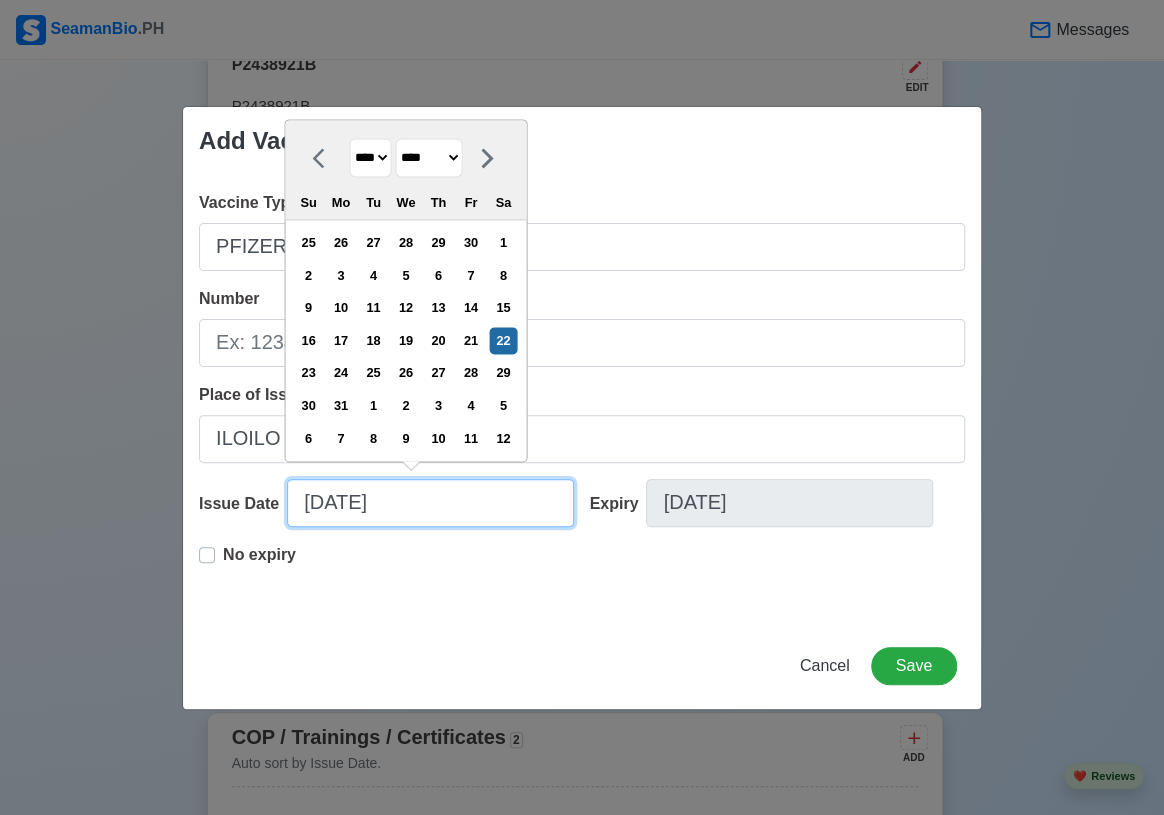 click on "[DATE]" at bounding box center [430, 503] 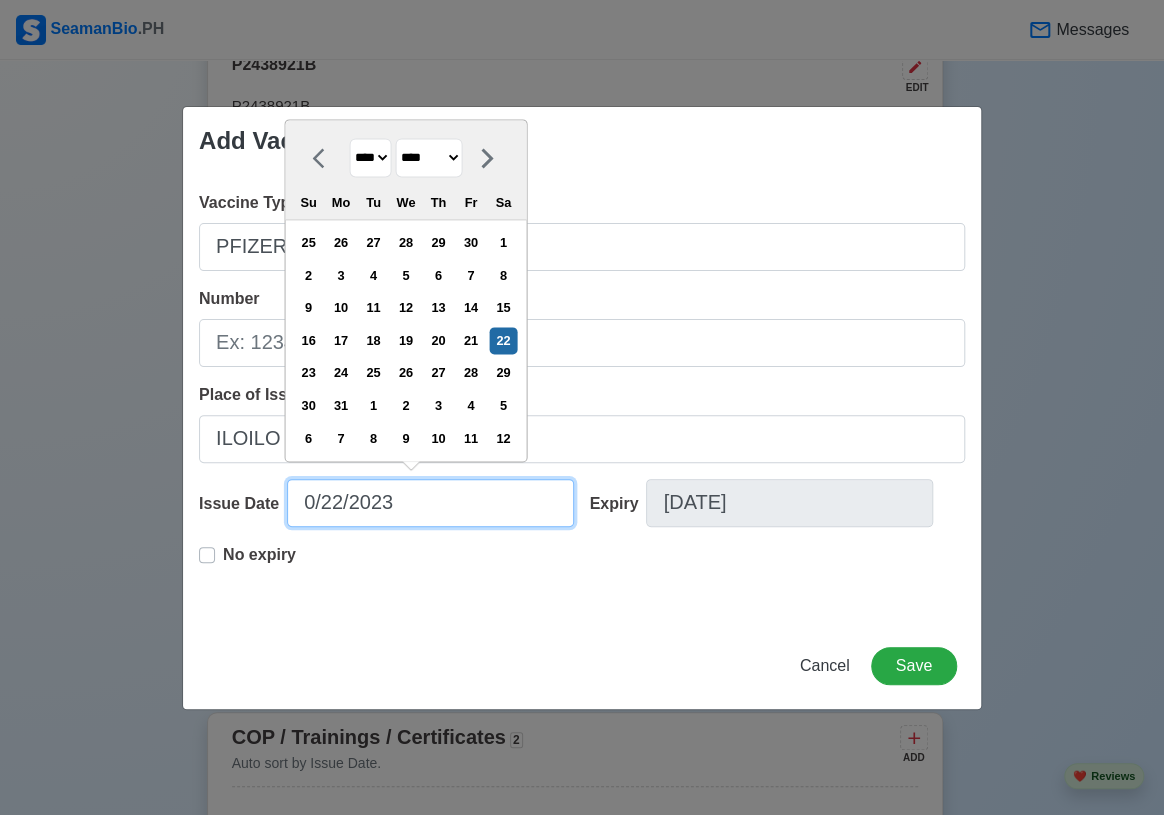 type on "[DATE]" 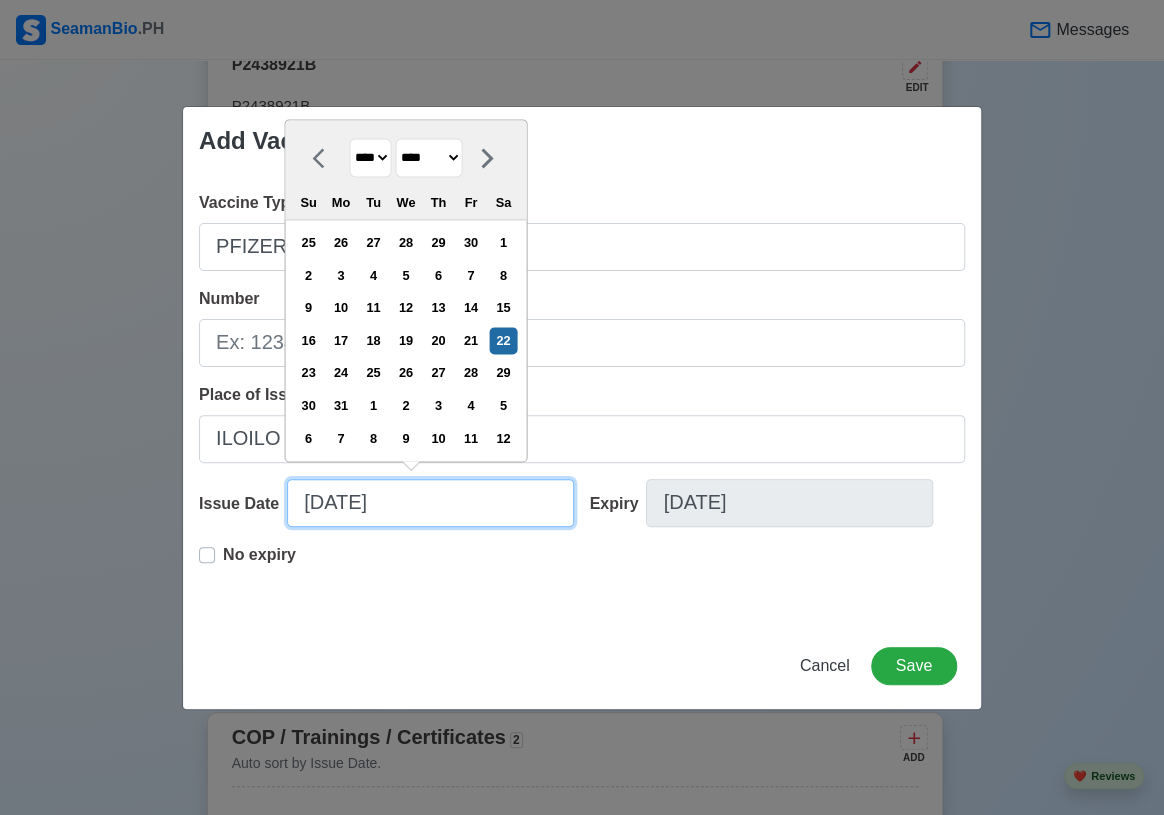 select on "*****" 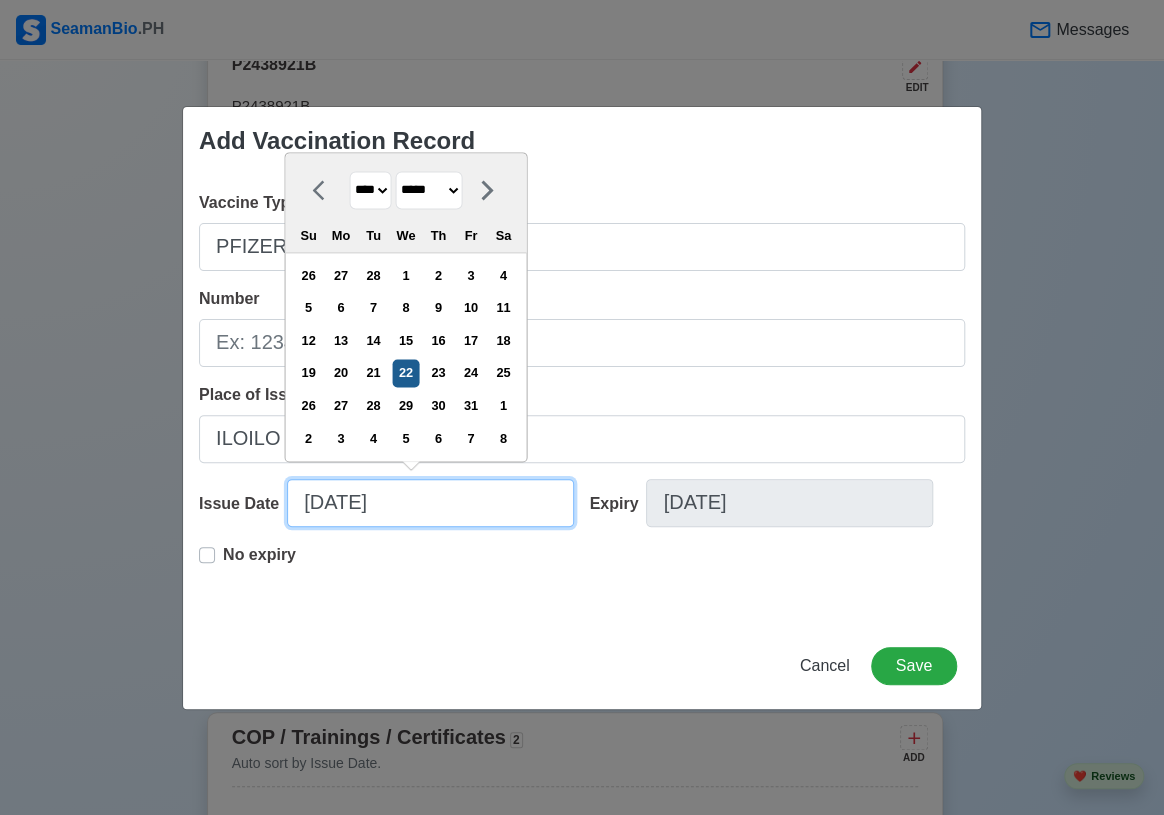 type on "[DATE]" 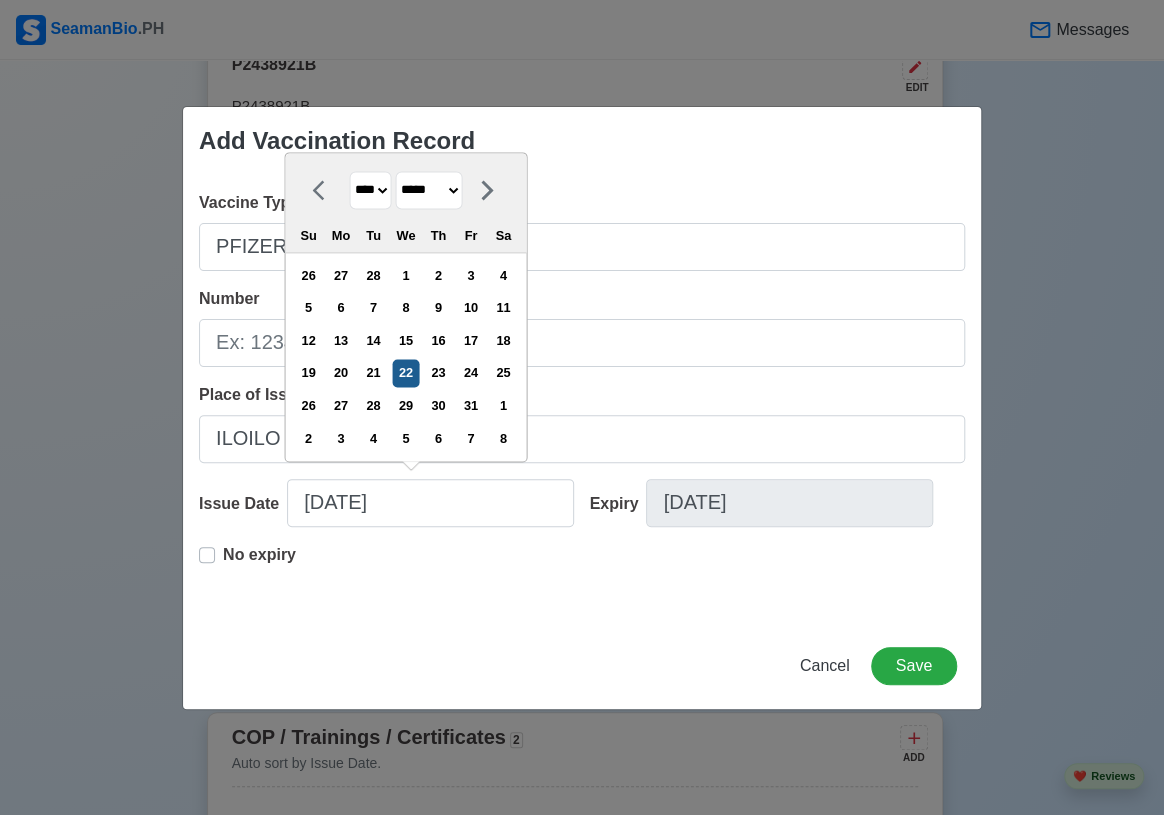 click on "22" at bounding box center (405, 373) 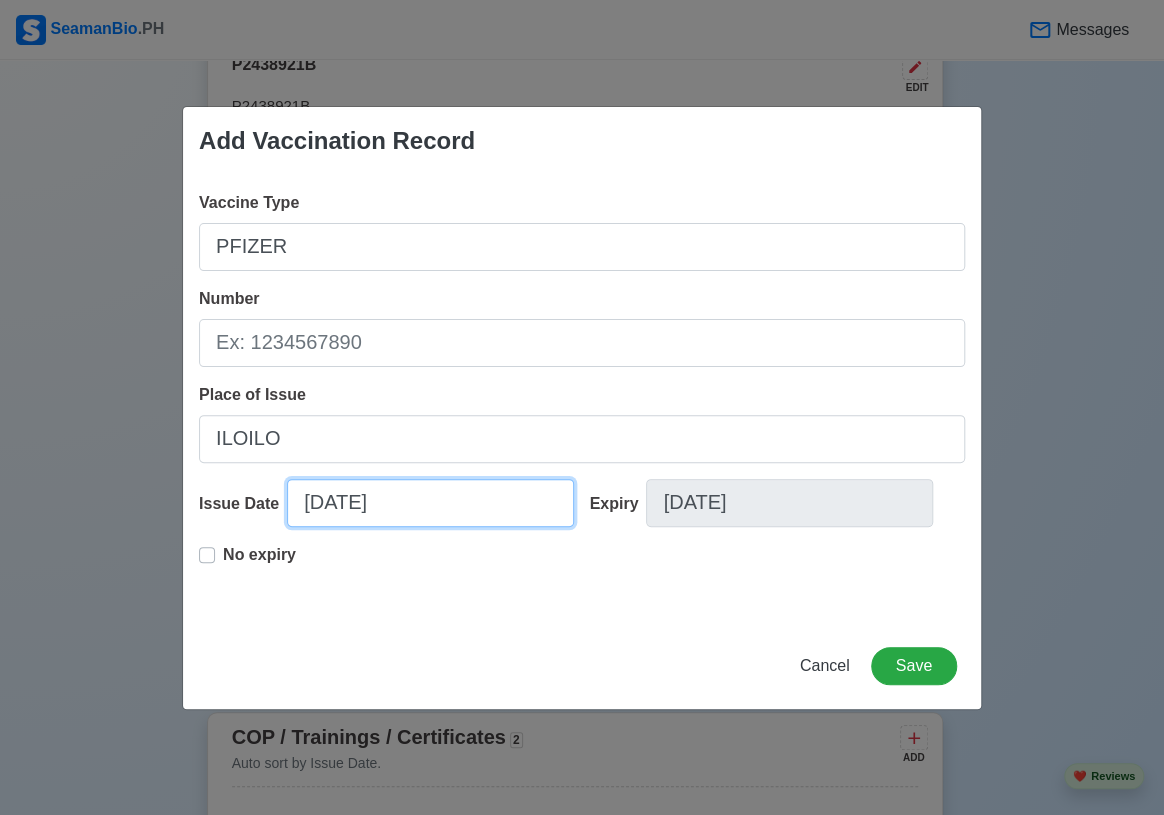 click on "[DATE]" at bounding box center [430, 503] 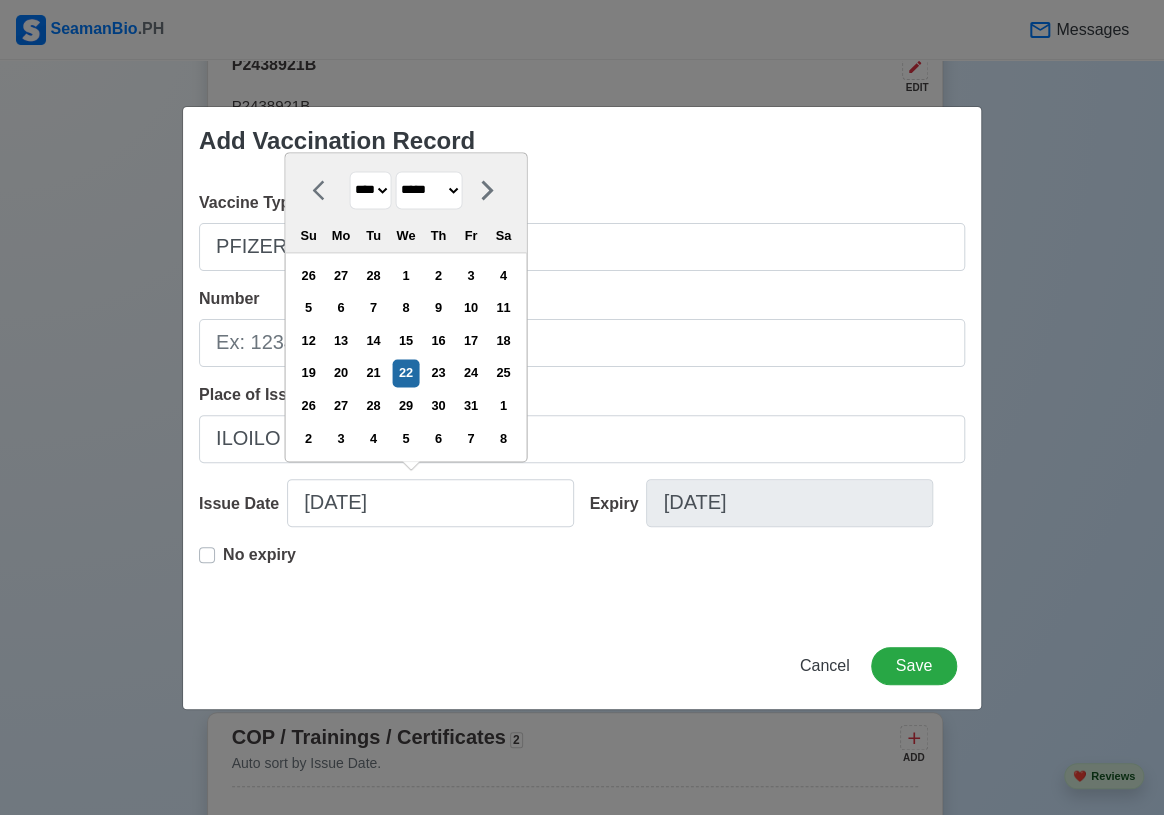 click on "Vaccine Type PFIZER Number Place of Issue ILOILO Issue Date [DATE] **** **** **** **** **** **** **** **** **** **** **** **** **** **** **** **** **** **** **** **** **** **** **** **** **** **** **** **** **** **** **** **** **** **** **** **** **** **** **** **** **** **** **** **** **** **** **** **** **** **** **** **** **** **** **** **** **** **** **** **** **** **** **** **** **** **** **** **** **** **** **** **** **** **** **** **** **** **** **** **** **** **** **** **** **** **** **** **** **** **** **** **** **** **** **** **** **** **** **** **** **** **** **** **** **** **** ******* ******** ***** ***** *** **** **** ****** ********* ******* ******** ******** Su Mo Tu We Th Fr Sa 26 27 28 1 2 3 4 5 6 7 8 9 10 11 12 13 14 15 16 17 18 19 20 21 22 23 24 25 26 27 28 29 30 31 1 2 3 4 5 6 7 8 Expiry [DATE] No expiry" at bounding box center (582, 399) 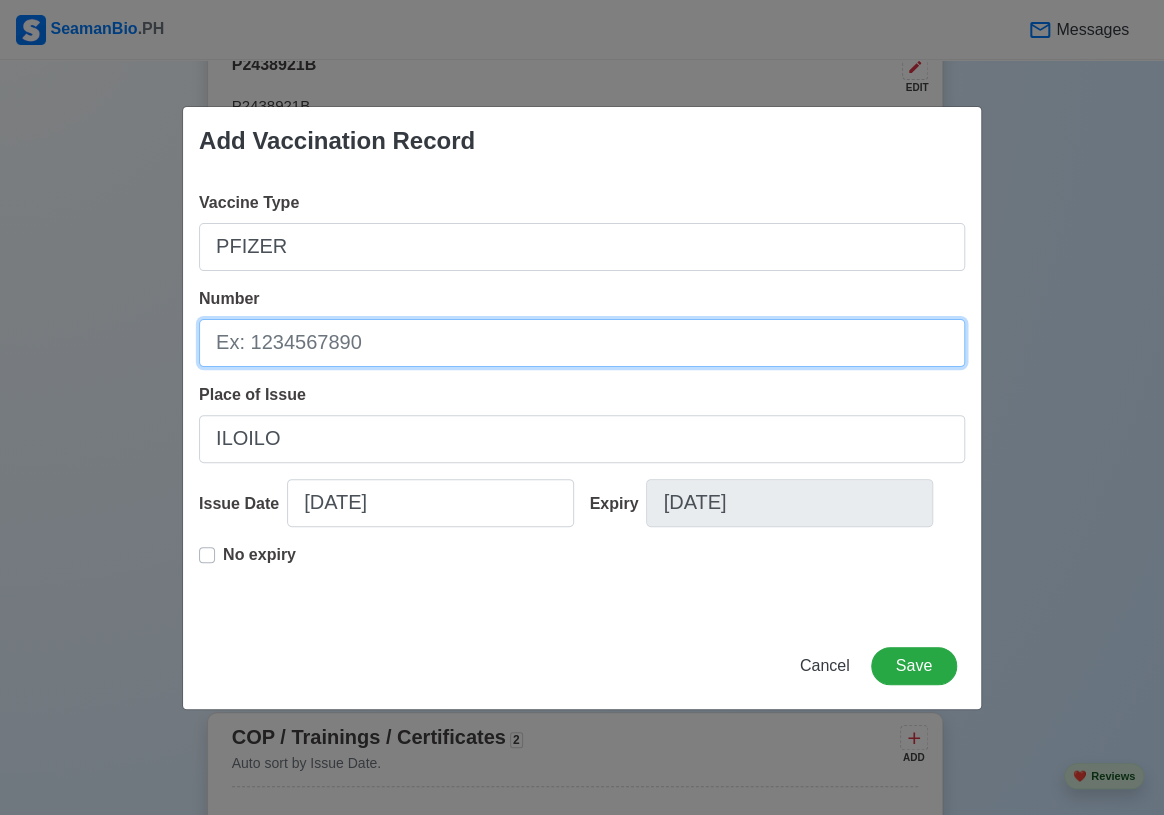 click on "Number" at bounding box center [582, 343] 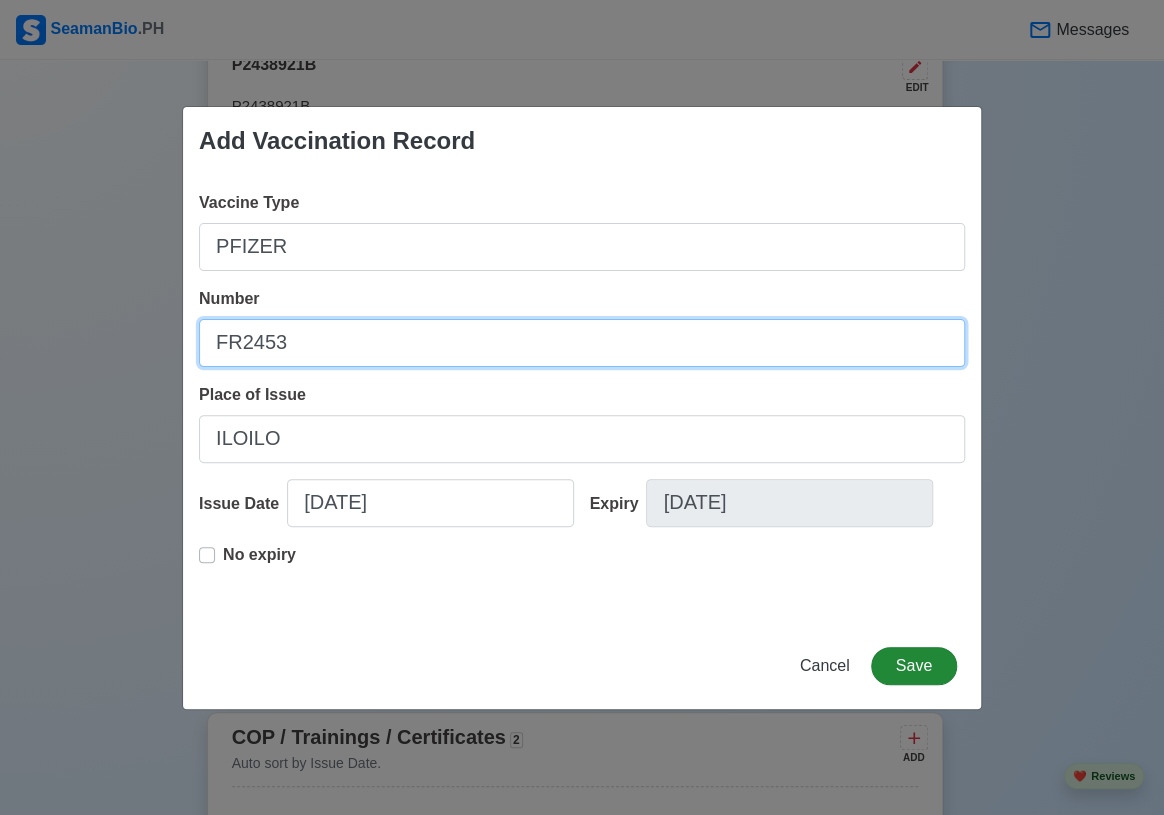 type on "FR2453" 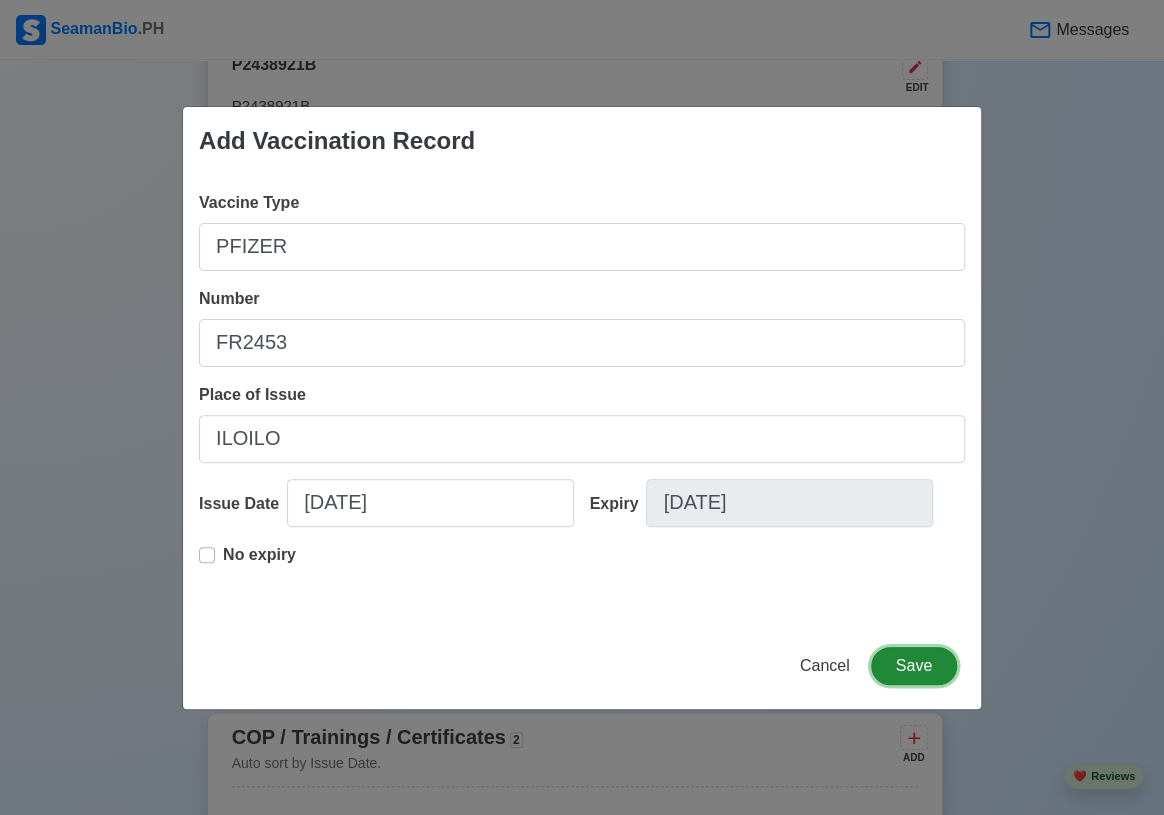 click on "Save" at bounding box center [914, 666] 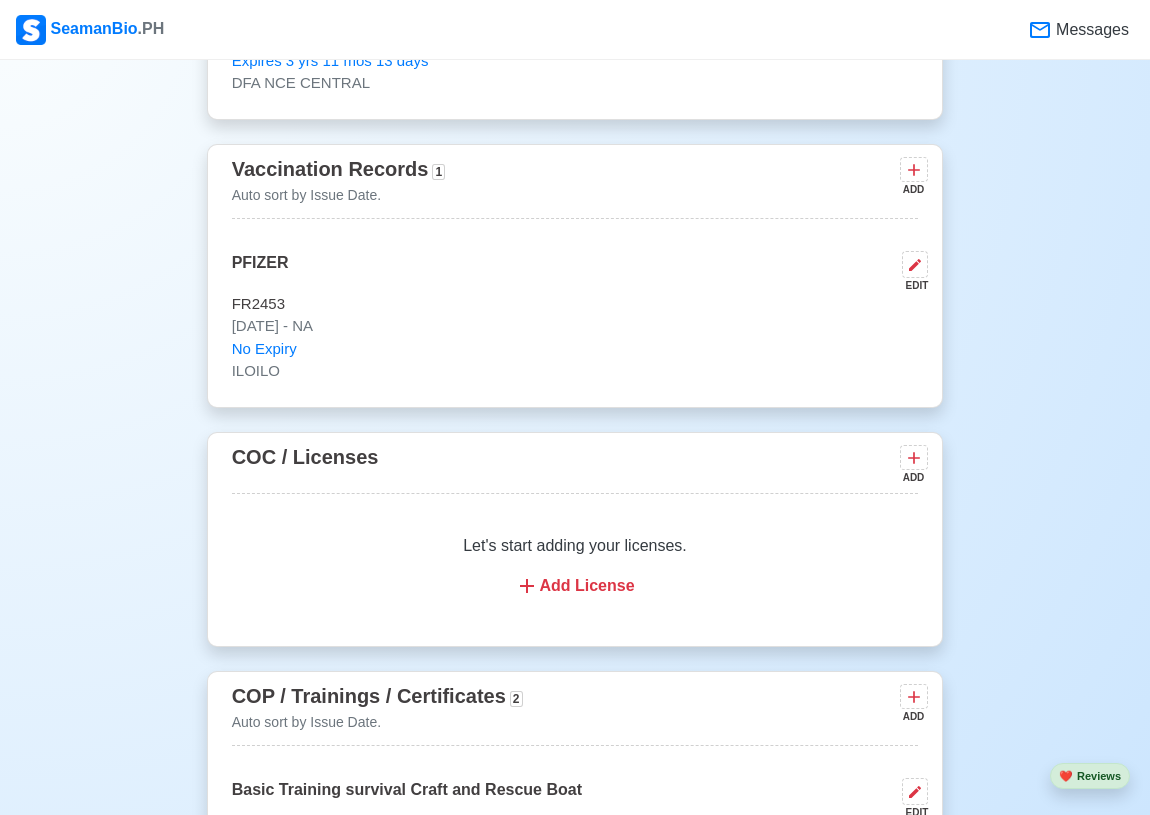 scroll, scrollTop: 2181, scrollLeft: 0, axis: vertical 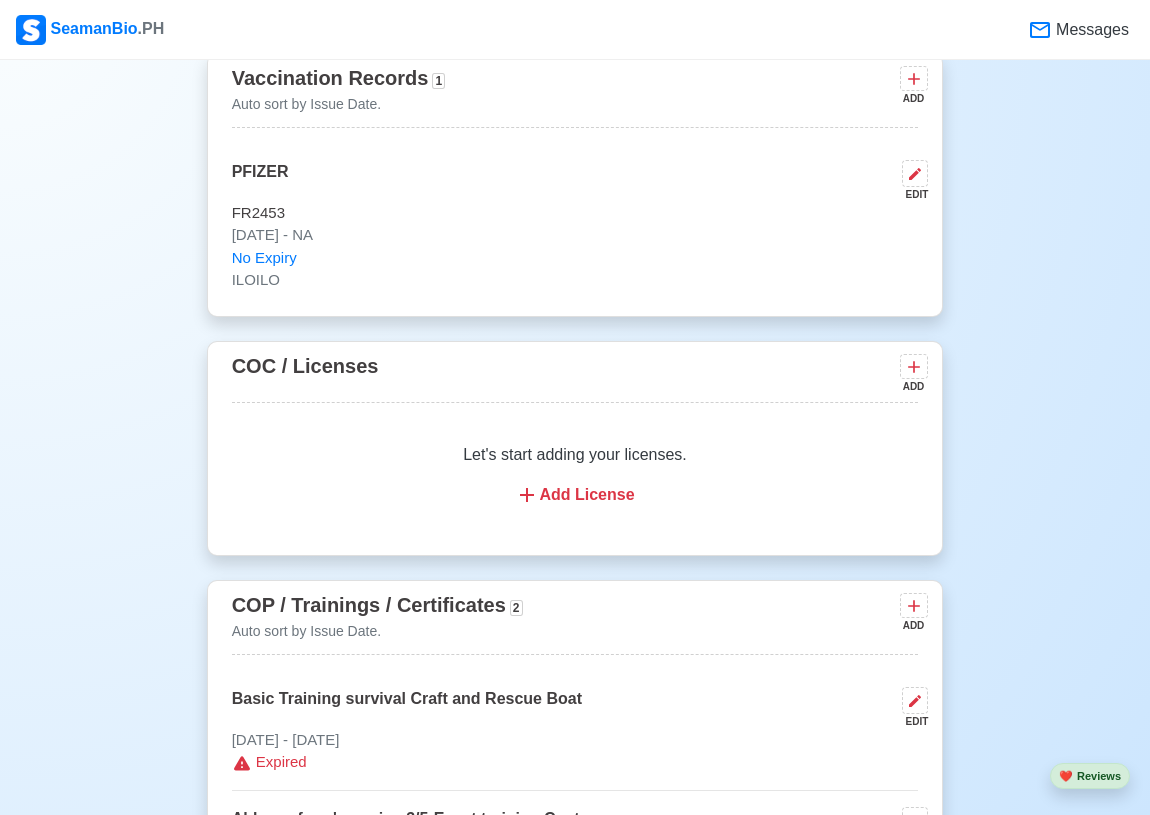 click on "Add License" at bounding box center [575, 495] 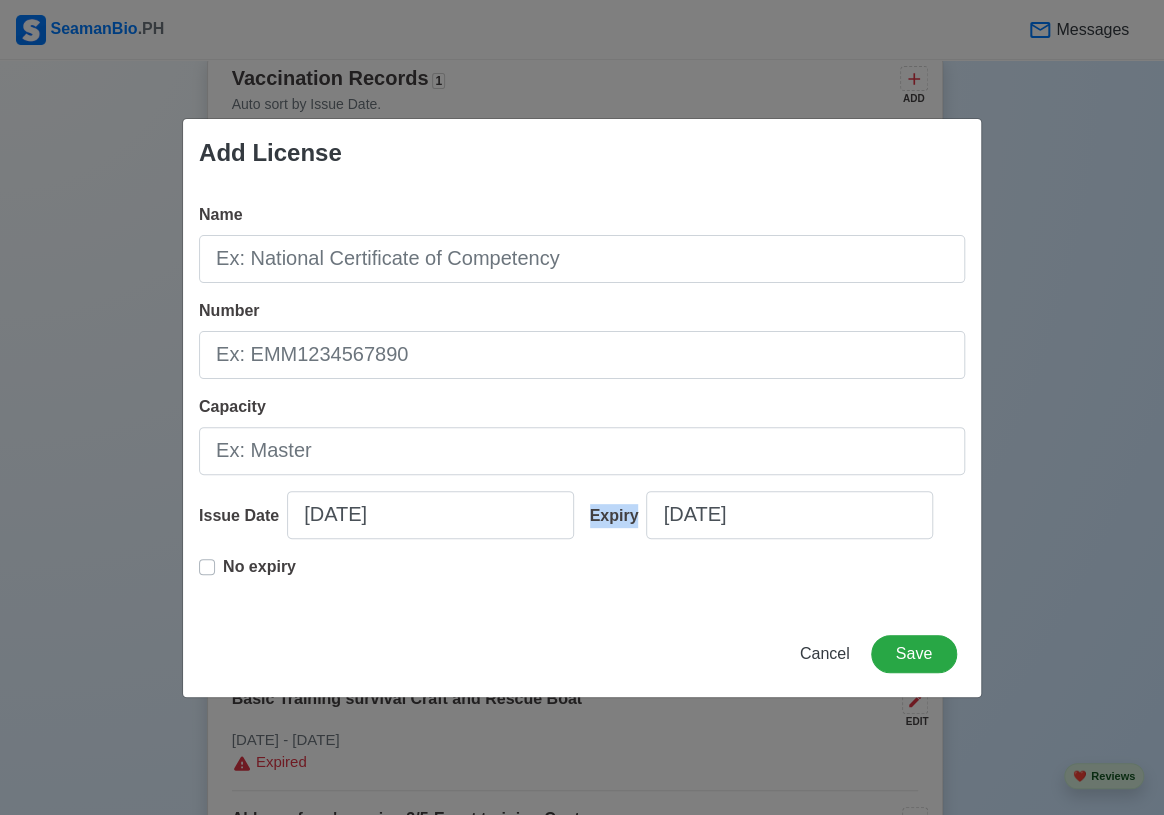 click on "Expiry [DATE]" at bounding box center (770, 523) 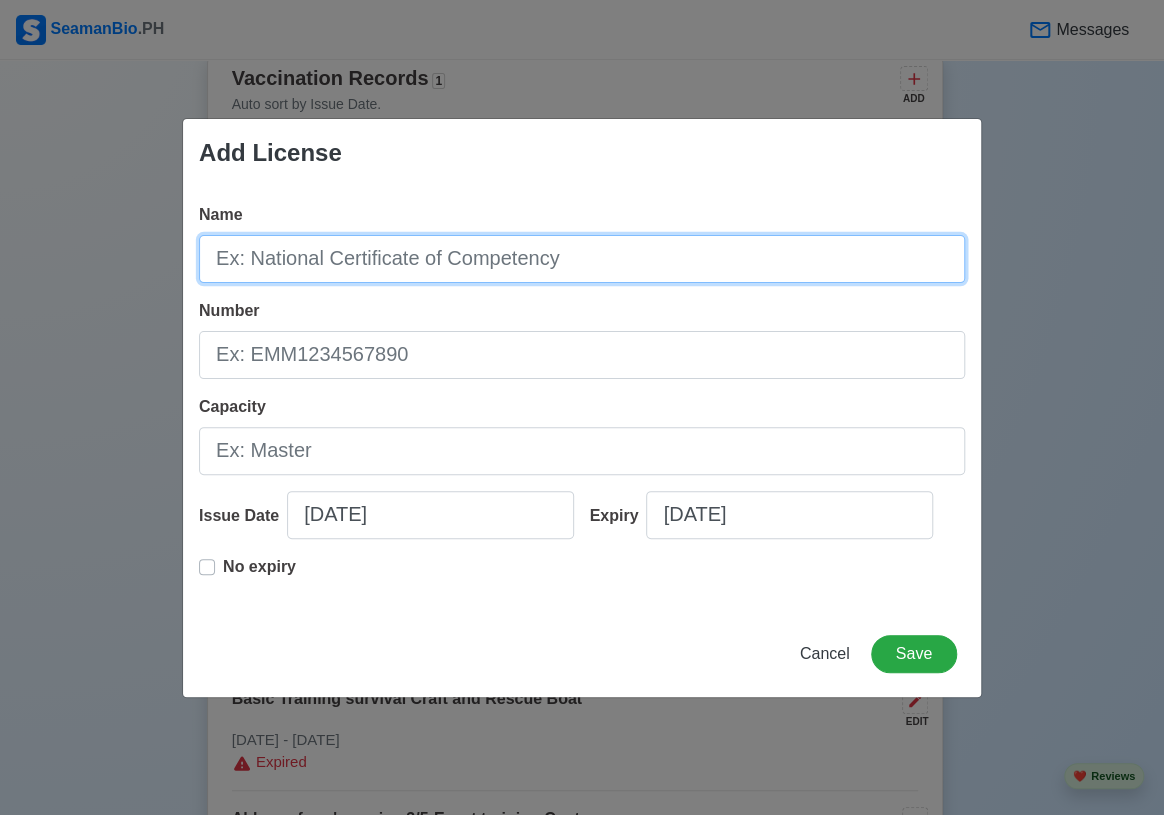 click on "Name" at bounding box center (582, 259) 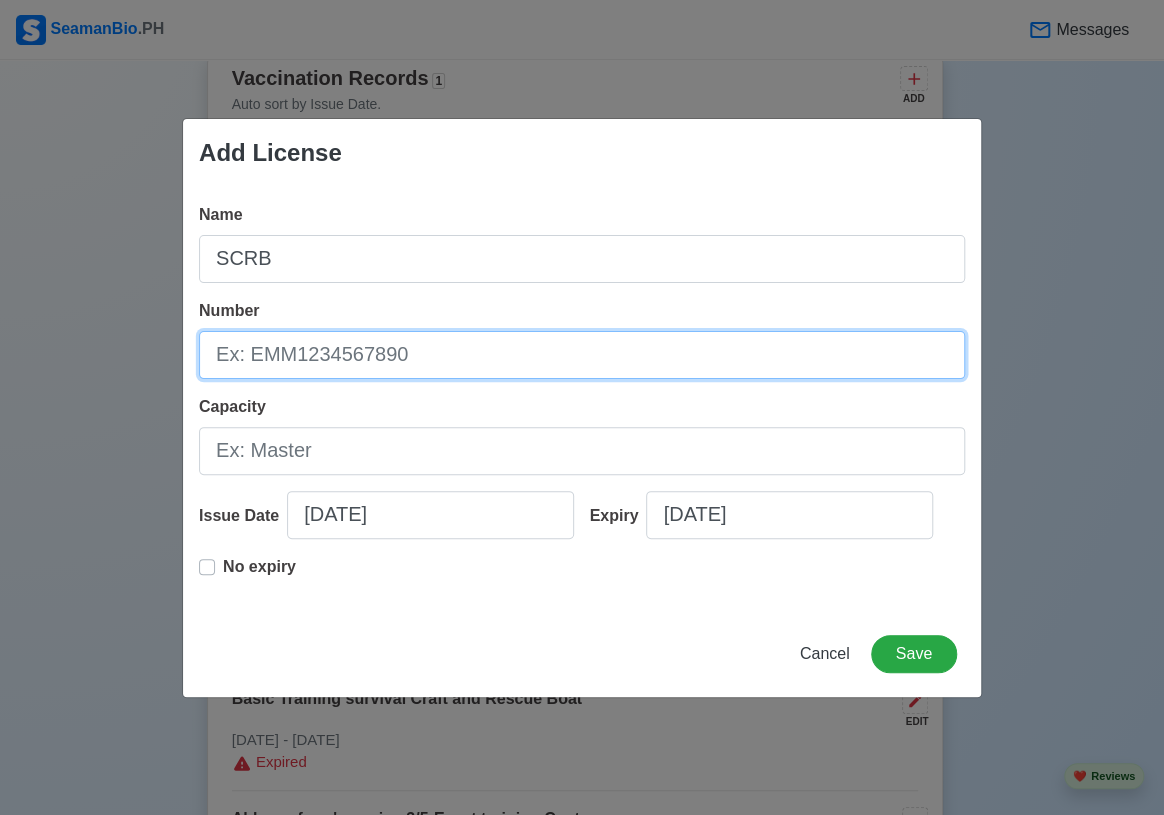 click on "Number" at bounding box center (582, 355) 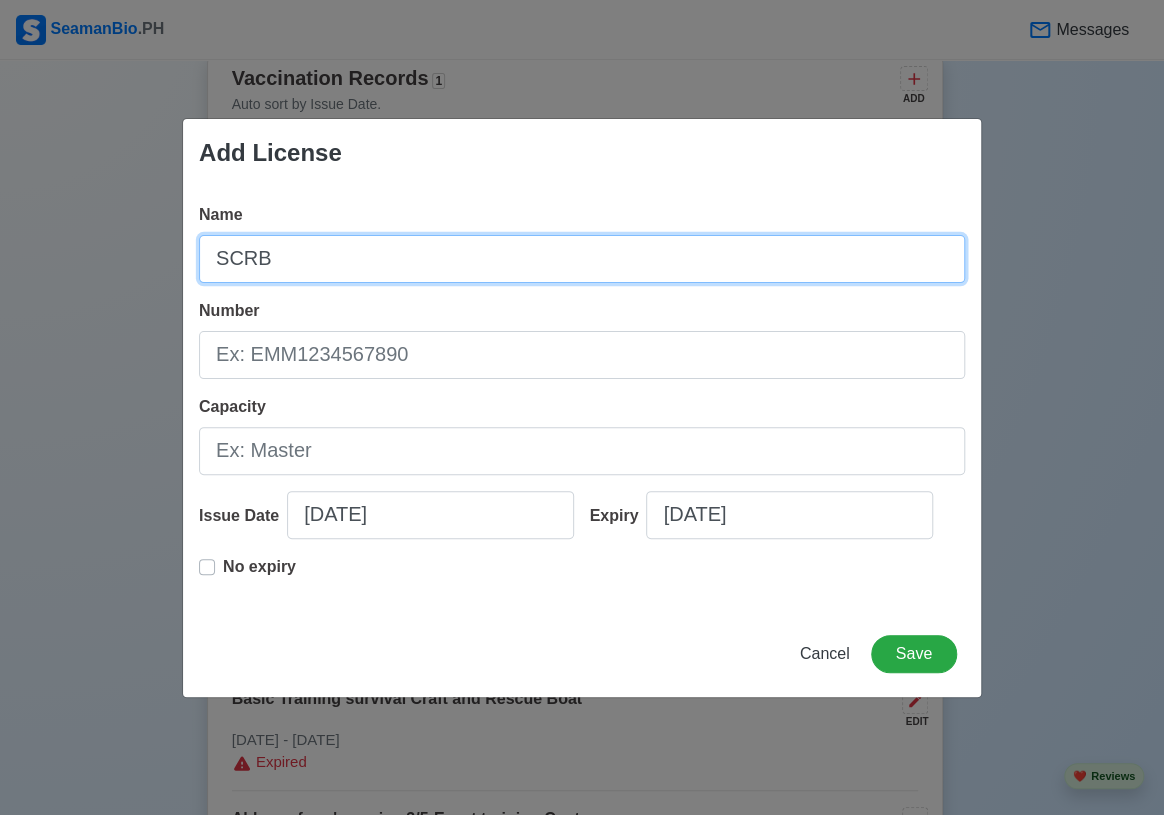 click on "SCRB" at bounding box center [582, 259] 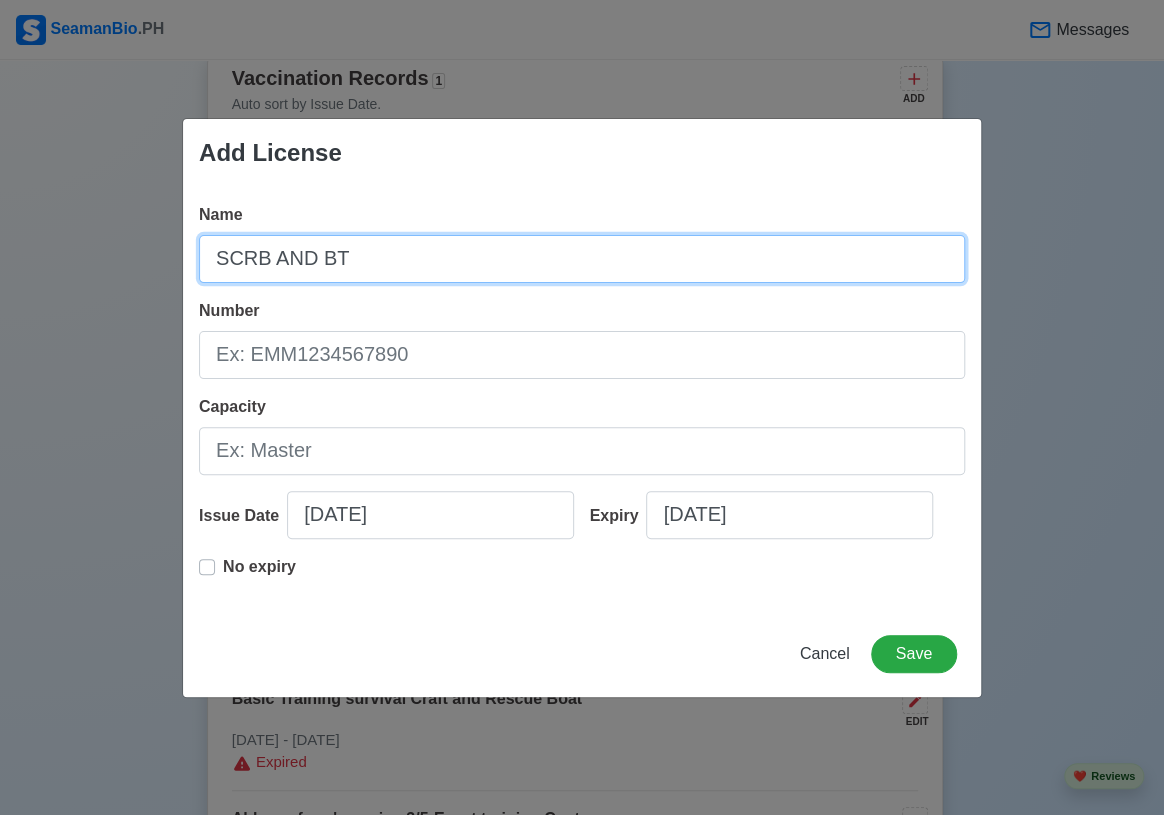 type on "SCRB AND BT" 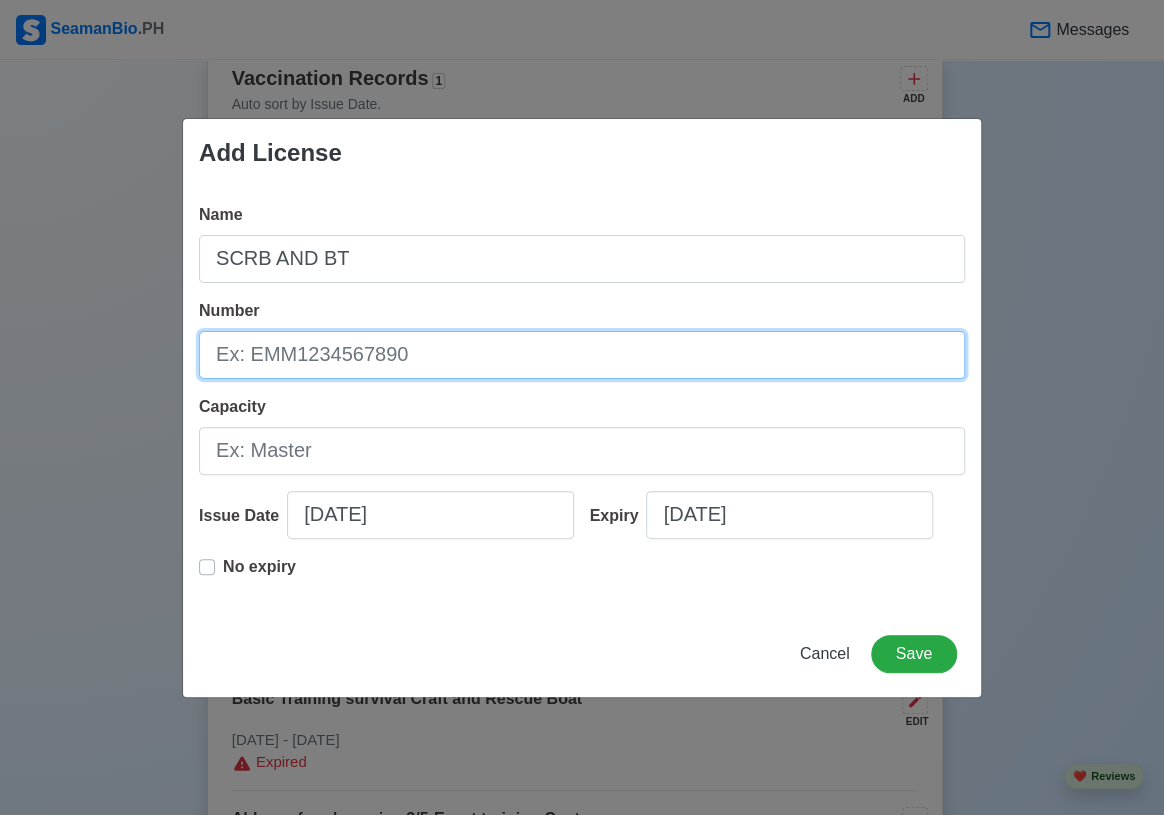 click on "Number" at bounding box center [582, 355] 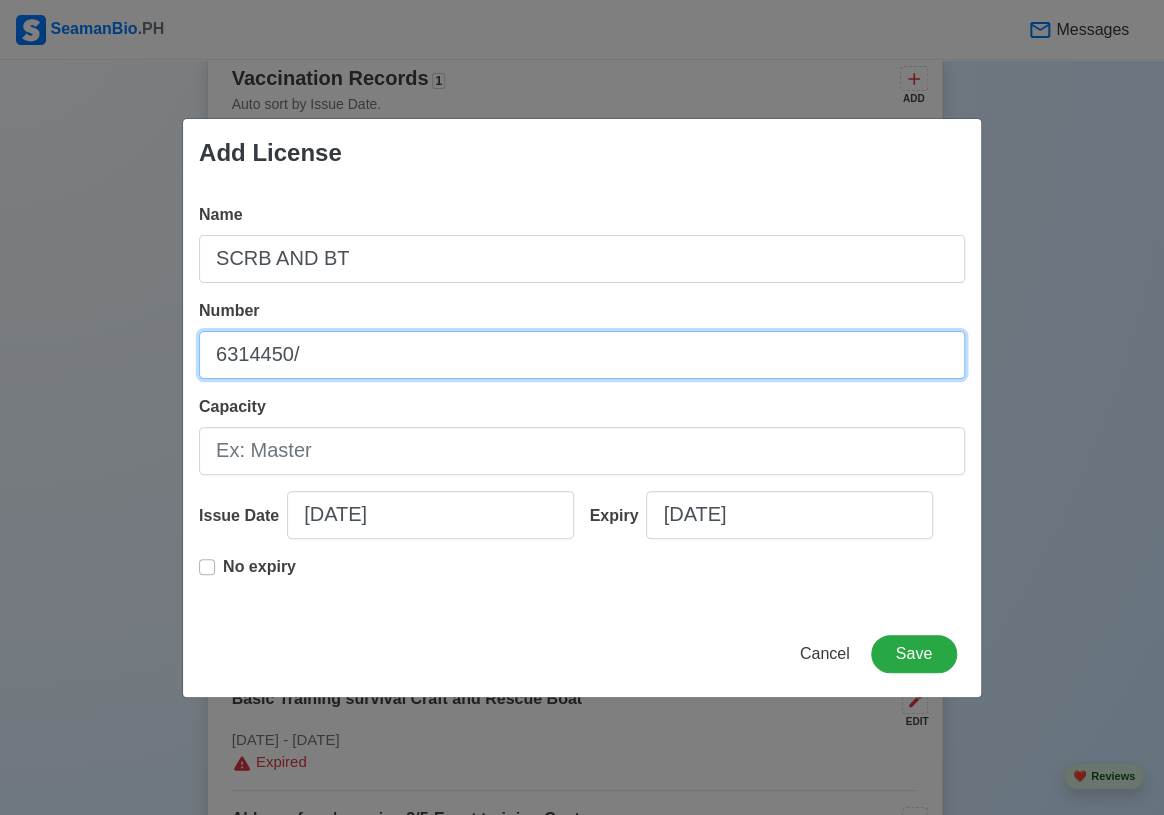 type on "6314450/" 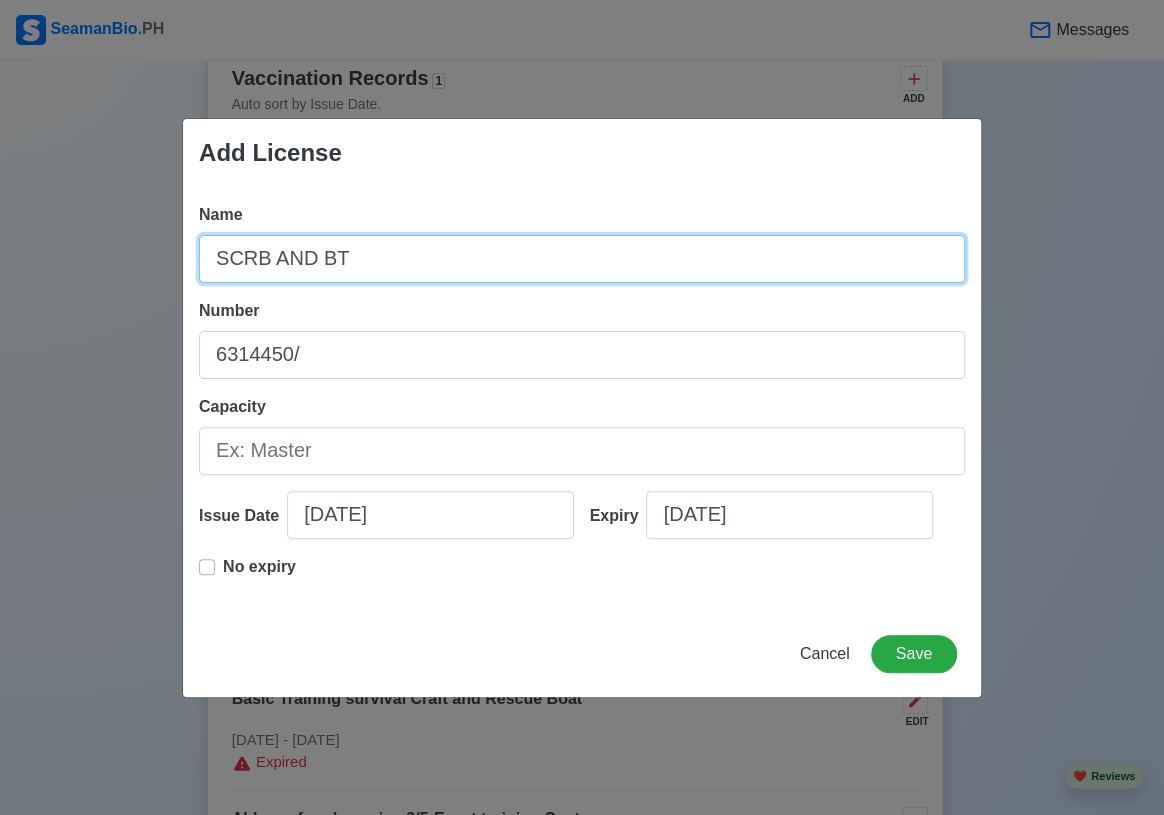 click on "SCRB AND BT" at bounding box center [582, 259] 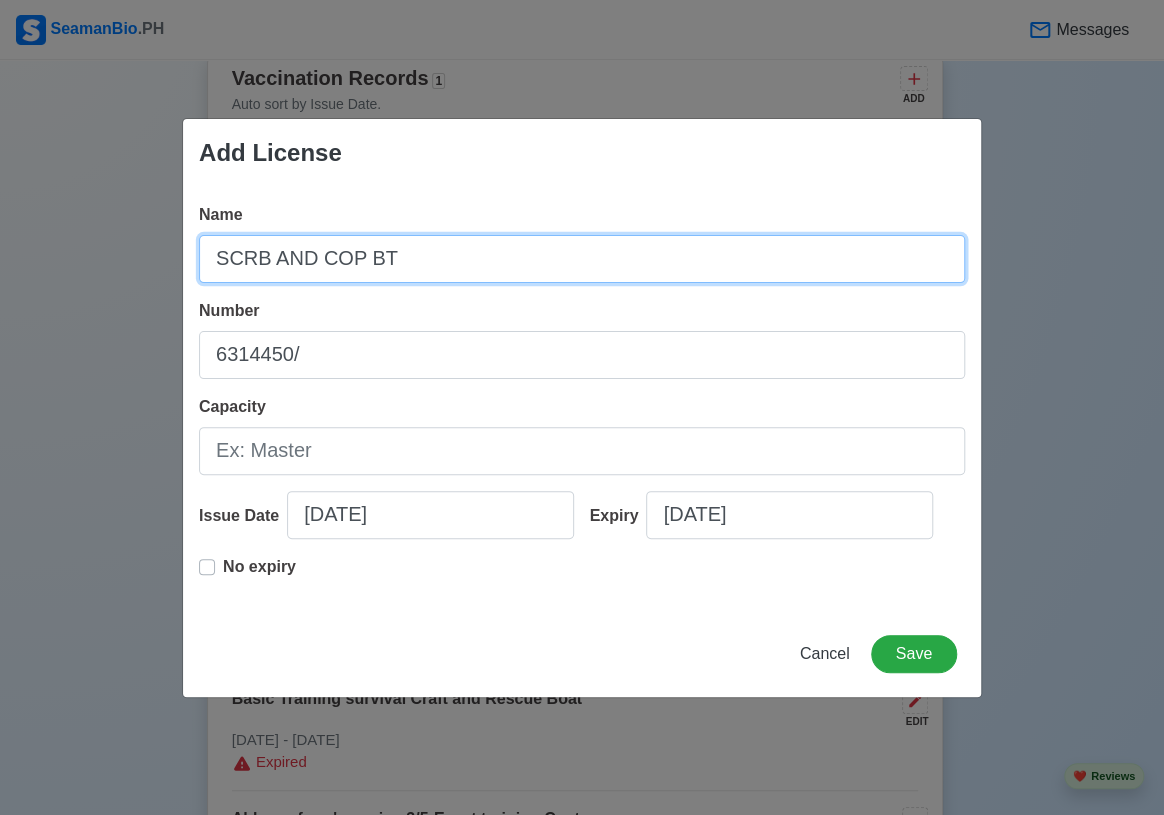 click on "SCRB AND COP BT" at bounding box center [582, 259] 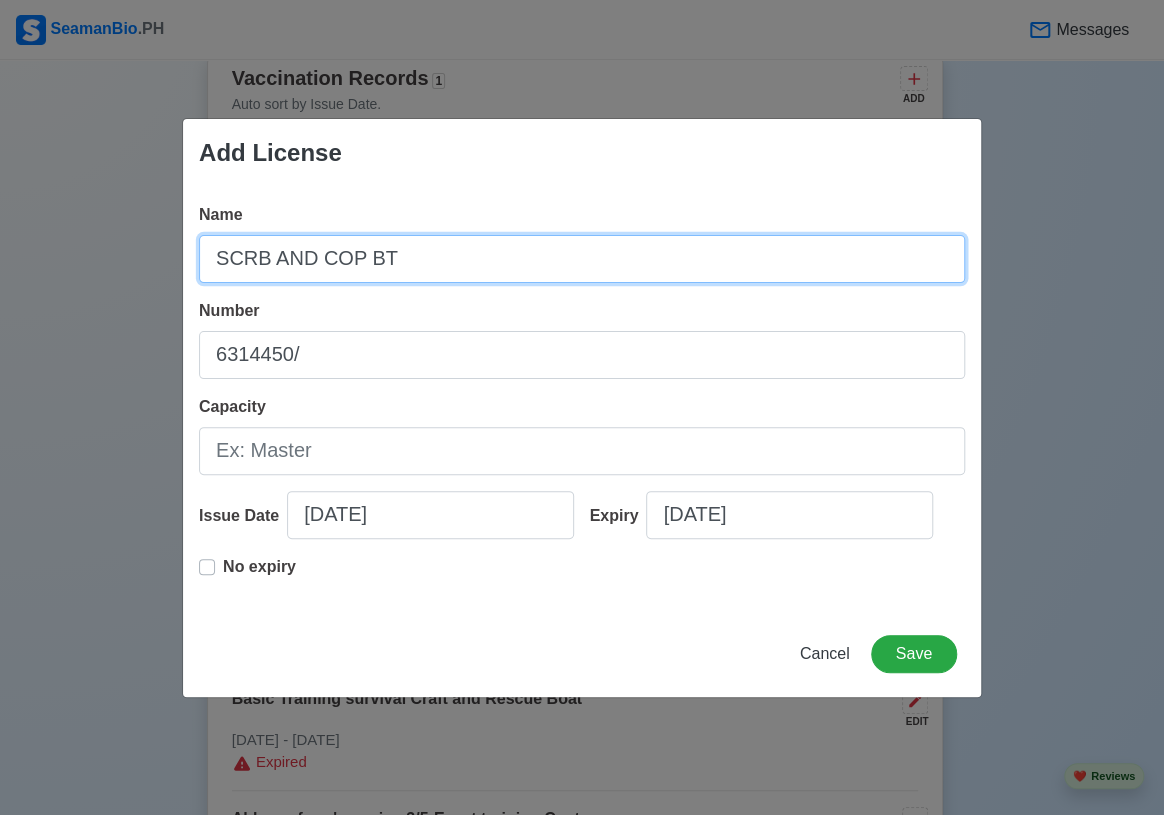type on "SCRB AND COP BT" 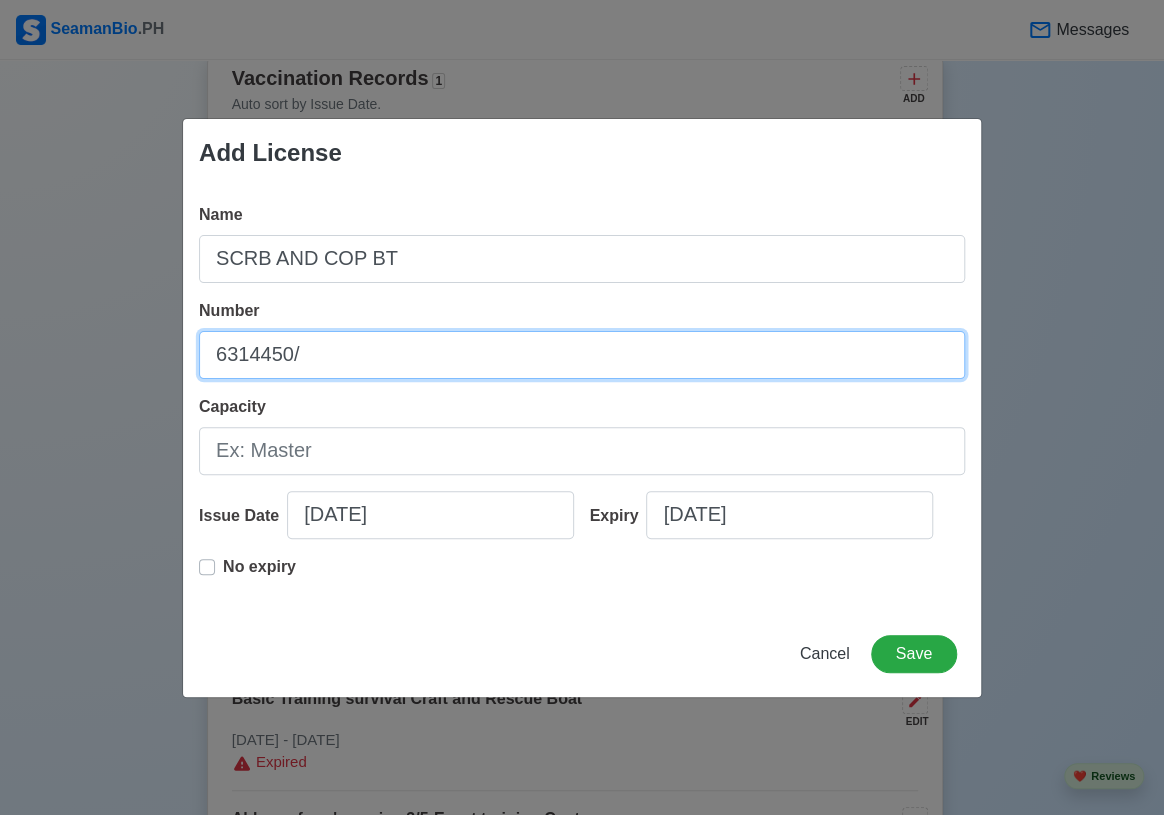 click on "6314450/" at bounding box center (582, 355) 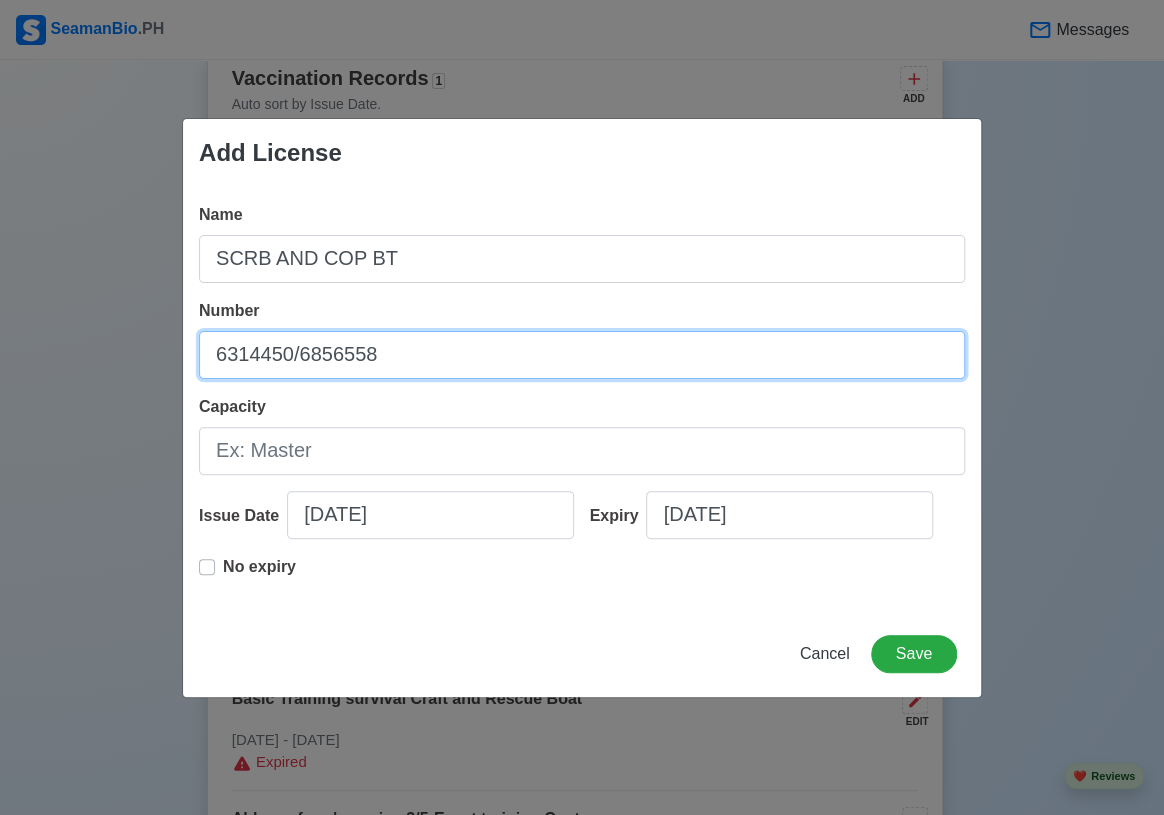type on "6314450/6856558" 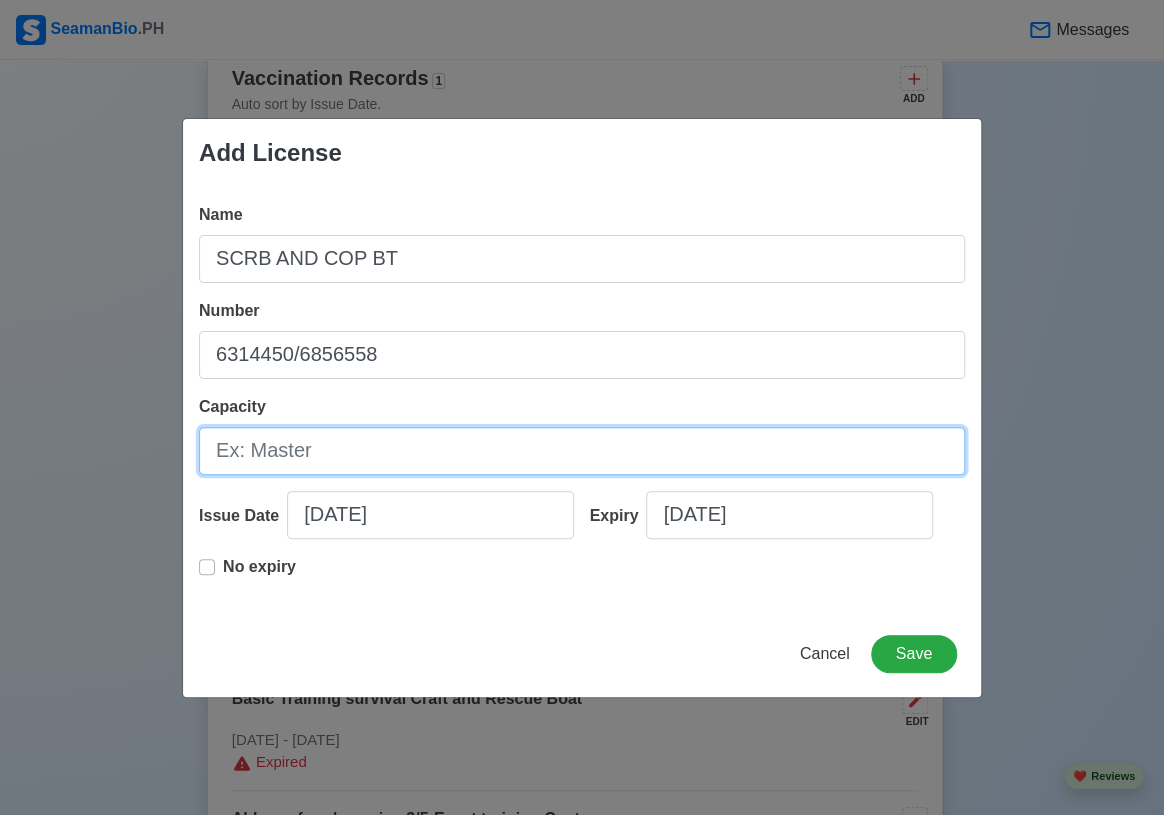 click on "Capacity" at bounding box center [582, 451] 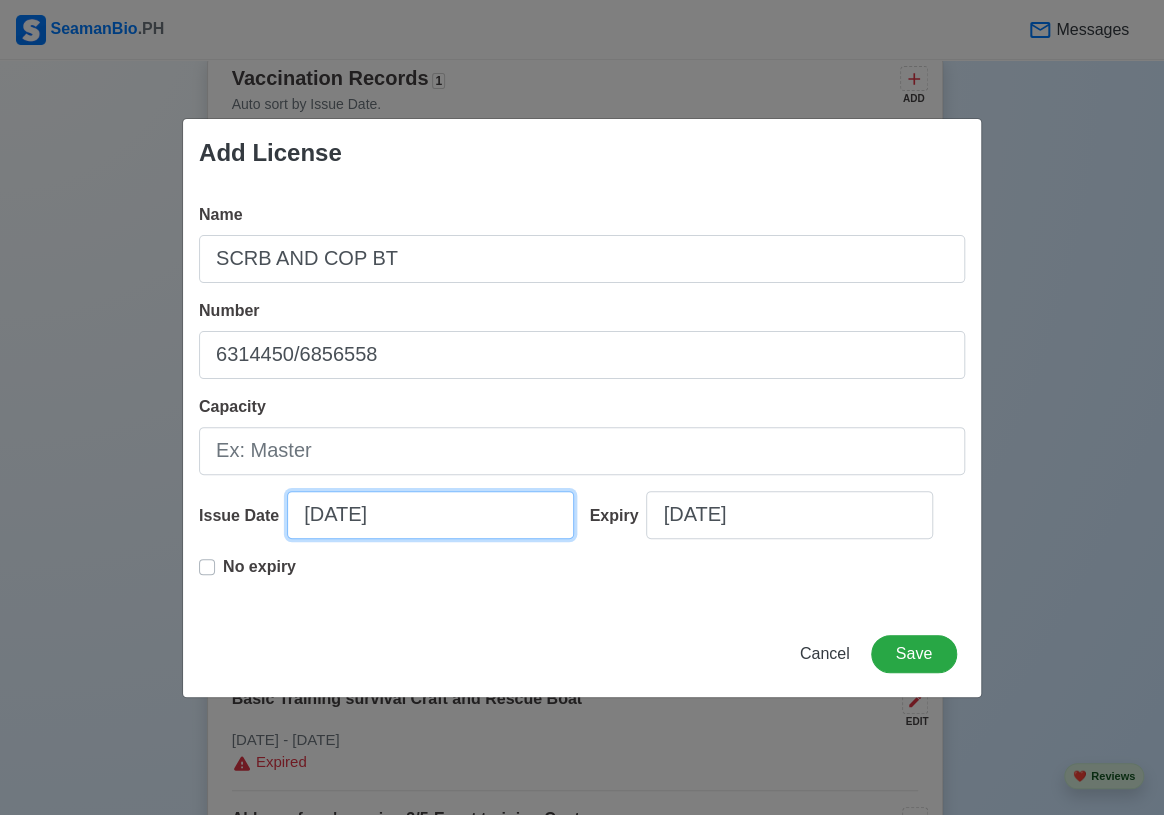 select on "****" 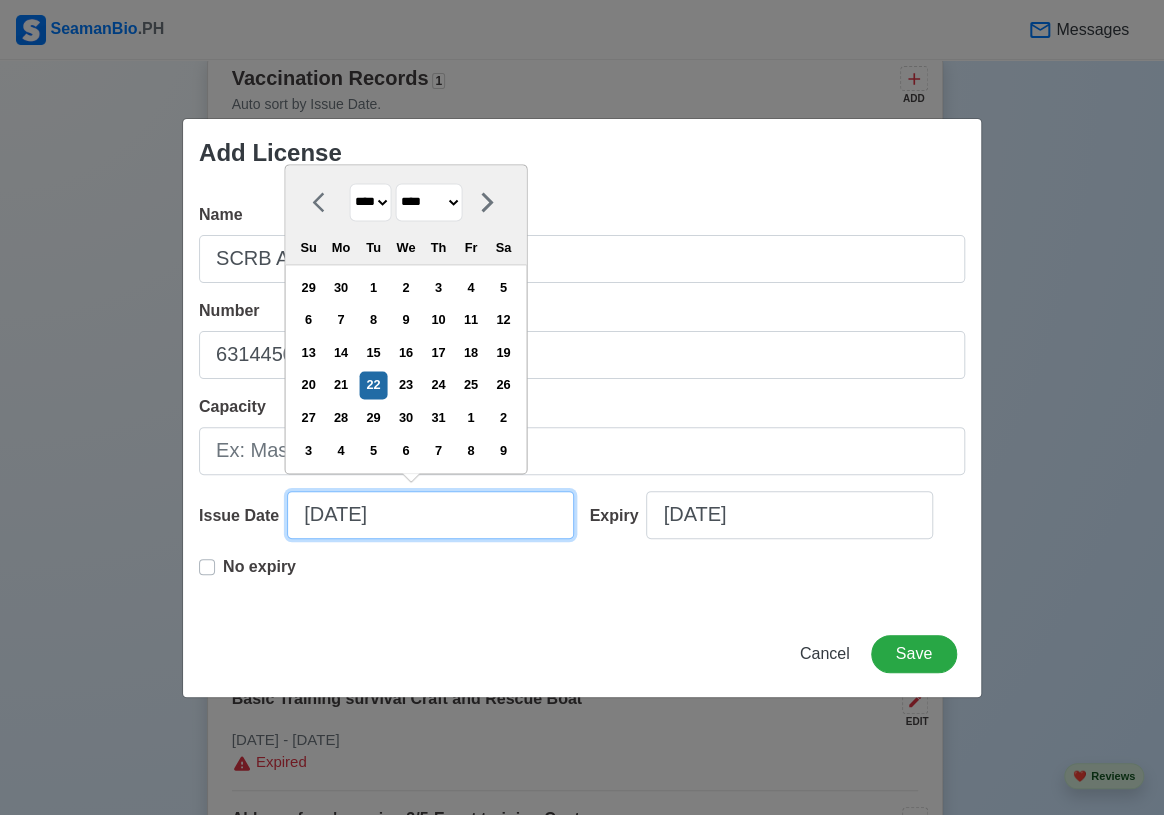 click on "[DATE]" at bounding box center [430, 515] 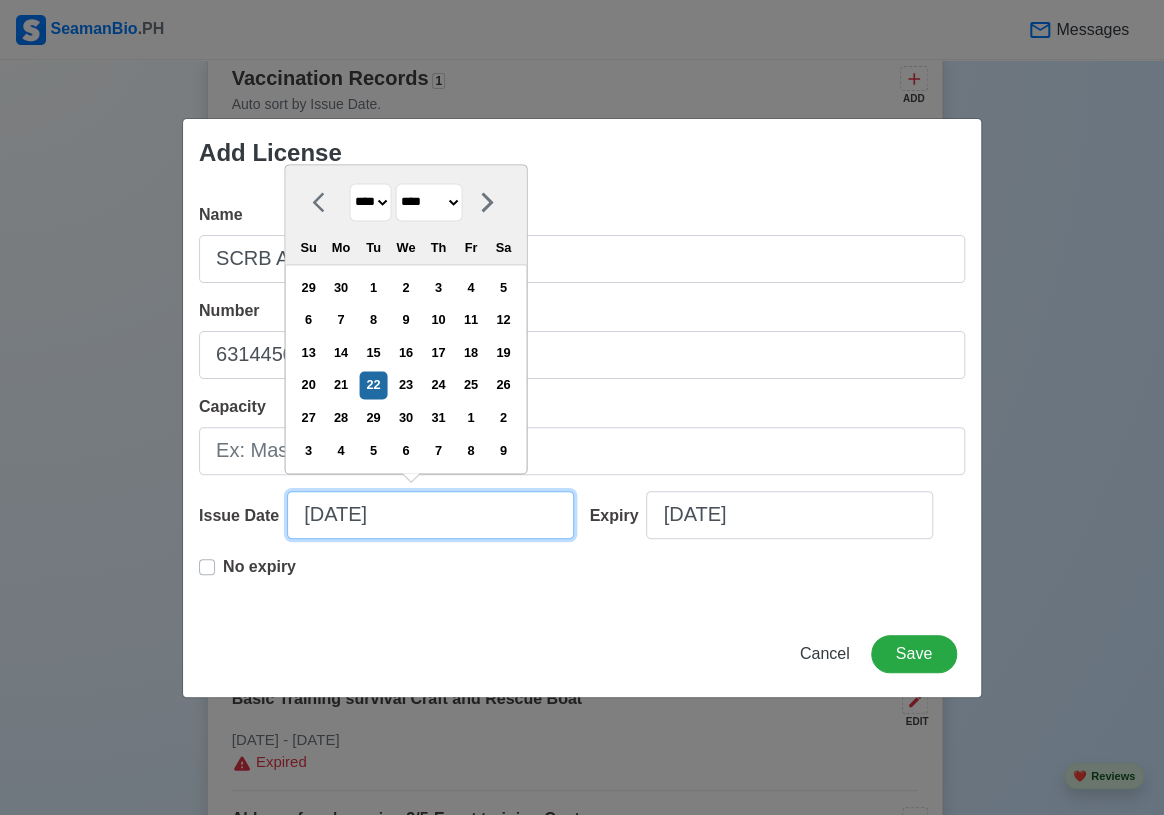 click on "[DATE]" at bounding box center [430, 515] 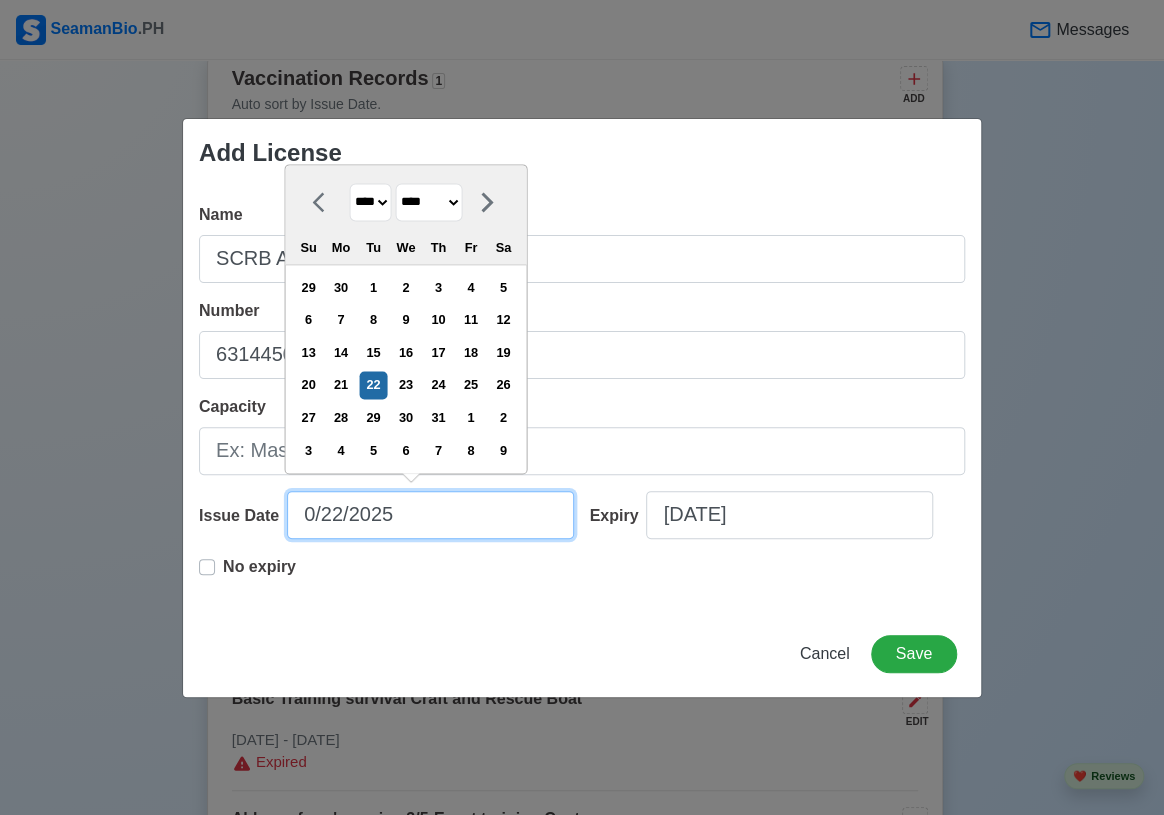 type on "[DATE]" 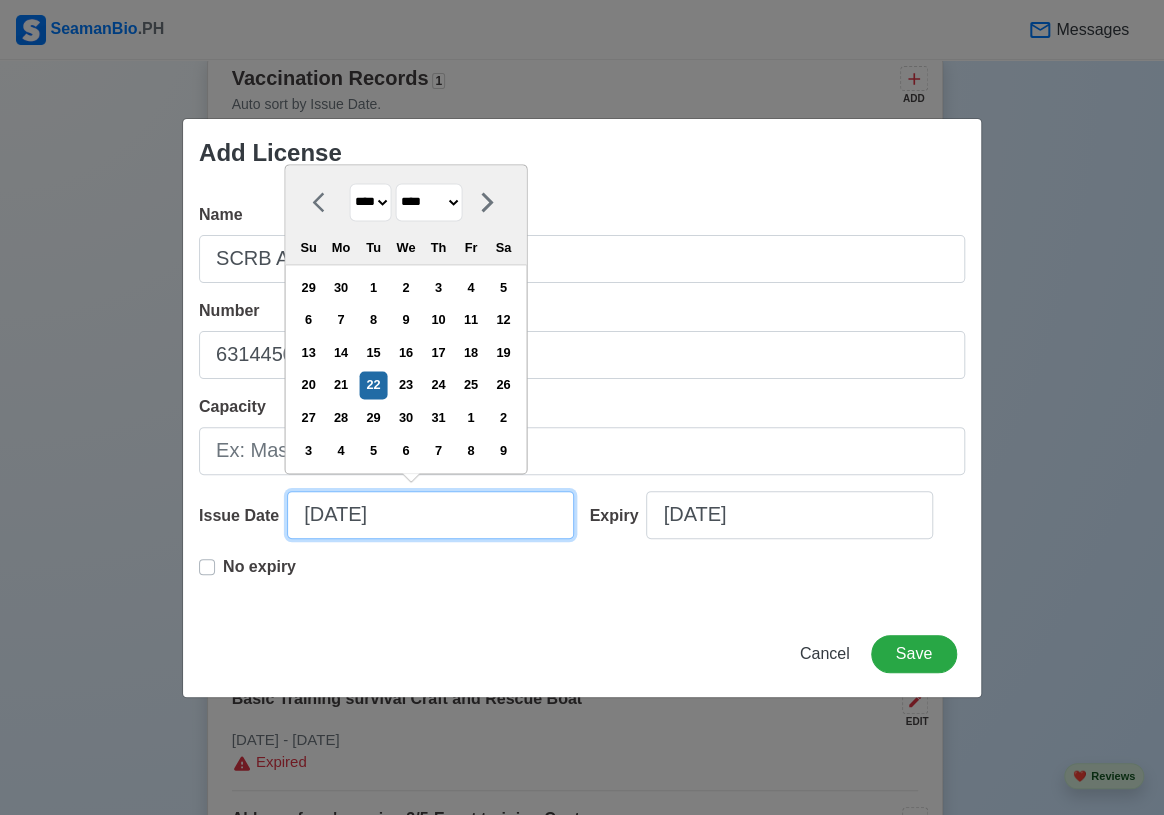 select on "*****" 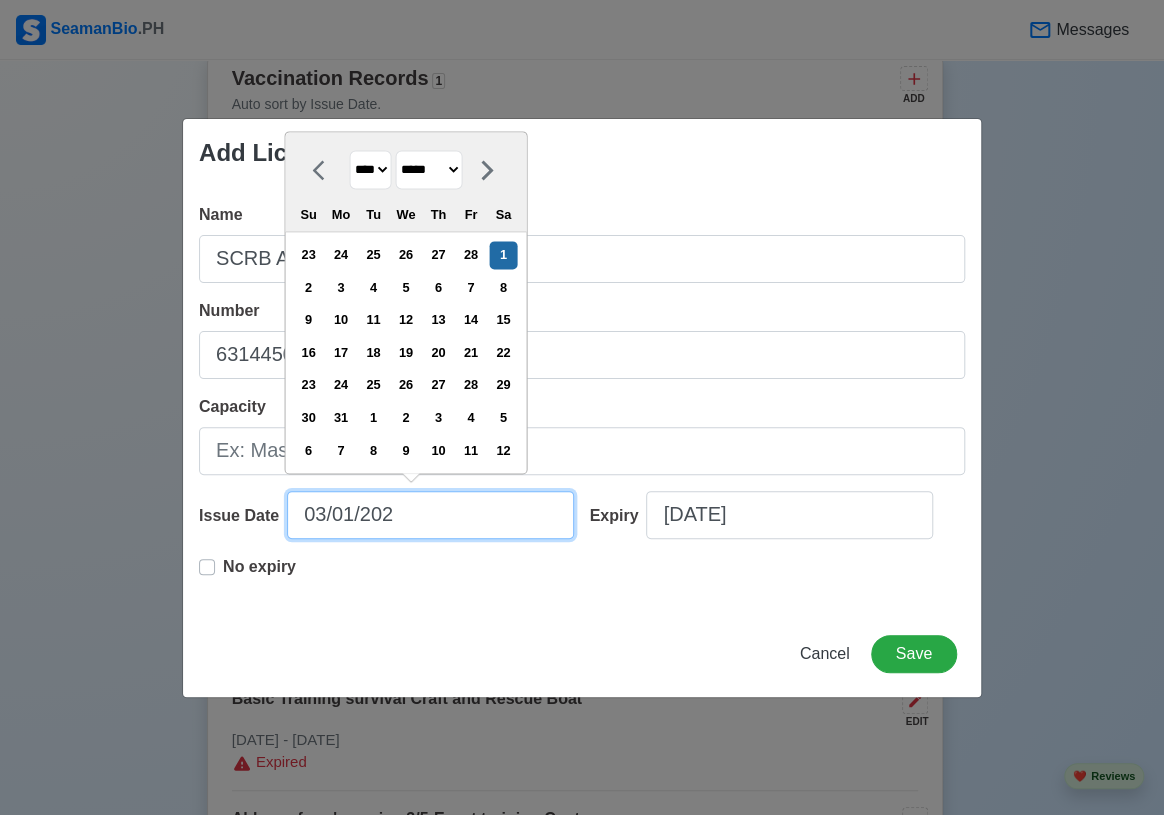 type on "[DATE]" 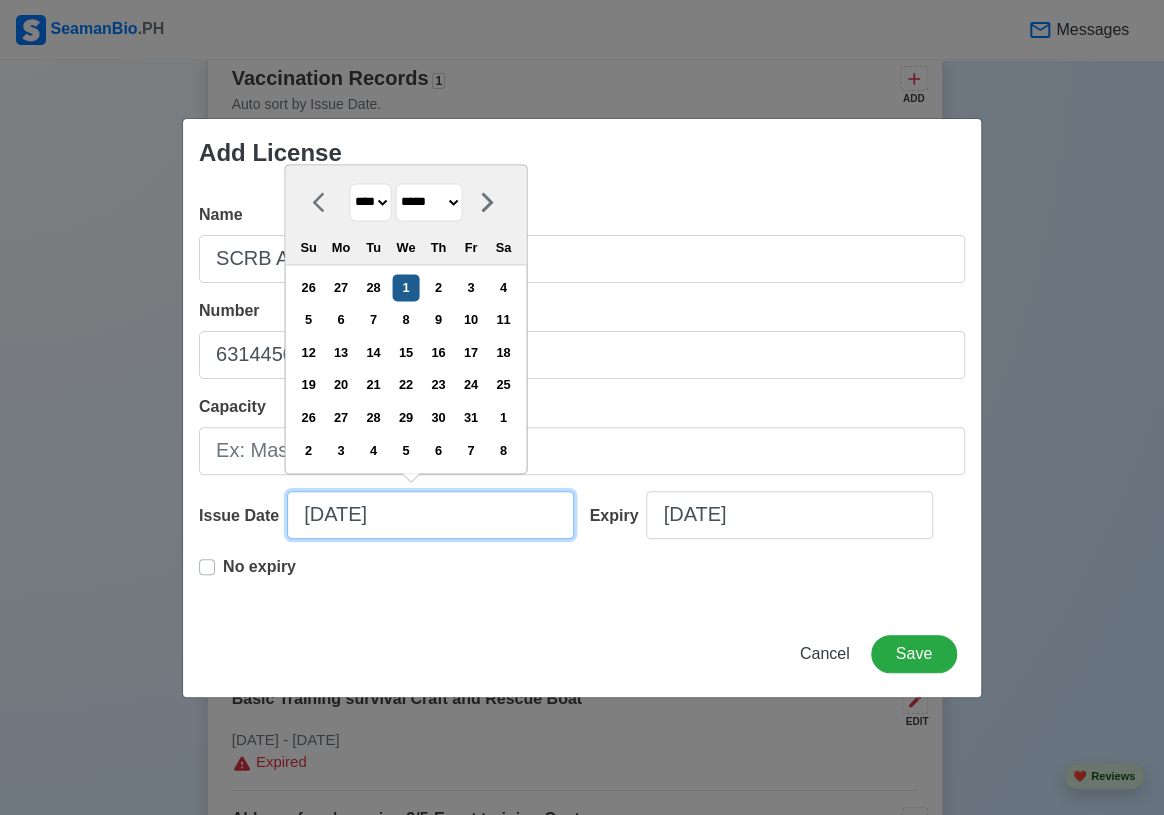 type on "[DATE]" 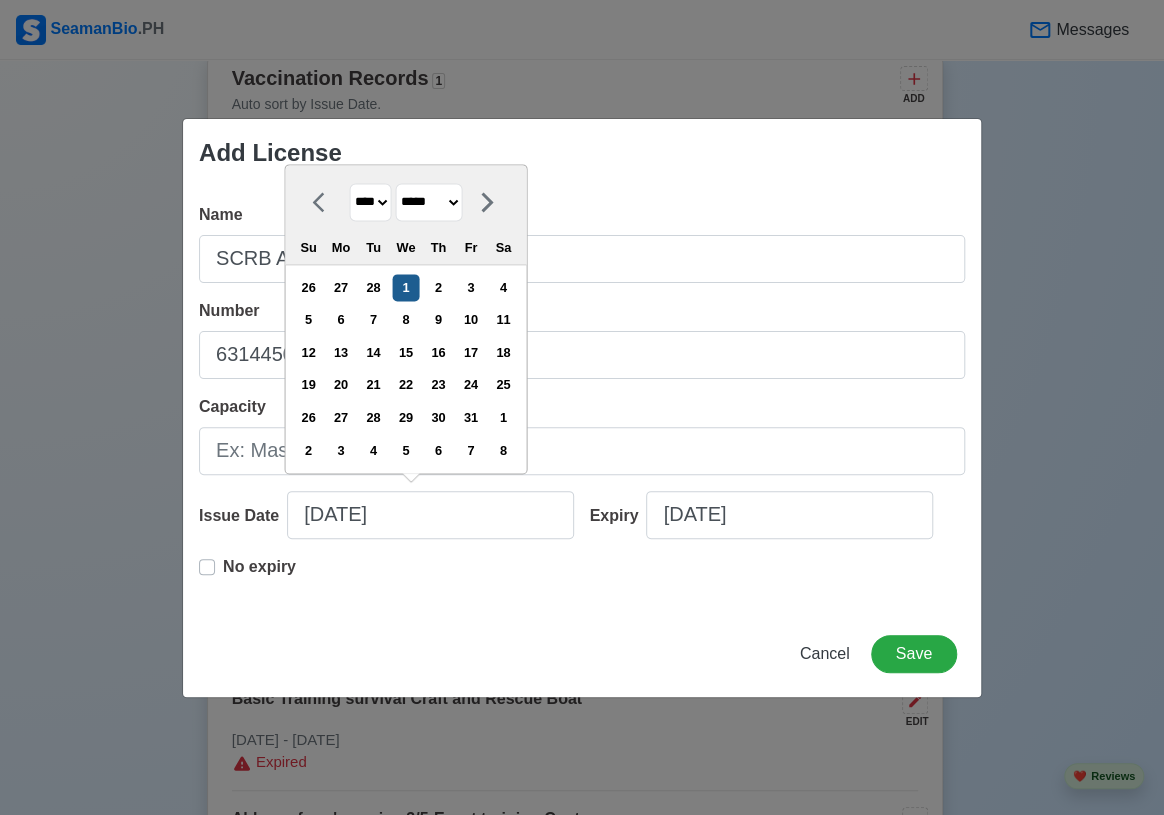 click on "1" at bounding box center [405, 287] 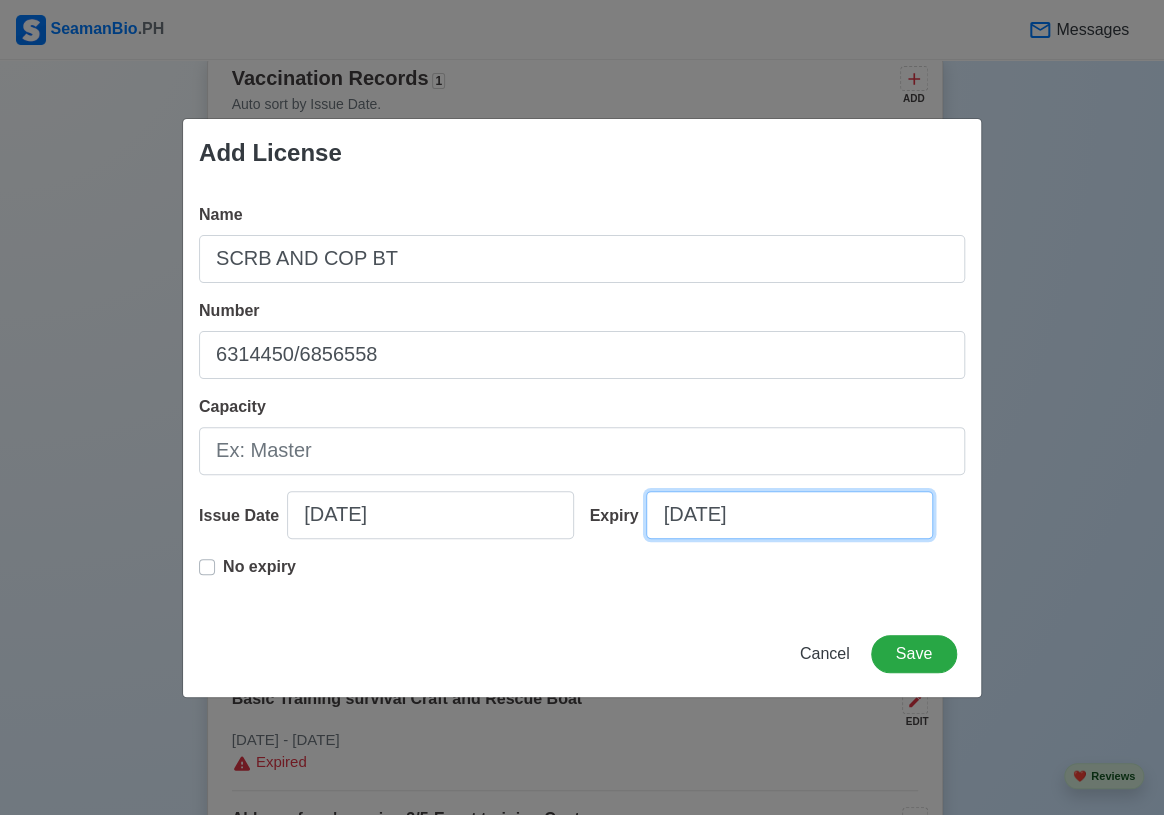 click on "[DATE]" at bounding box center (789, 515) 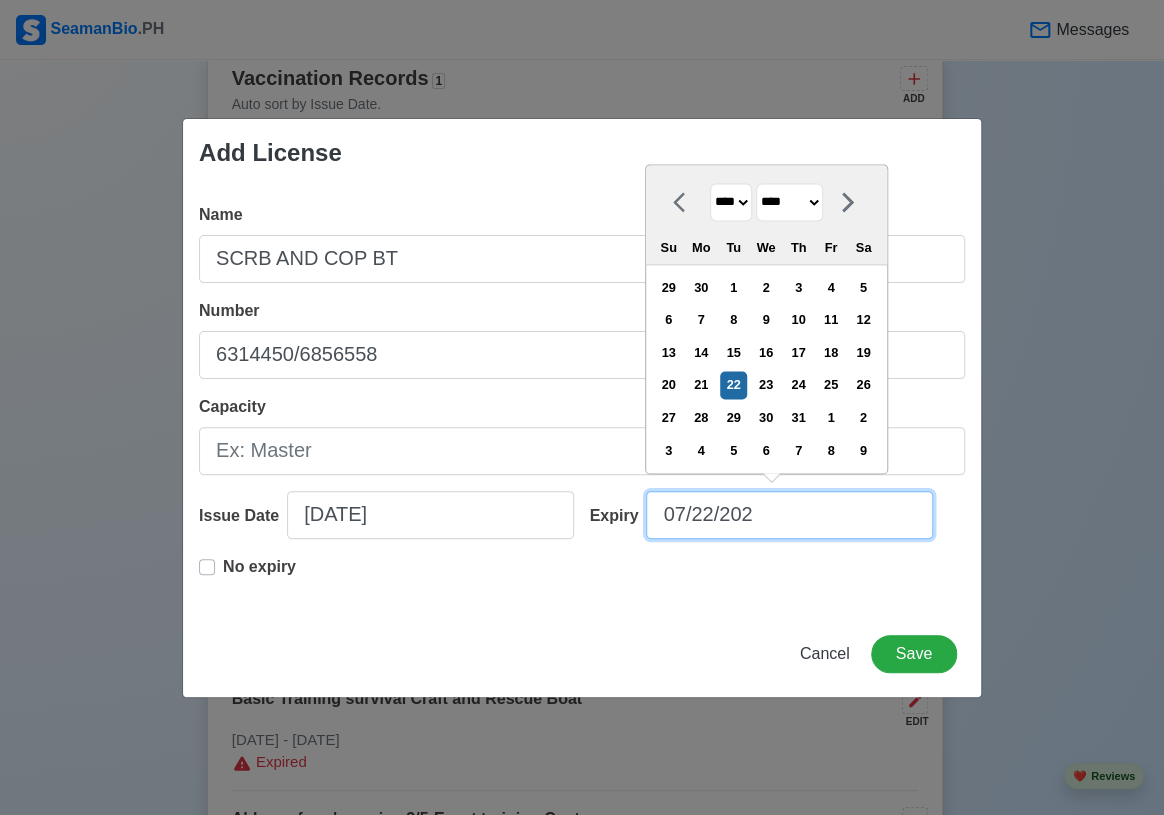 type on "[DATE]" 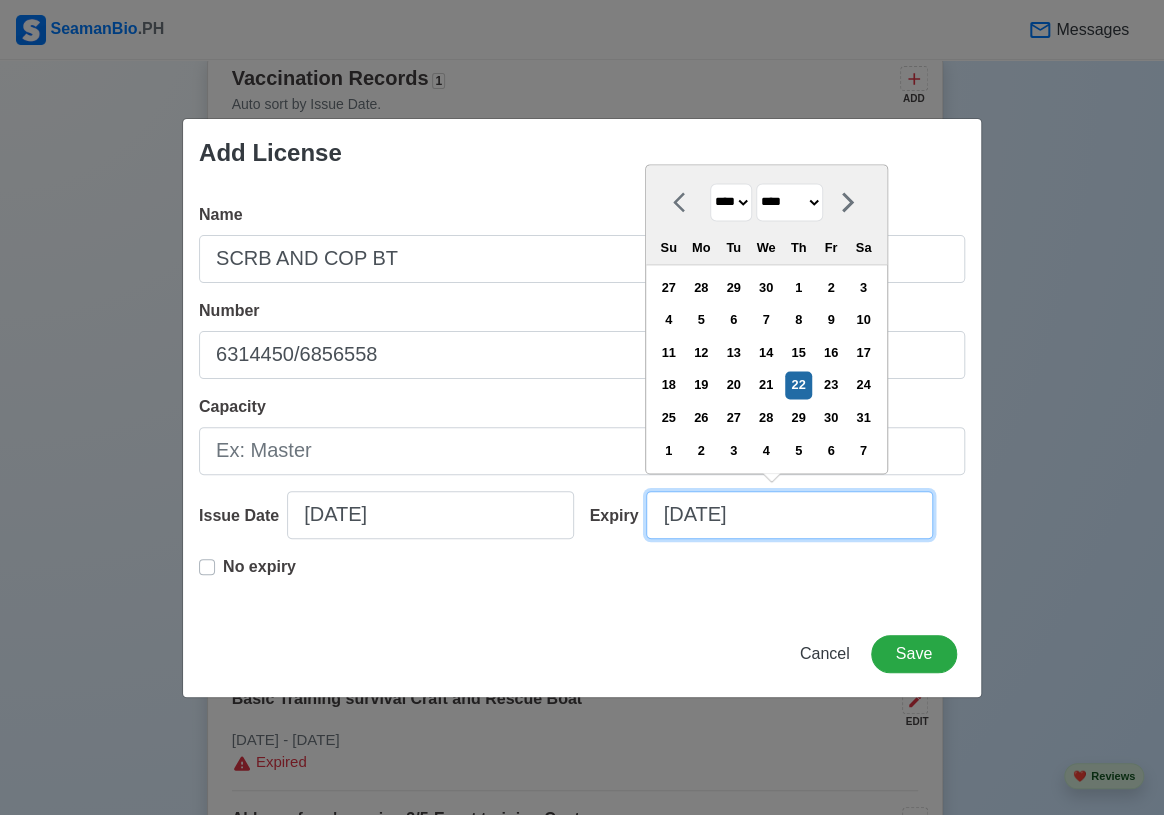 click on "[DATE]" at bounding box center (789, 515) 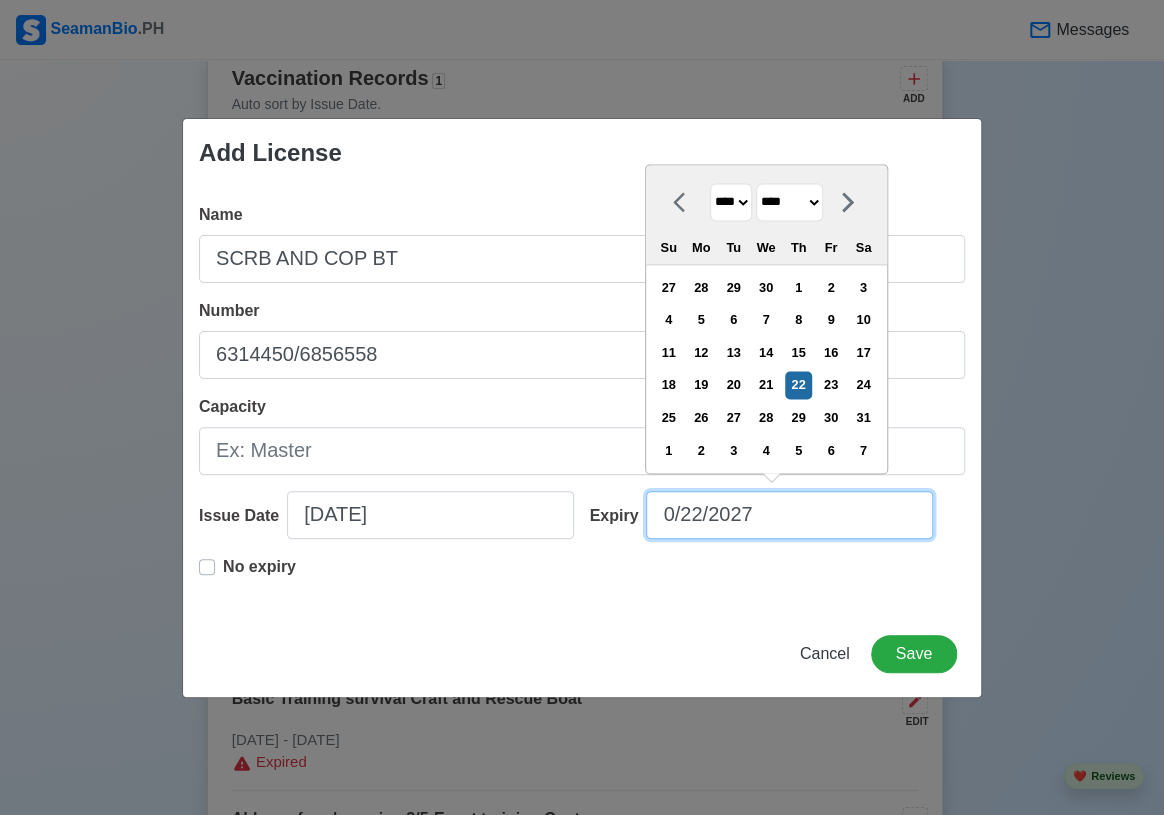 type on "[DATE]" 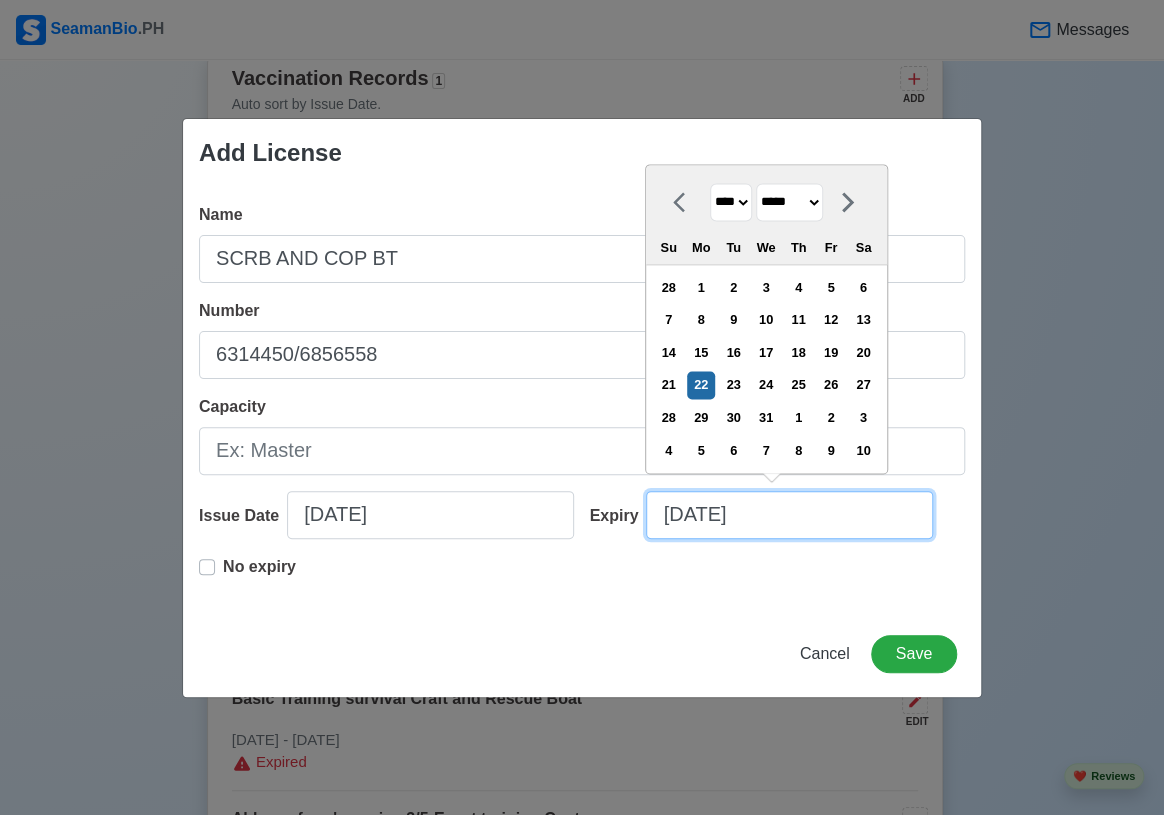 click on "[DATE]" at bounding box center (789, 515) 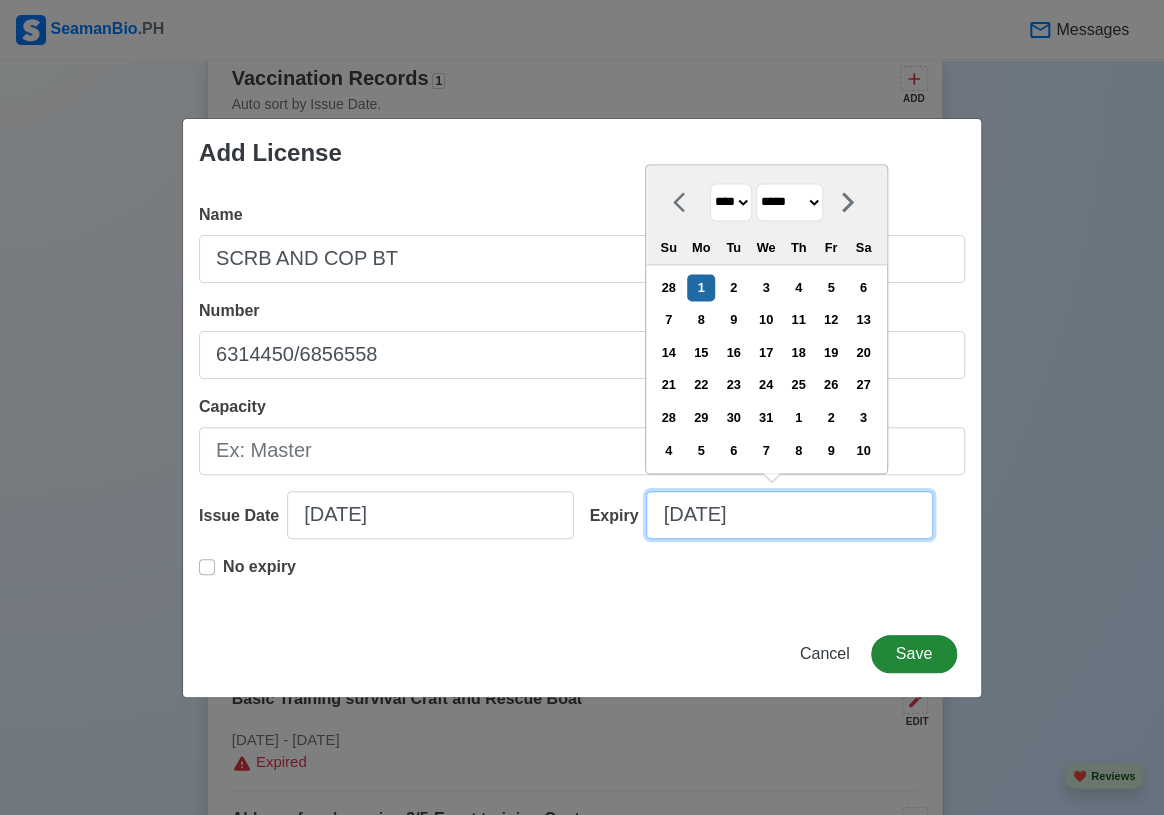 type on "[DATE]" 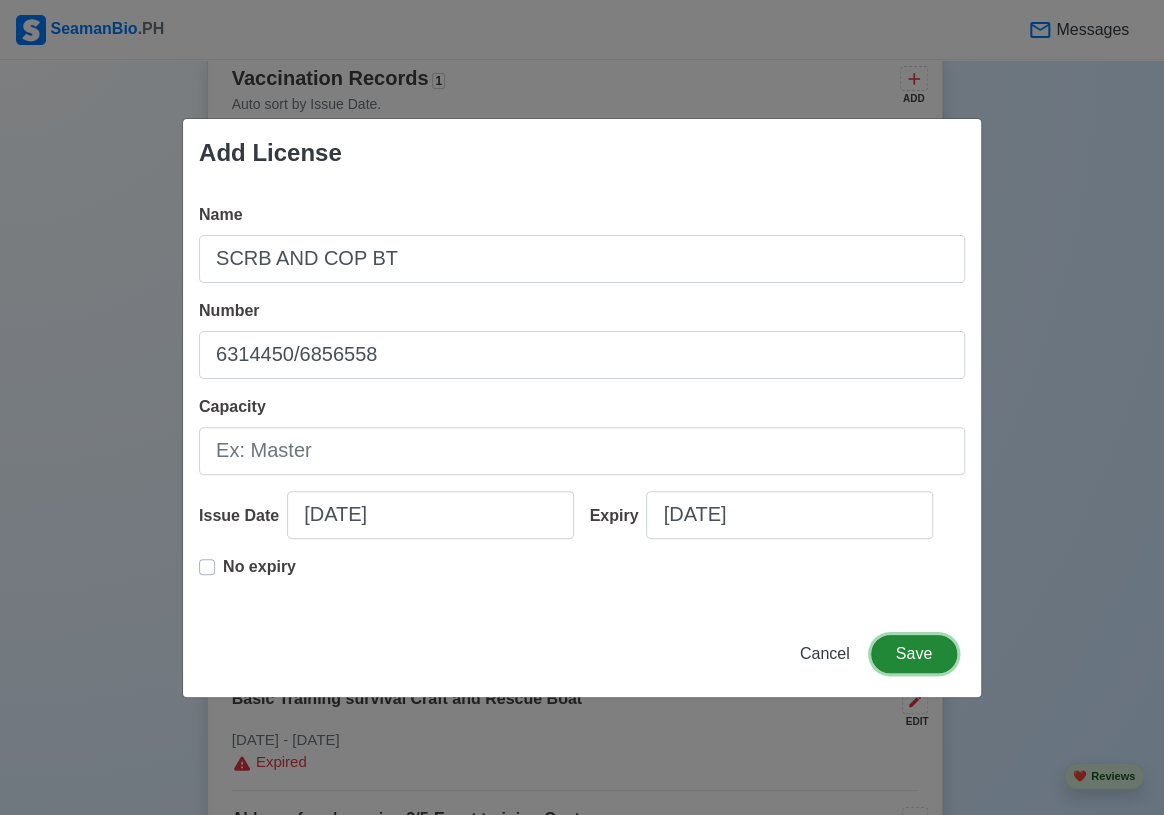 click on "Save" at bounding box center (914, 654) 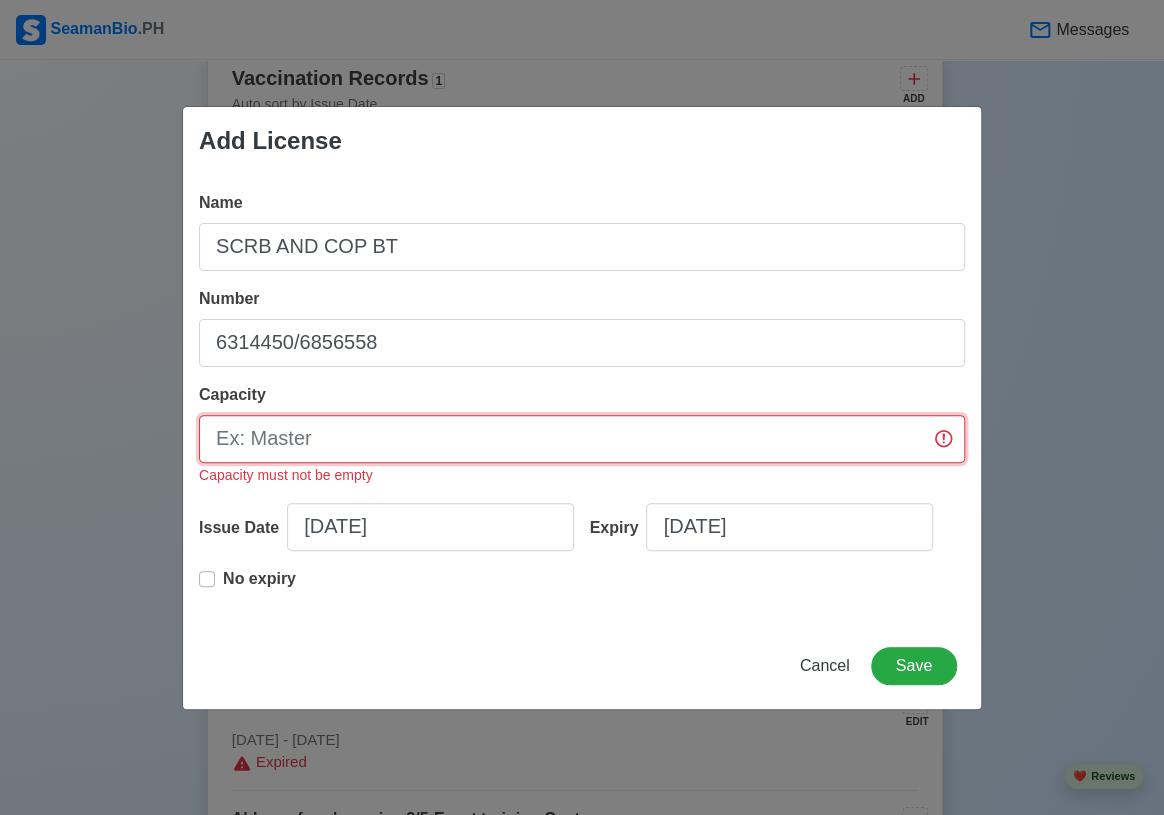 click on "Capacity" at bounding box center [582, 439] 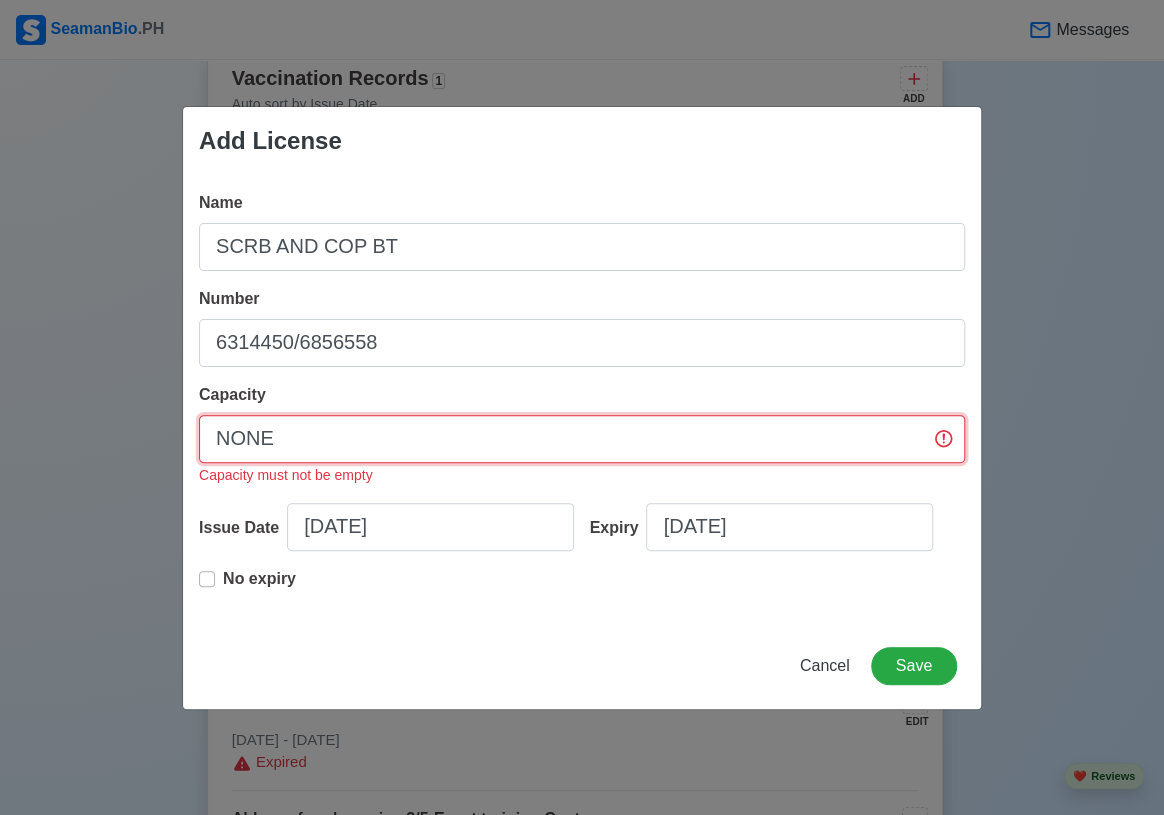 type on "NONE" 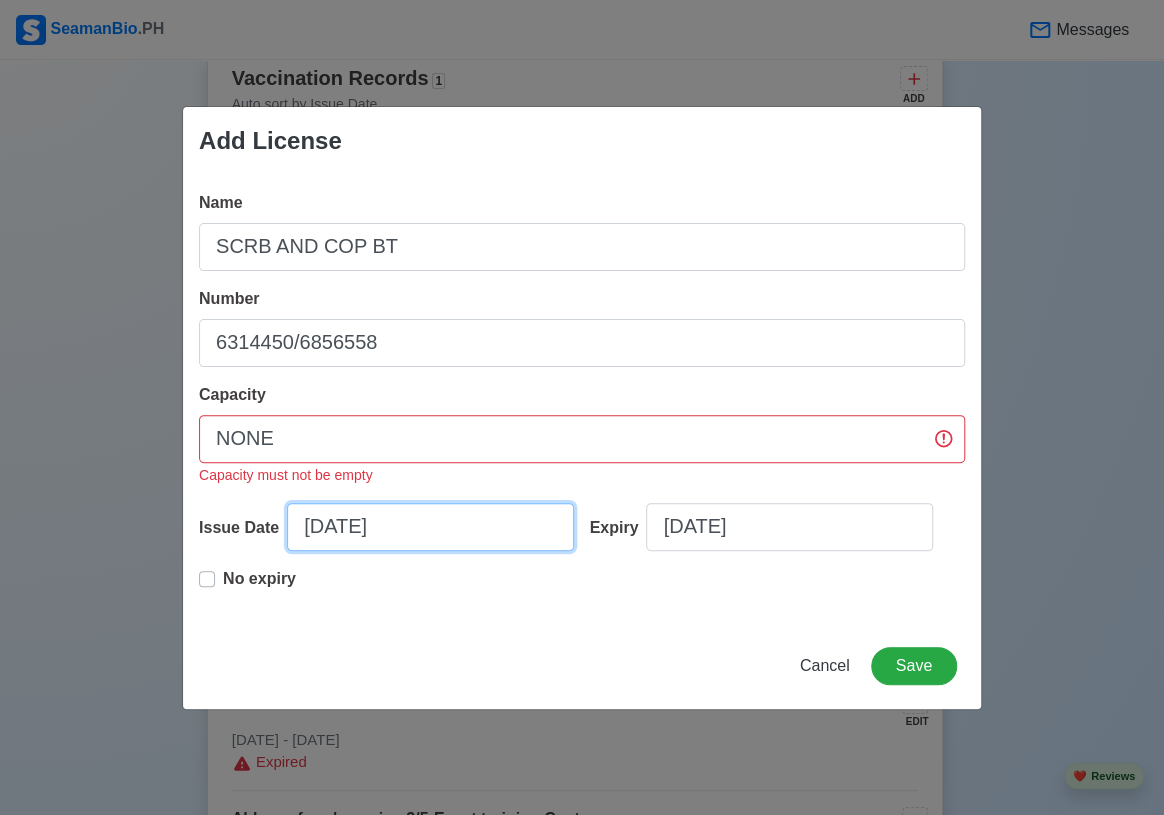 select on "****" 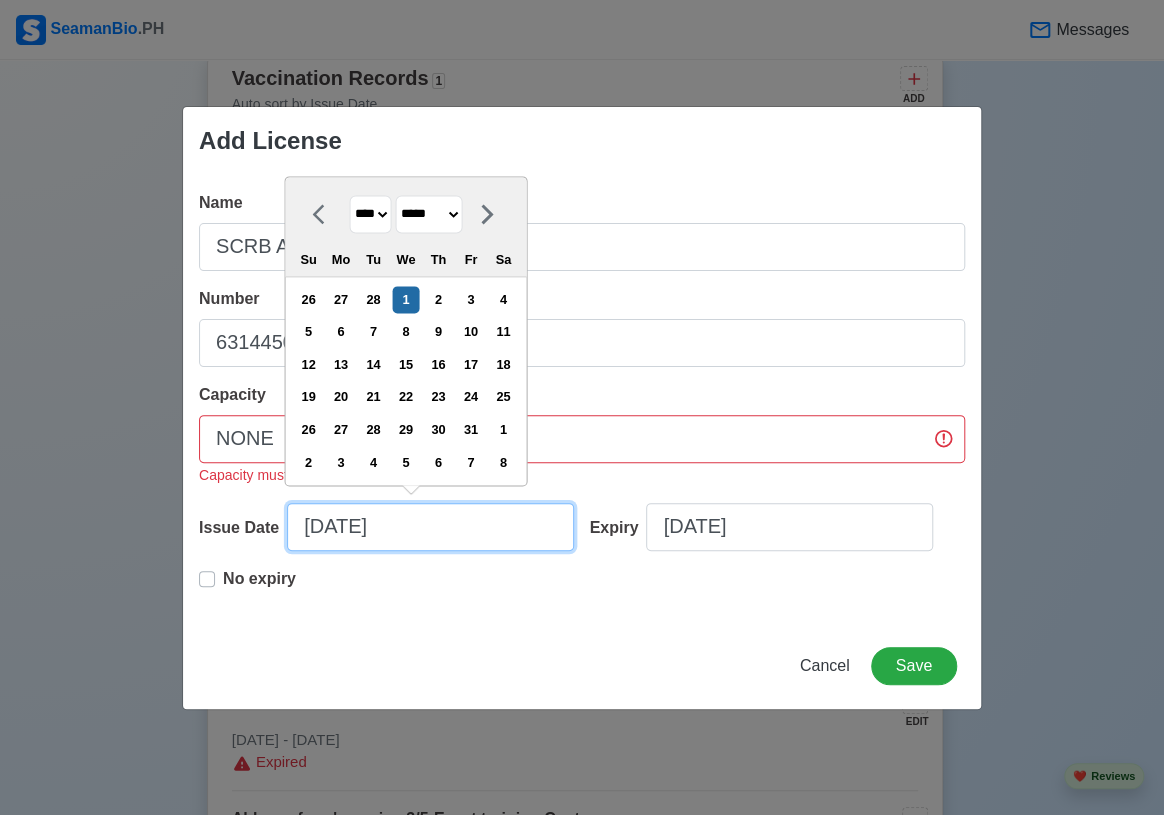 click on "[DATE]" at bounding box center (430, 527) 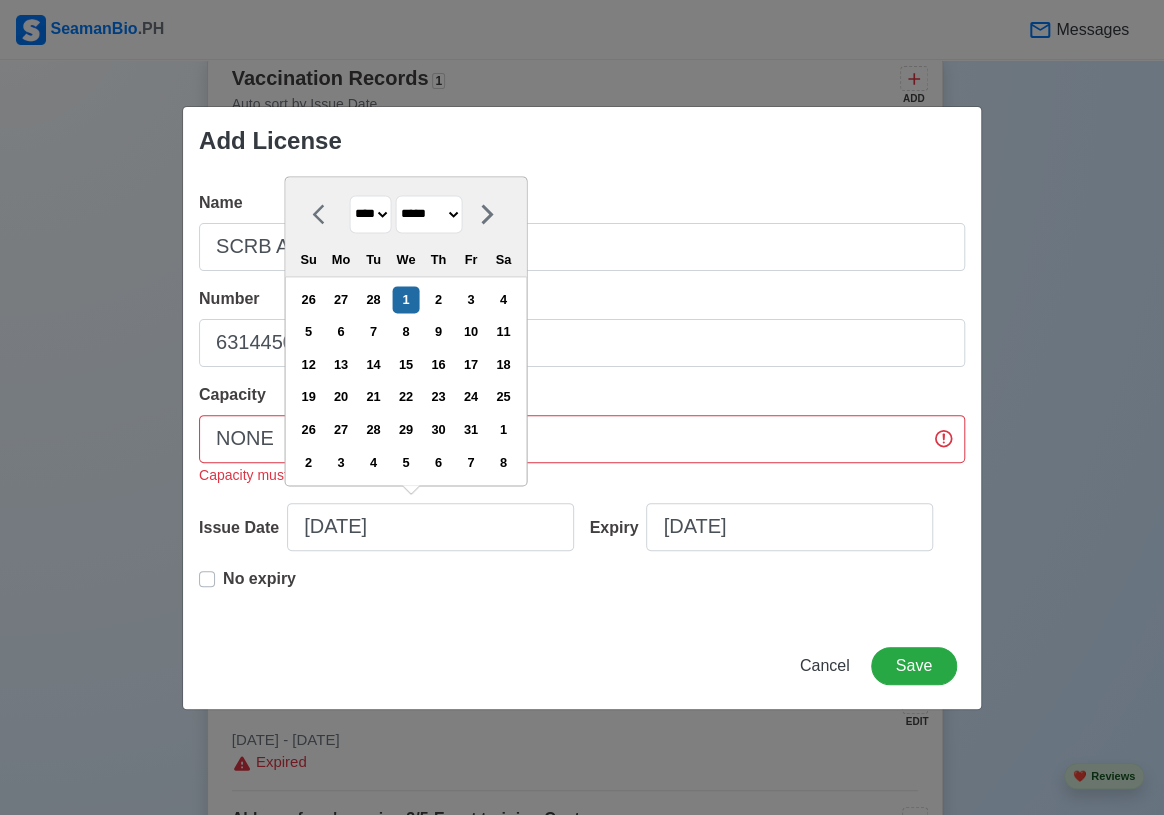 click on "Name SCRB AND COP BT Number 6314450/6856558 Capacity NONE Capacity must not be empty Issue Date [DATE] **** **** **** **** **** **** **** **** **** **** **** **** **** **** **** **** **** **** **** **** **** **** **** **** **** **** **** **** **** **** **** **** **** **** **** **** **** **** **** **** **** **** **** **** **** **** **** **** **** **** **** **** **** **** **** **** **** **** **** **** **** **** **** **** **** **** **** **** **** **** **** **** **** **** **** **** **** **** **** **** **** **** **** **** **** **** **** **** **** **** **** **** **** **** **** **** **** **** **** **** **** **** **** **** **** **** ******* ******** ***** ***** *** **** **** ****** ********* ******* ******** ******** Su Mo Tu We Th Fr Sa 26 27 28 1 2 3 4 5 6 7 8 9 10 11 12 13 14 15 16 17 18 19 20 21 22 23 24 25 26 27 28 29 30 31 1 2 3 4 5 6 7 8 Expiry [DATE] No expiry" at bounding box center (582, 399) 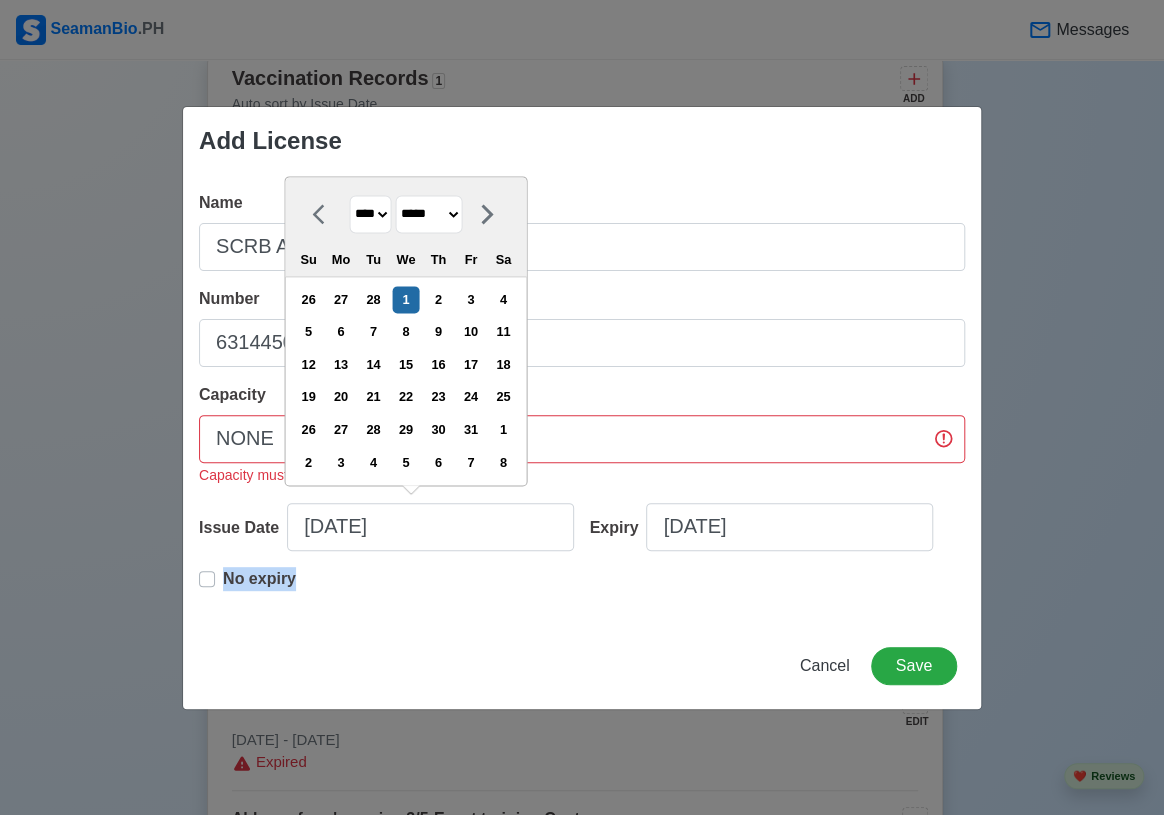 click on "Name SCRB AND COP BT Number 6314450/6856558 Capacity NONE Capacity must not be empty Issue Date [DATE] **** **** **** **** **** **** **** **** **** **** **** **** **** **** **** **** **** **** **** **** **** **** **** **** **** **** **** **** **** **** **** **** **** **** **** **** **** **** **** **** **** **** **** **** **** **** **** **** **** **** **** **** **** **** **** **** **** **** **** **** **** **** **** **** **** **** **** **** **** **** **** **** **** **** **** **** **** **** **** **** **** **** **** **** **** **** **** **** **** **** **** **** **** **** **** **** **** **** **** **** **** **** **** **** **** **** ******* ******** ***** ***** *** **** **** ****** ********* ******* ******** ******** Su Mo Tu We Th Fr Sa 26 27 28 1 2 3 4 5 6 7 8 9 10 11 12 13 14 15 16 17 18 19 20 21 22 23 24 25 26 27 28 29 30 31 1 2 3 4 5 6 7 8 Expiry [DATE] No expiry" at bounding box center (582, 399) 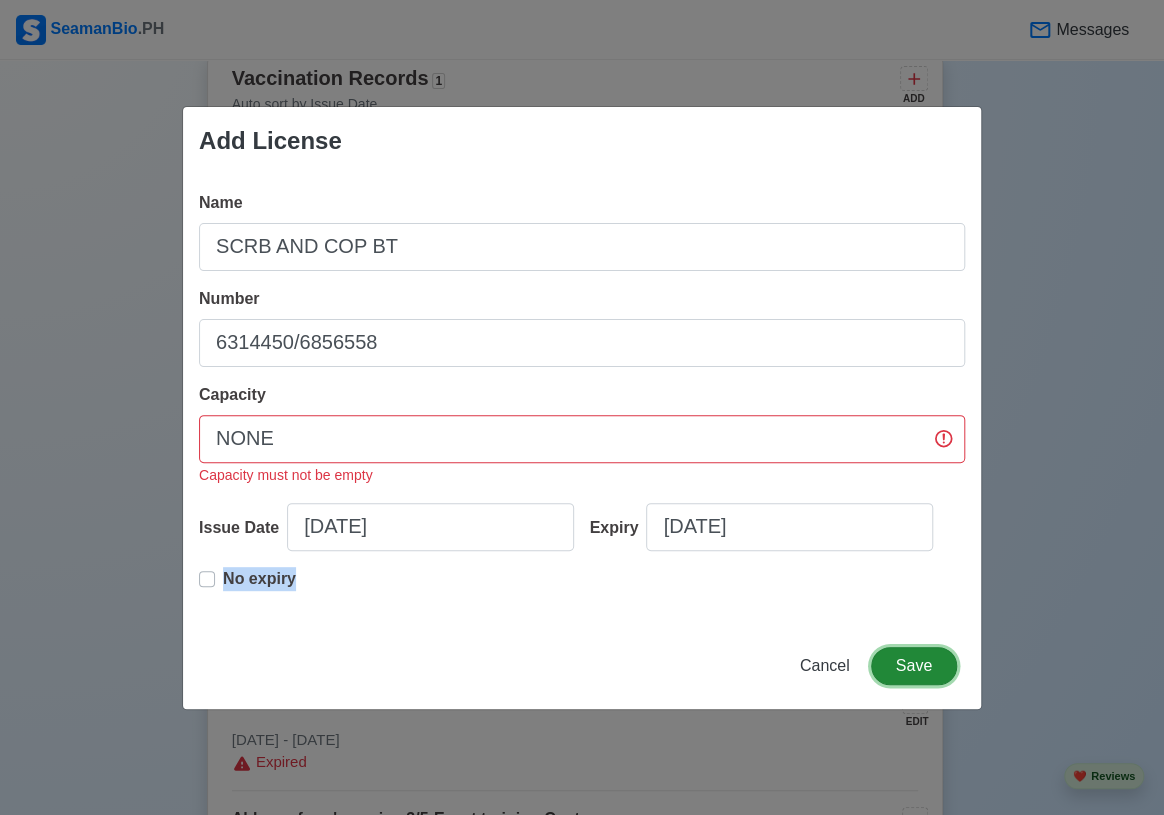 click on "Save" at bounding box center (914, 666) 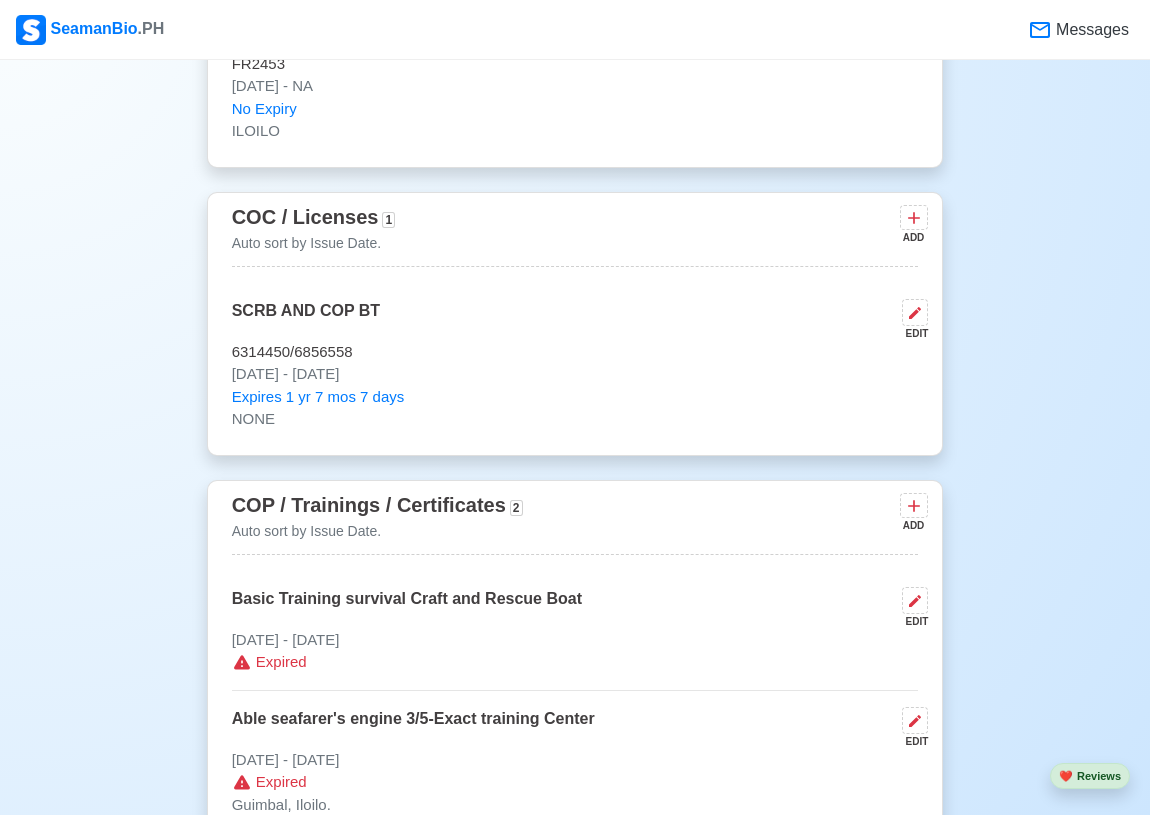 scroll, scrollTop: 2363, scrollLeft: 0, axis: vertical 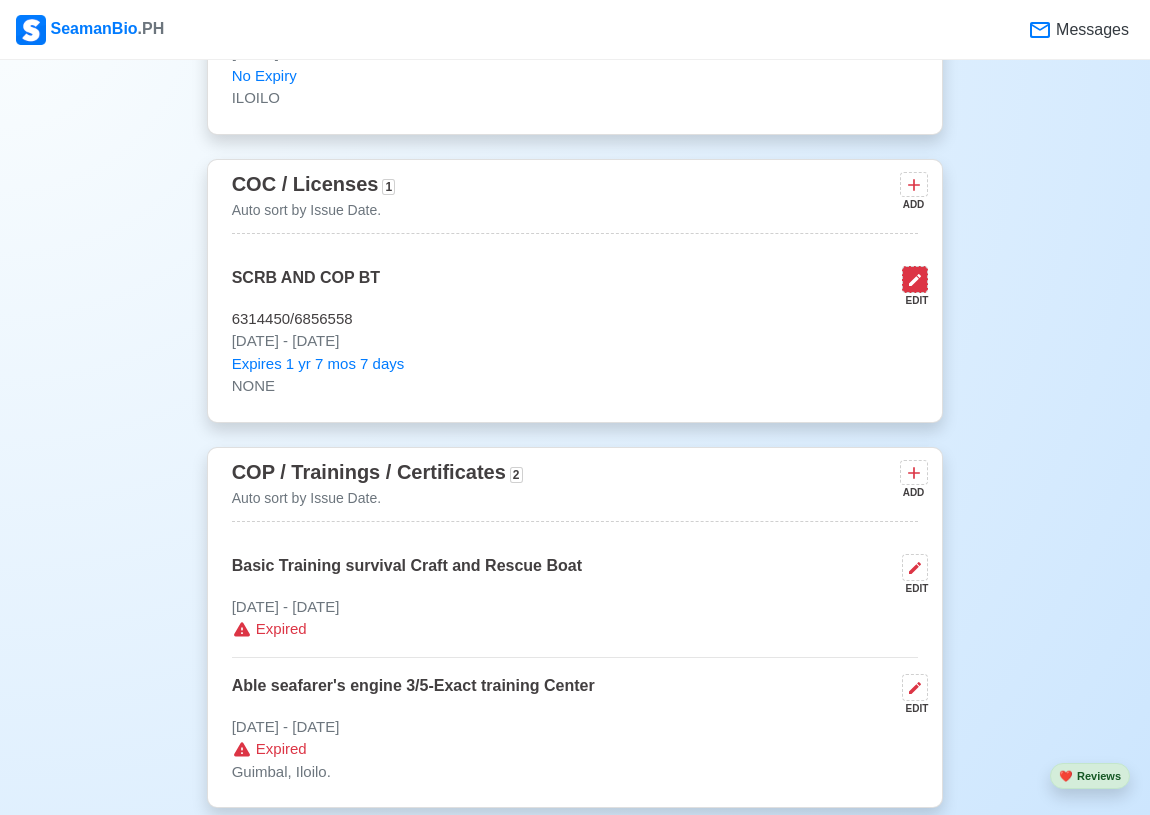 click 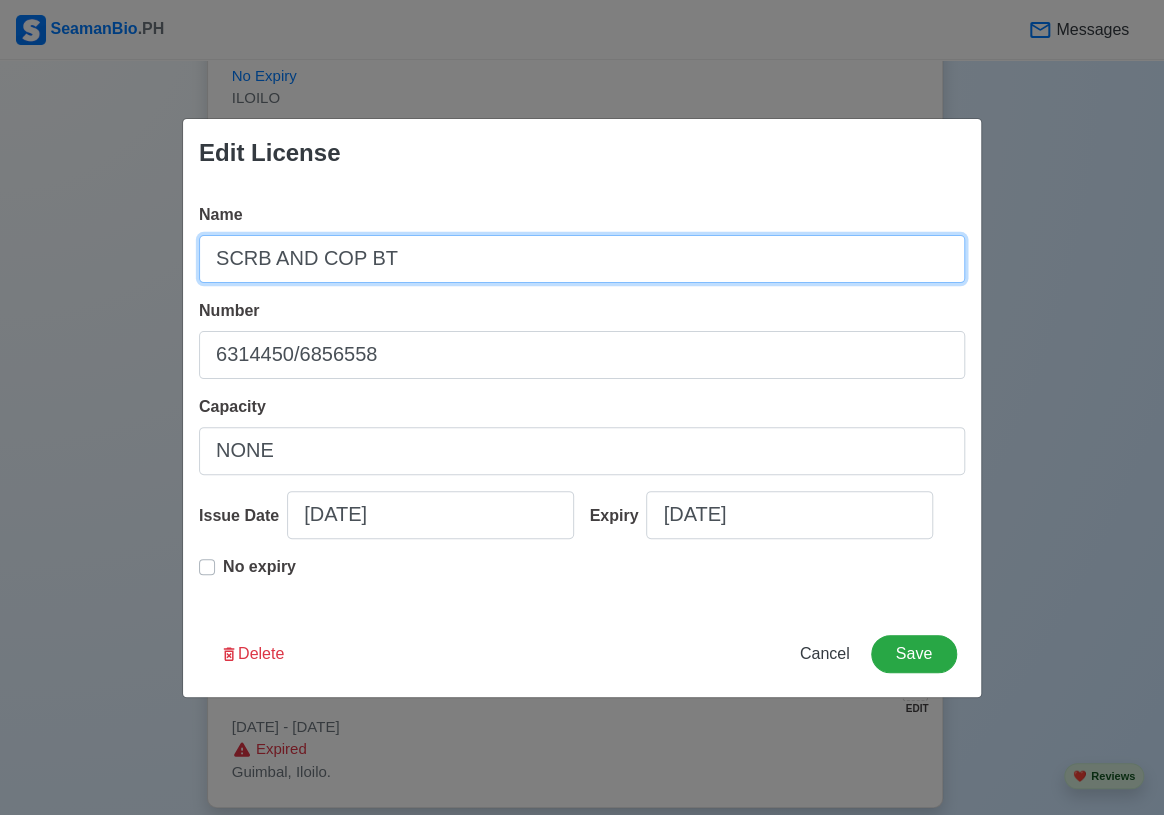 click on "SCRB AND COP BT" at bounding box center [582, 259] 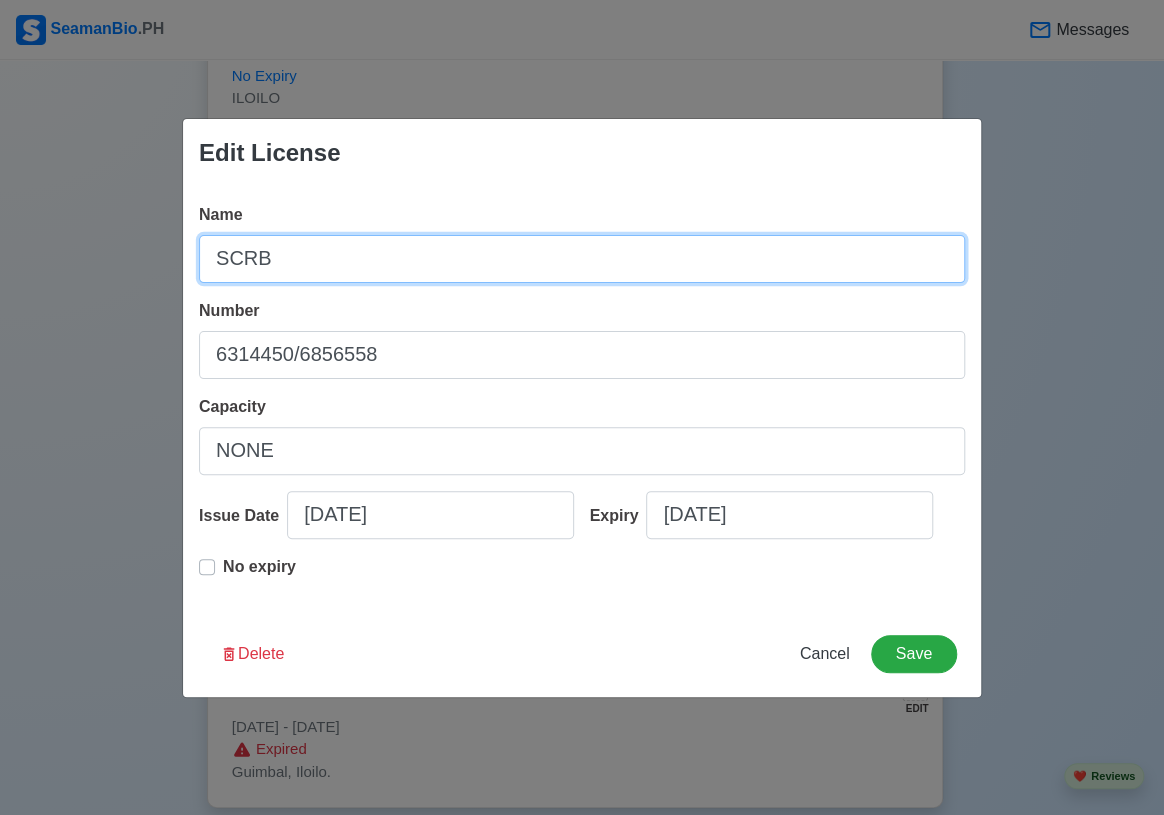 type on "SCRB" 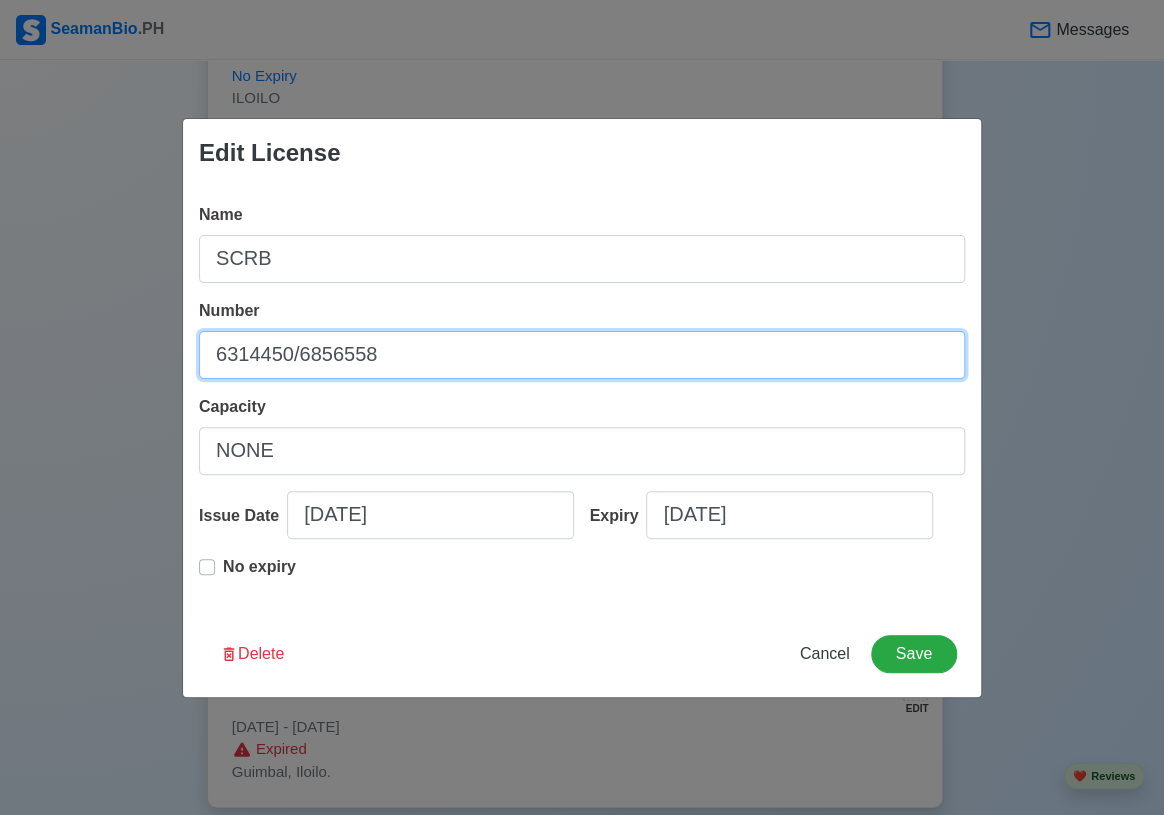 click on "6314450/6856558" at bounding box center (582, 355) 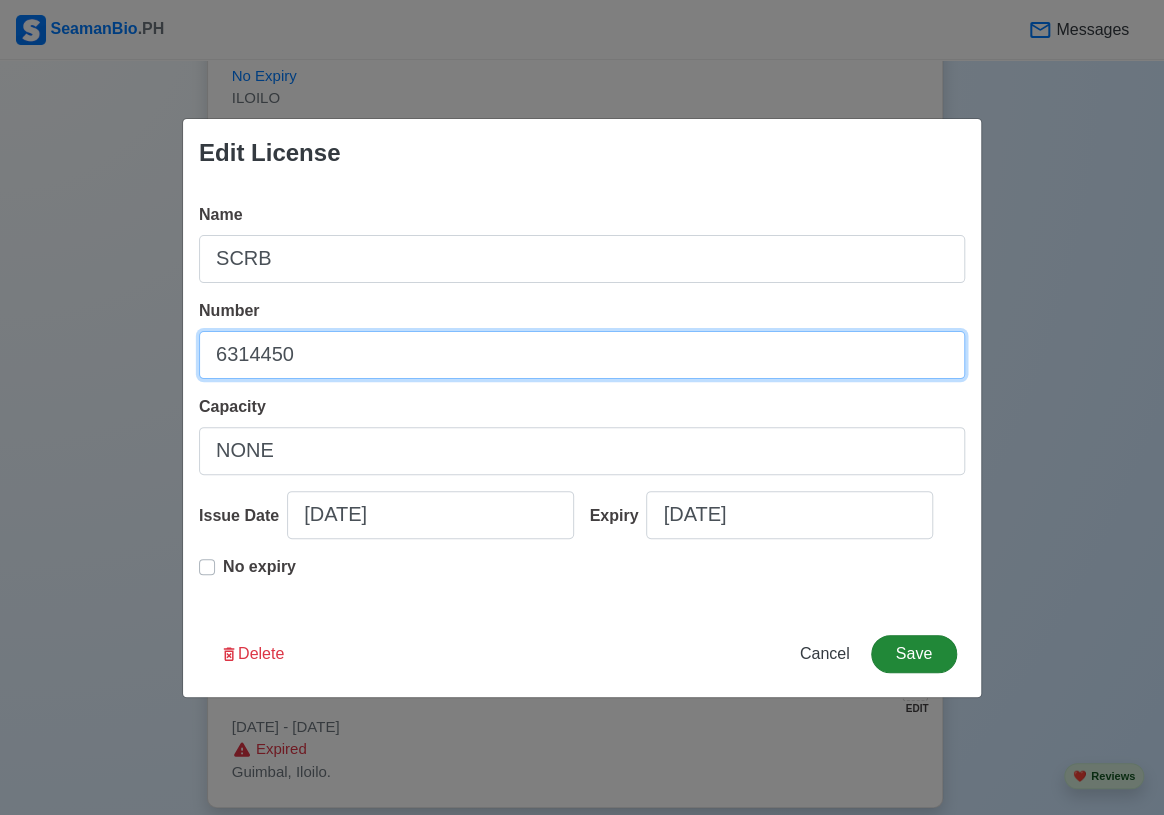 type on "6314450" 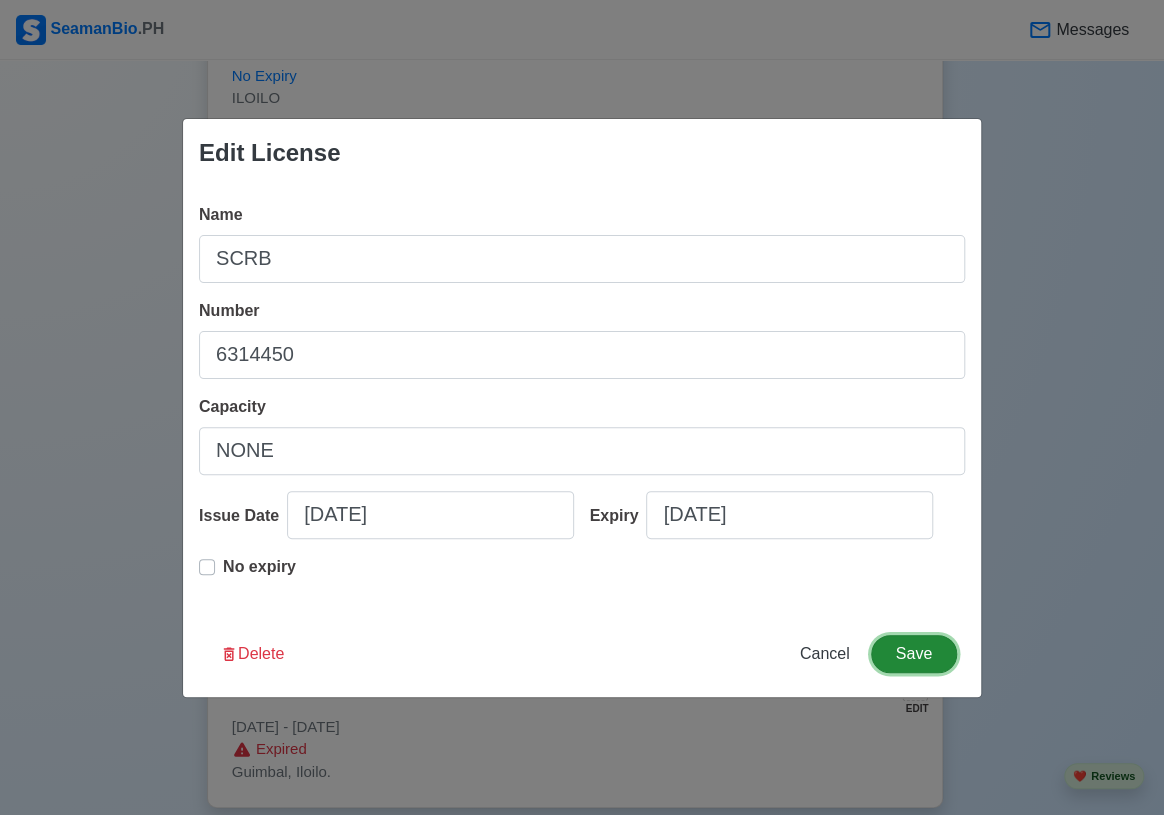 click on "Save" at bounding box center (914, 654) 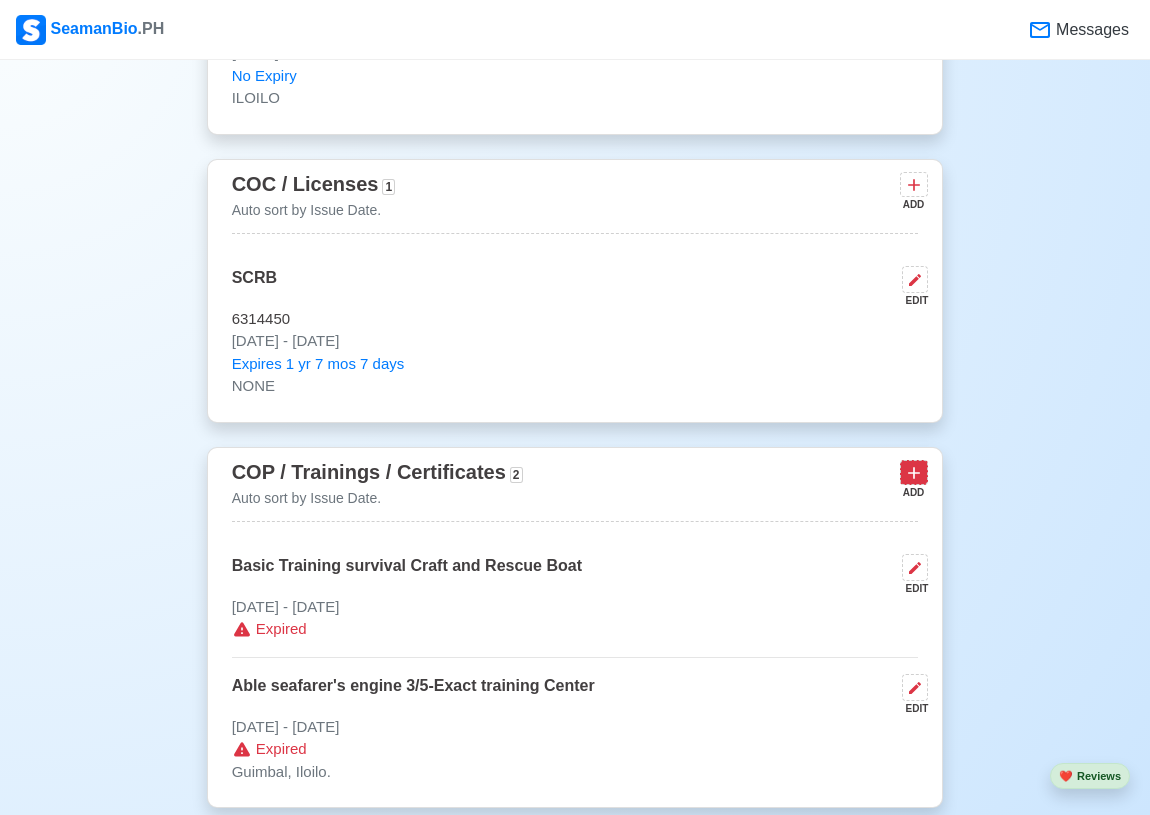 click 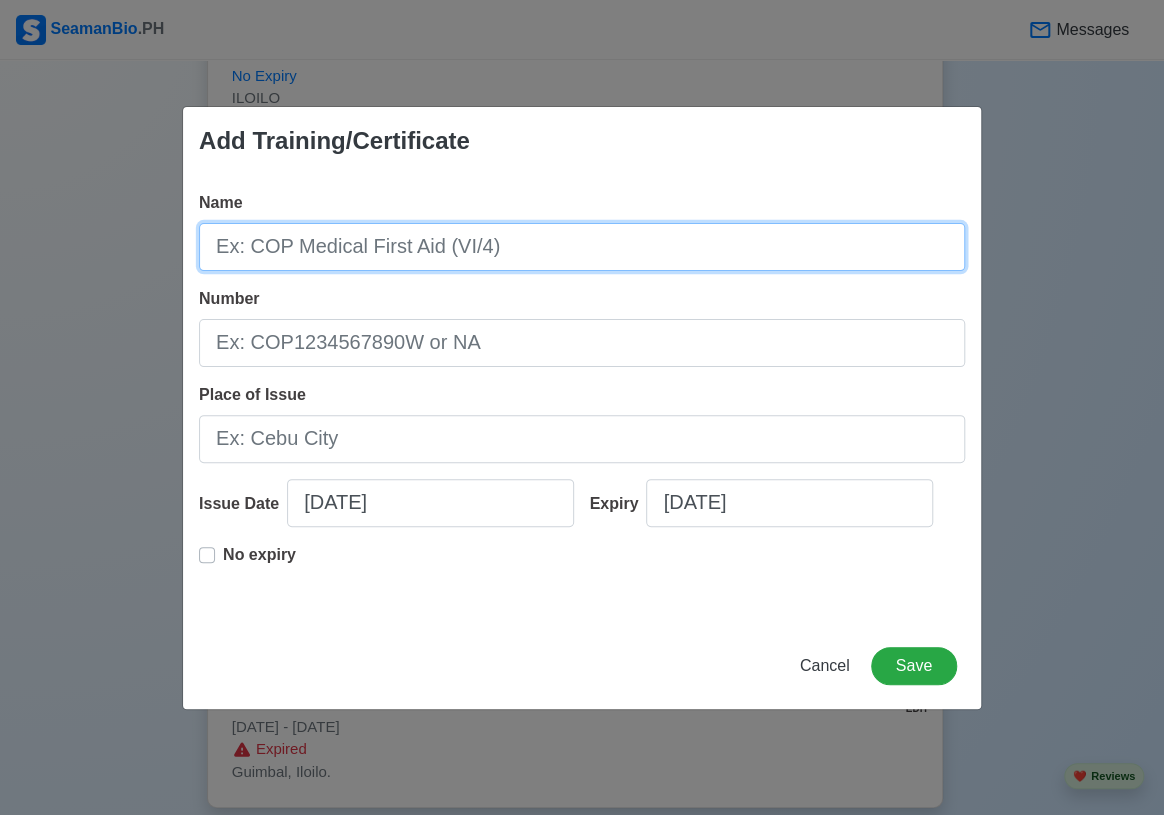 click on "Name" at bounding box center [582, 247] 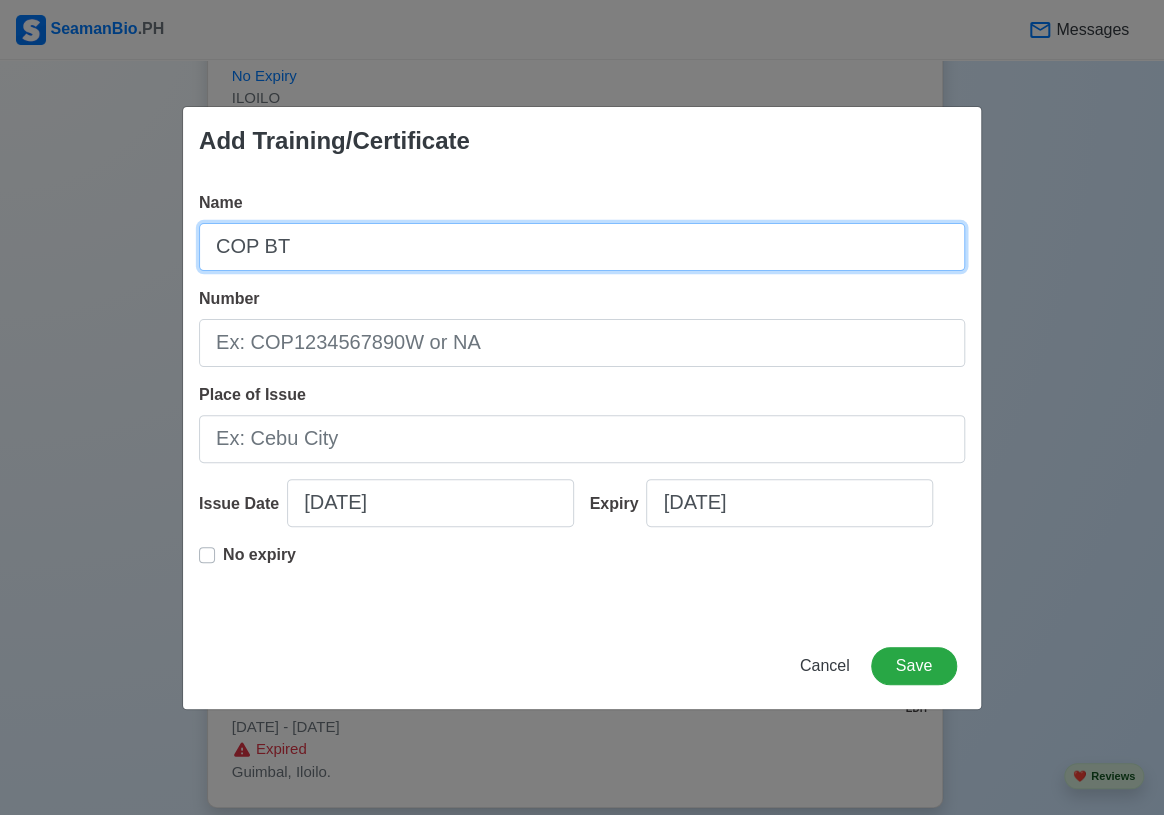 type on "COP BT" 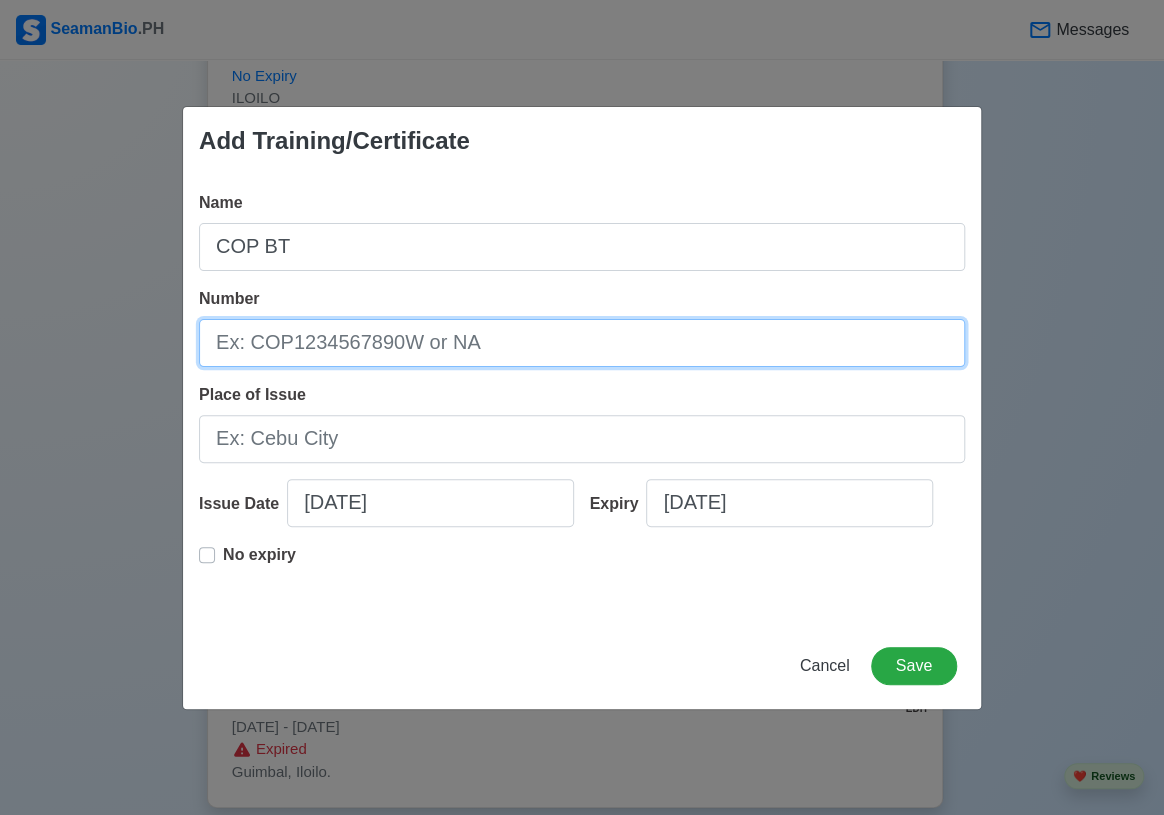 click on "Number" at bounding box center (582, 343) 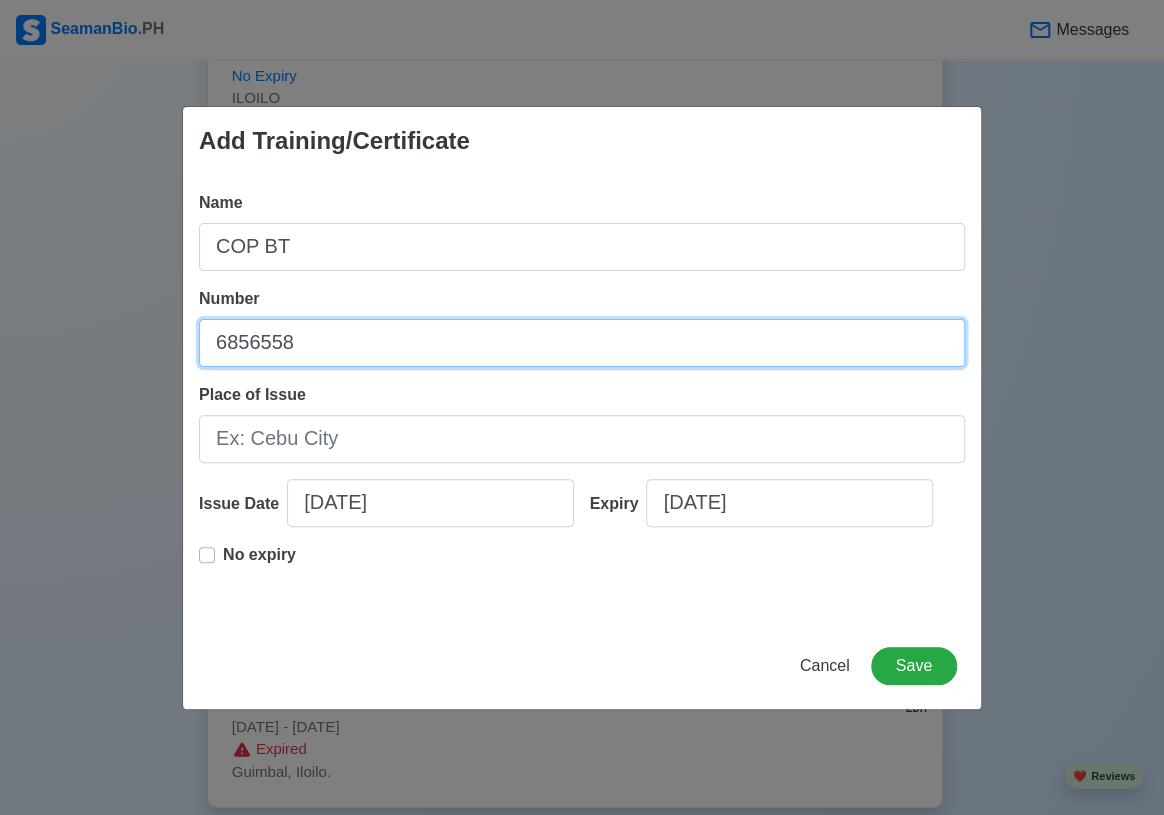 type on "6856558" 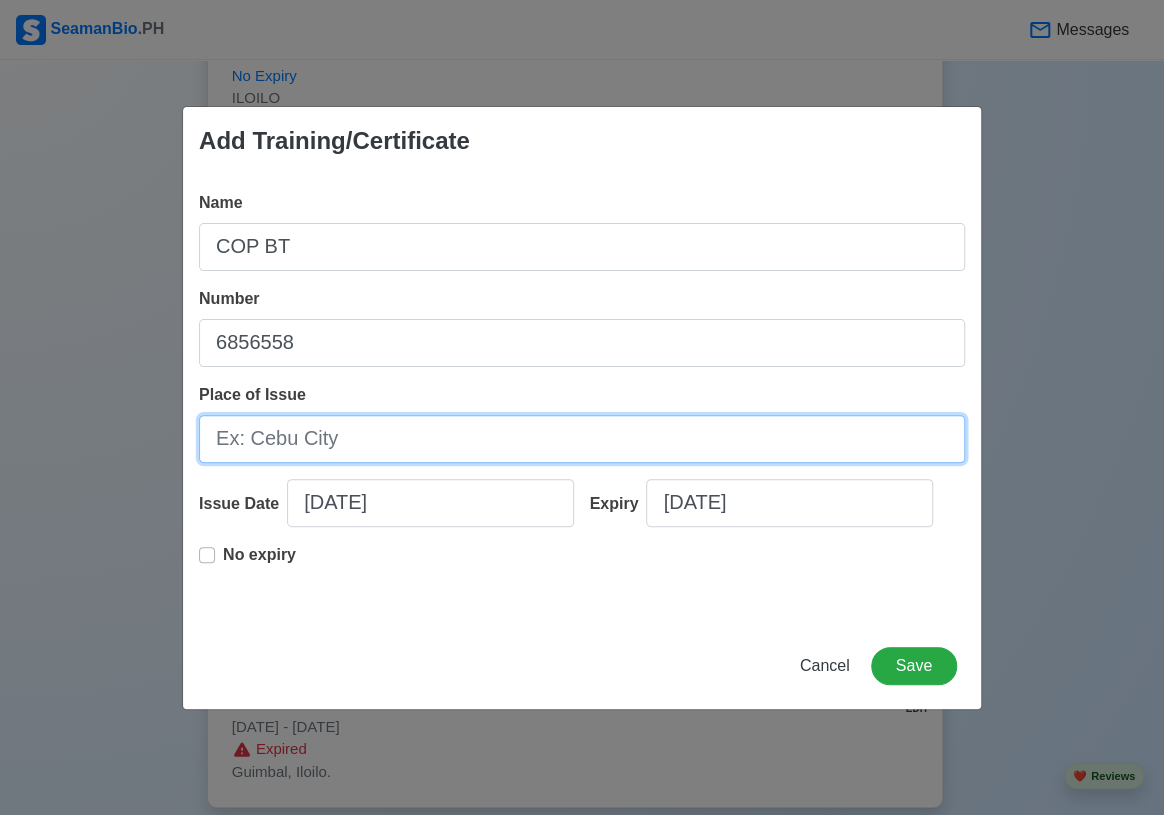 click on "Place of Issue" at bounding box center (582, 439) 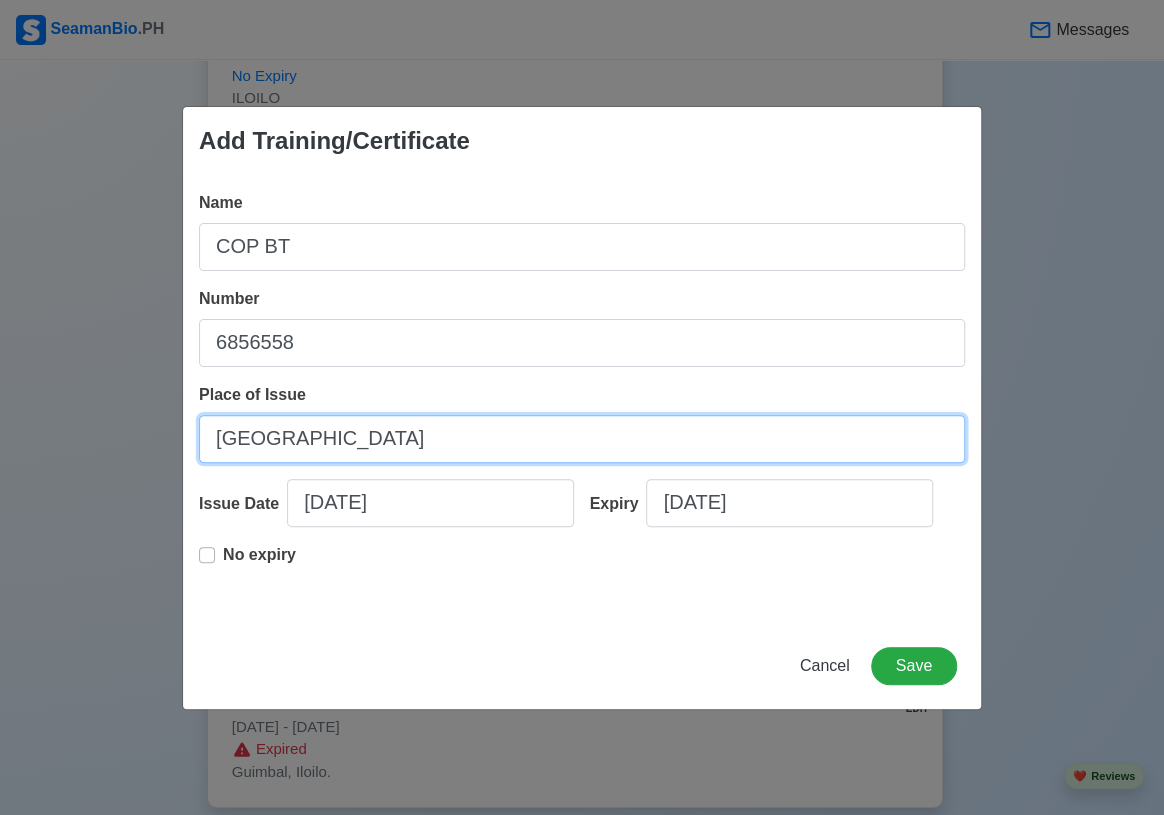 type on "[GEOGRAPHIC_DATA]" 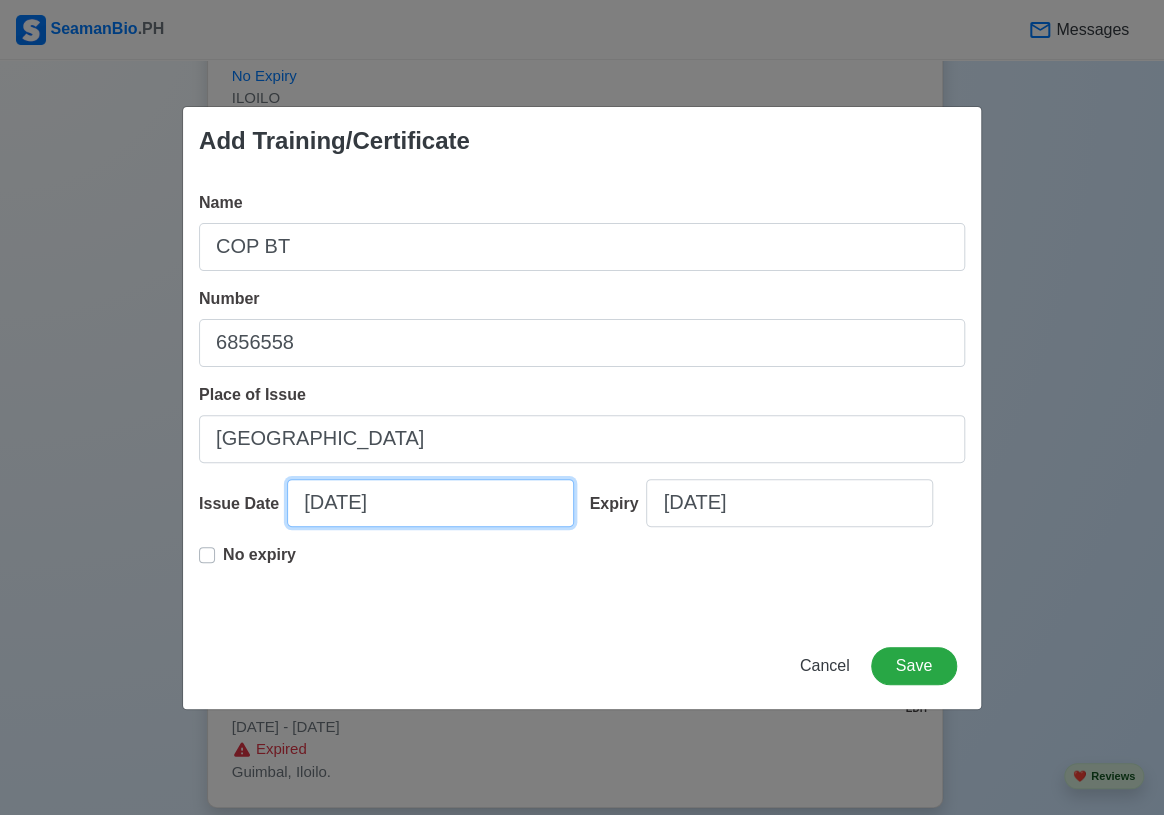 select on "****" 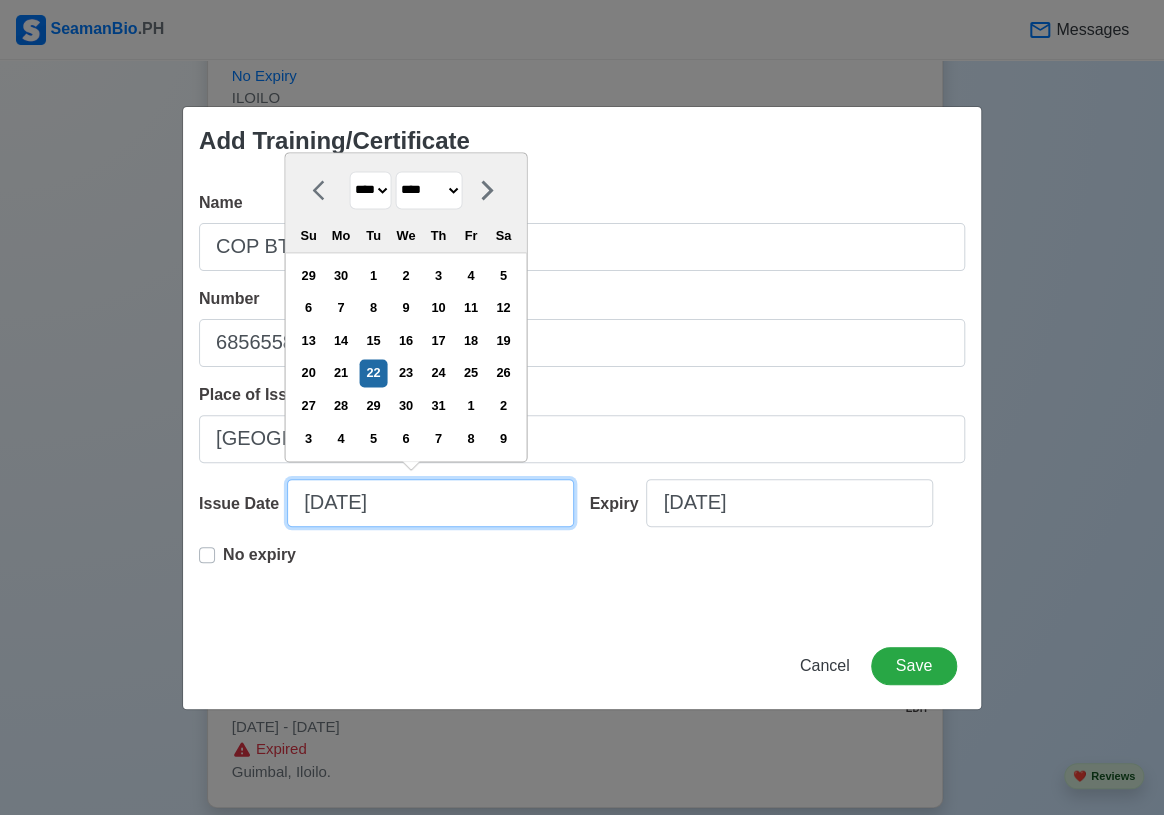 click on "[DATE]" at bounding box center [430, 503] 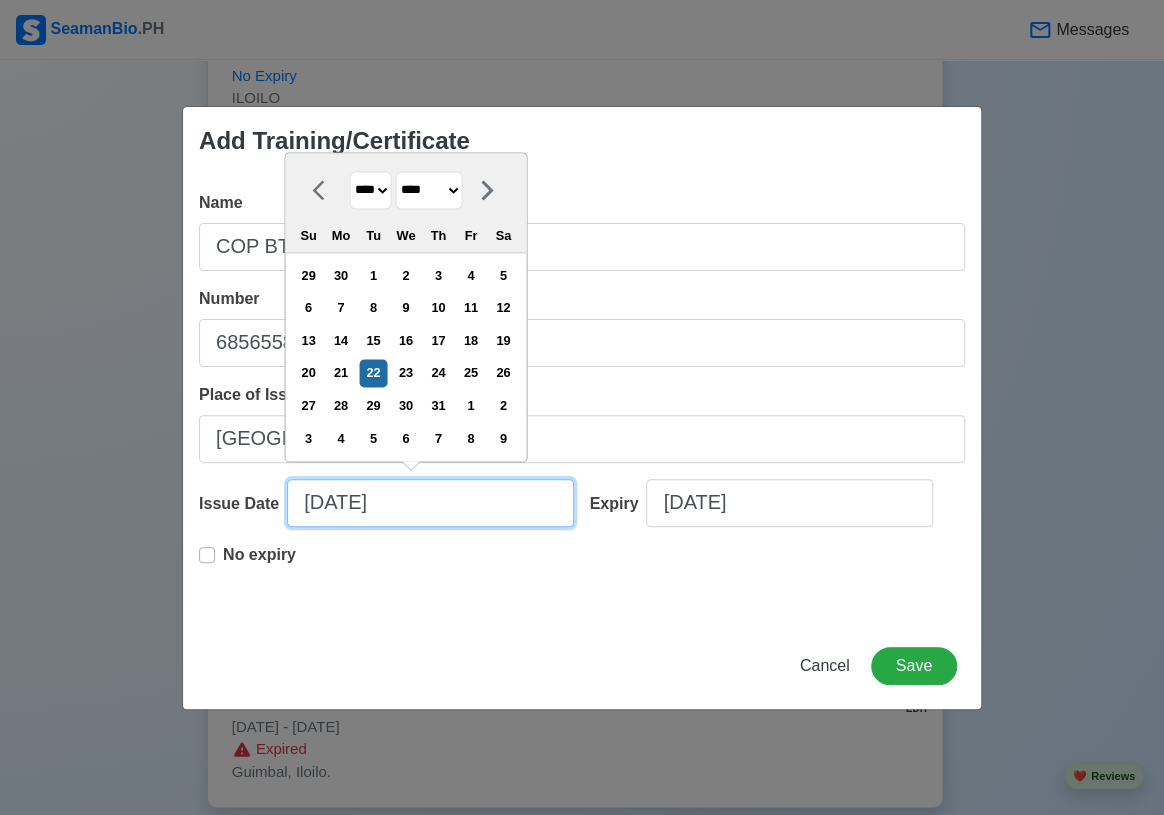 click on "[DATE]" at bounding box center (430, 503) 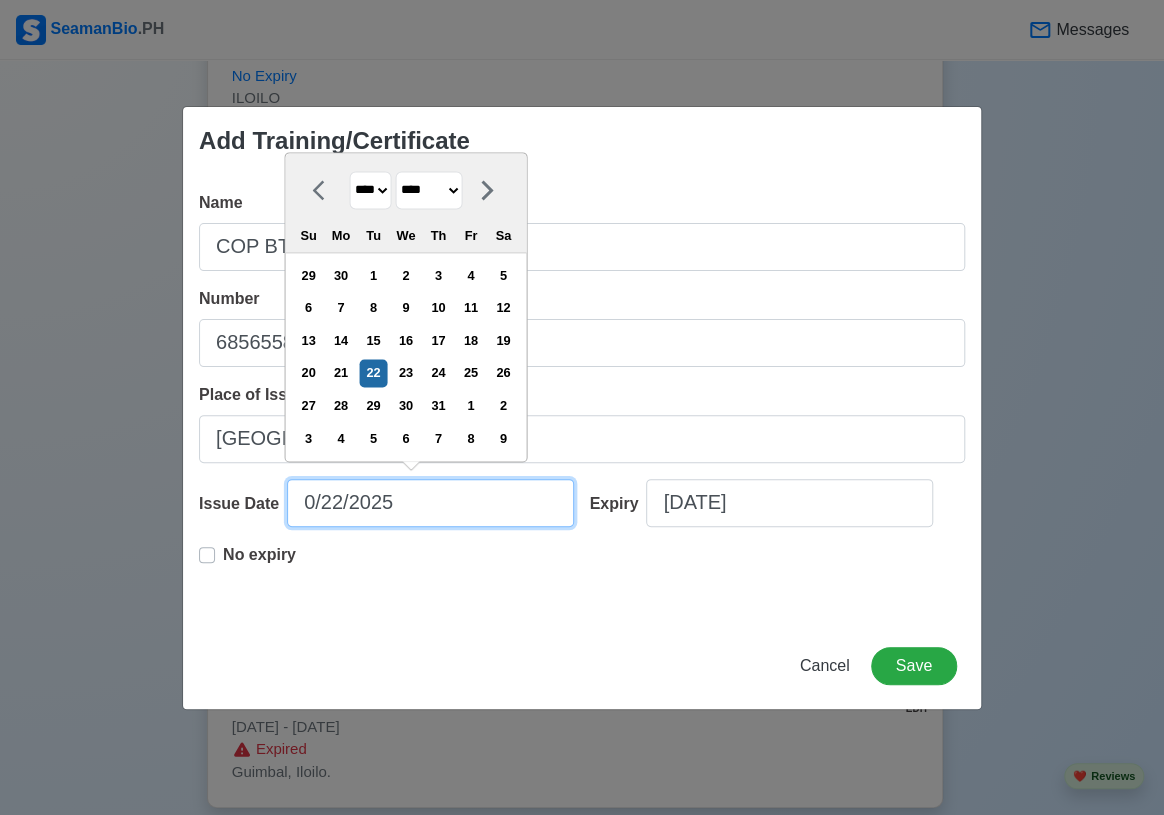 type on "[DATE]" 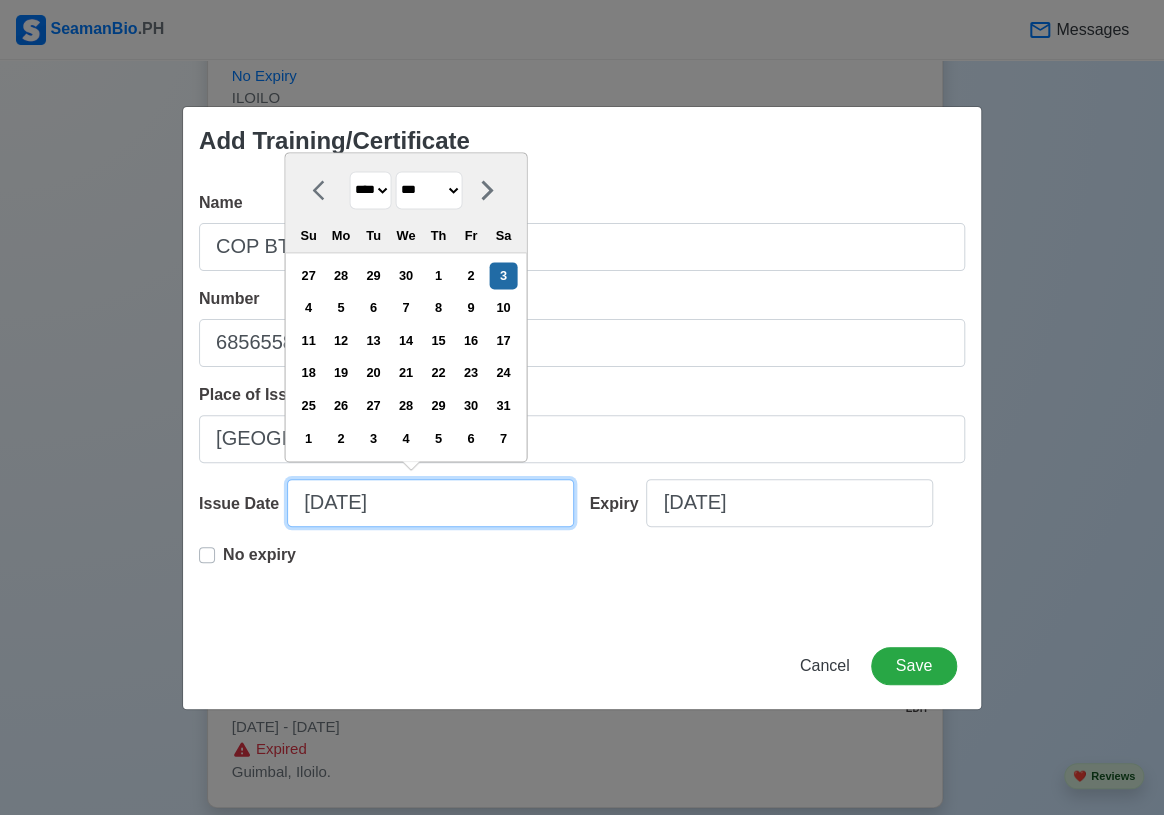 click on "[DATE]" at bounding box center [430, 503] 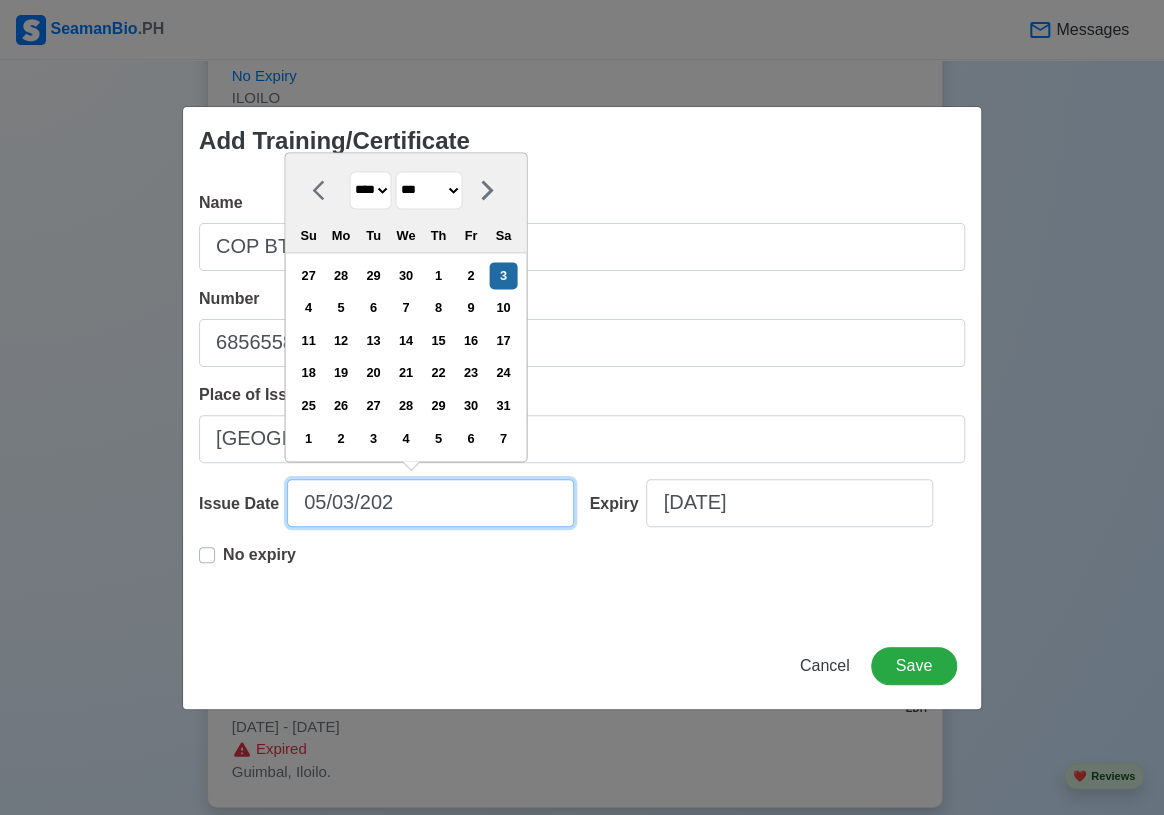 type on "[DATE]" 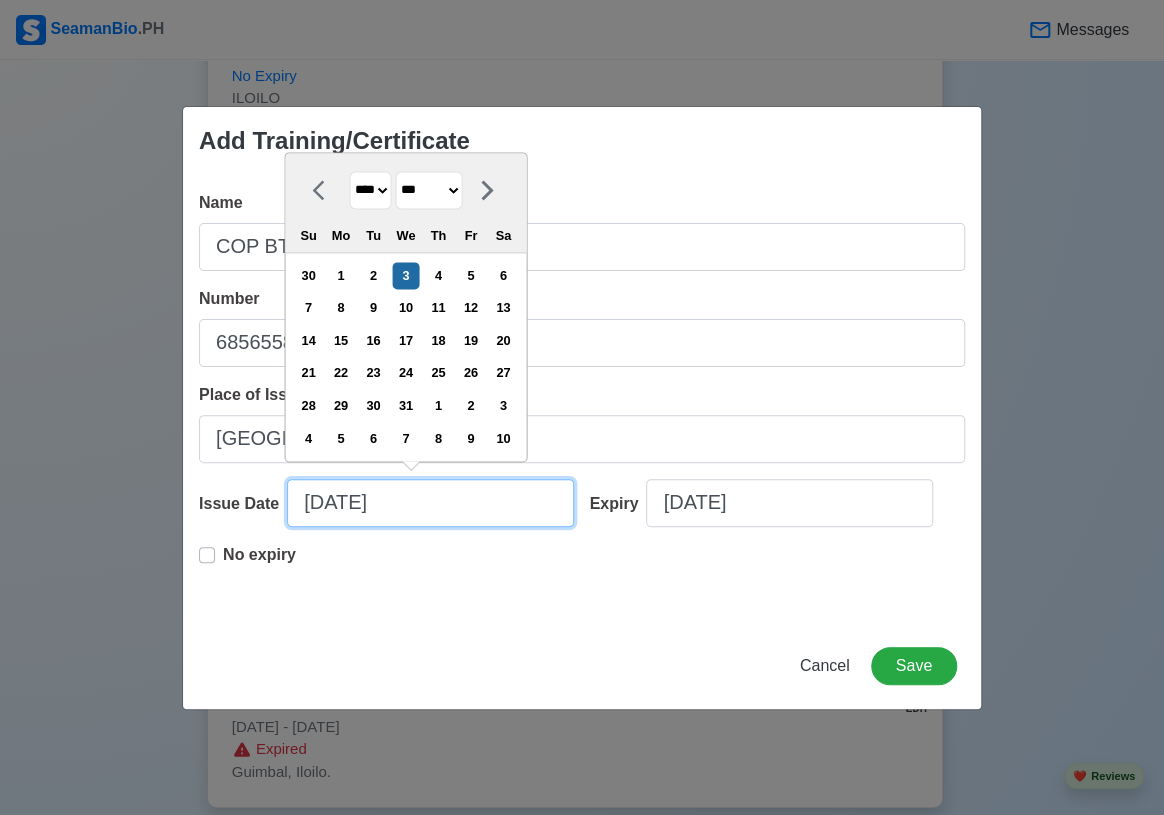 type on "[DATE]" 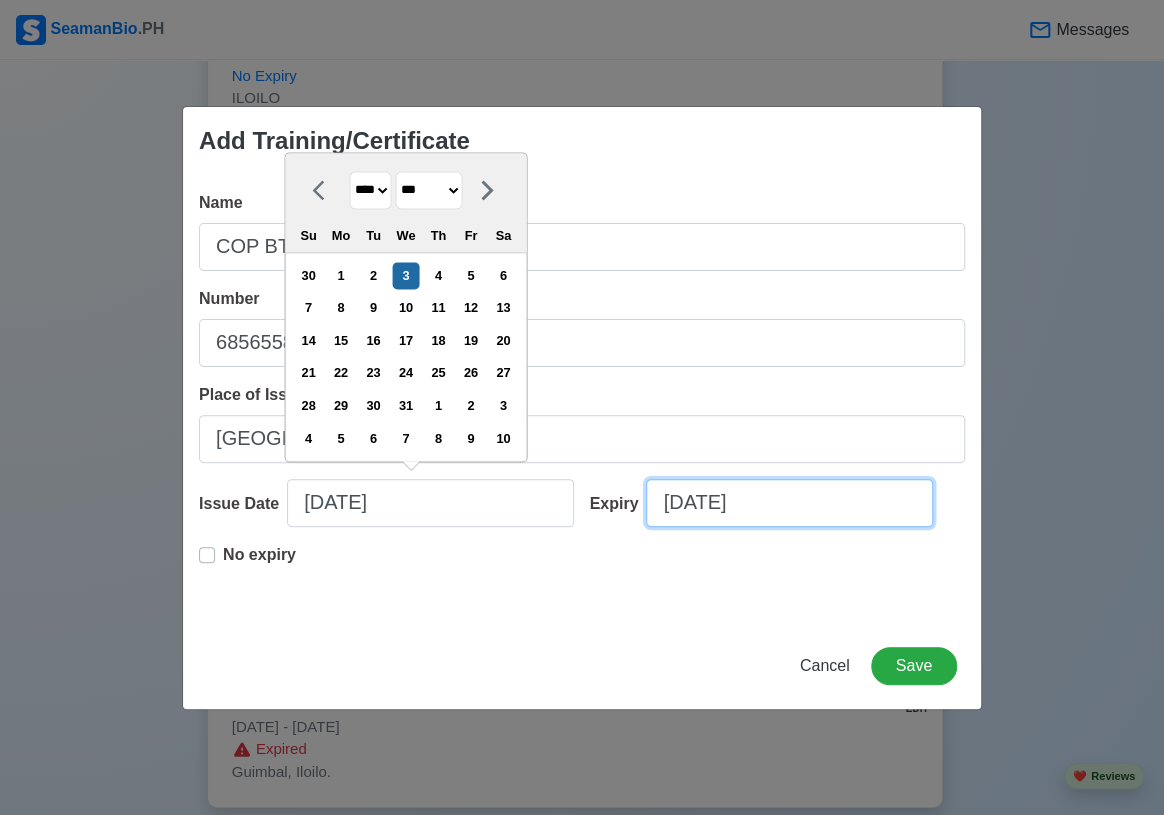 click on "[DATE]" at bounding box center [789, 503] 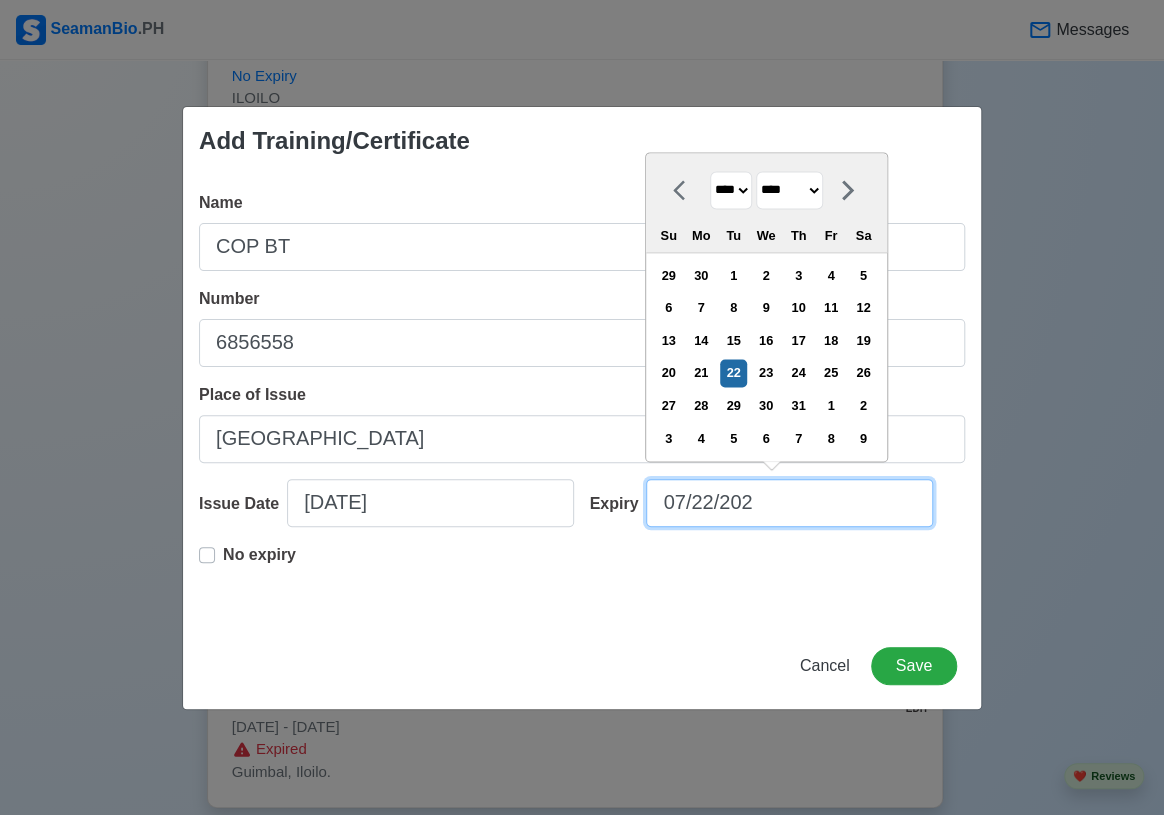 type on "[DATE]" 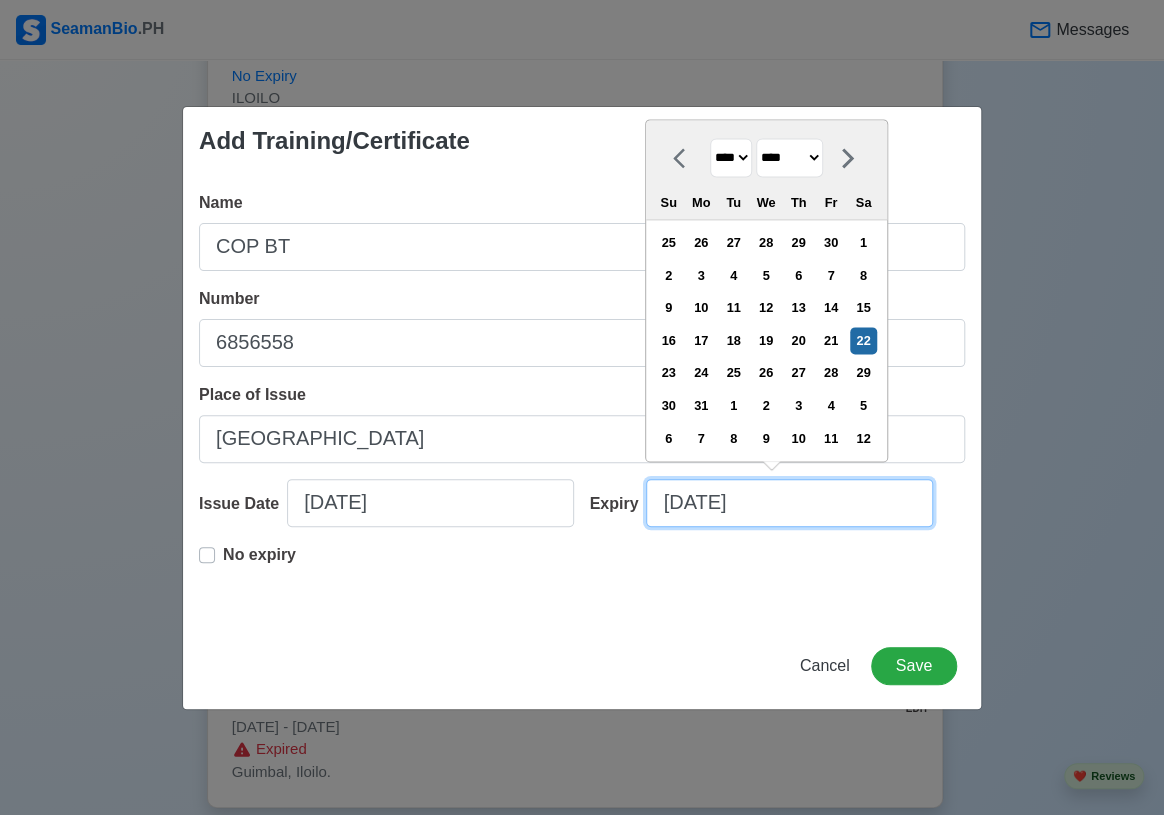 click on "[DATE]" at bounding box center [789, 503] 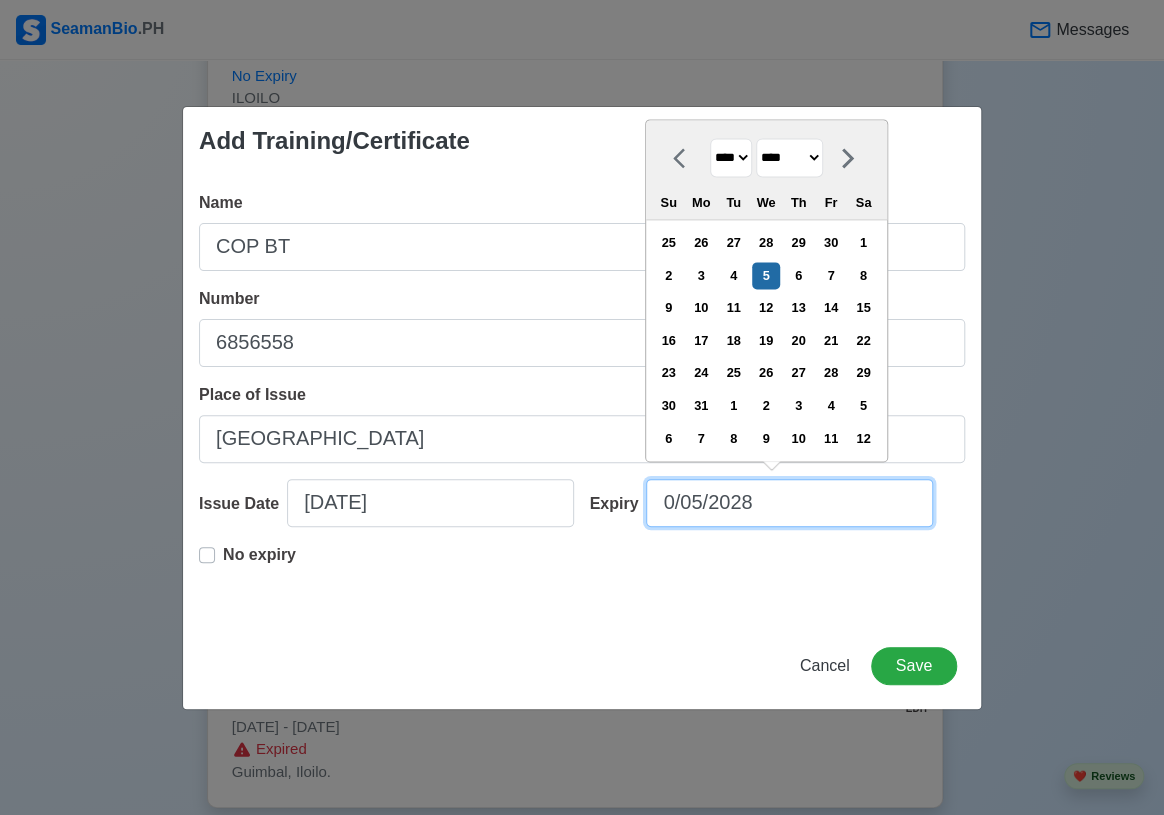 type on "[DATE]" 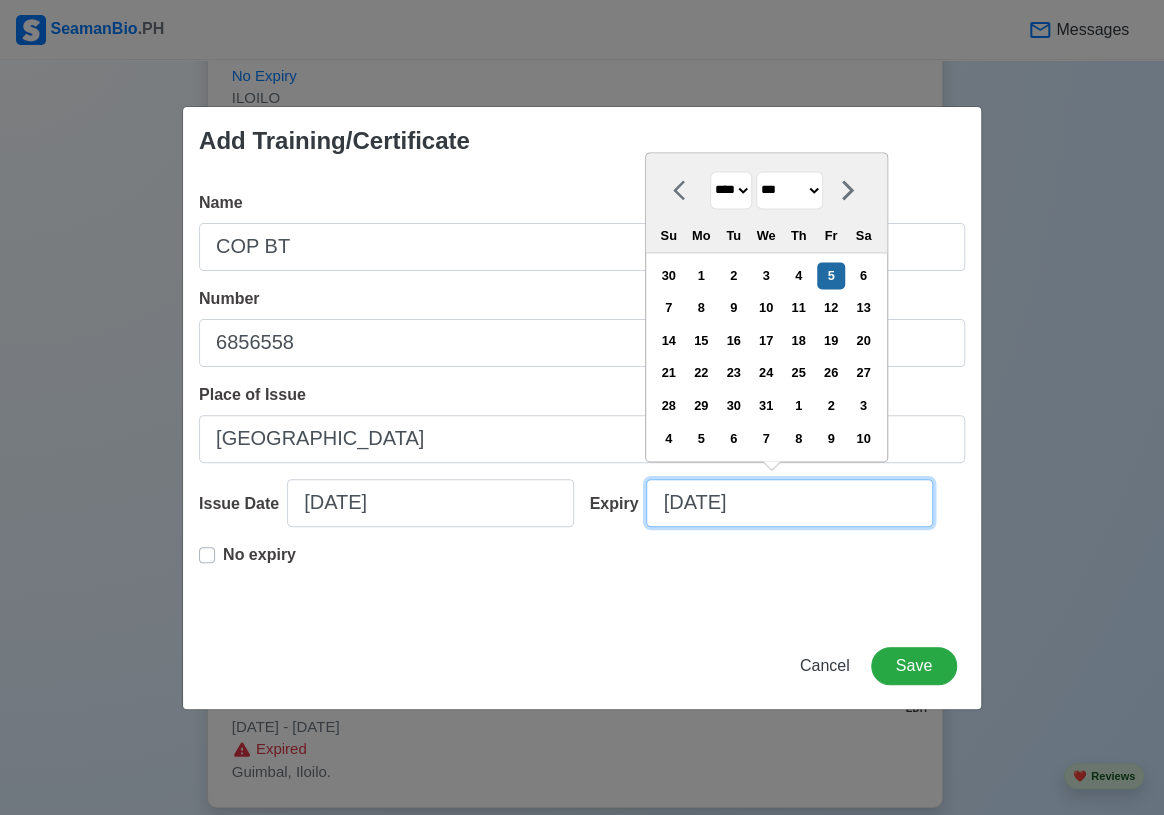 type on "[DATE]" 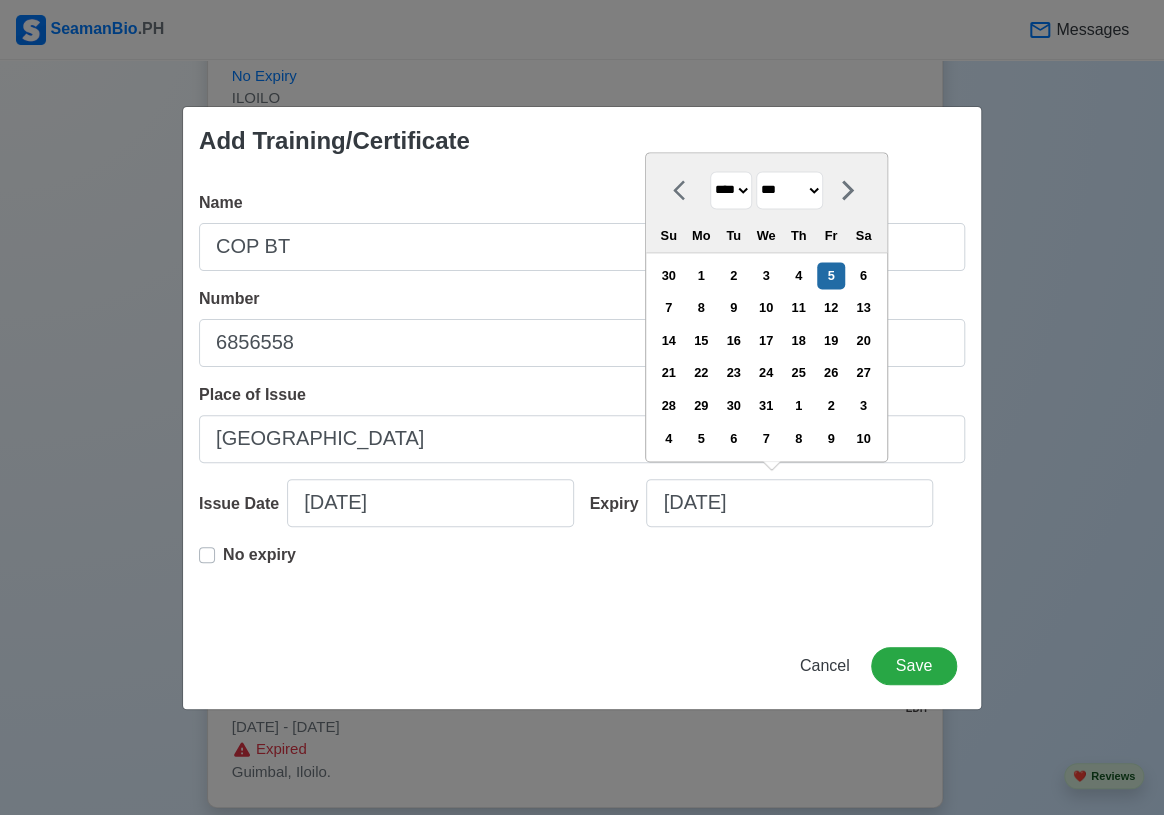 click on "No expiry" at bounding box center [582, 575] 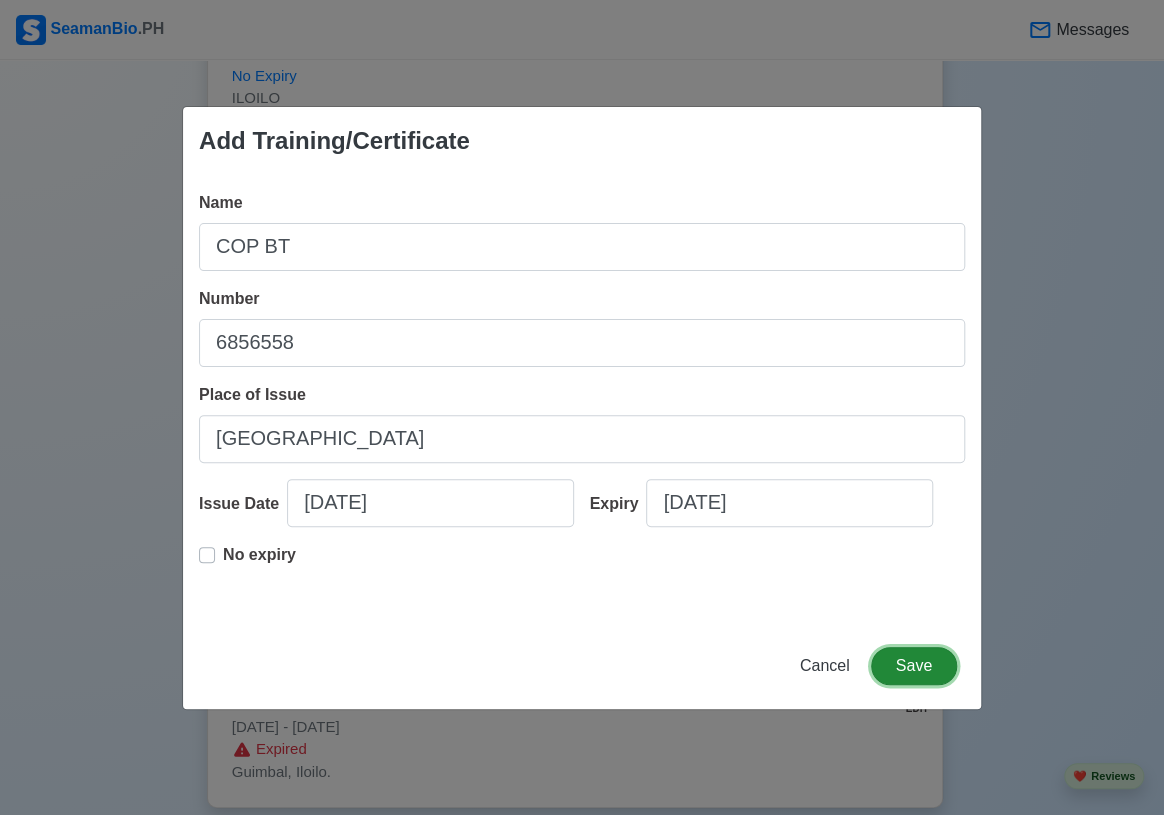 click on "Save" at bounding box center [914, 666] 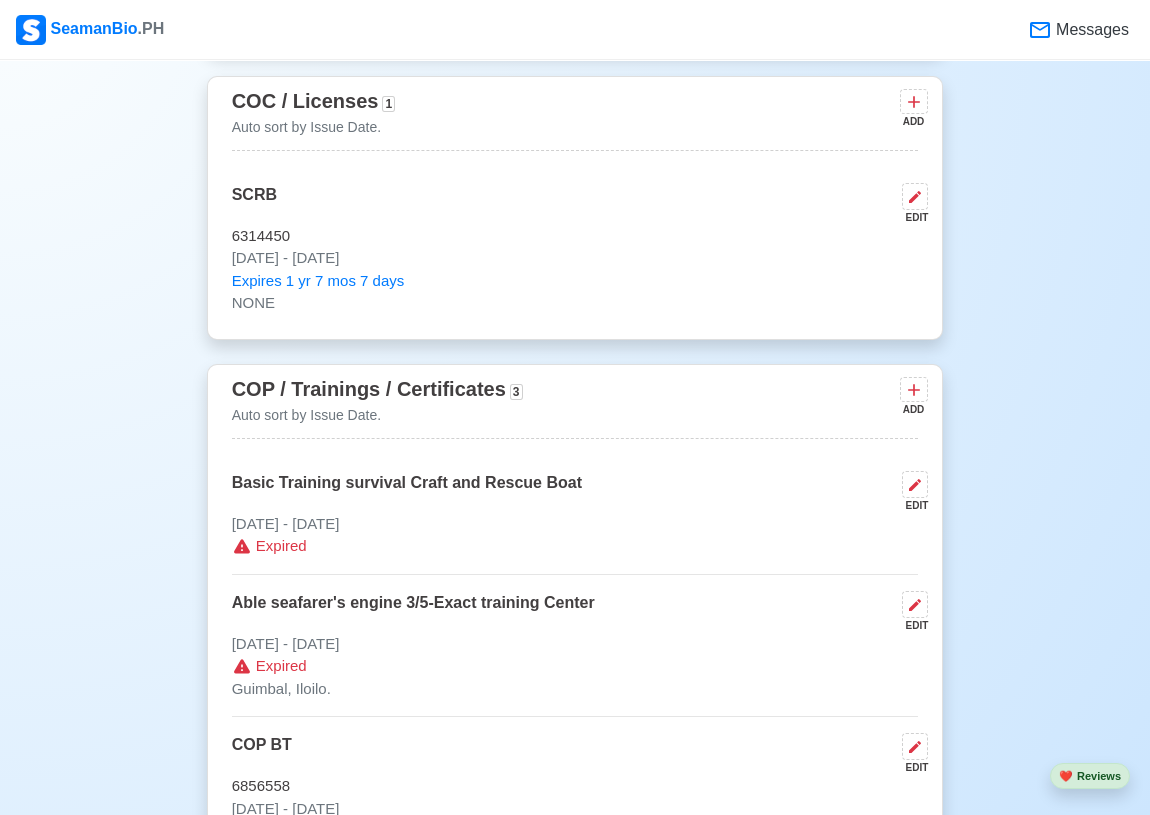 scroll, scrollTop: 2545, scrollLeft: 0, axis: vertical 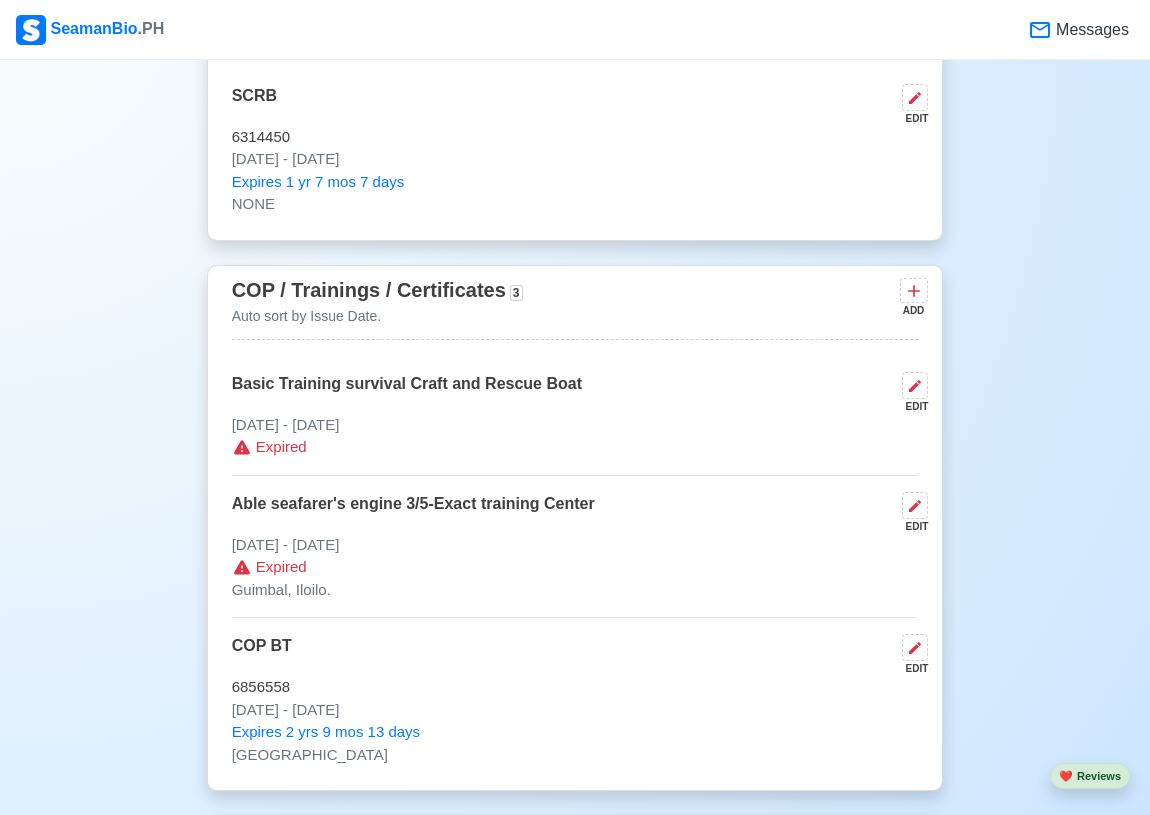 drag, startPoint x: 438, startPoint y: 805, endPoint x: 300, endPoint y: 774, distance: 141.43903 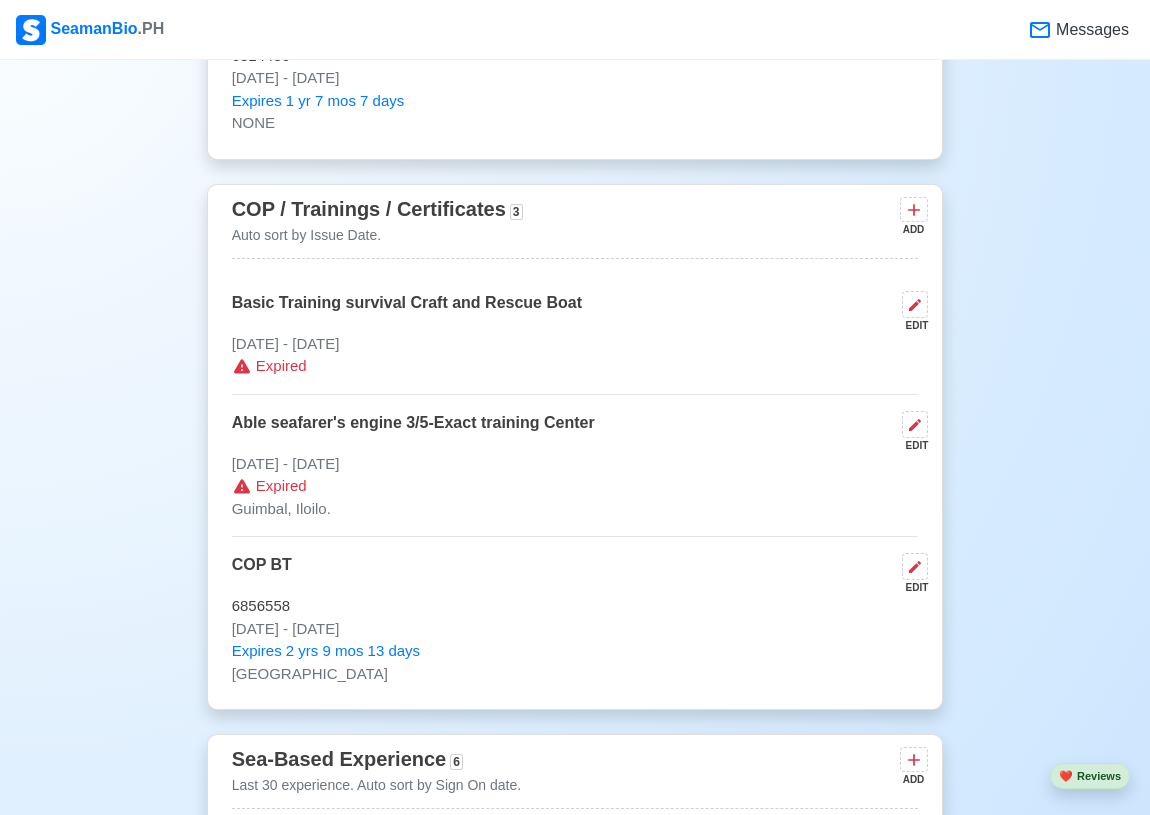 scroll, scrollTop: 2545, scrollLeft: 0, axis: vertical 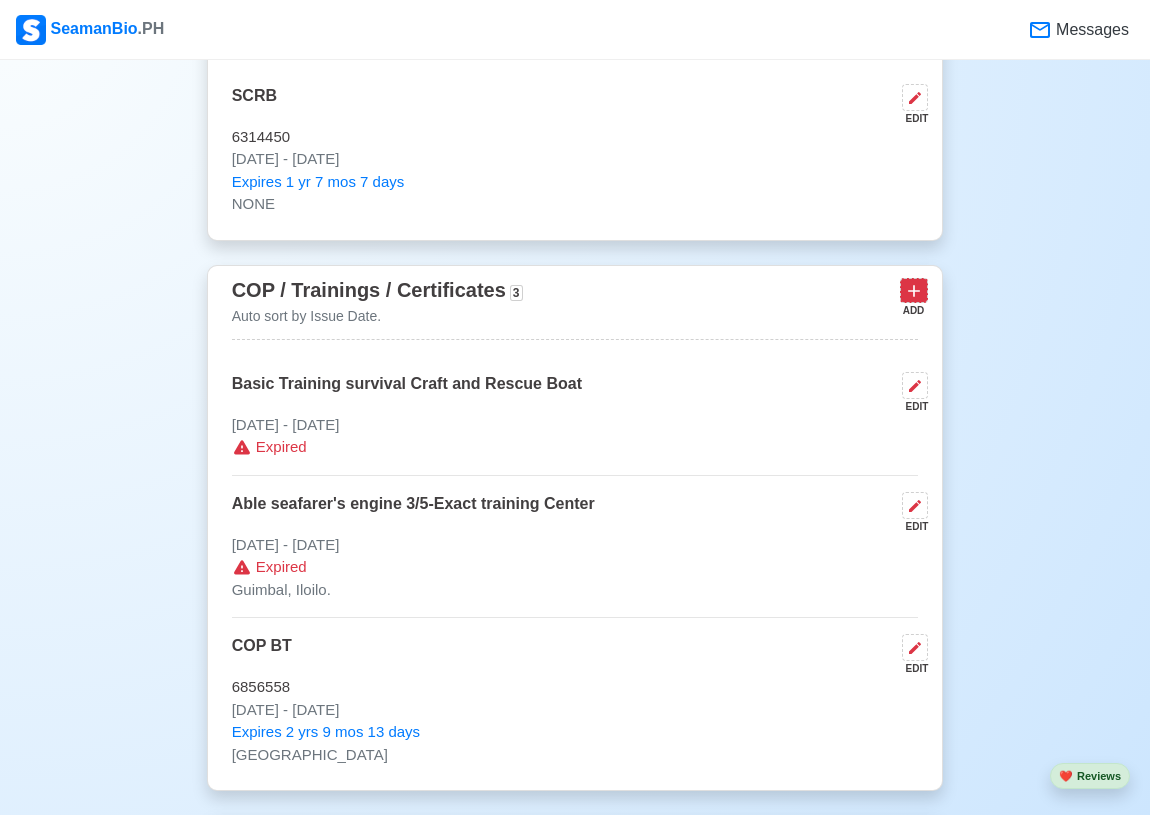 click 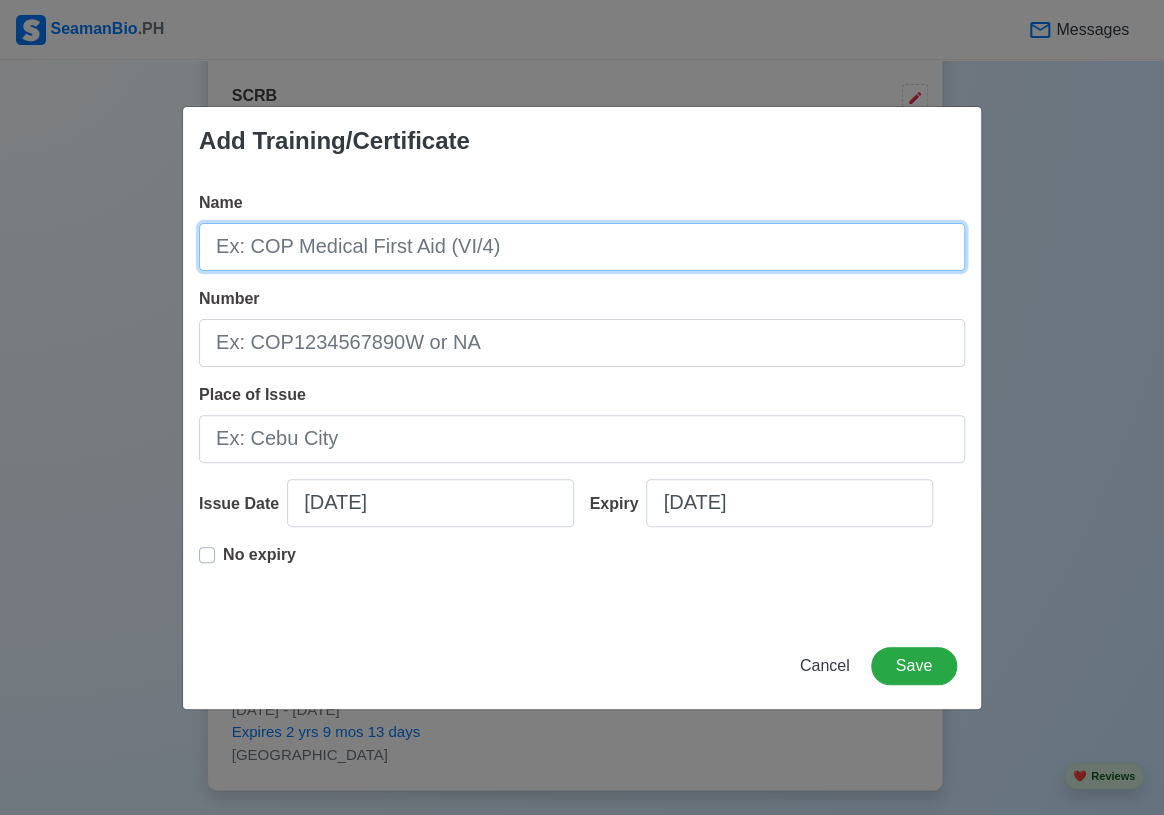 click on "Name" at bounding box center (582, 247) 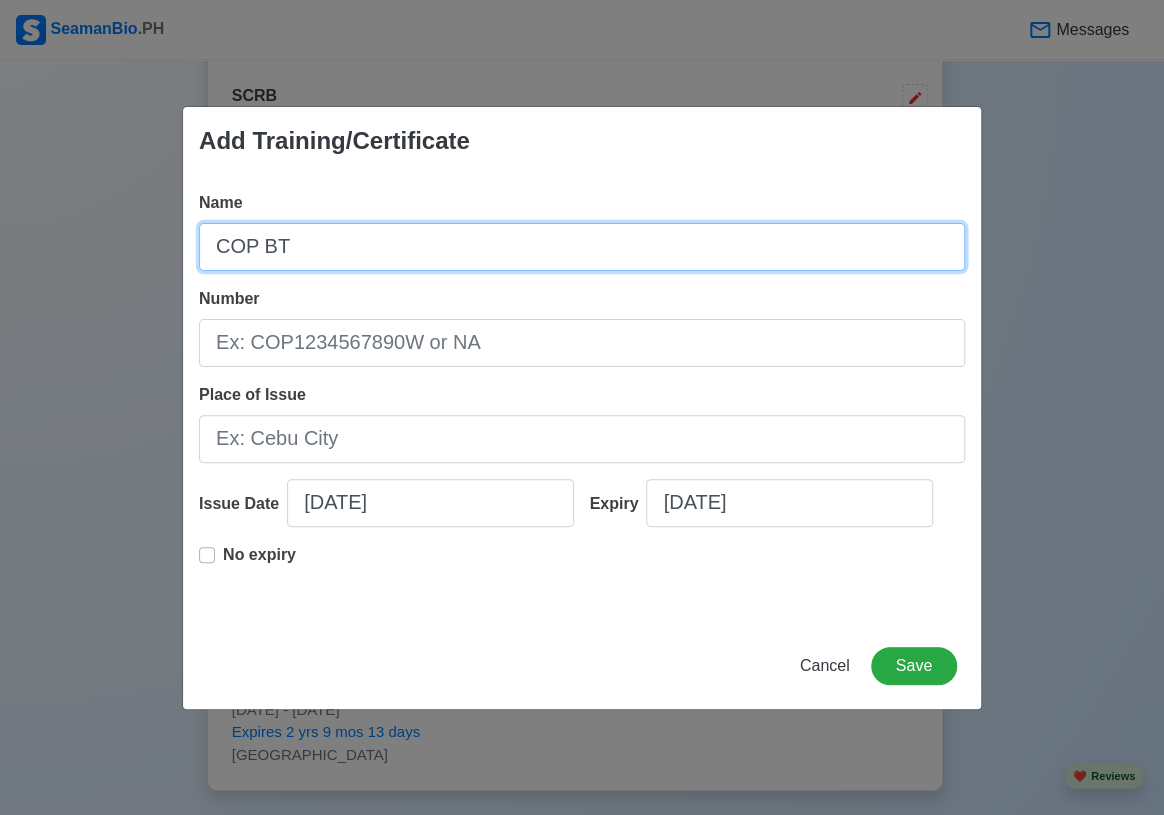 type on "COP BT" 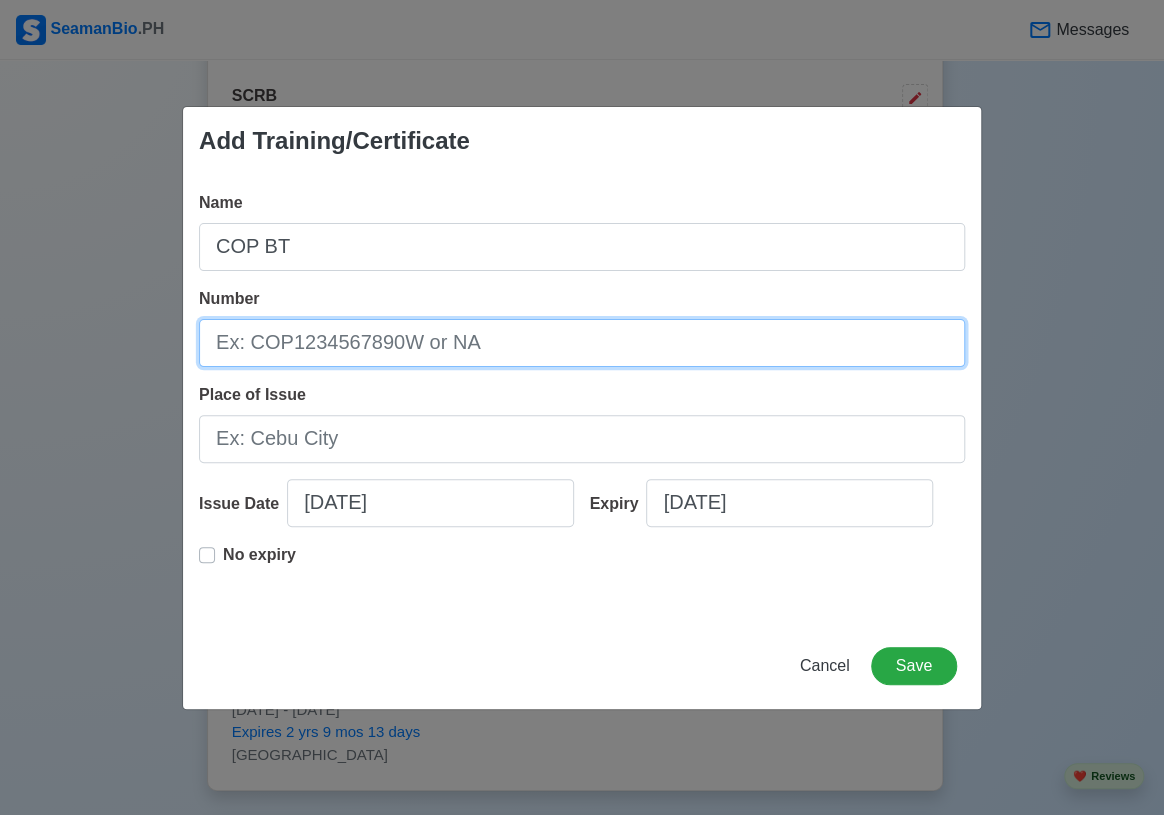 click on "Number" at bounding box center [582, 343] 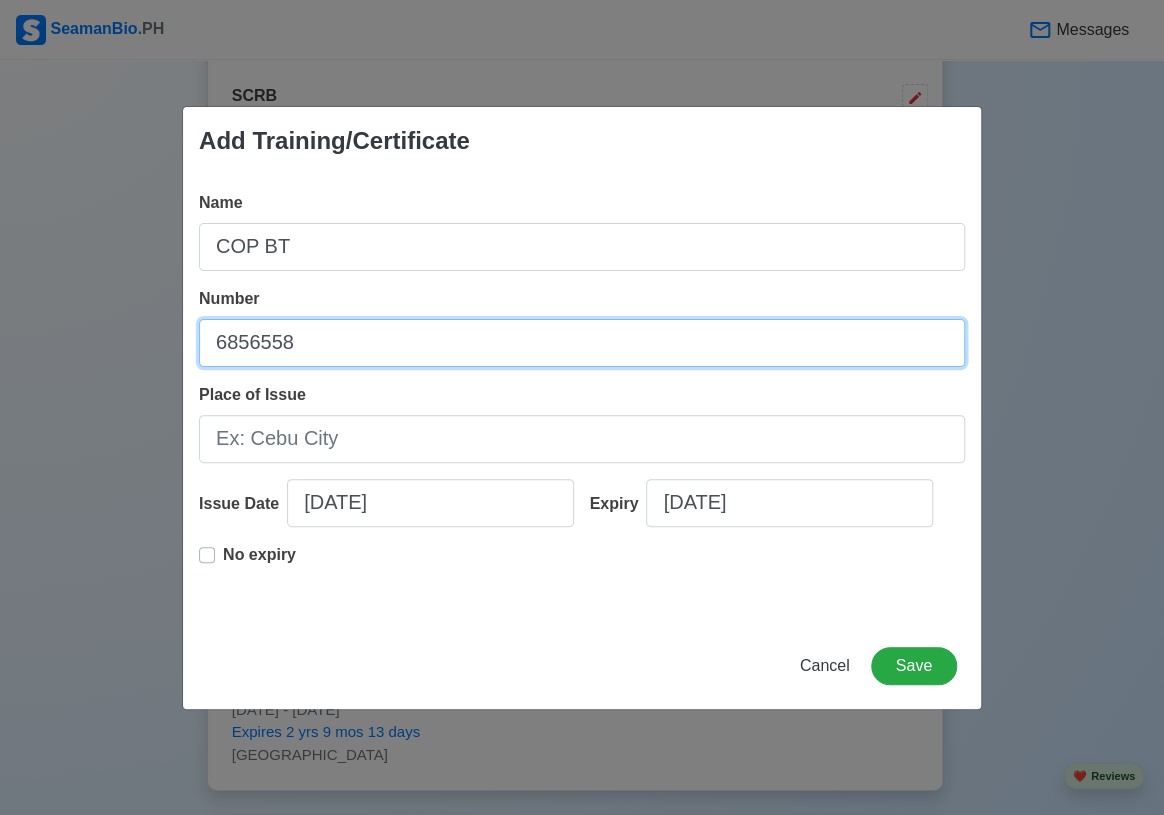 type on "6856558" 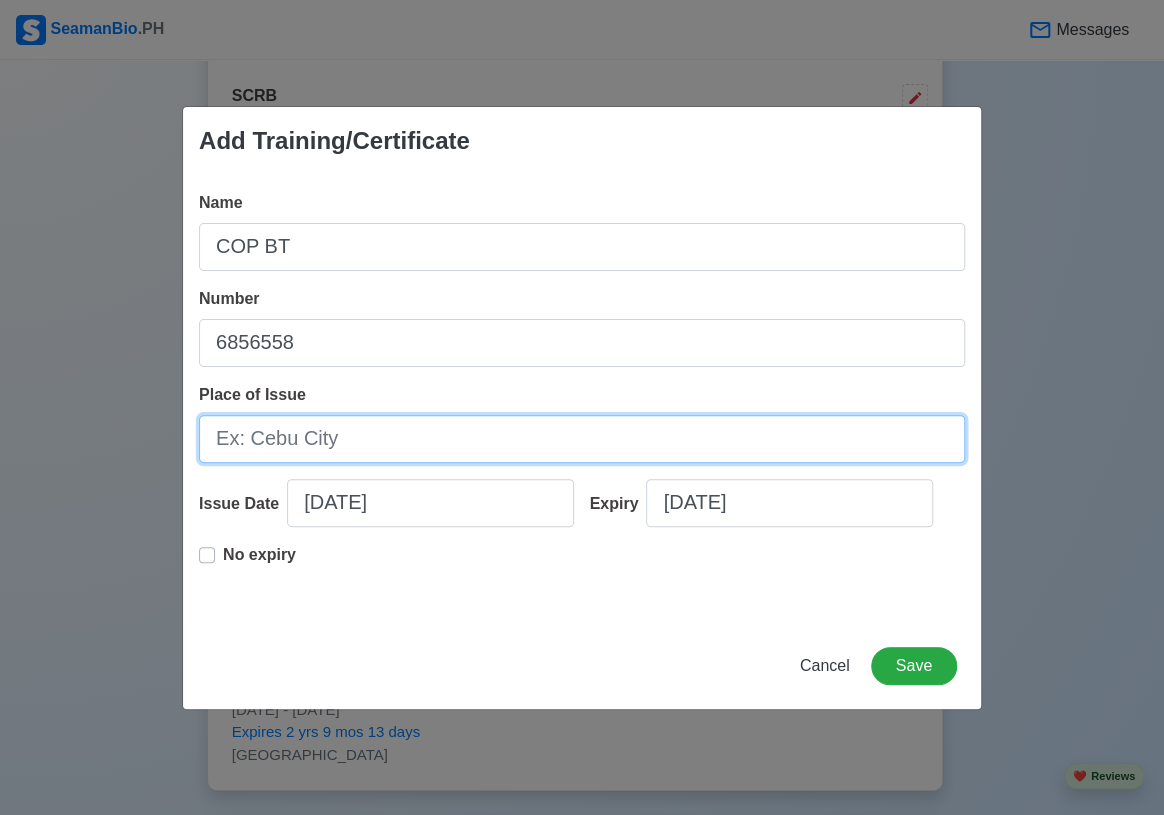 click on "Place of Issue" at bounding box center [582, 439] 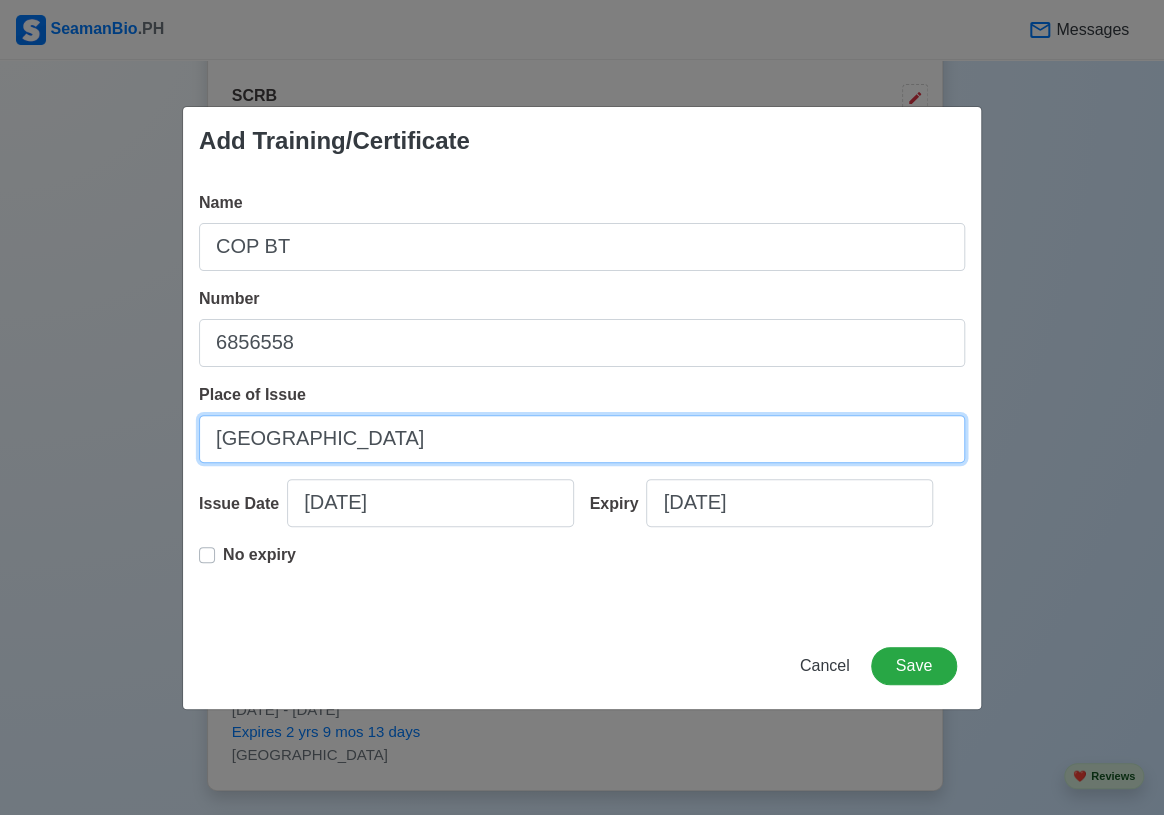 type on "[GEOGRAPHIC_DATA]" 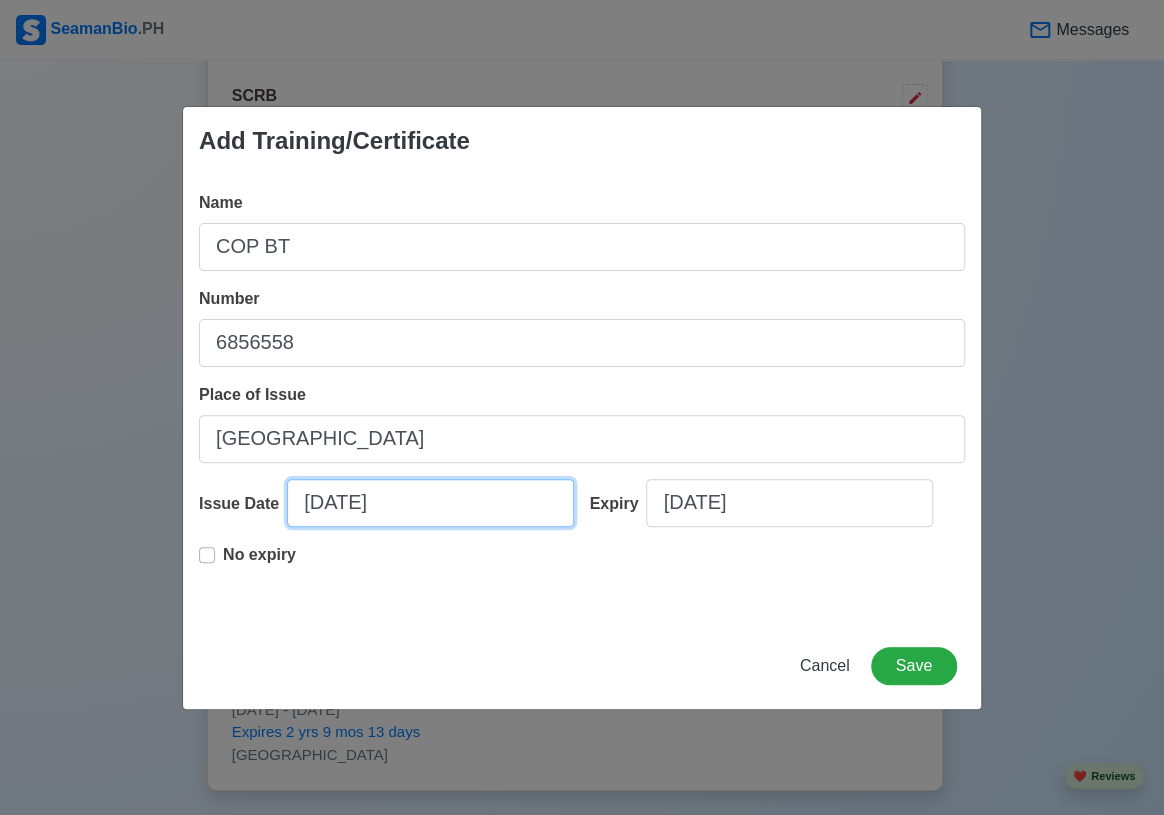 click on "[DATE]" at bounding box center [430, 503] 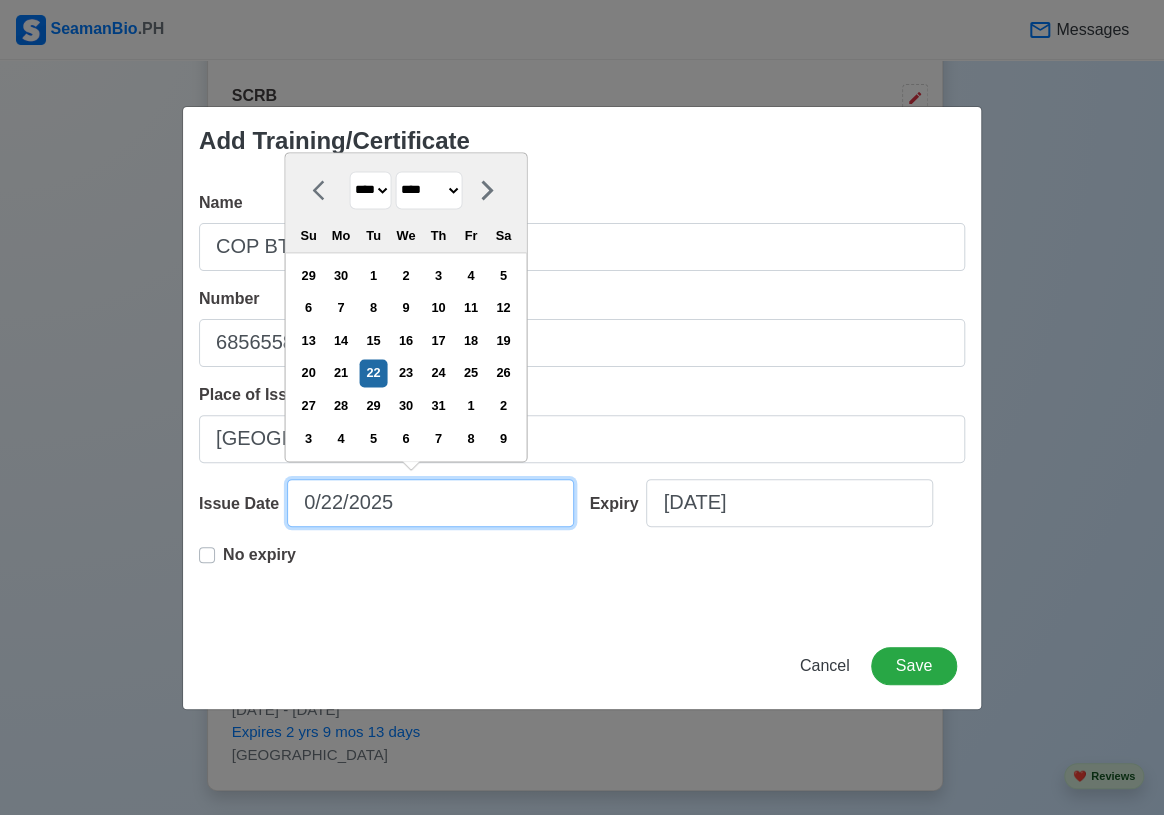 type on "[DATE]" 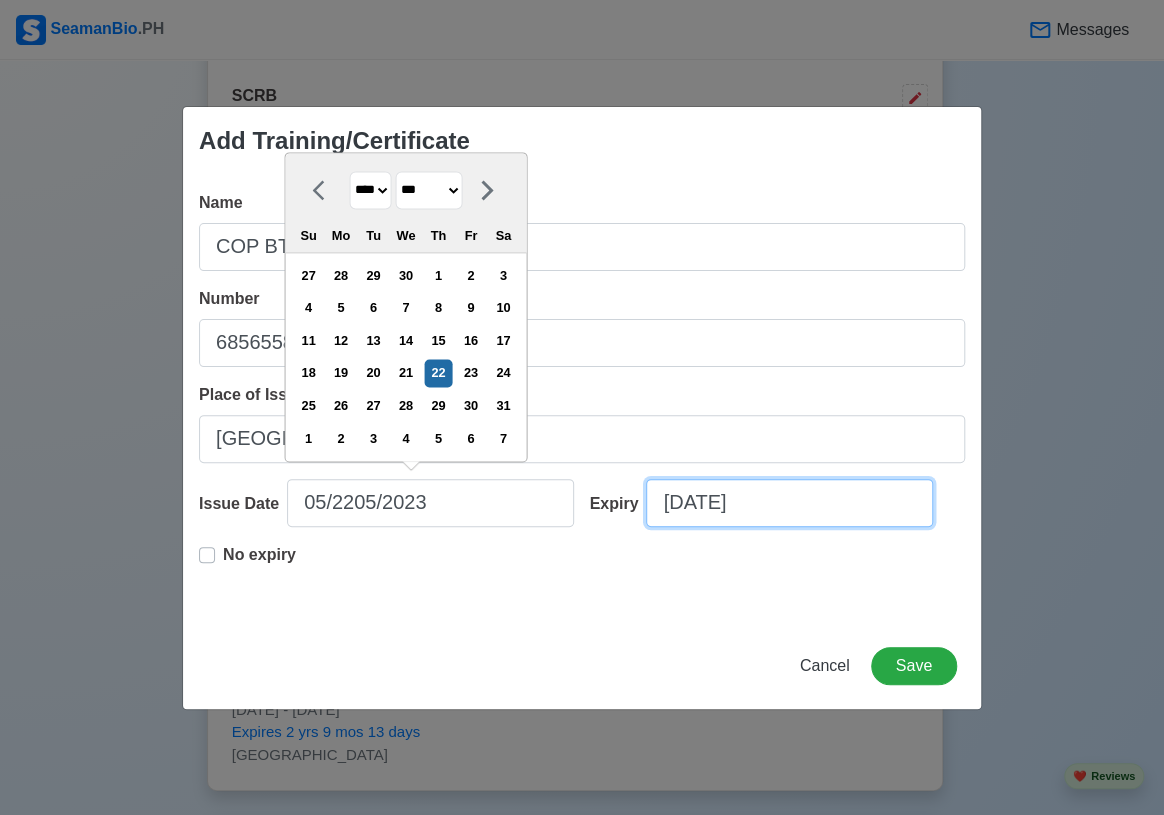 type on "[DATE]" 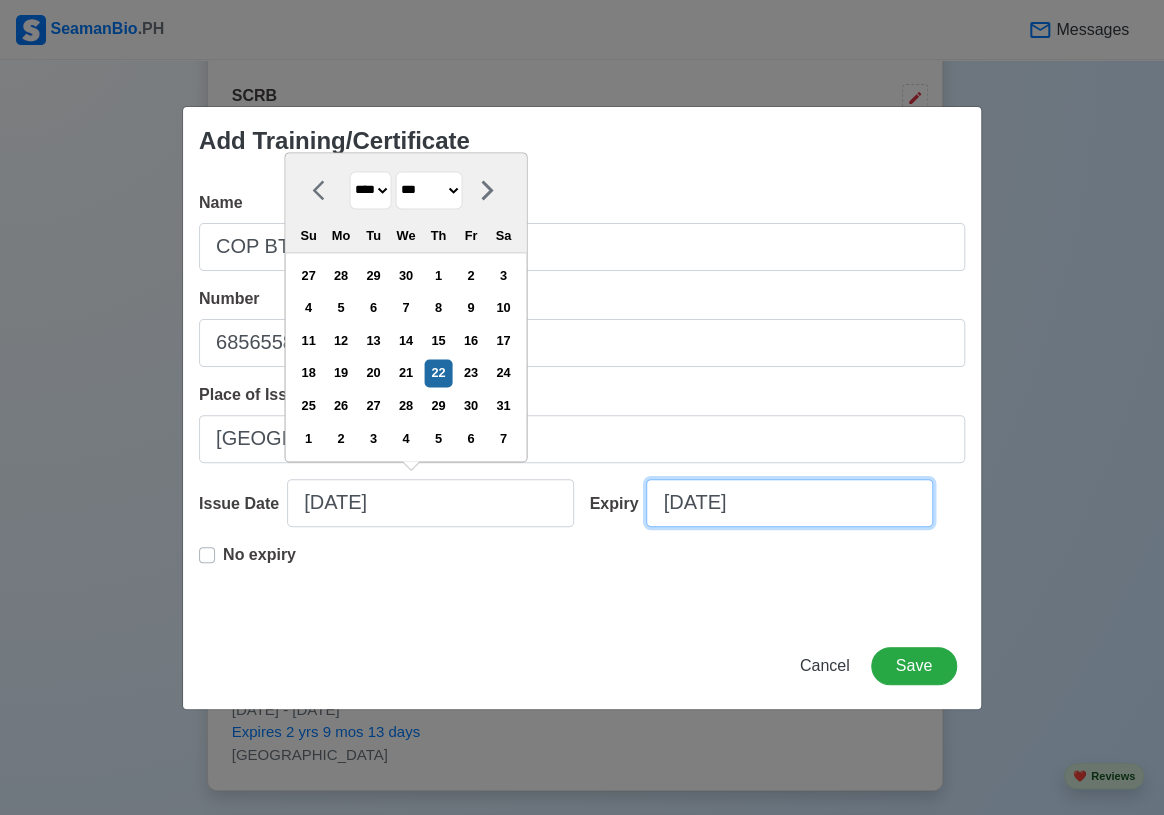 click on "[DATE]" at bounding box center [789, 503] 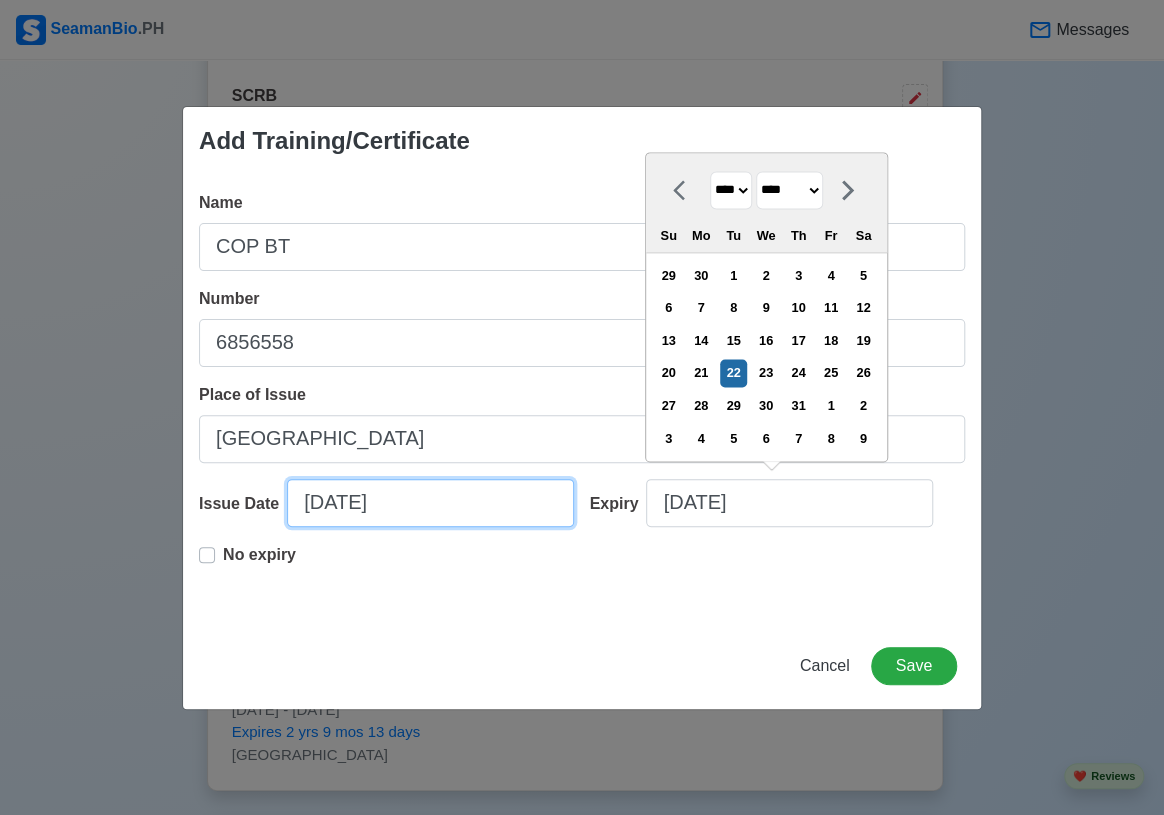 click on "[DATE]" at bounding box center [430, 503] 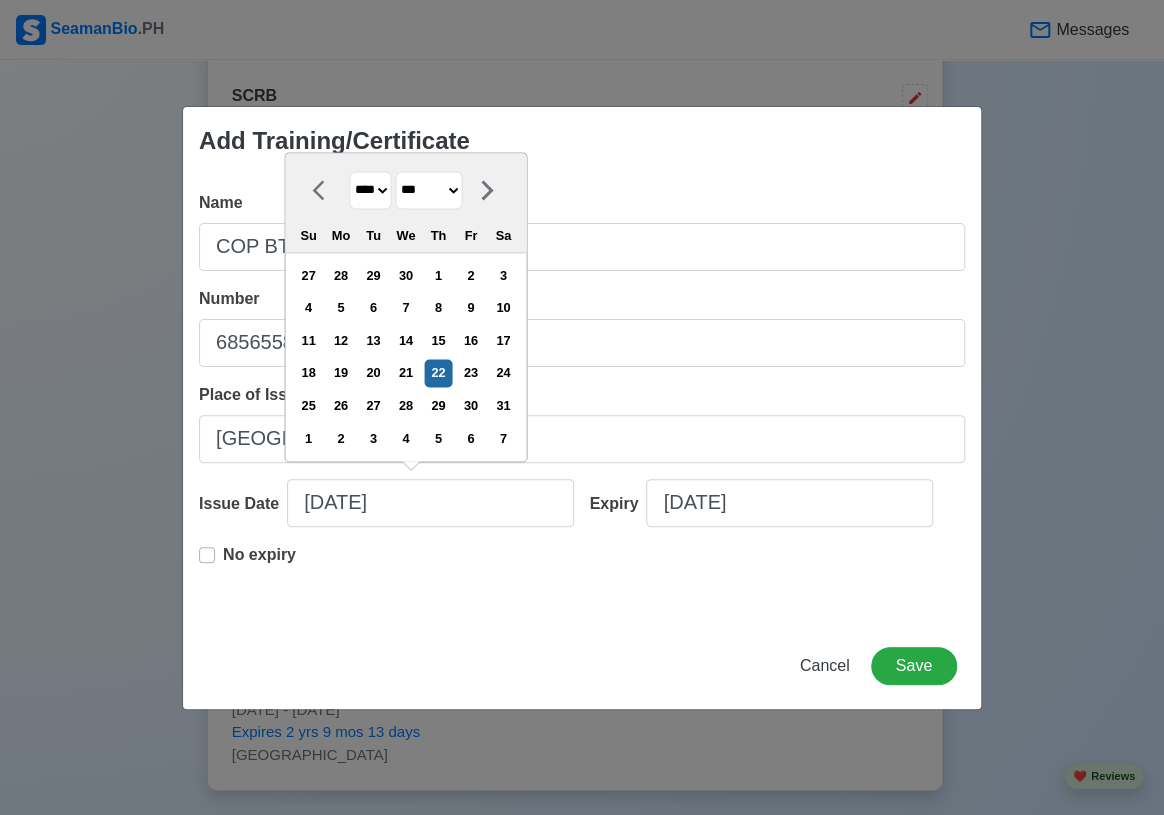 click on "**** **** **** **** **** **** **** **** **** **** **** **** **** **** **** **** **** **** **** **** **** **** **** **** **** **** **** **** **** **** **** **** **** **** **** **** **** **** **** **** **** **** **** **** **** **** **** **** **** **** **** **** **** **** **** **** **** **** **** **** **** **** **** **** **** **** **** **** **** **** **** **** **** **** **** **** **** **** **** **** **** **** **** **** **** **** **** **** **** **** **** **** **** **** **** **** **** **** **** **** **** **** **** **** **** ****" at bounding box center [370, 190] 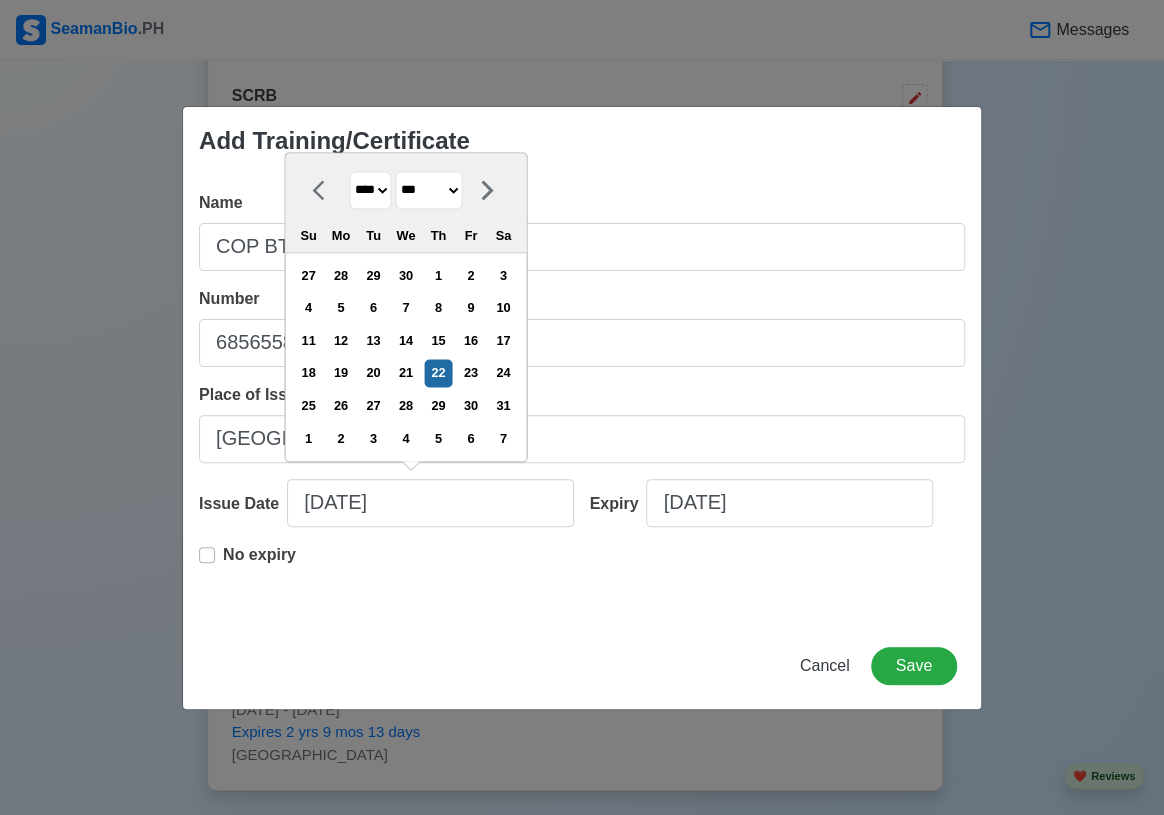 select on "****" 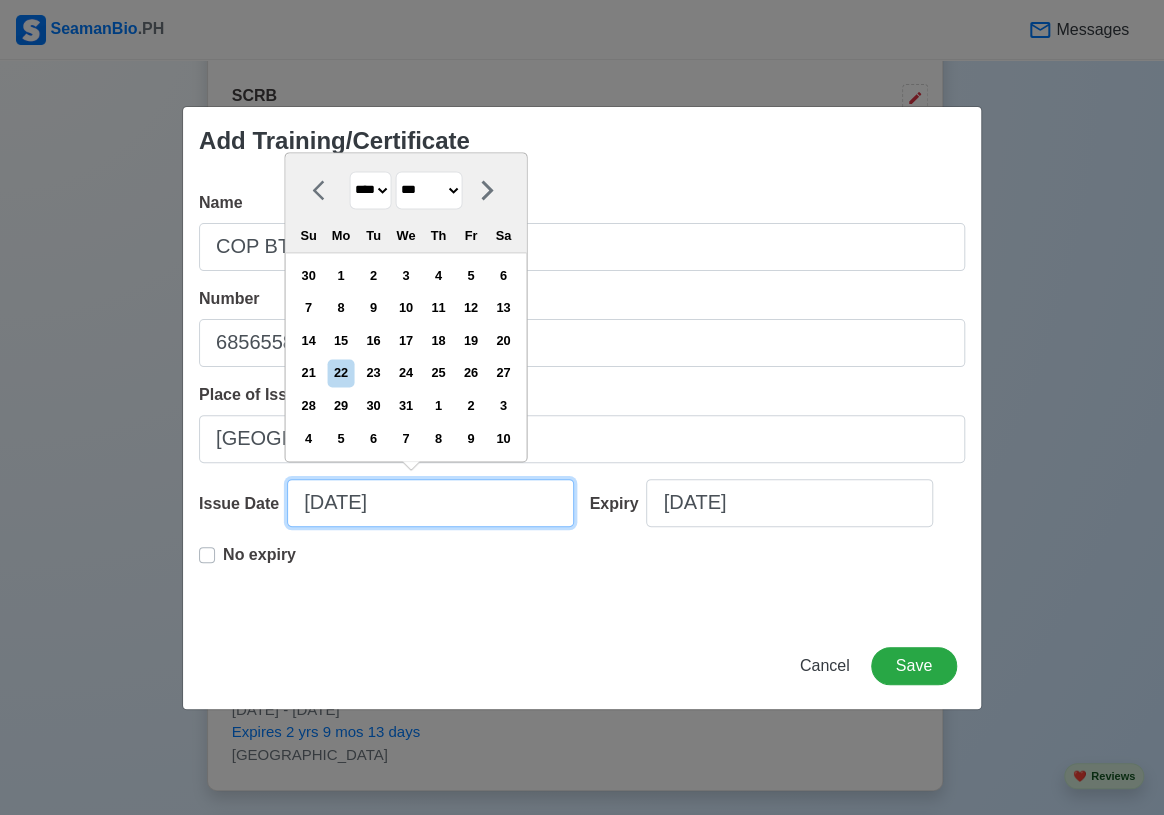 click on "[DATE]" at bounding box center (430, 503) 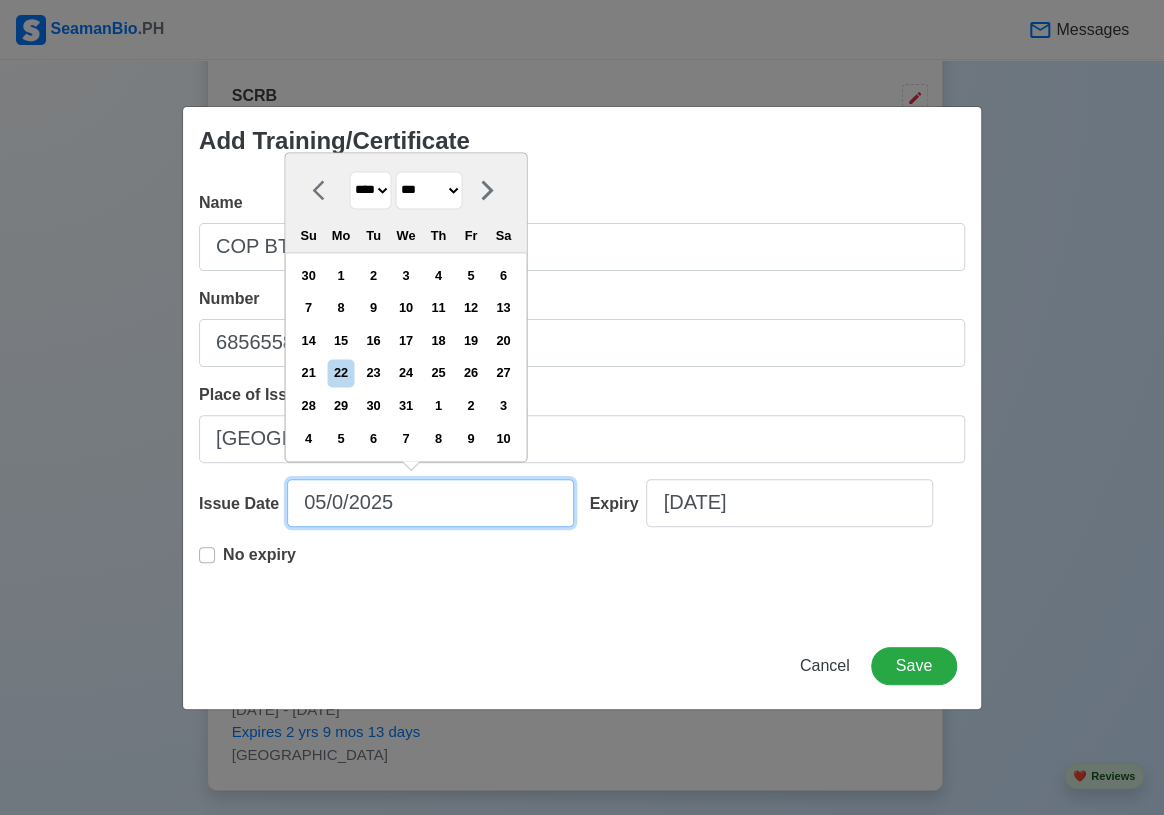 type on "[DATE]" 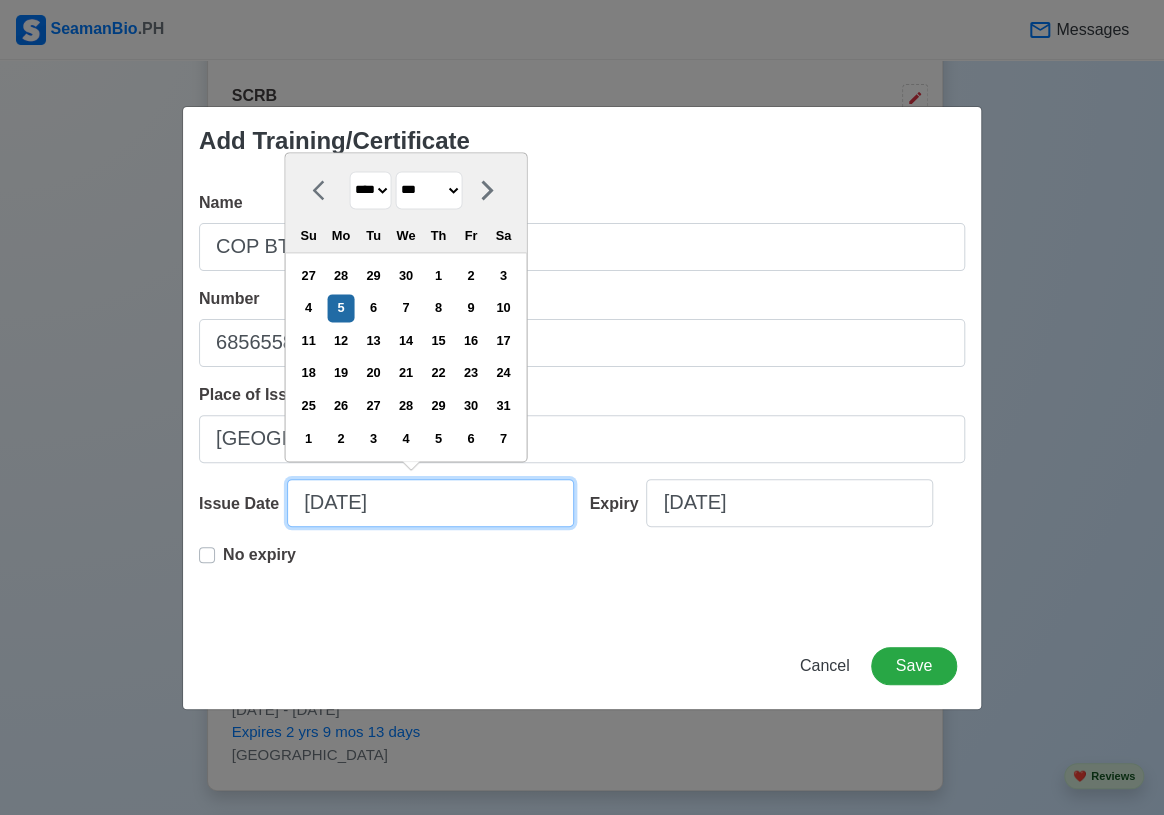click on "[DATE]" at bounding box center (430, 503) 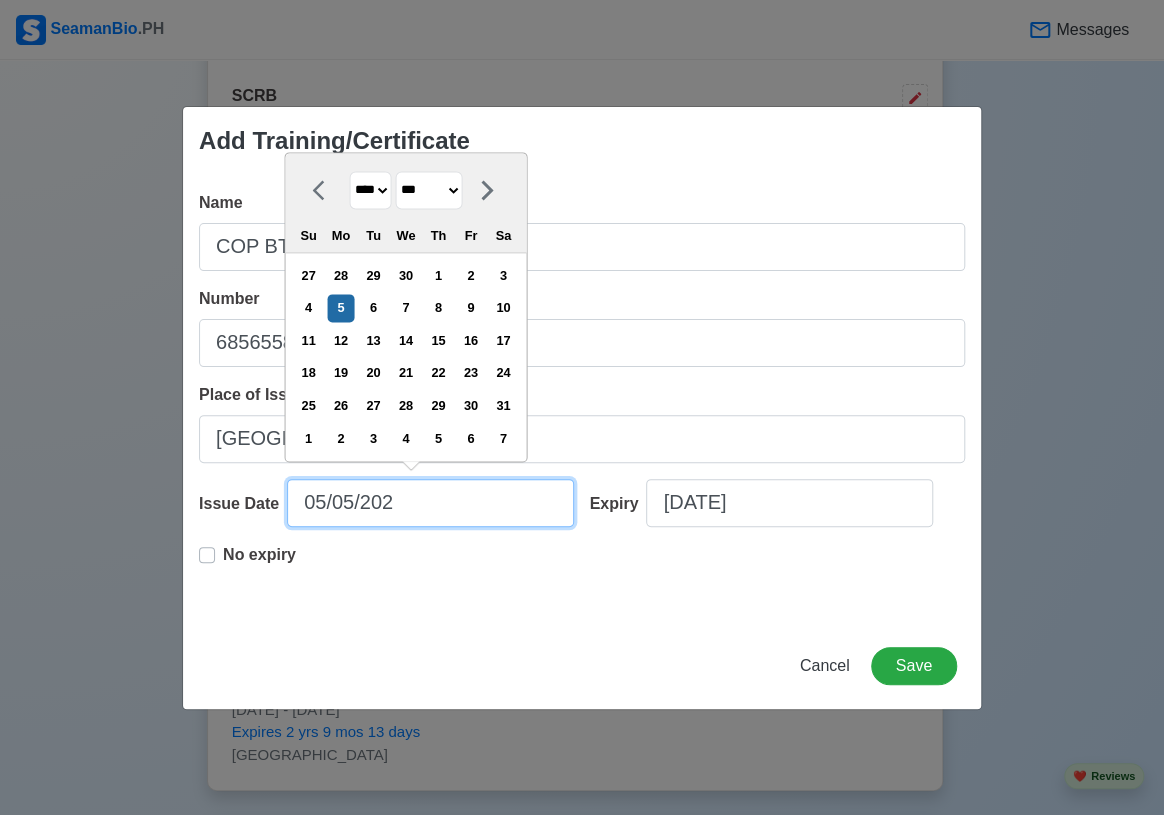 type on "[DATE]" 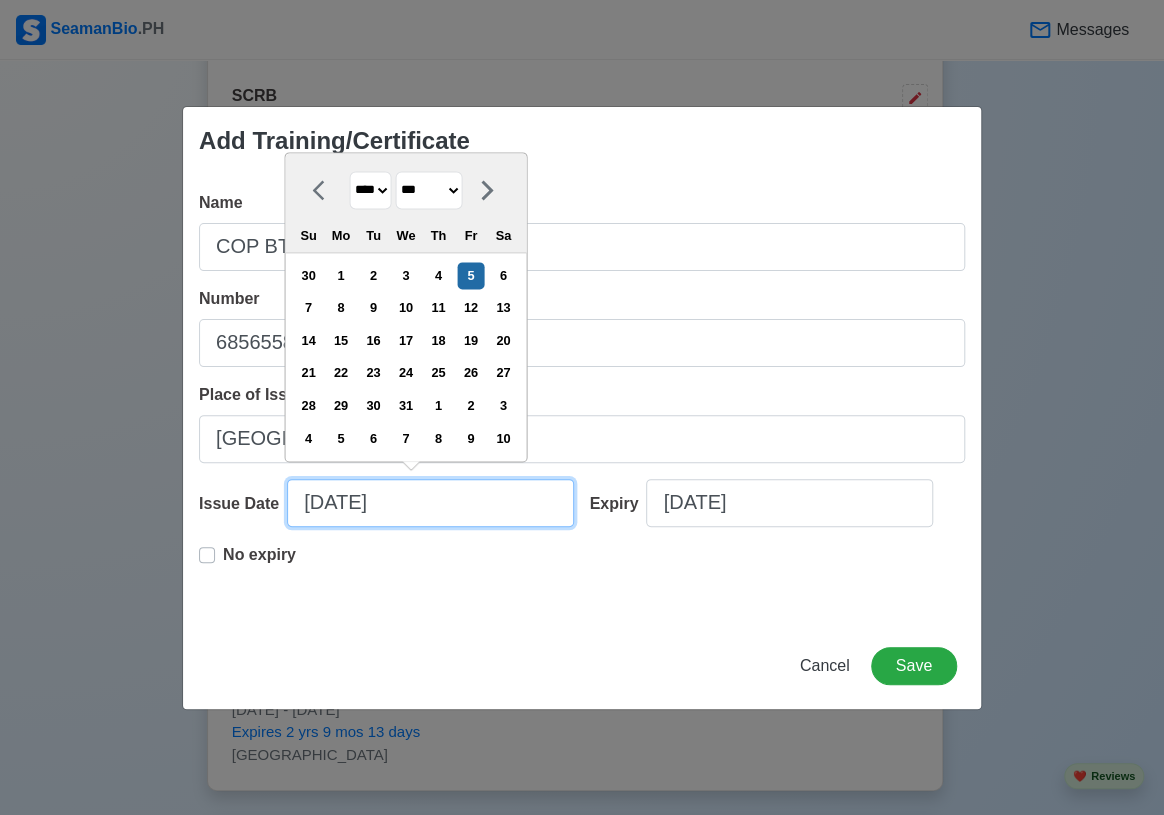 type on "[DATE]" 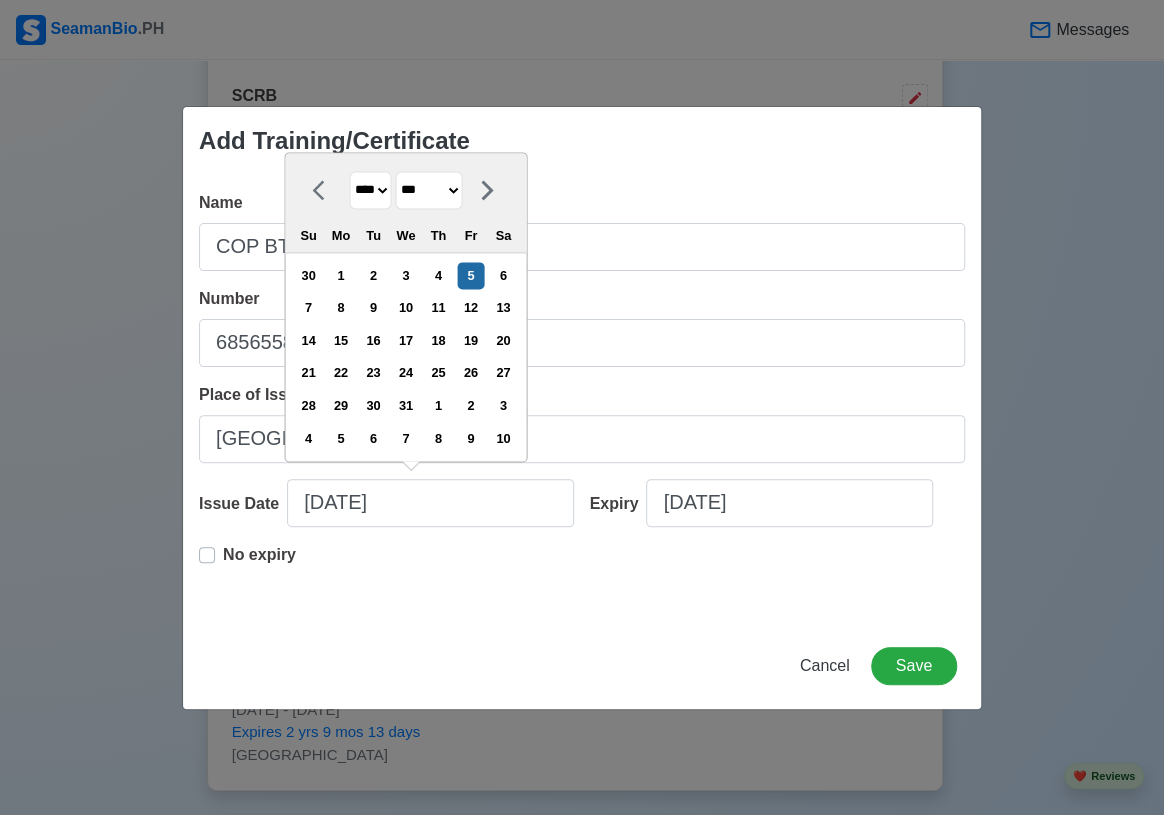 click on "No expiry" at bounding box center (582, 575) 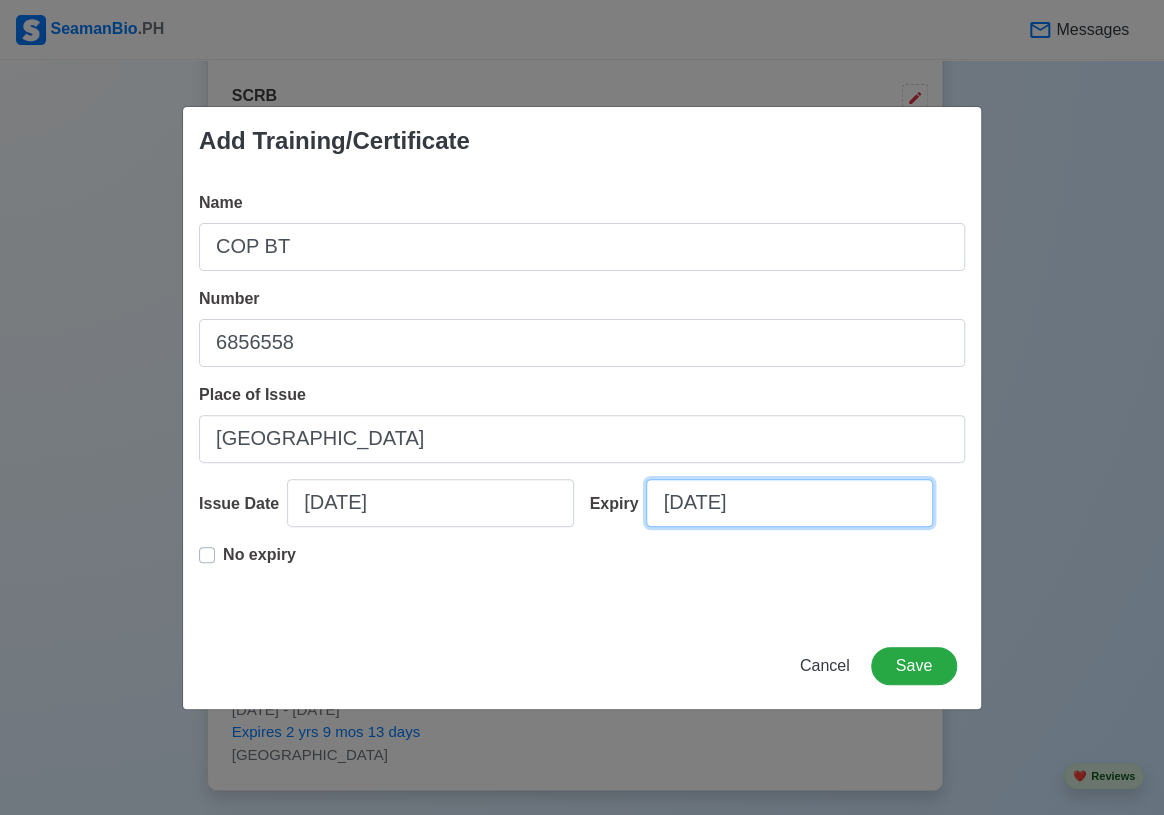 select on "****" 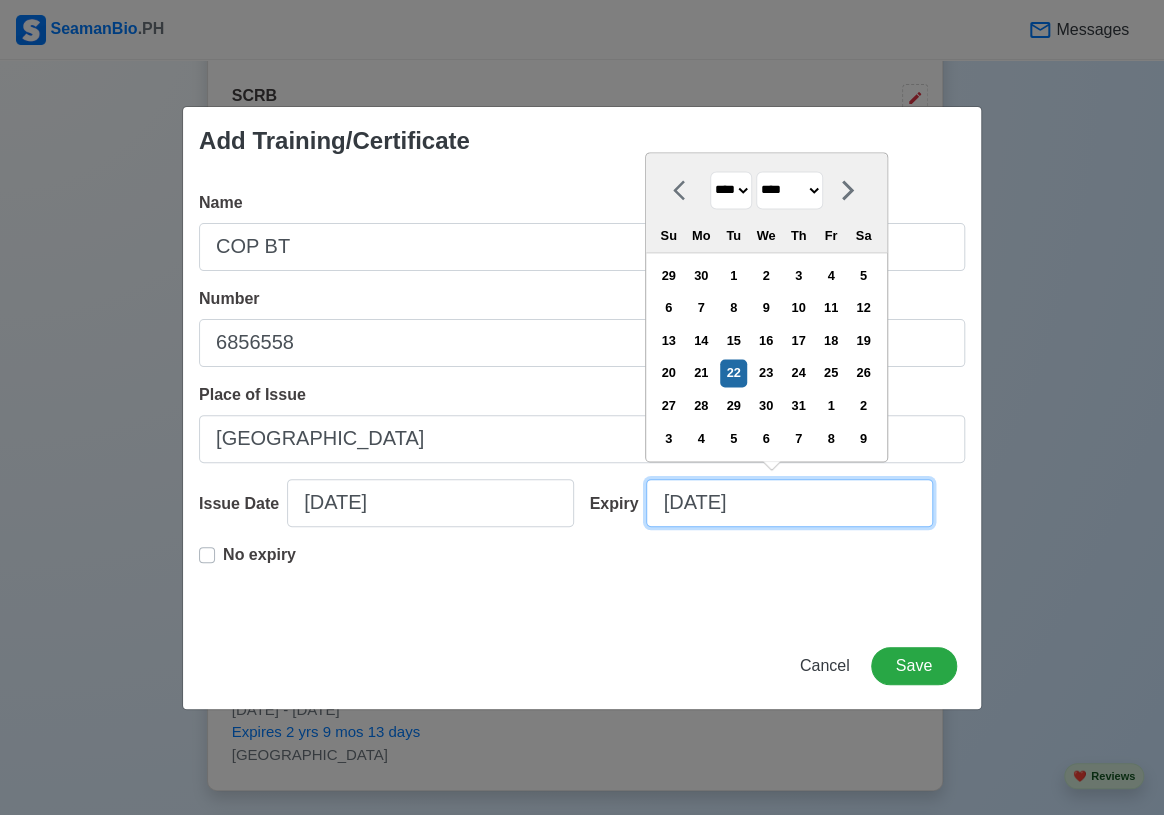 click on "[DATE]" at bounding box center (789, 503) 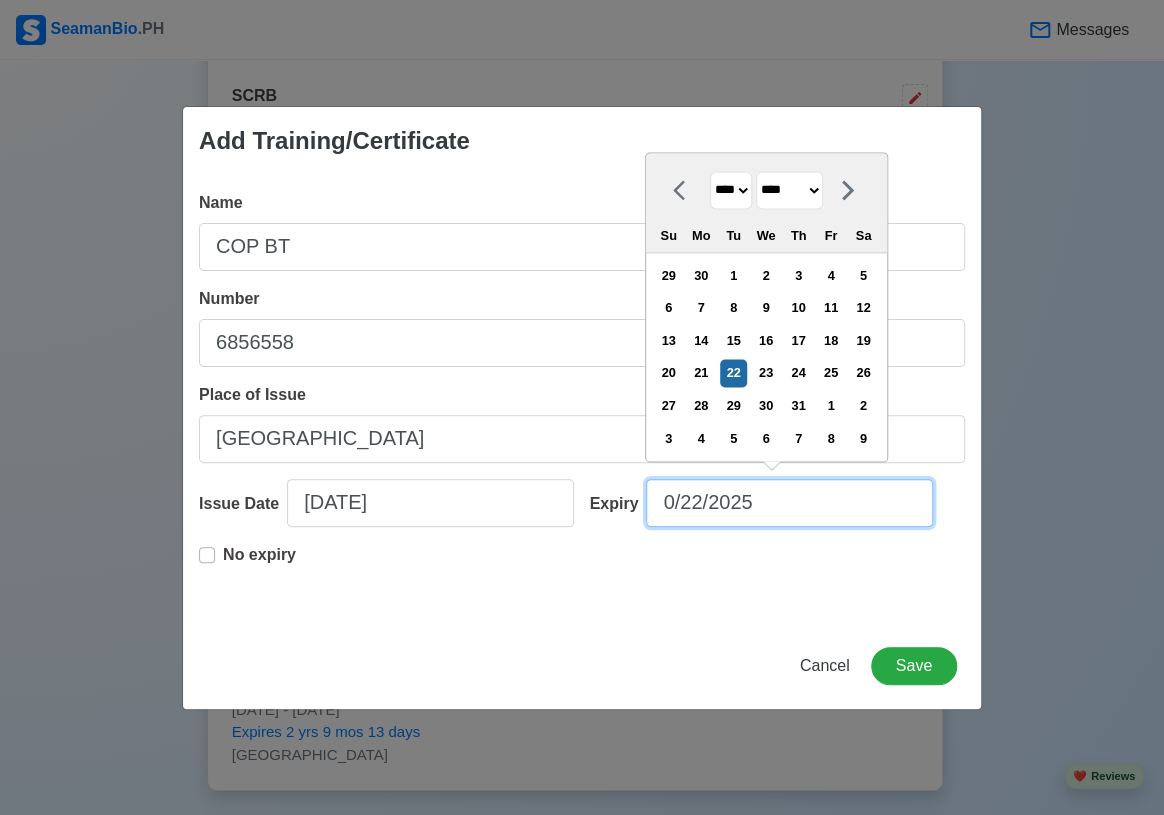 type on "[DATE]" 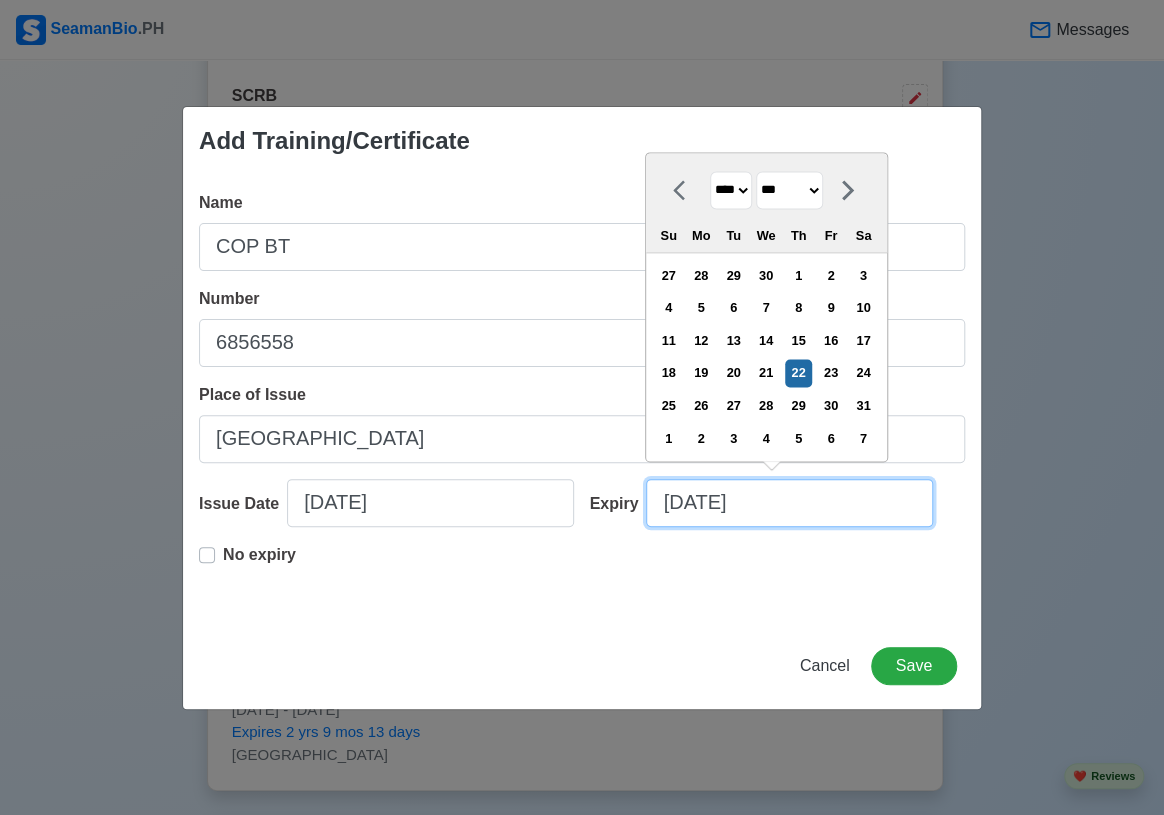 click on "[DATE]" at bounding box center [789, 503] 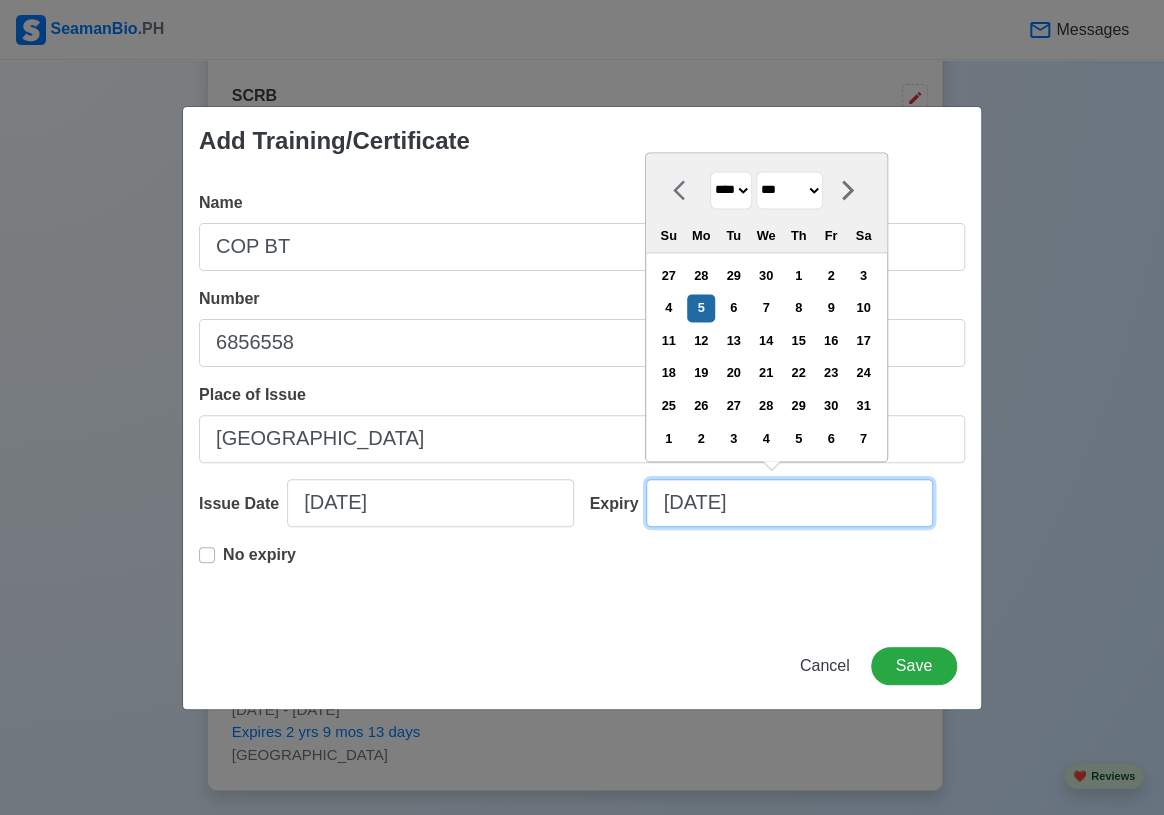 click on "[DATE]" at bounding box center [789, 503] 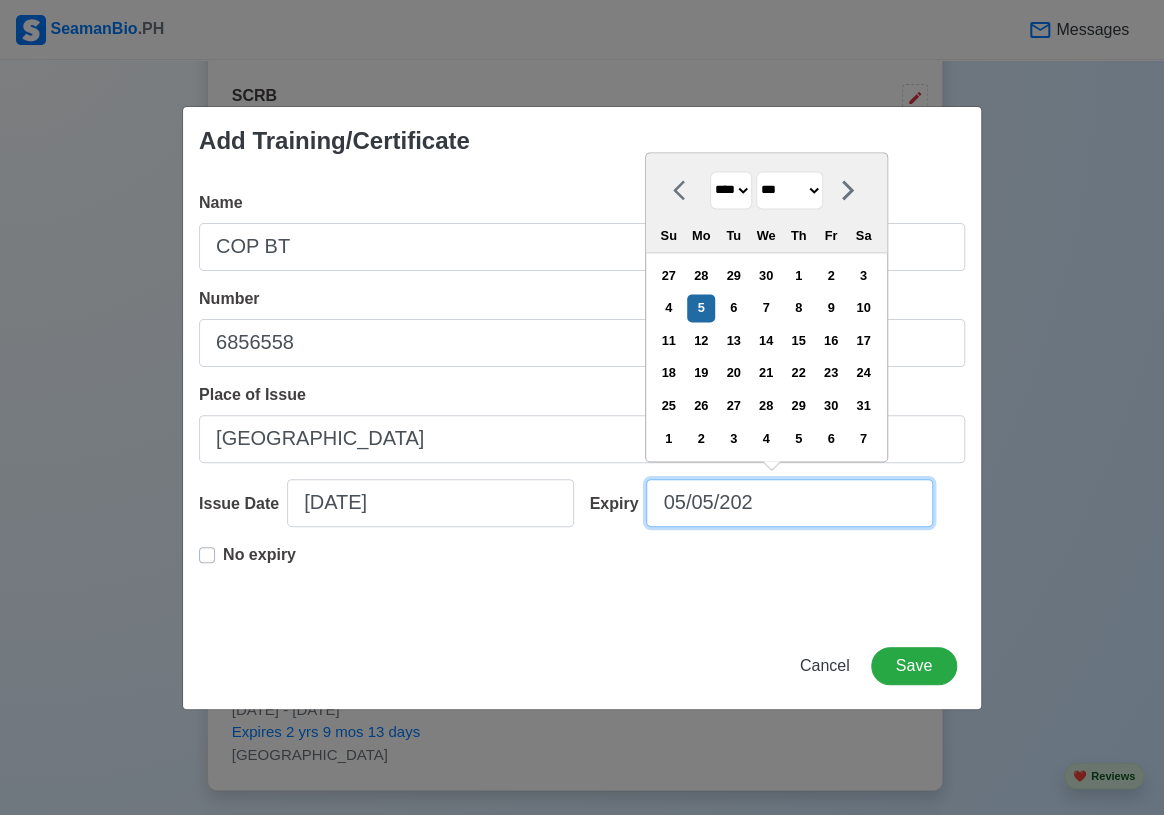 type on "[DATE]" 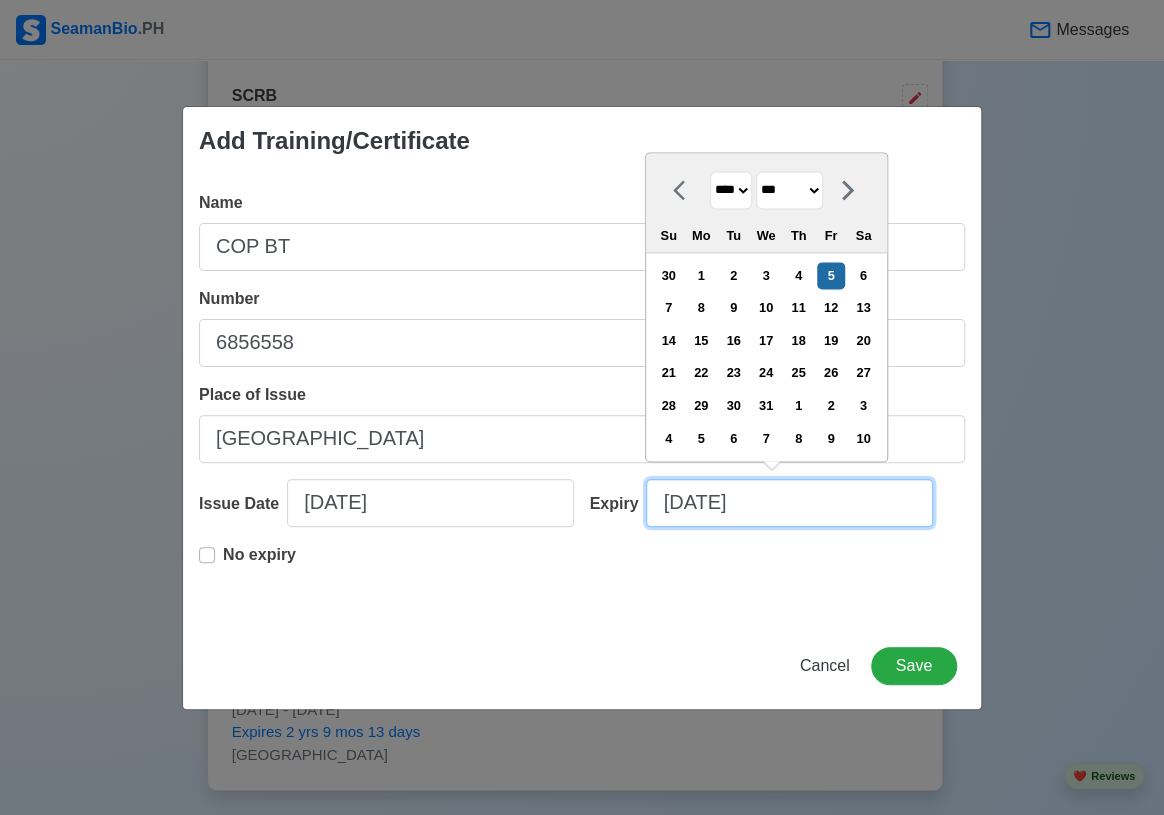 type on "[DATE]" 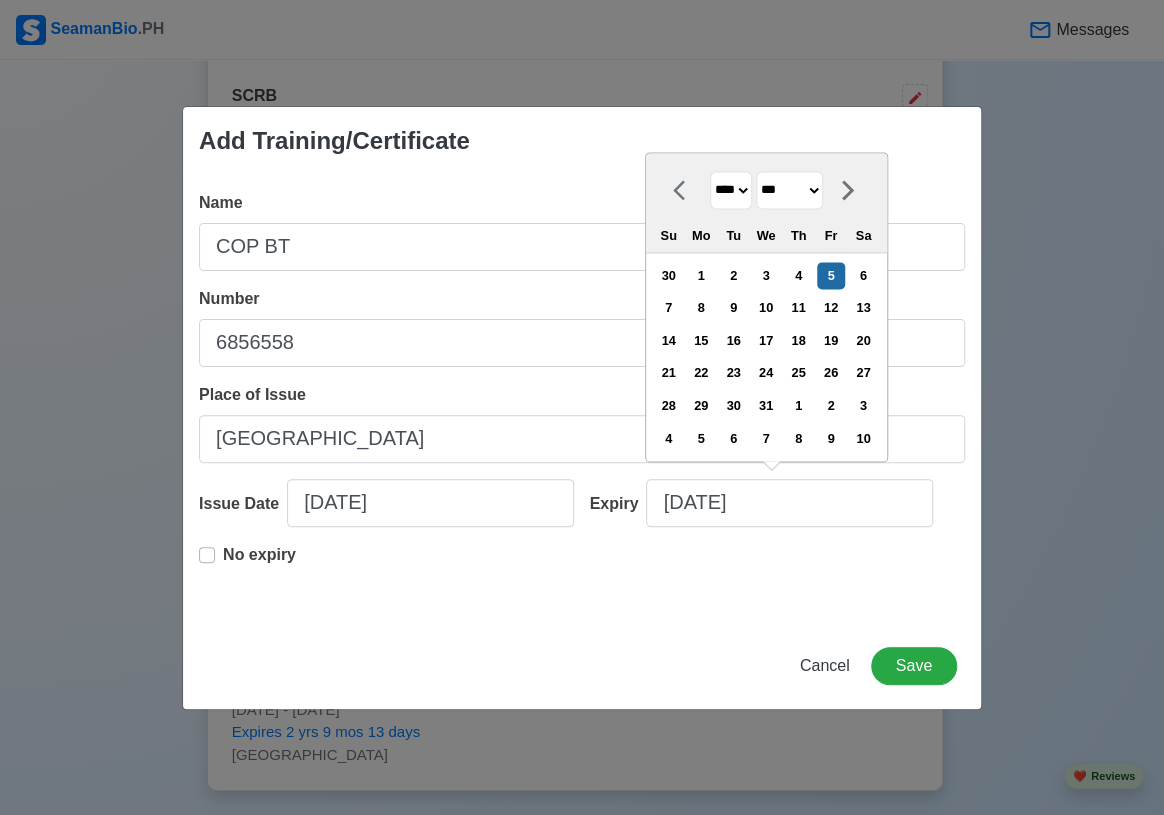 click on "Name COP BT Number 6856558 Place of Issue MANILA Issue Date [DATE] Expiry [DATE] [DATE] **** **** **** **** **** **** **** **** **** **** **** **** **** **** **** **** **** **** **** **** **** **** **** **** **** **** **** **** **** **** **** **** **** **** **** **** **** **** **** **** **** **** **** **** **** **** **** **** **** **** **** **** **** **** **** **** **** **** **** **** **** **** **** **** **** **** **** **** **** **** **** **** **** **** **** **** **** **** **** **** **** **** **** **** **** **** **** **** **** **** **** **** **** **** **** **** **** **** **** **** **** **** **** **** **** **** **** **** **** **** **** **** **** **** **** **** **** **** **** **** **** ******* ******** ***** ***** *** **** **** ****** ********* ******* ******** ******** Su Mo Tu We Th Fr Sa 30 1 2 3 4 5 6 7 8 9 10 11 12 13 14 15 16 17 18 19 20 21 22 23 24 25 26 27 28 29 30 31 1 2 3 4 5 6 7 8 9 10 No expiry" at bounding box center [582, 399] 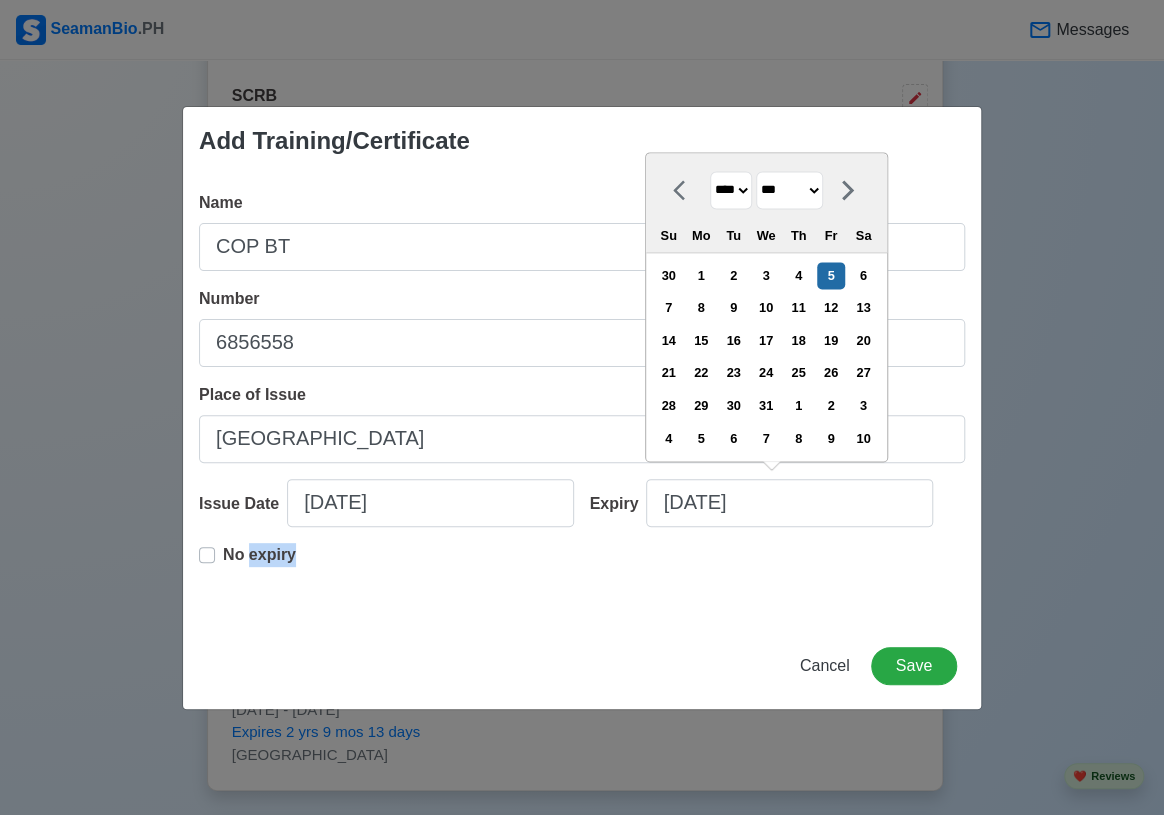 click on "Name COP BT Number 6856558 Place of Issue MANILA Issue Date [DATE] Expiry [DATE] [DATE] **** **** **** **** **** **** **** **** **** **** **** **** **** **** **** **** **** **** **** **** **** **** **** **** **** **** **** **** **** **** **** **** **** **** **** **** **** **** **** **** **** **** **** **** **** **** **** **** **** **** **** **** **** **** **** **** **** **** **** **** **** **** **** **** **** **** **** **** **** **** **** **** **** **** **** **** **** **** **** **** **** **** **** **** **** **** **** **** **** **** **** **** **** **** **** **** **** **** **** **** **** **** **** **** **** **** **** **** **** **** **** **** **** **** **** **** **** **** **** **** **** ******* ******** ***** ***** *** **** **** ****** ********* ******* ******** ******** Su Mo Tu We Th Fr Sa 30 1 2 3 4 5 6 7 8 9 10 11 12 13 14 15 16 17 18 19 20 21 22 23 24 25 26 27 28 29 30 31 1 2 3 4 5 6 7 8 9 10 No expiry" at bounding box center (582, 399) 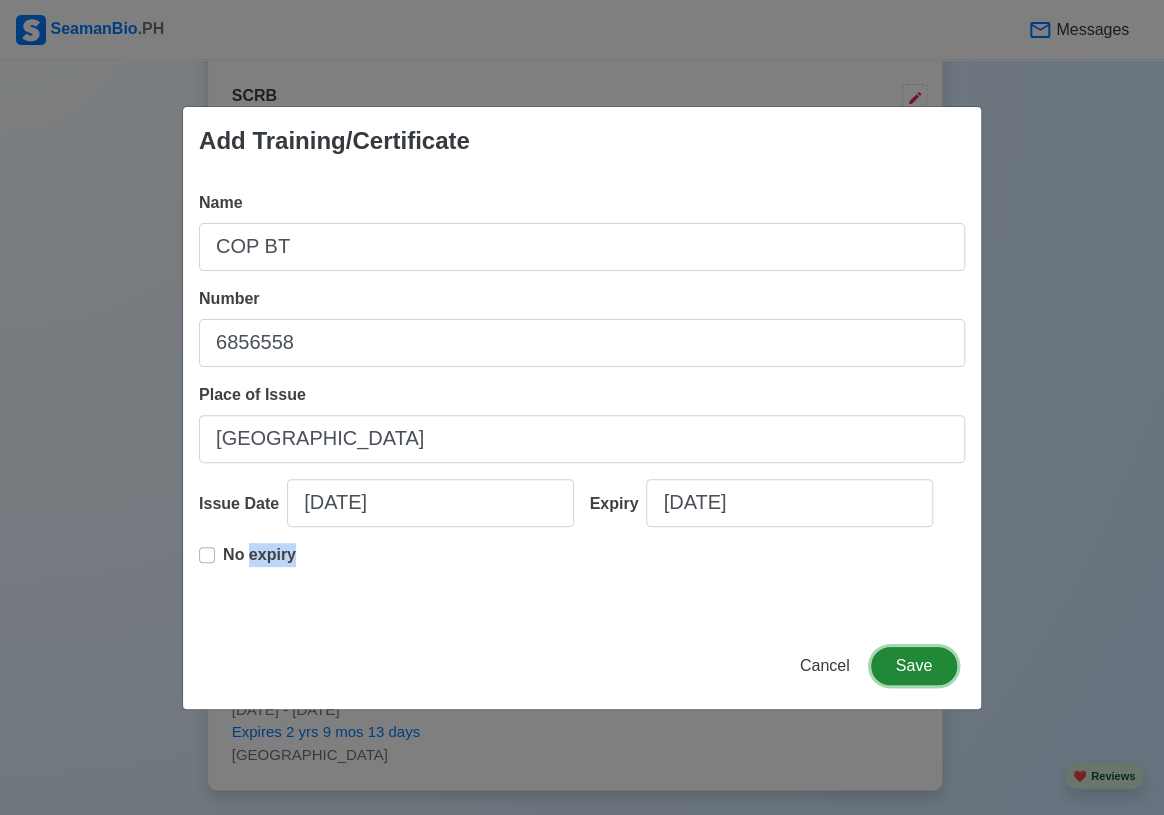 click on "Save" at bounding box center [914, 666] 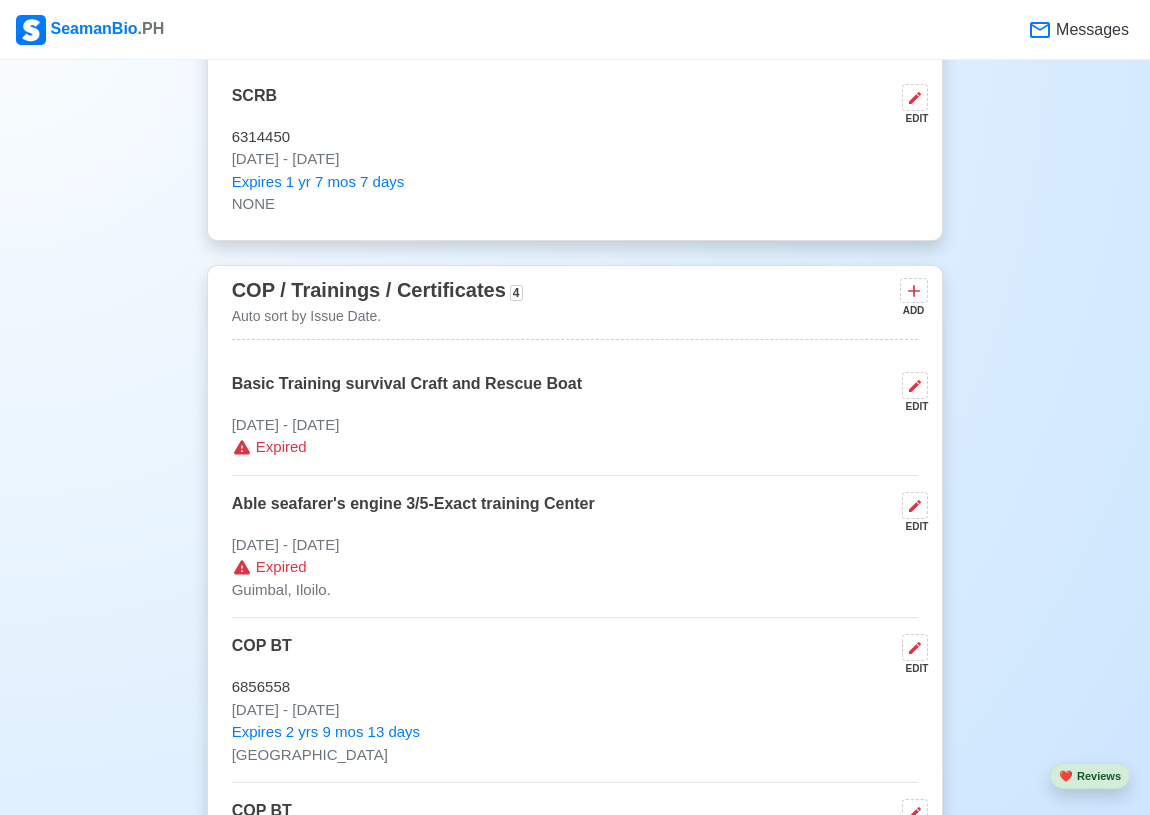 scroll, scrollTop: 2636, scrollLeft: 0, axis: vertical 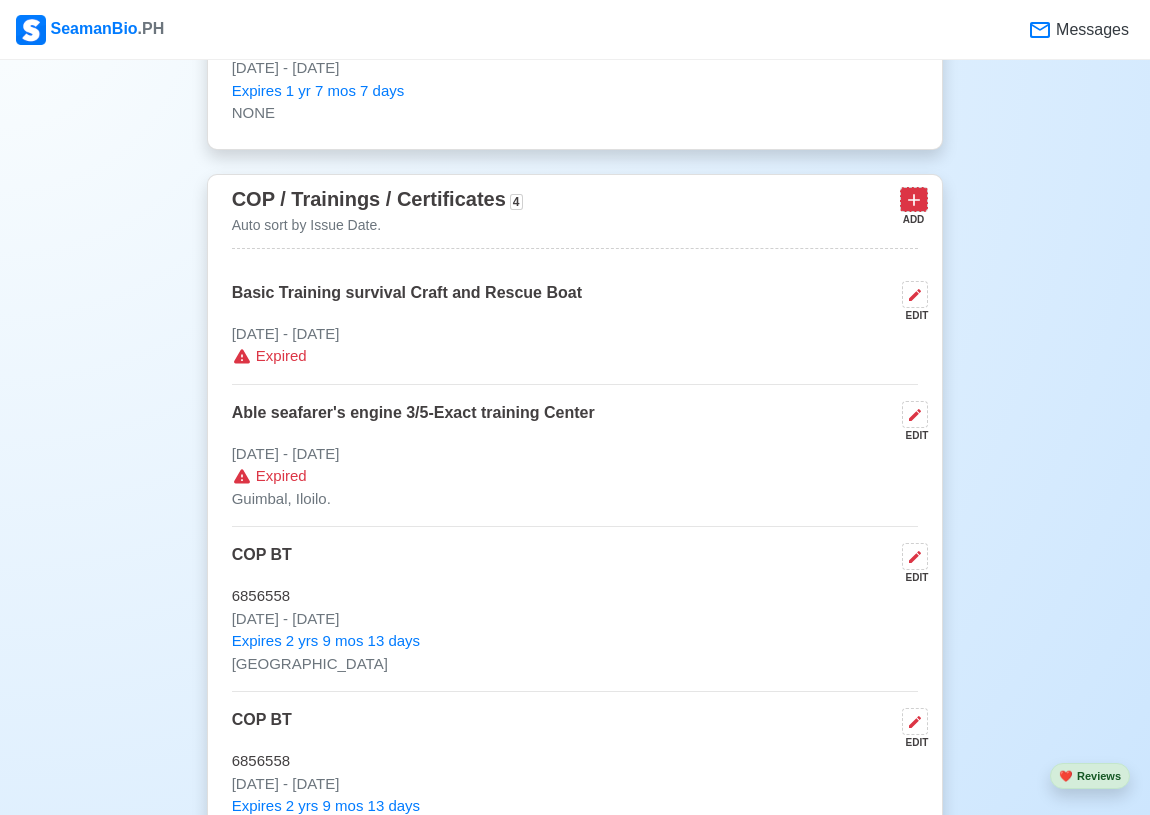 click 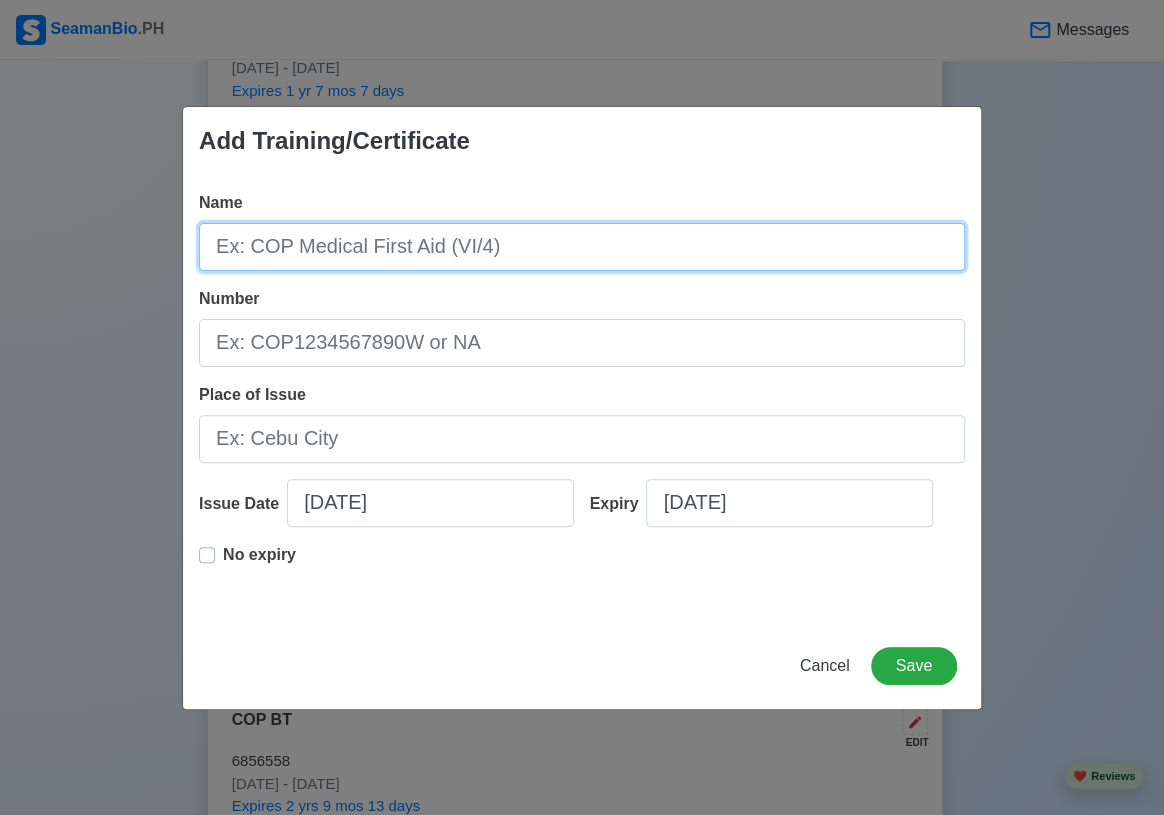 click on "Name" at bounding box center (582, 247) 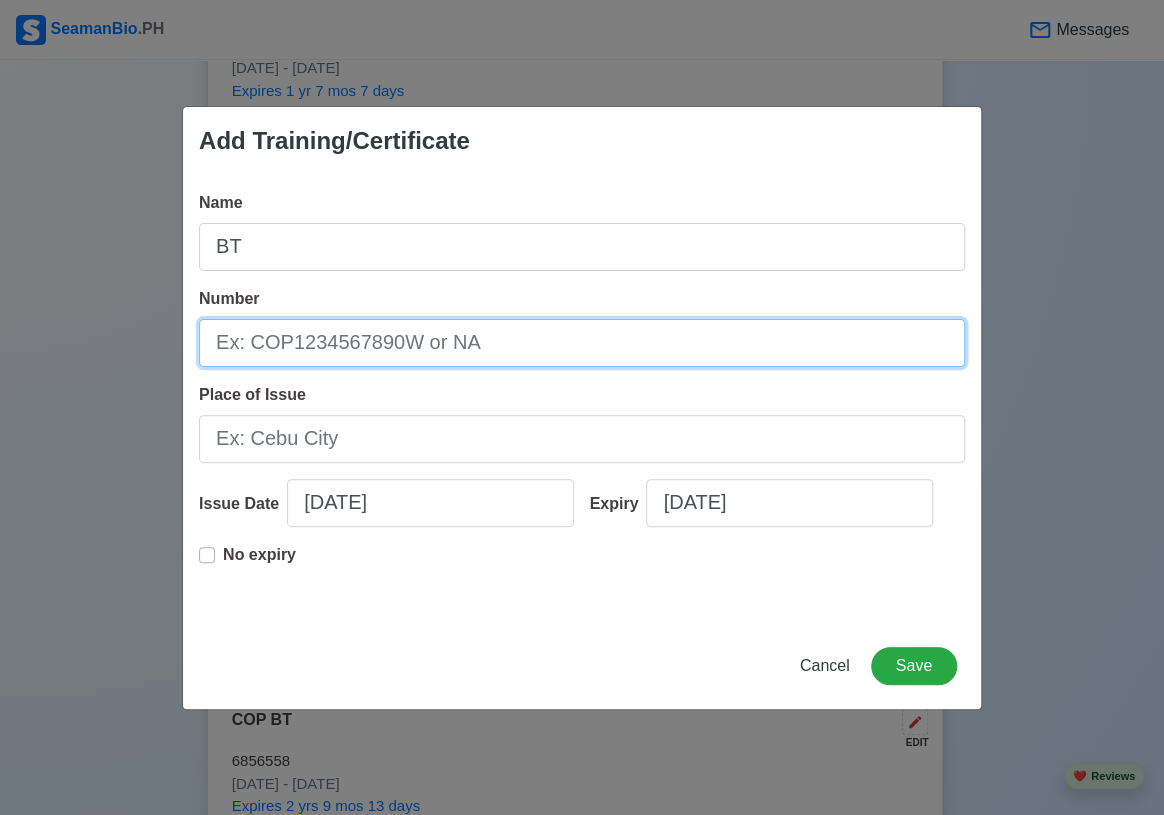 click on "Number" at bounding box center [582, 343] 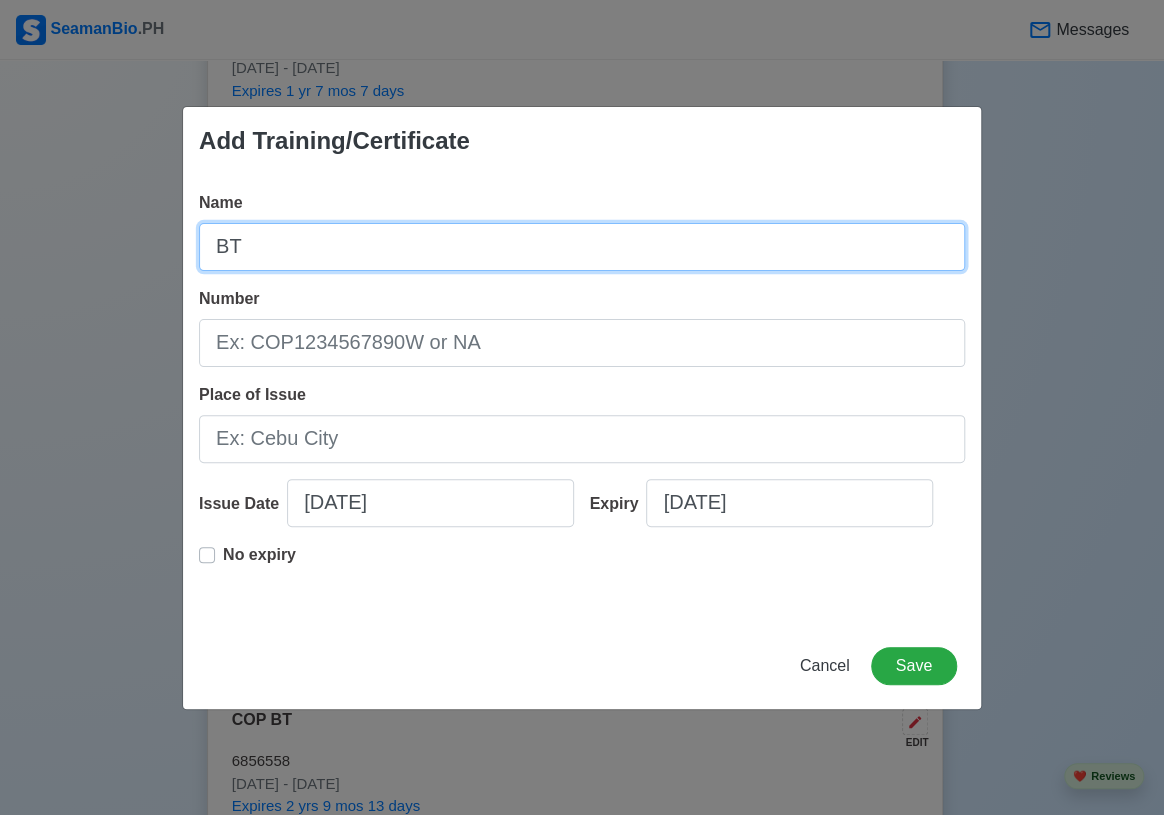 drag, startPoint x: 210, startPoint y: 249, endPoint x: 229, endPoint y: 258, distance: 21.023796 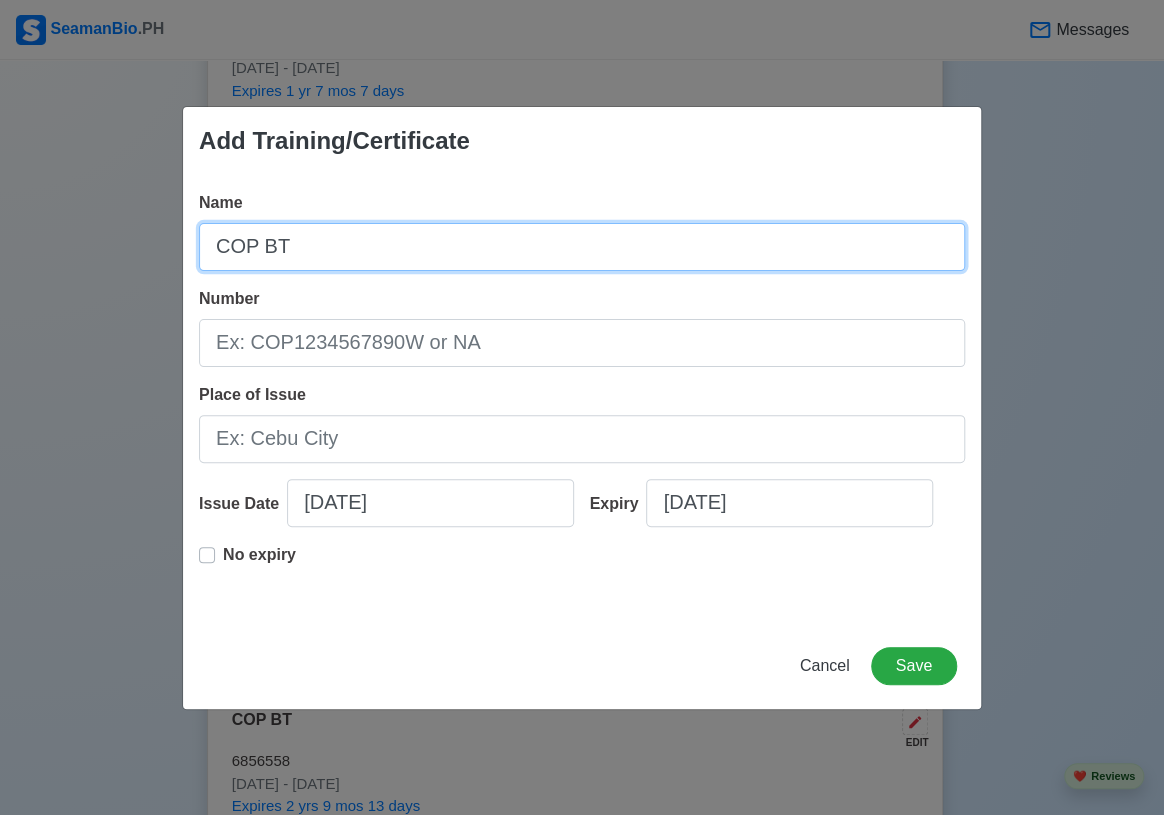 type on "COP BT" 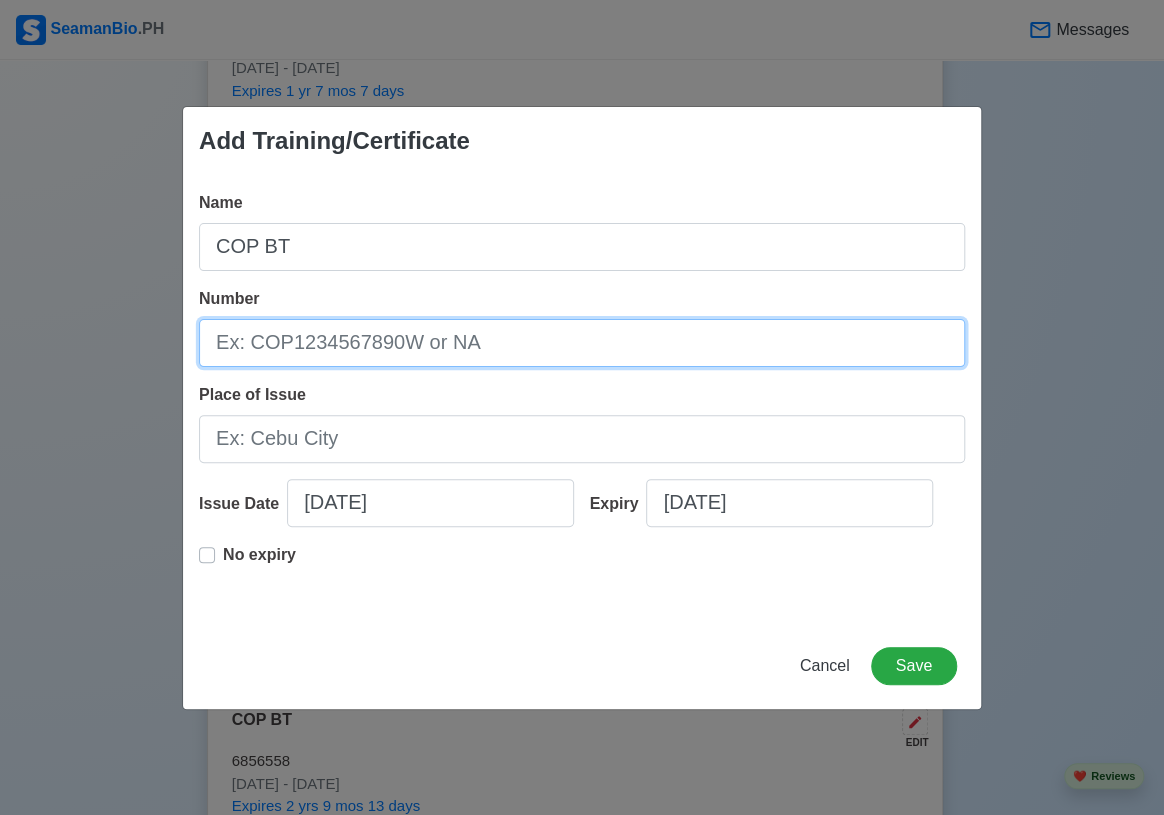 click on "Number" at bounding box center [582, 343] 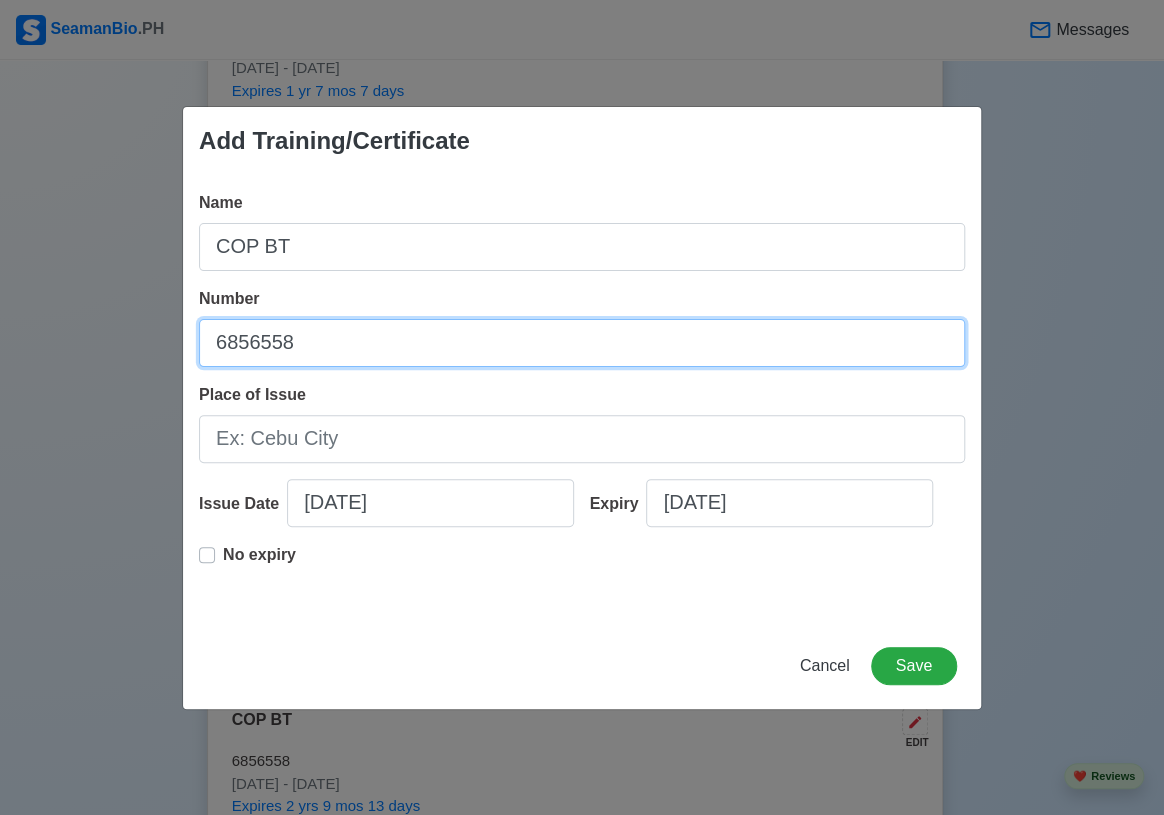 type on "6856558" 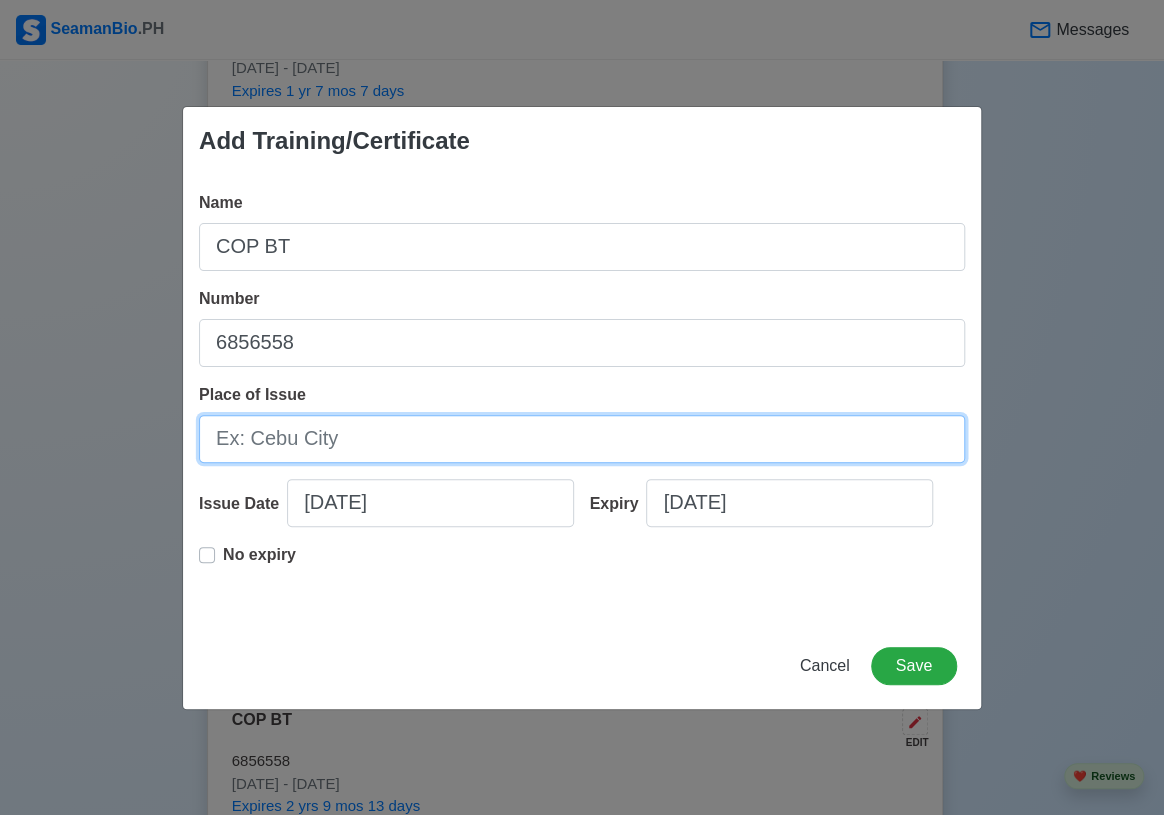 click on "Place of Issue" at bounding box center [582, 439] 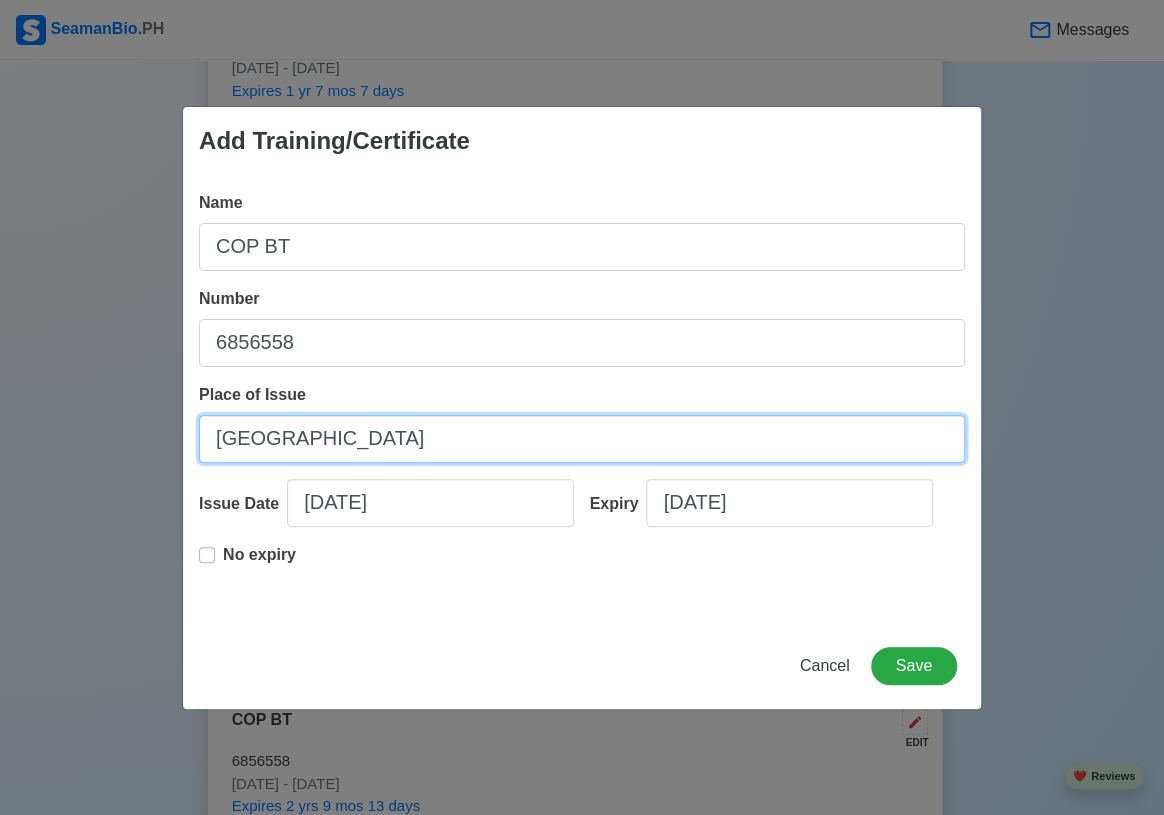 type on "[GEOGRAPHIC_DATA]" 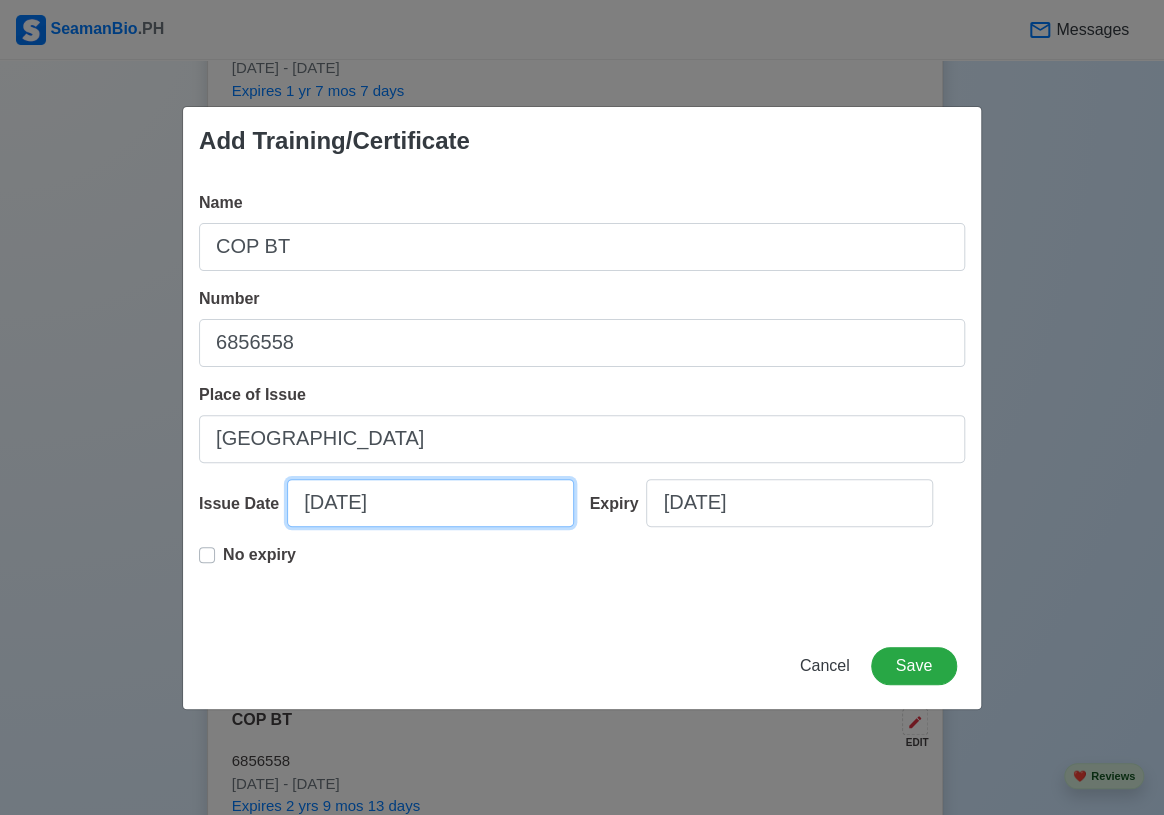 click on "[DATE]" at bounding box center (430, 503) 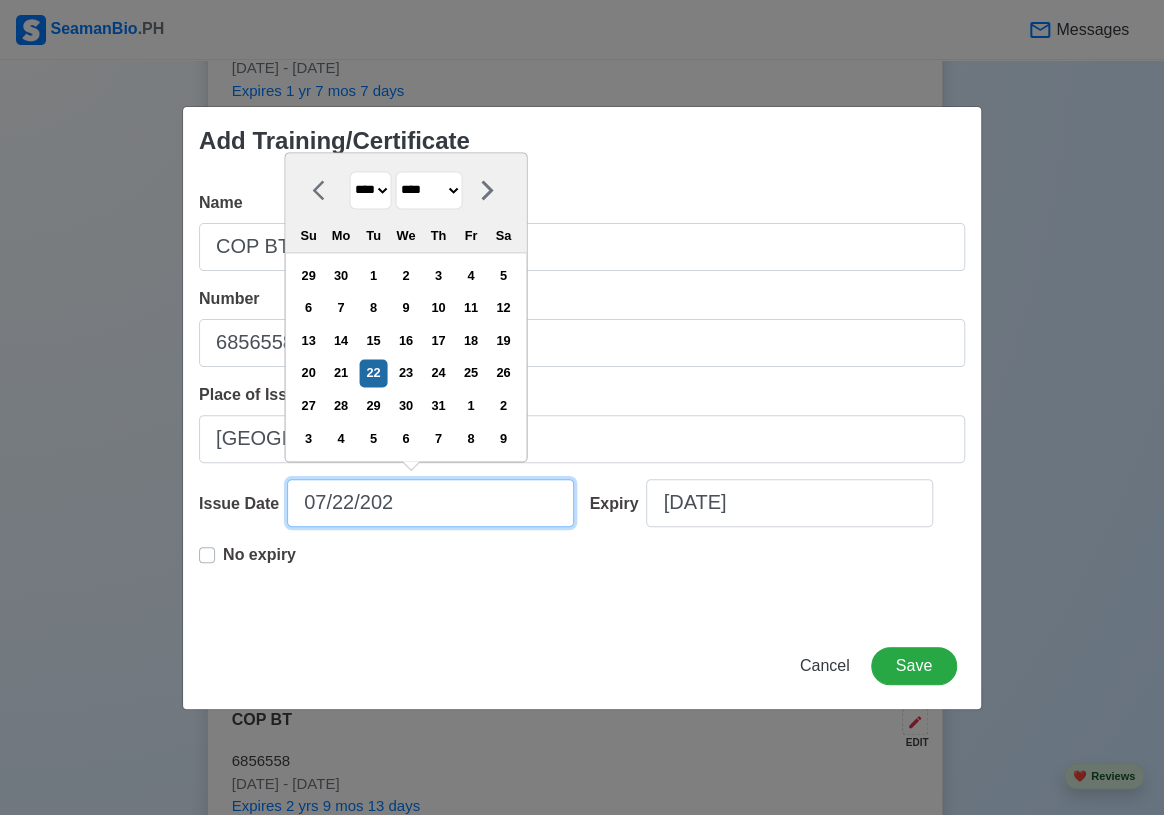type on "[DATE]" 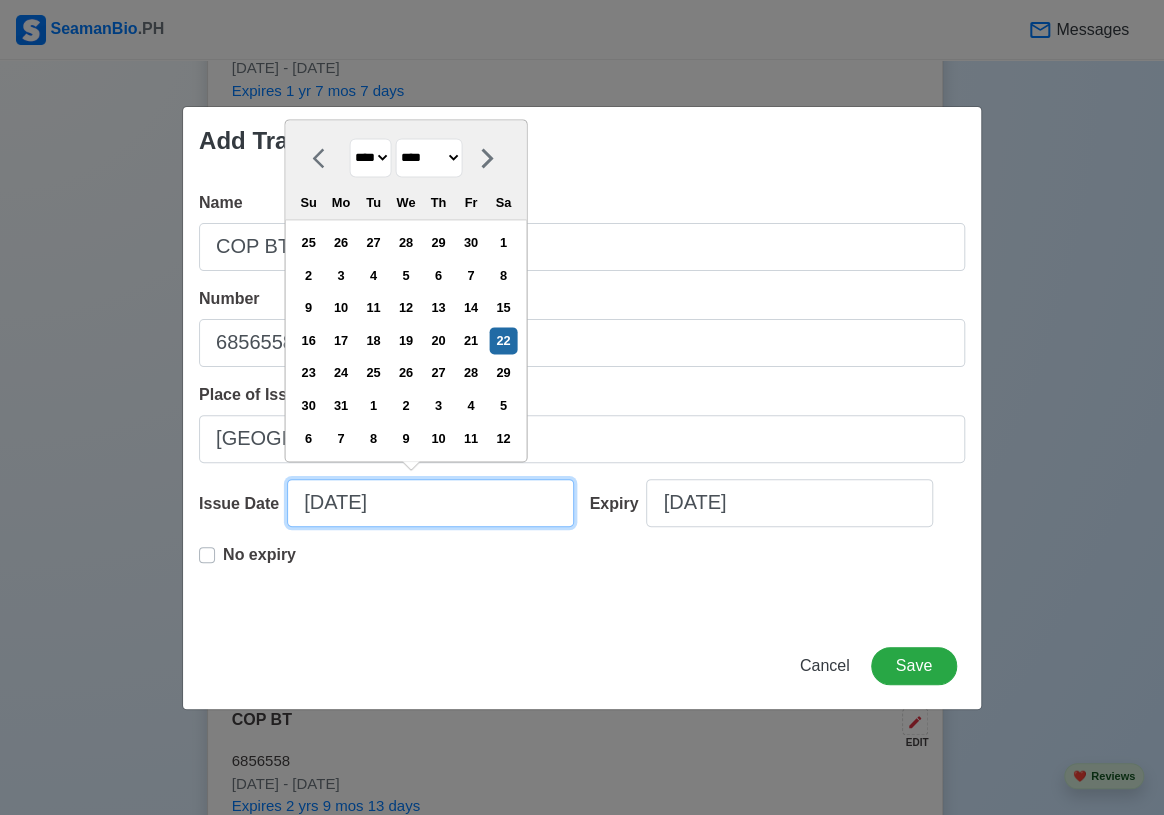 click on "[DATE]" at bounding box center [430, 503] 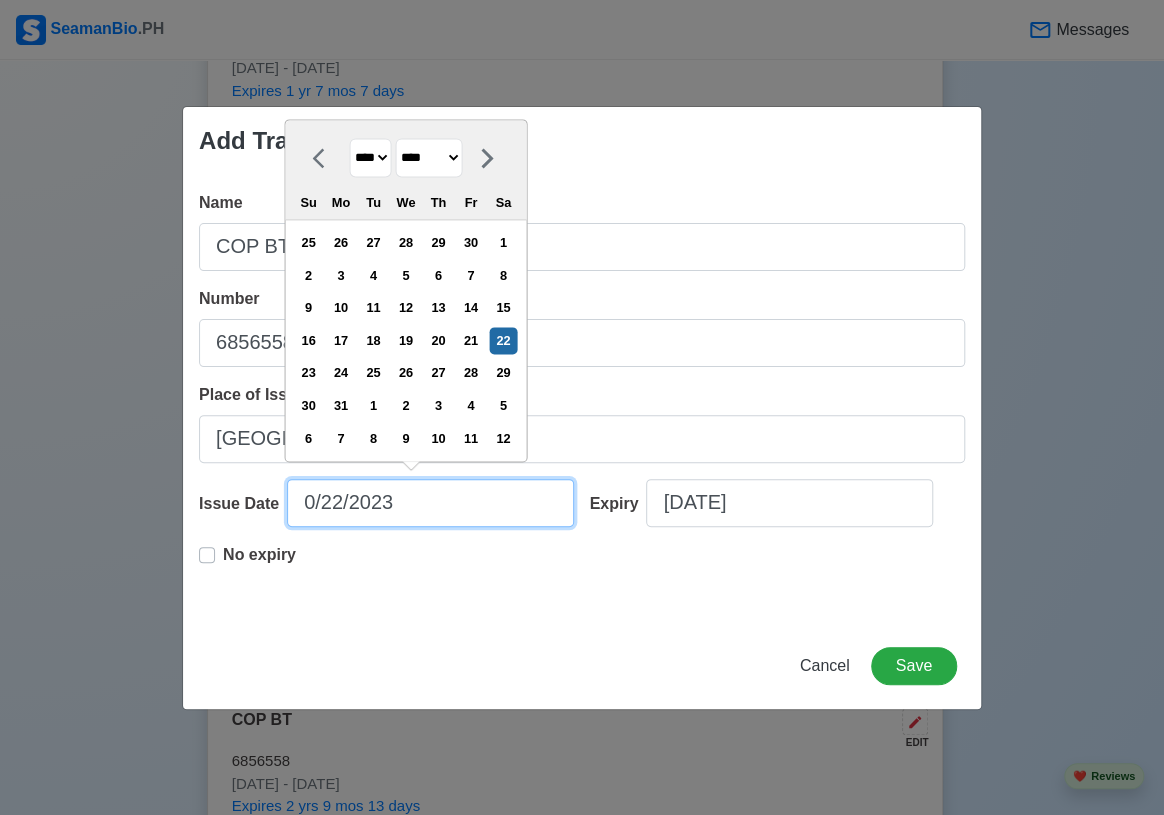 type on "[DATE]" 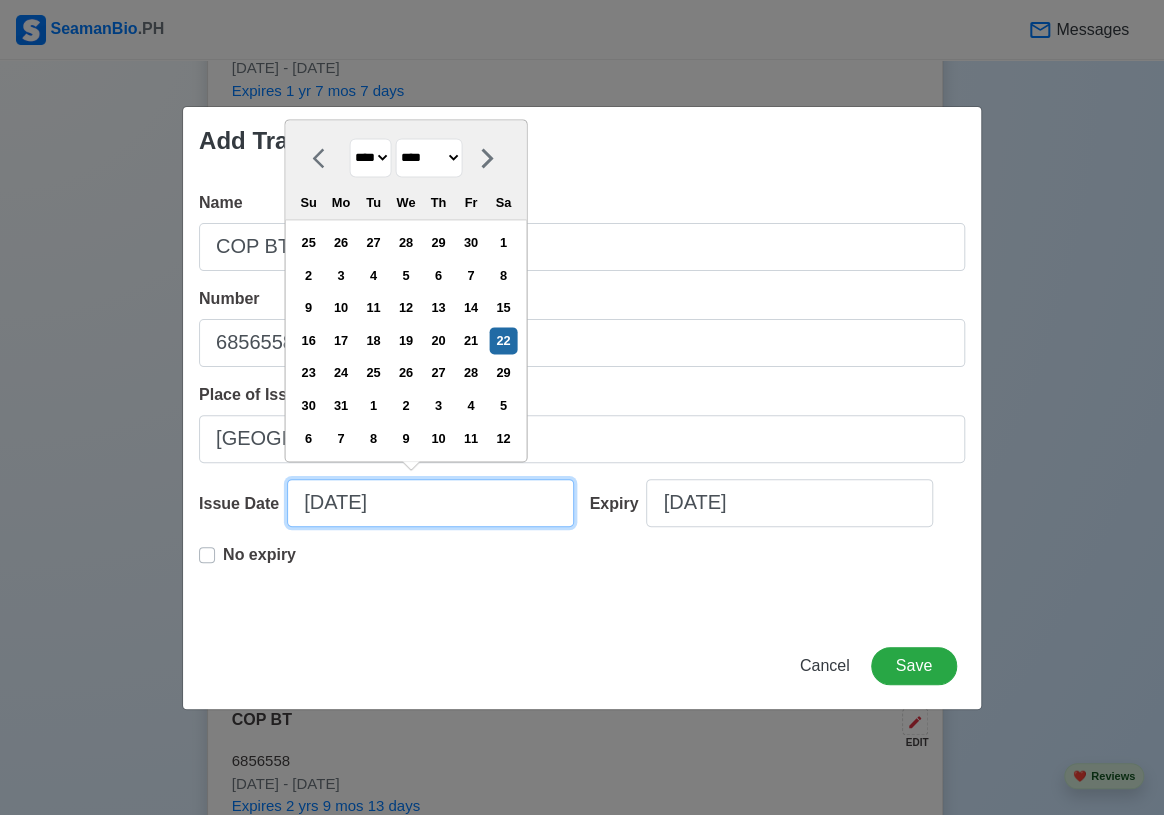 select on "***" 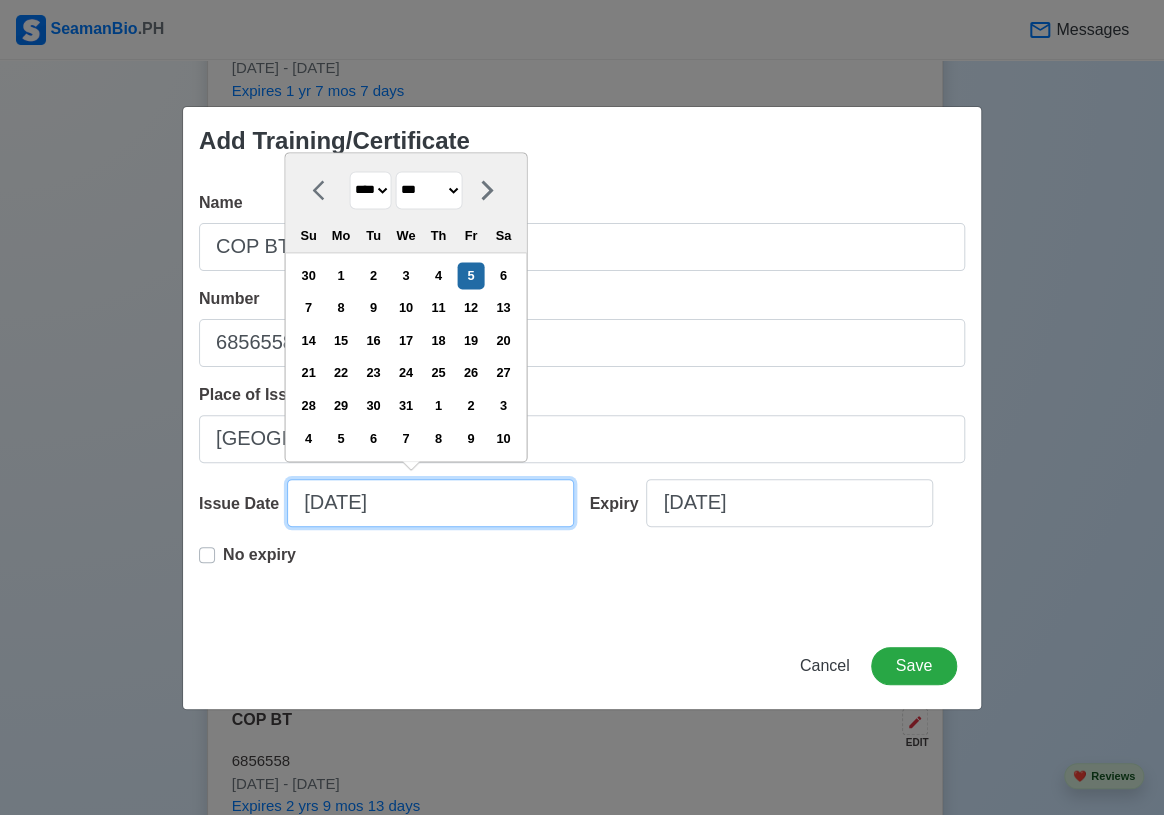 click on "[DATE]" at bounding box center [430, 503] 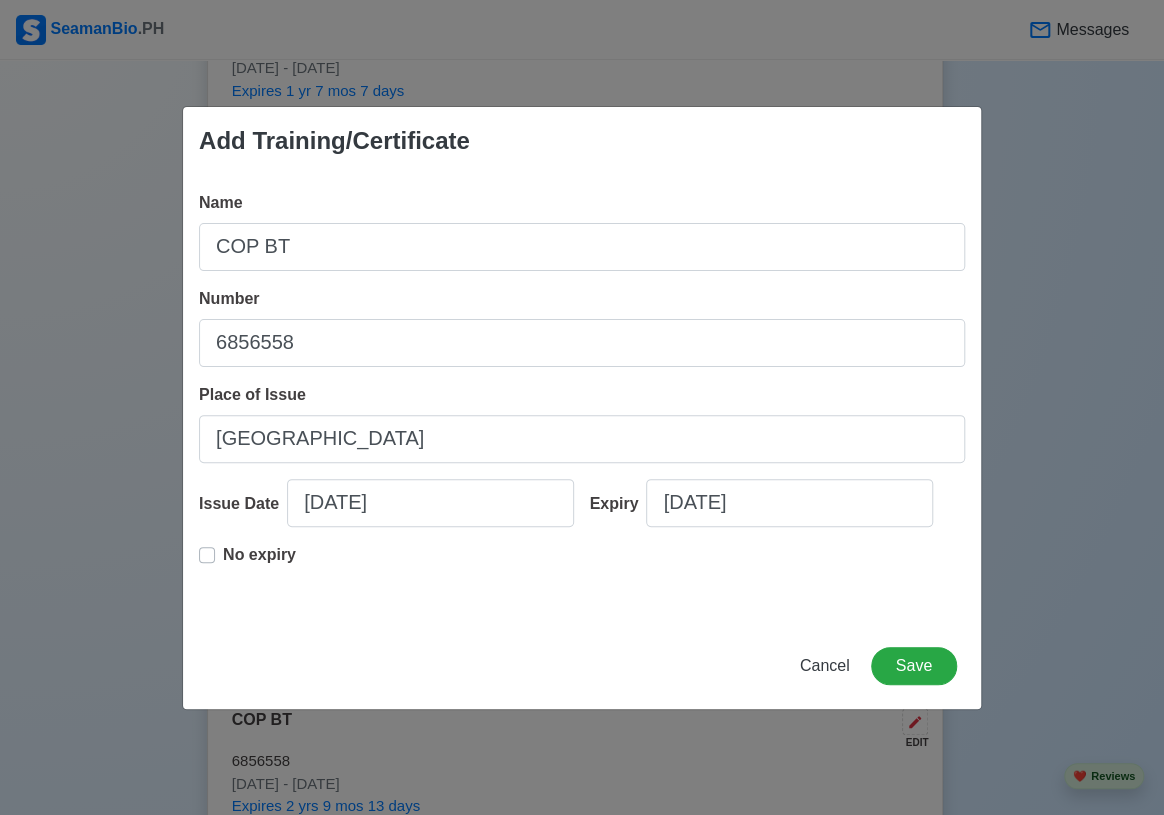 click on "No expiry" at bounding box center (582, 575) 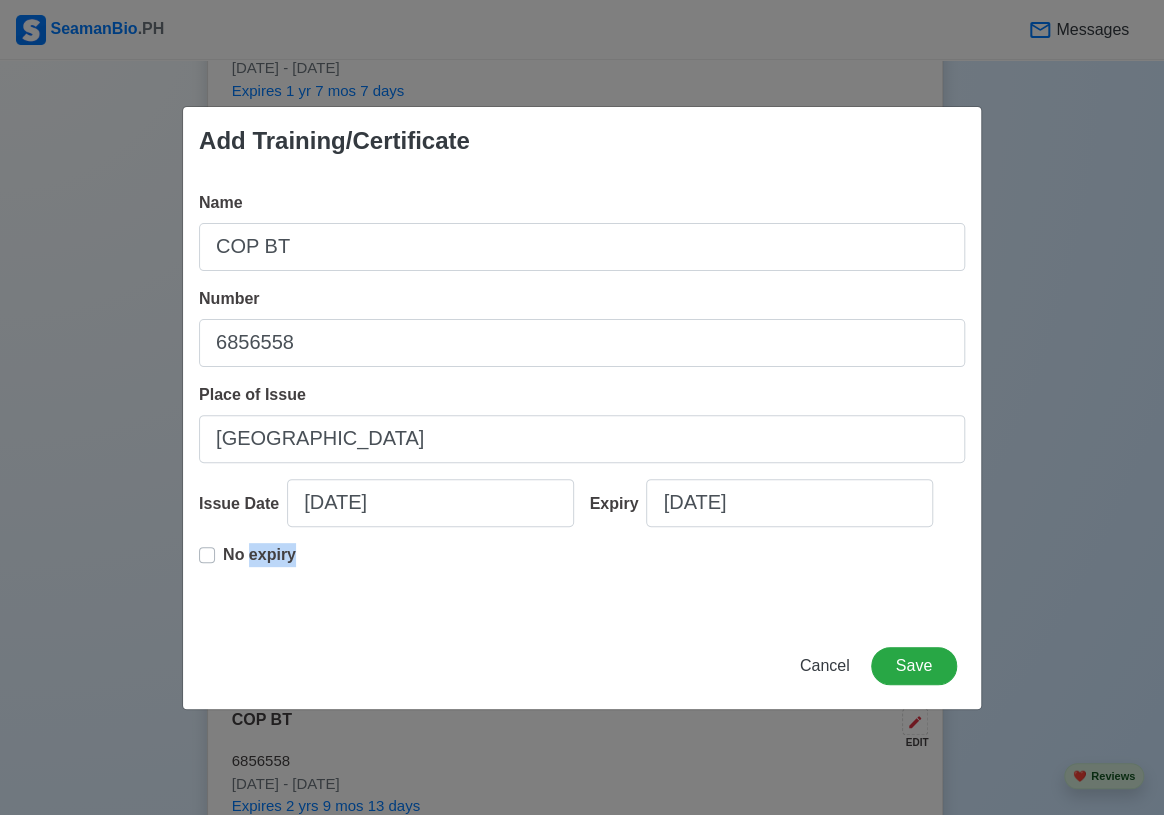 click on "No expiry" at bounding box center [582, 575] 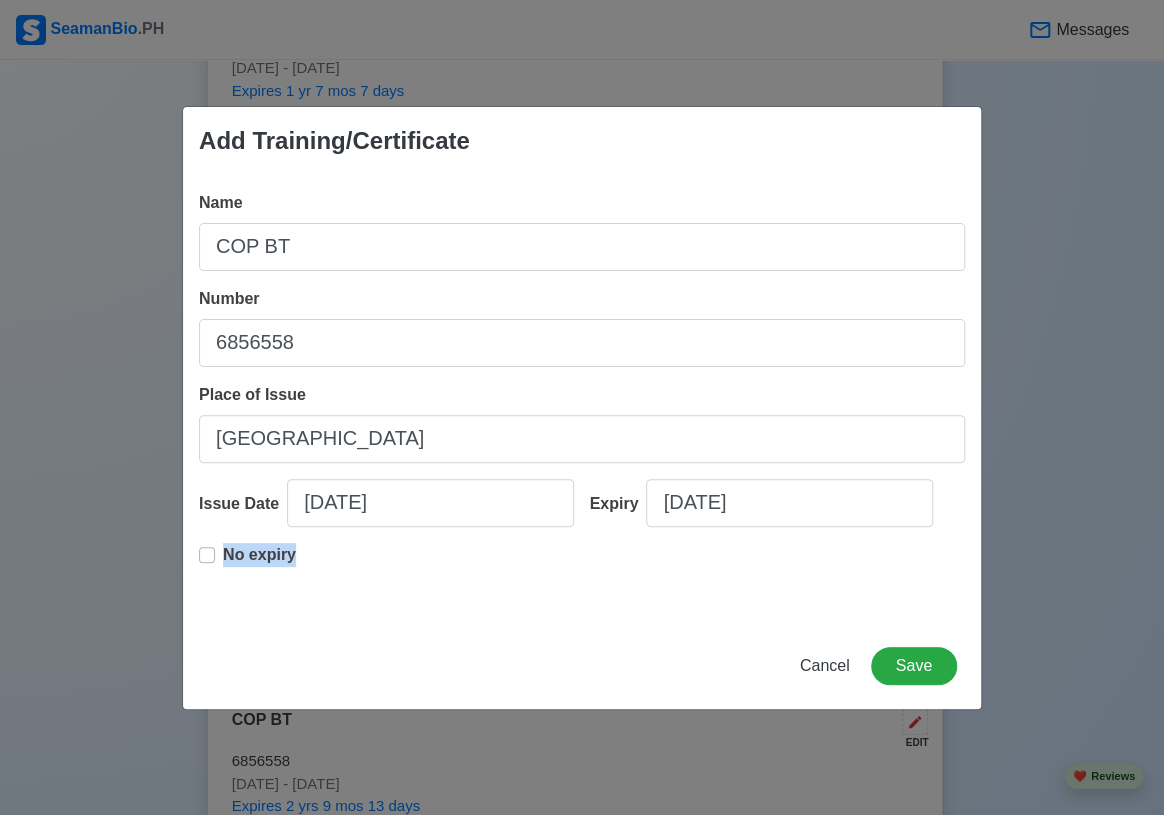 click on "No expiry" at bounding box center [582, 575] 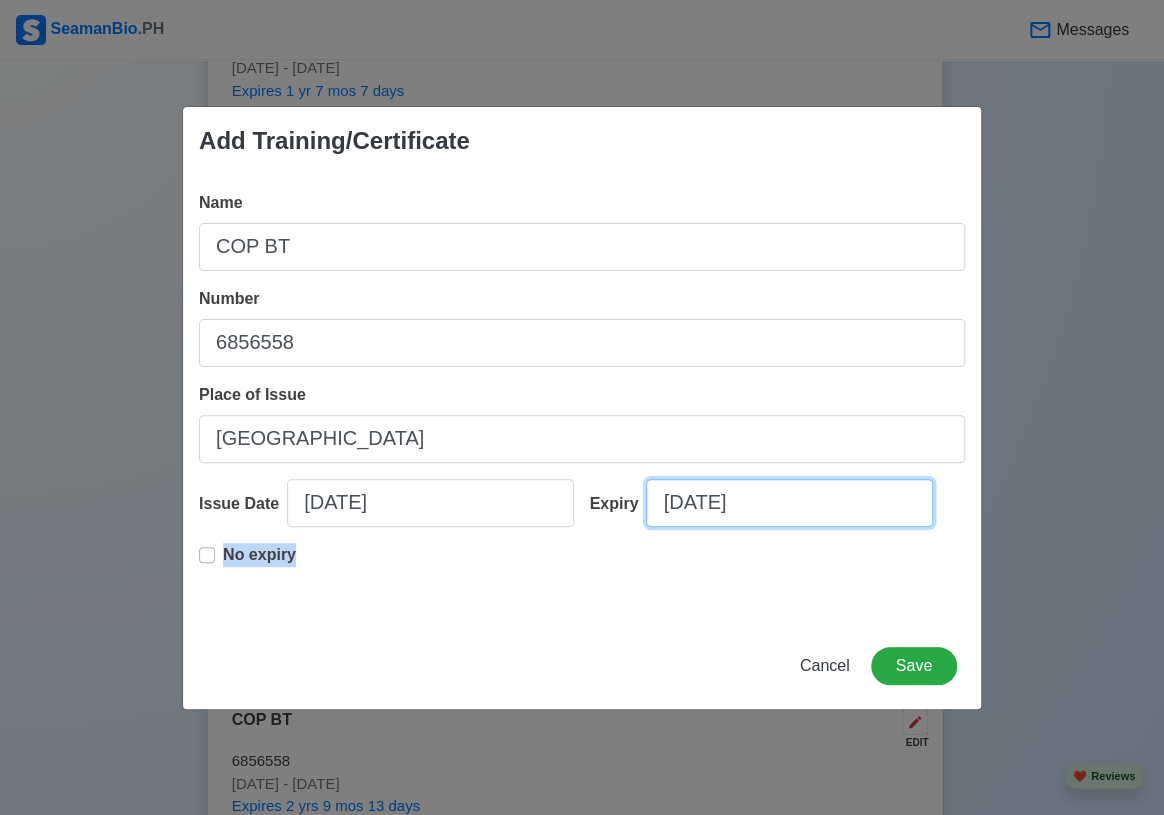 click on "[DATE]" at bounding box center [789, 503] 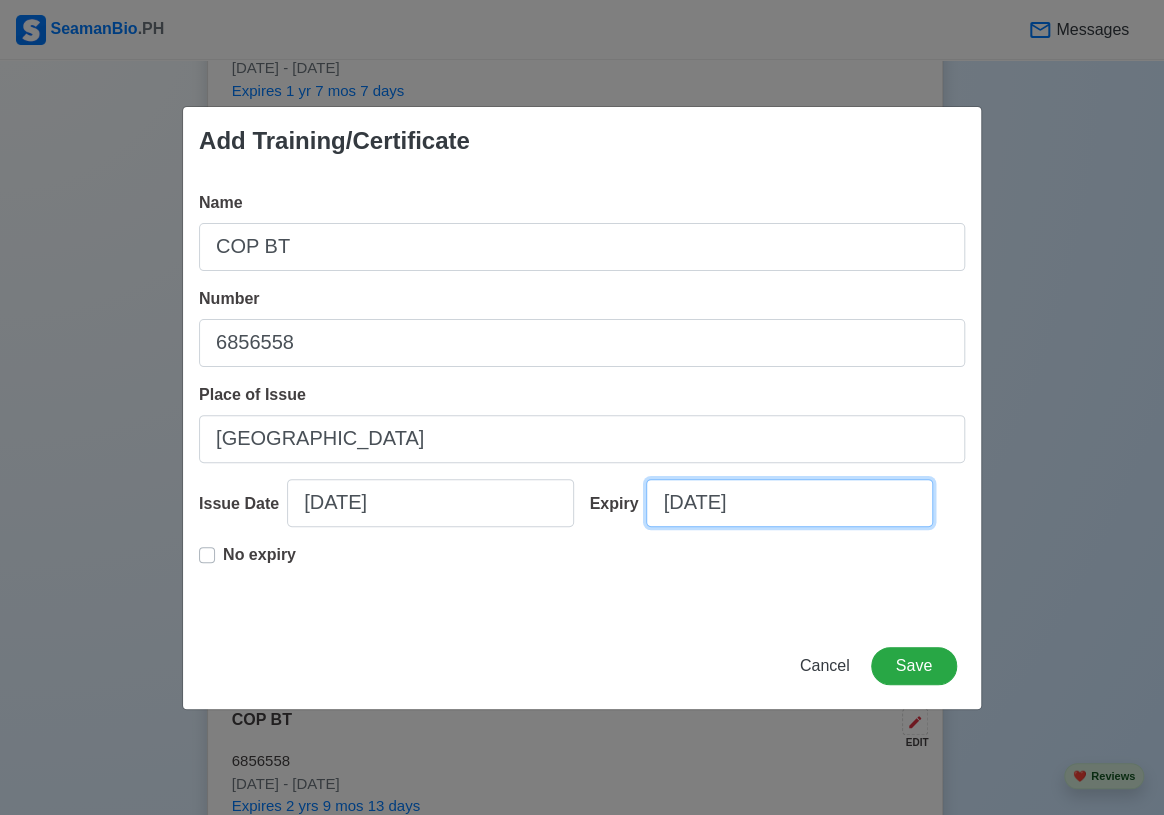click on "[DATE]" at bounding box center [789, 503] 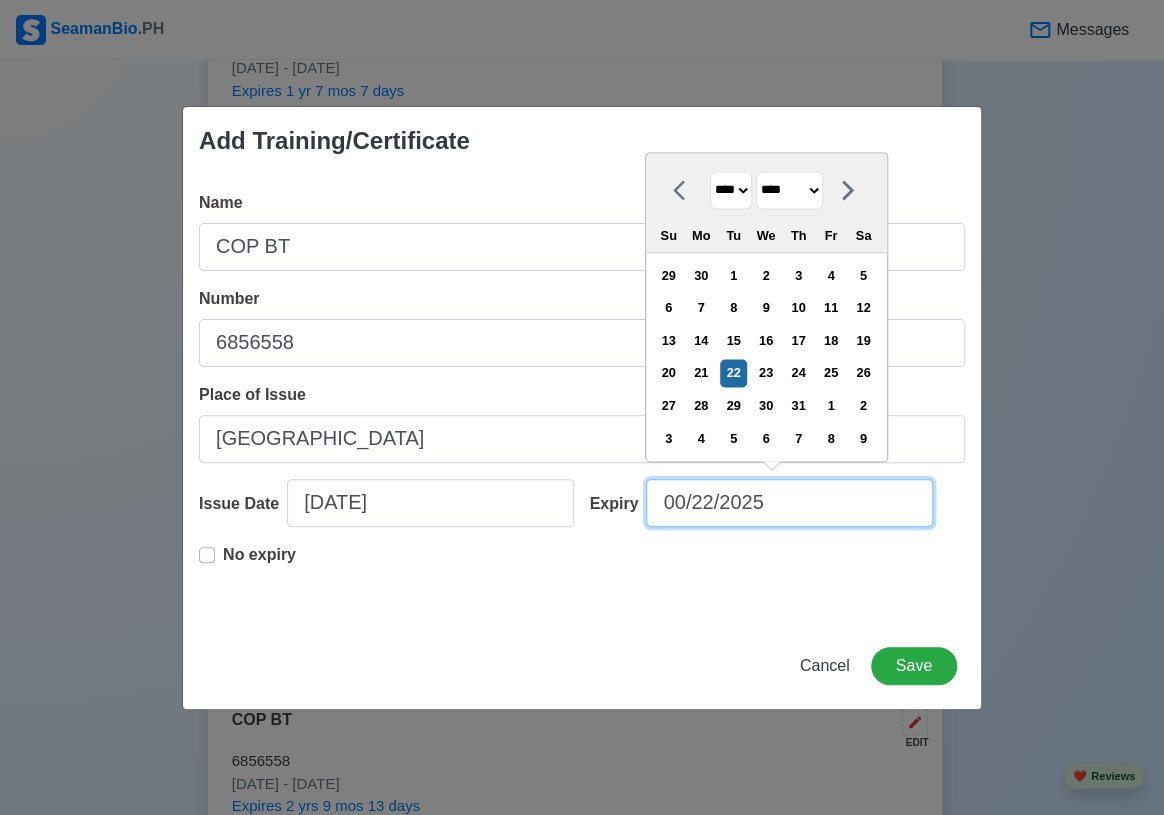 type on "005/22/2025" 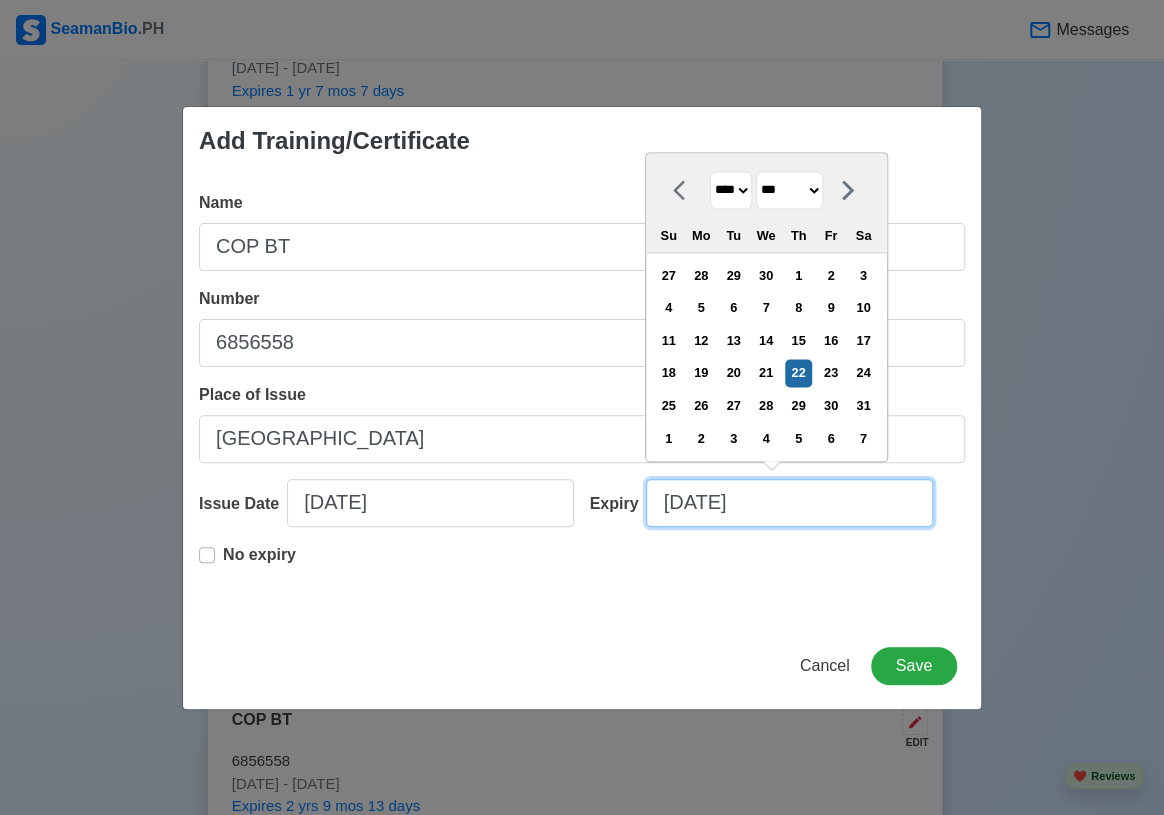 click on "[DATE]" at bounding box center (789, 503) 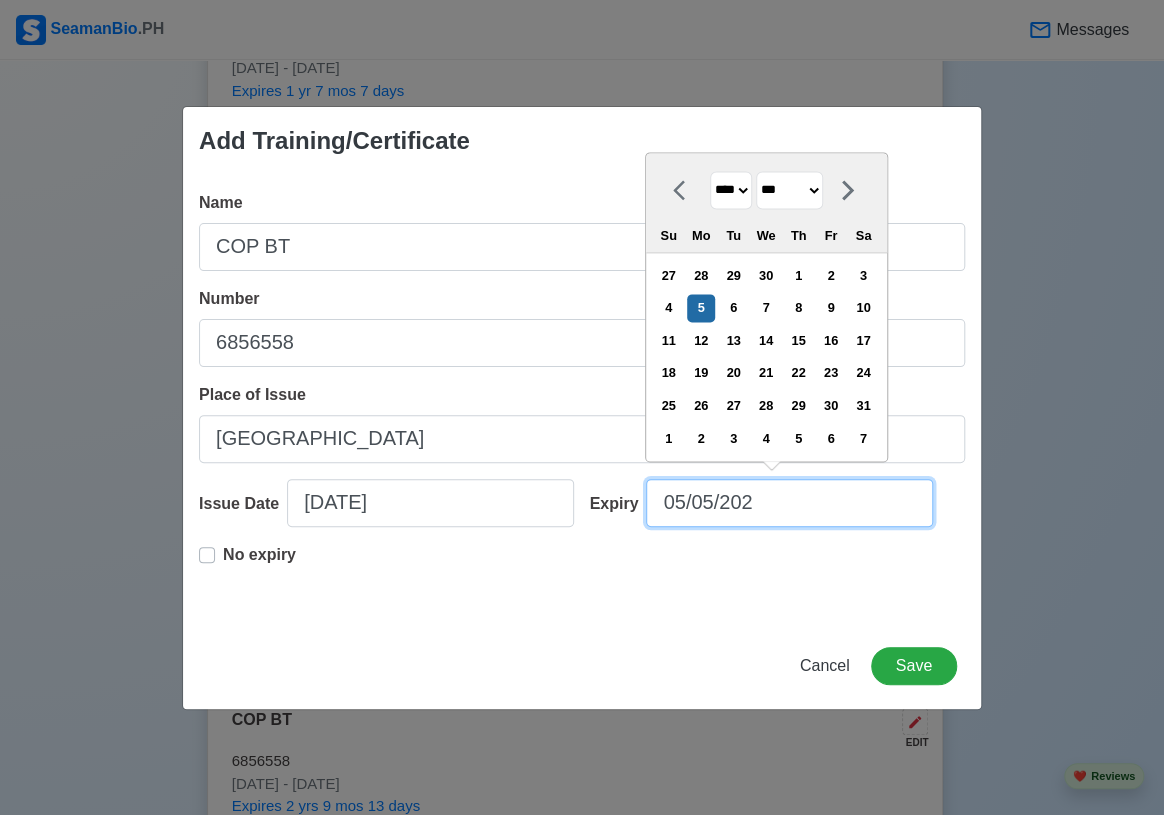 type on "[DATE]" 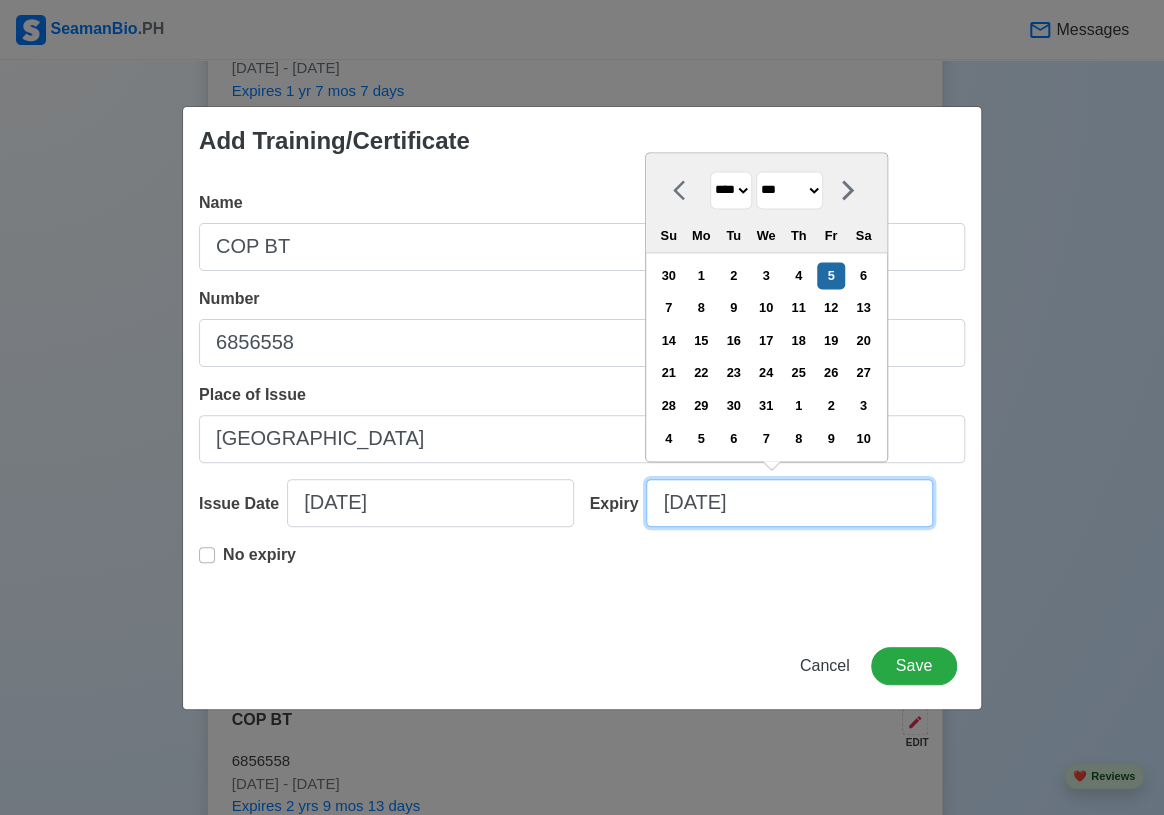 type on "[DATE]" 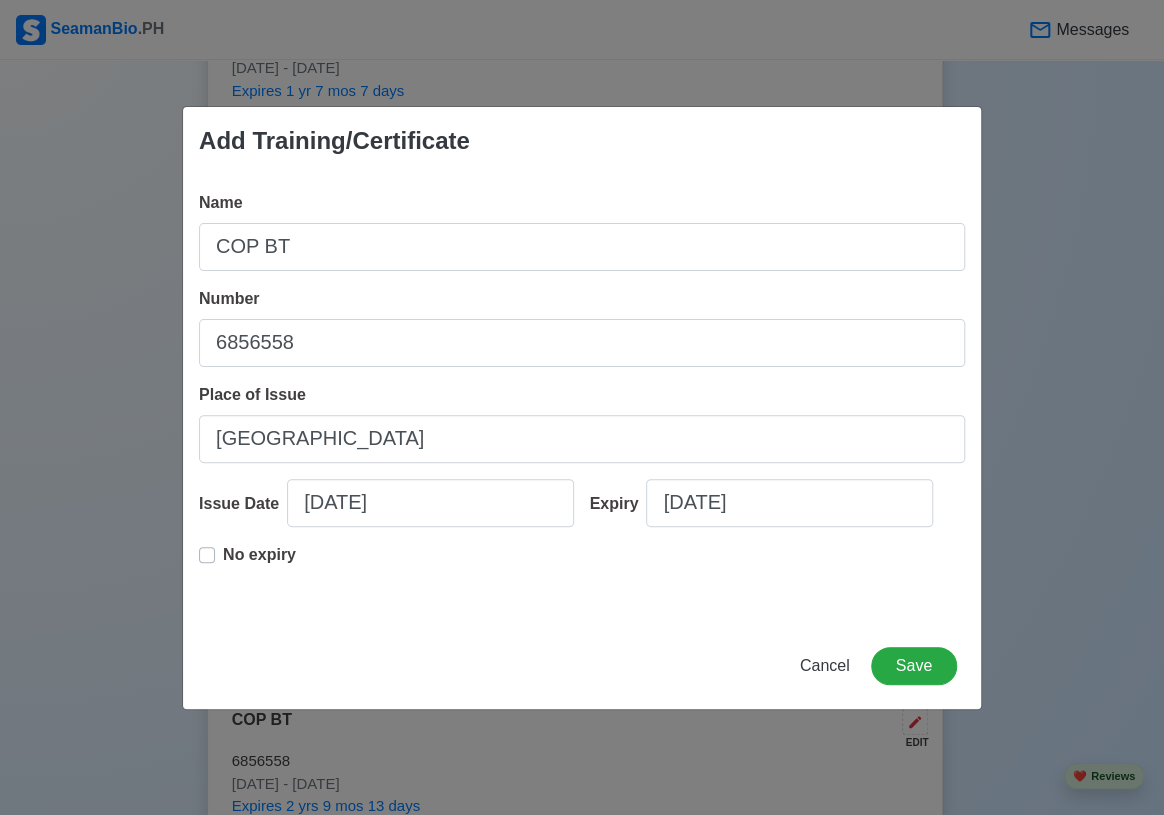 click on "Add Training/Certificate Name COP BT Number 6856558 Place of Issue MANILA Issue Date [DATE] Expiry [DATE] No expiry Cancel Save" at bounding box center [582, 408] 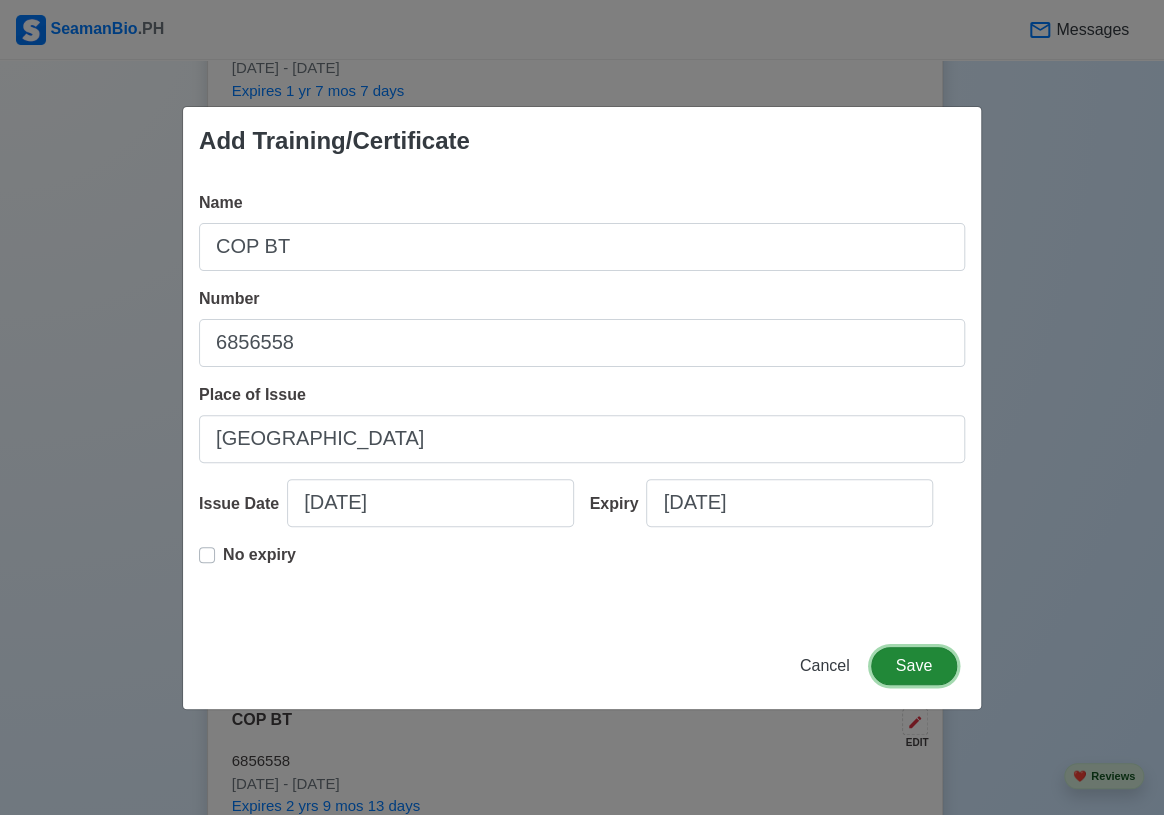 click on "Save" at bounding box center (914, 666) 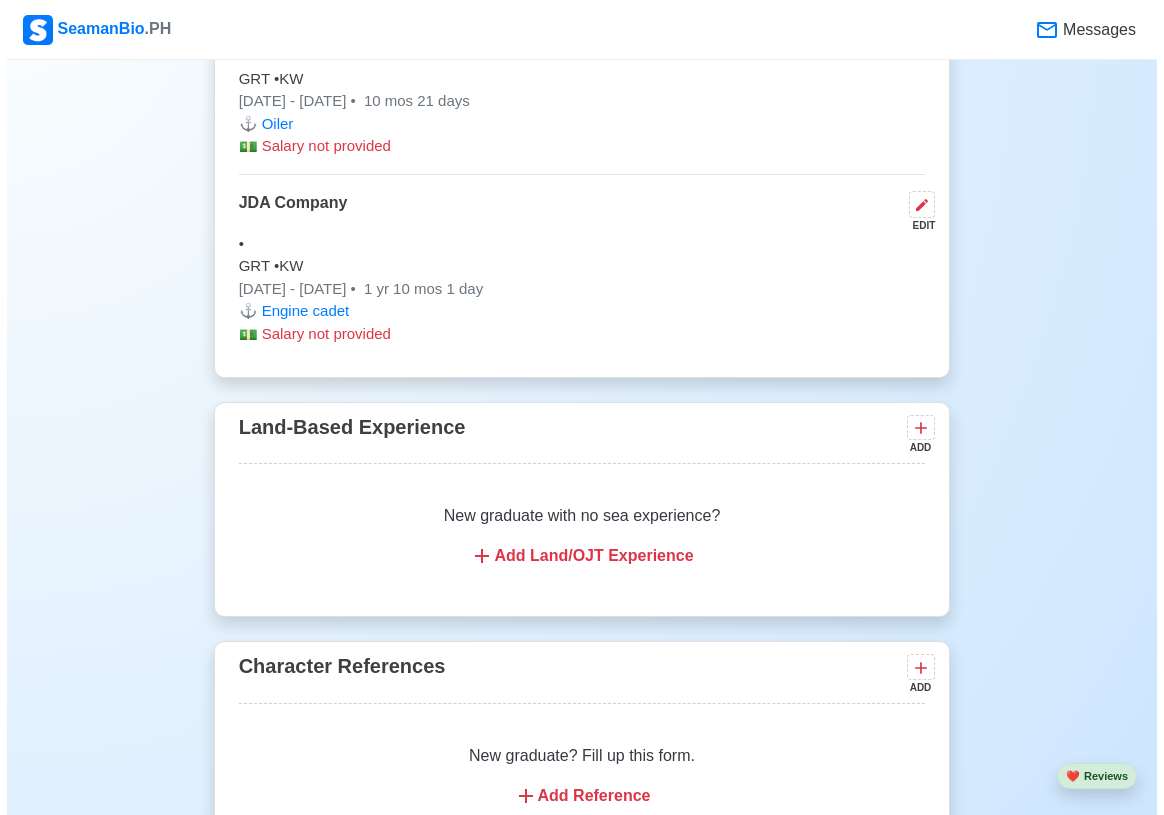 scroll, scrollTop: 4545, scrollLeft: 0, axis: vertical 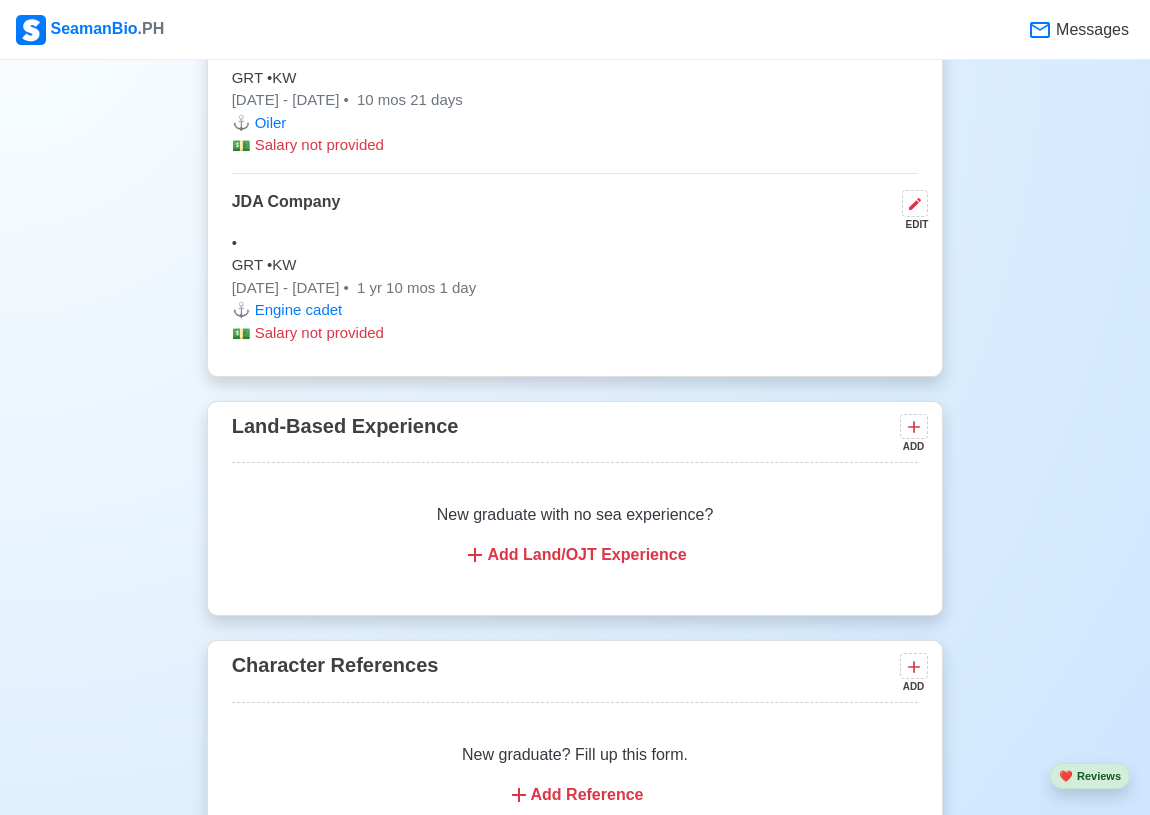 click on "Add Land/OJT Experience" at bounding box center [575, 555] 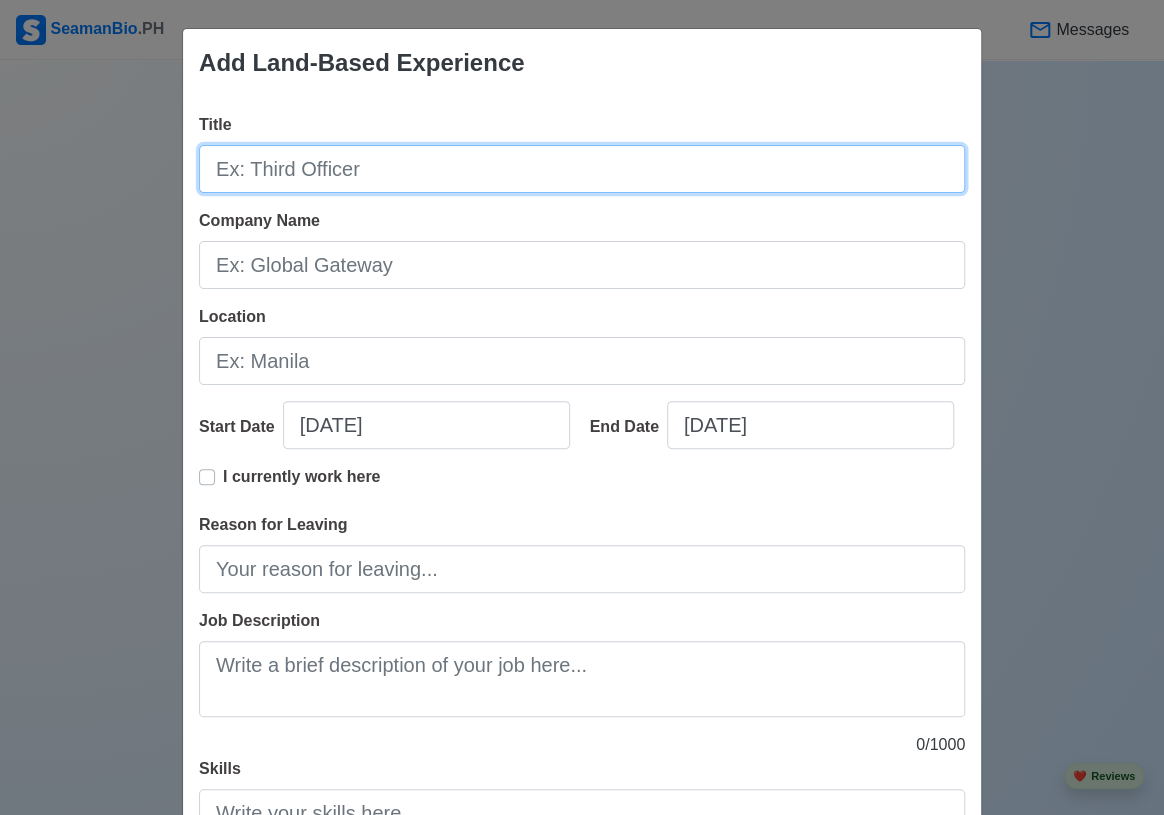 click on "Title" at bounding box center (582, 169) 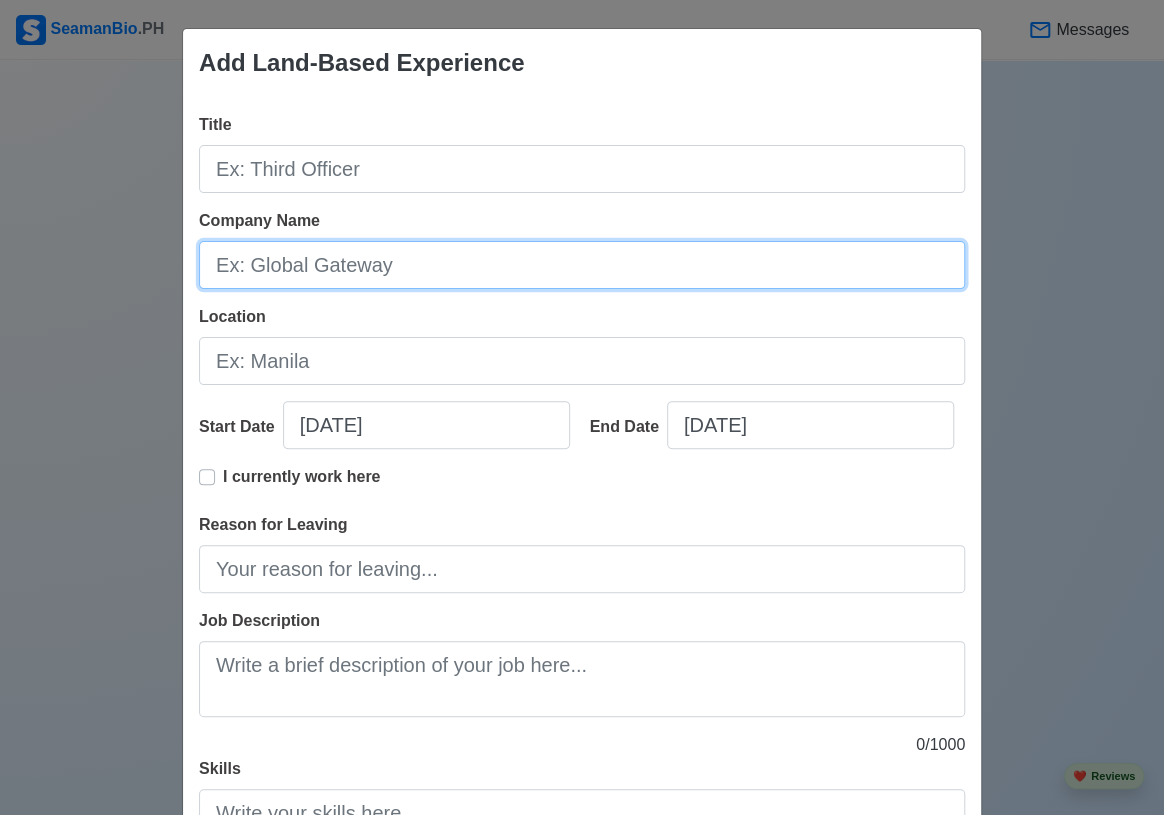 click on "Company Name" at bounding box center (582, 265) 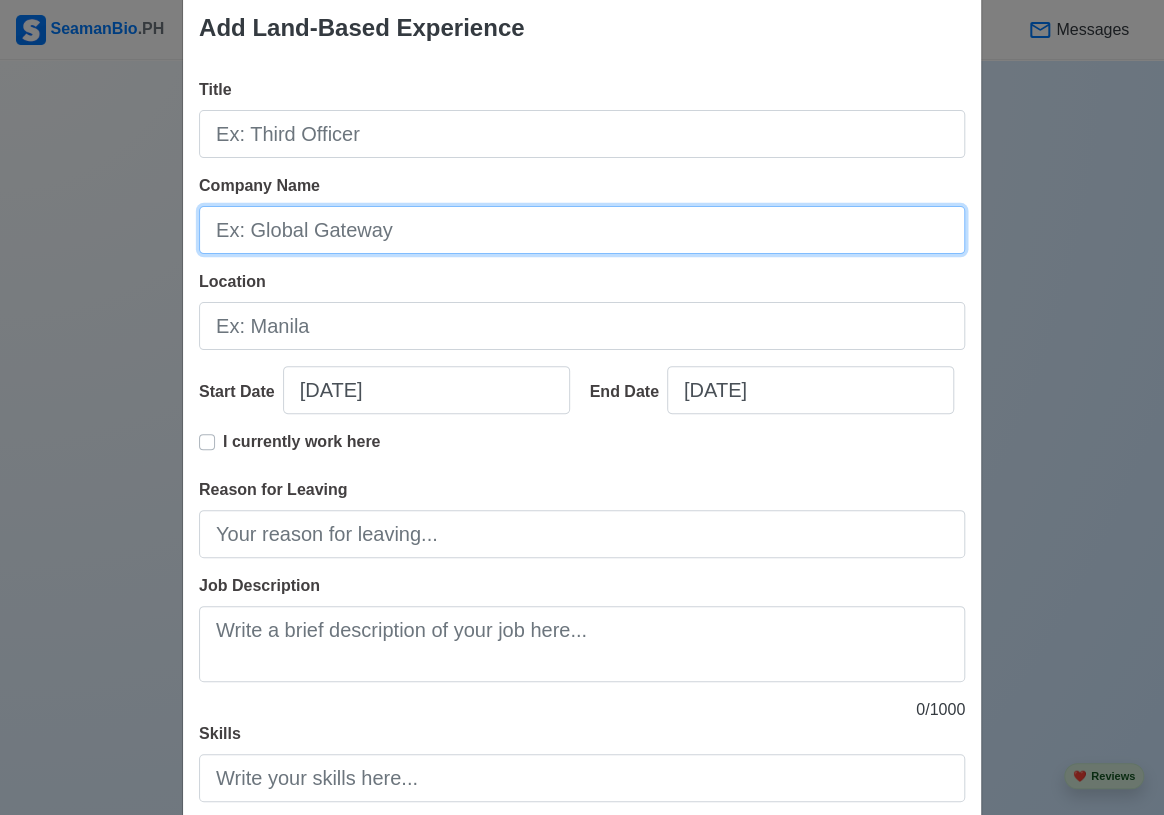 scroll, scrollTop: 0, scrollLeft: 0, axis: both 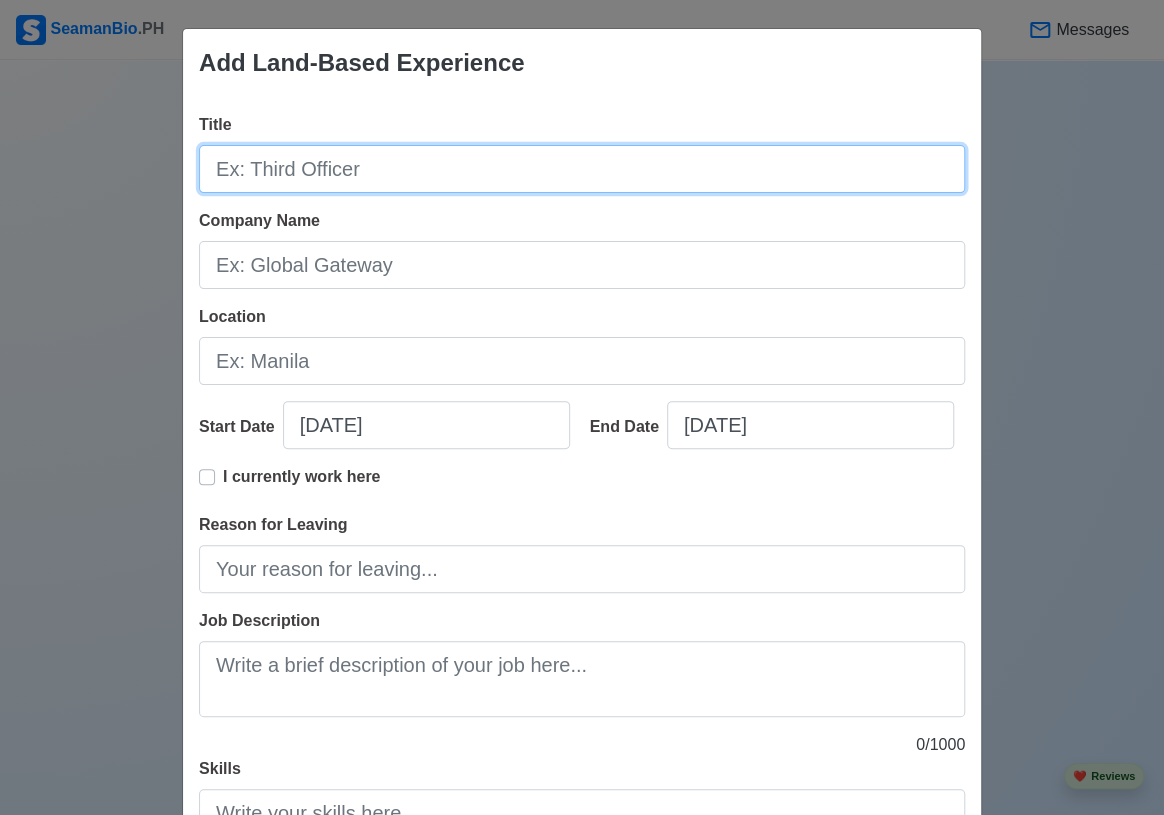 click on "Title" at bounding box center [582, 169] 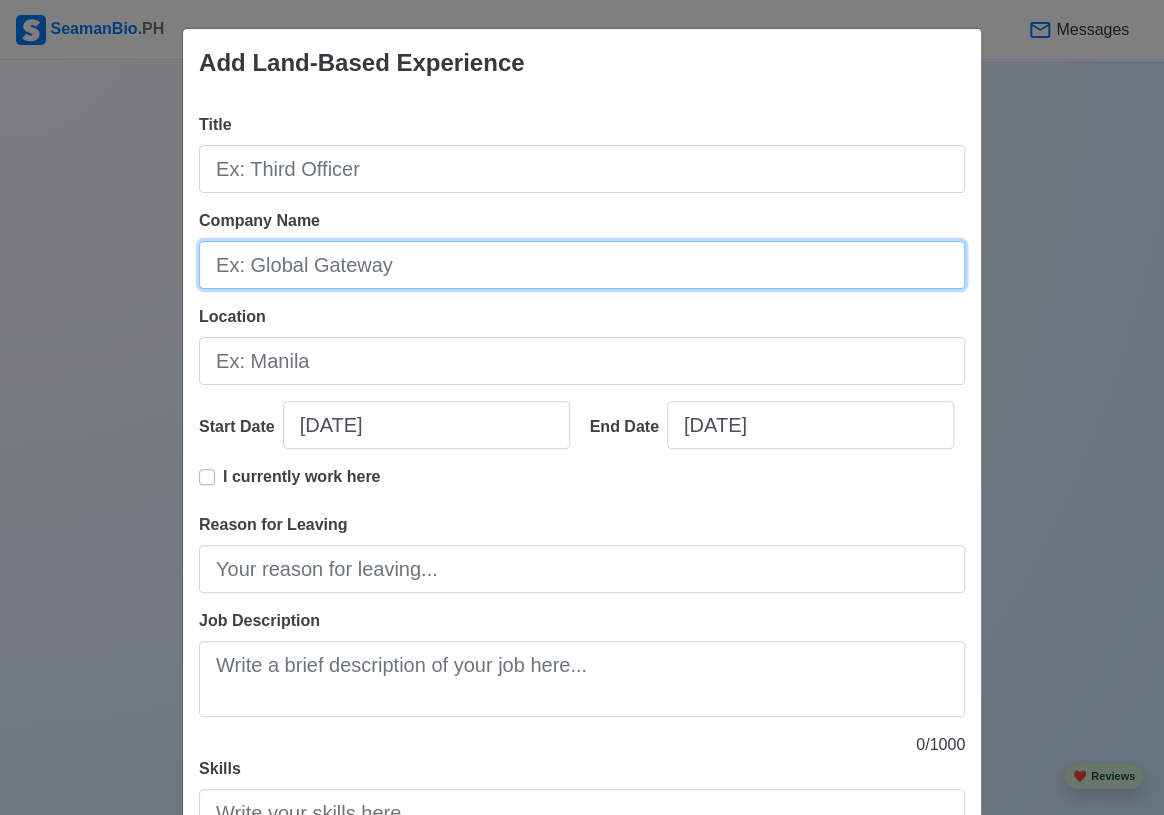 click on "Company Name" at bounding box center [582, 265] 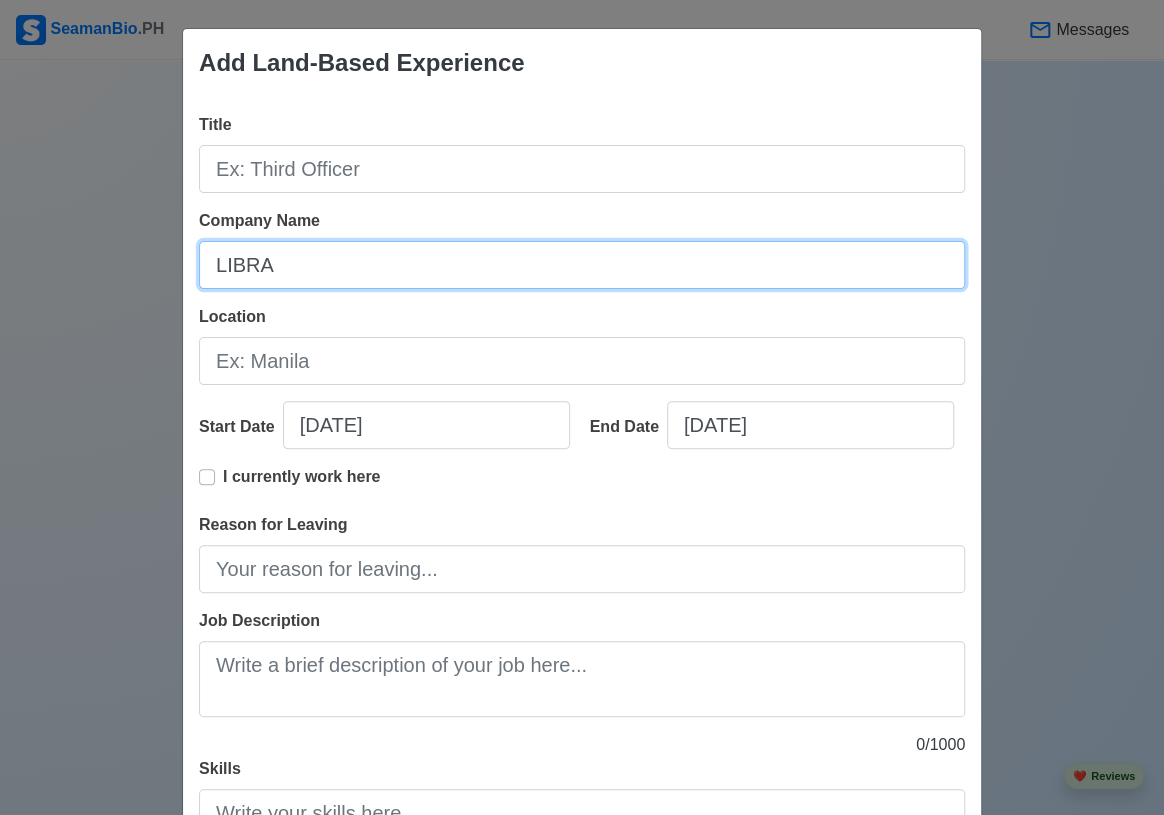 type on "LIBRA" 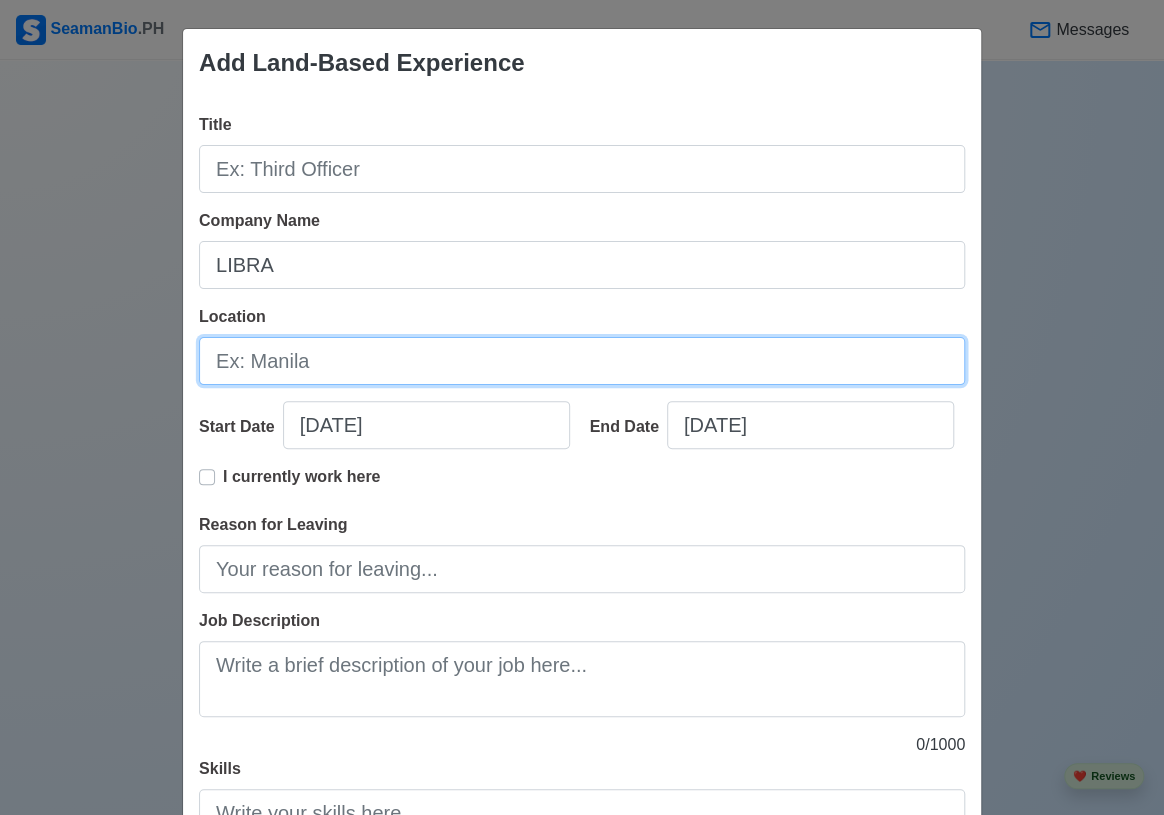 click on "Location" at bounding box center [582, 361] 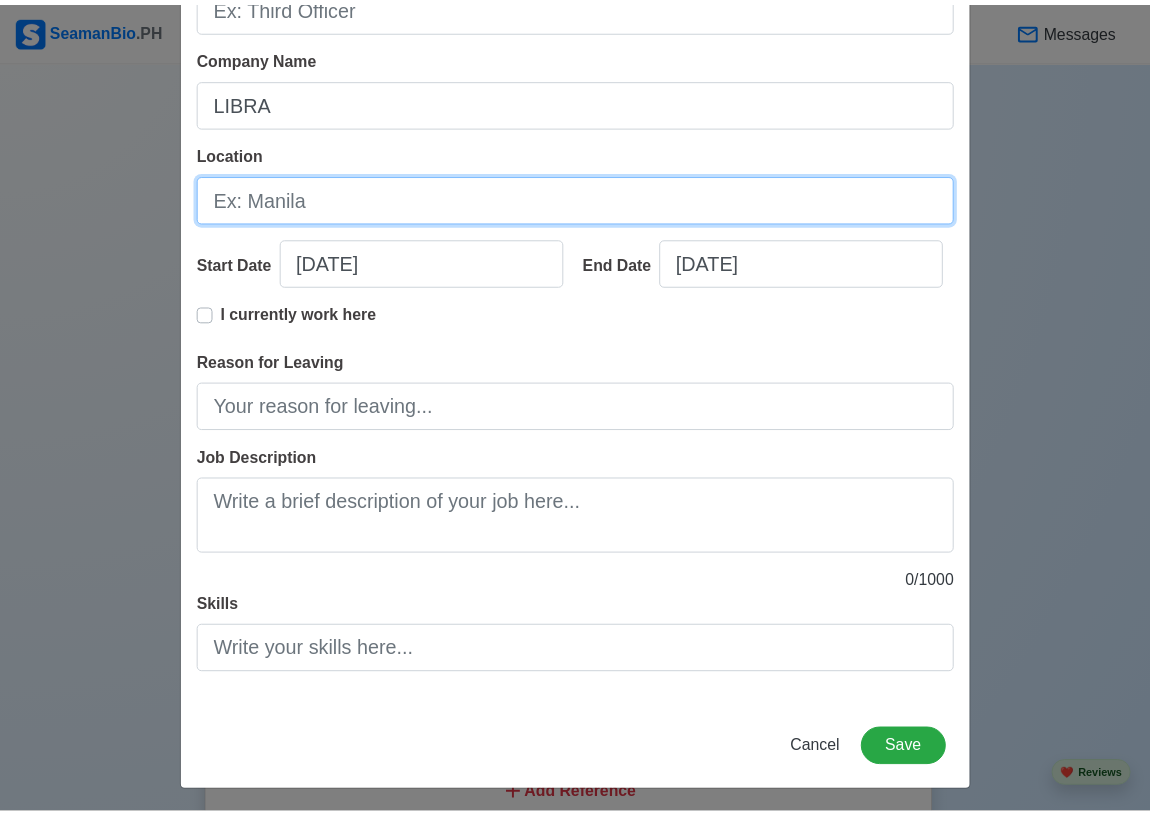 scroll, scrollTop: 168, scrollLeft: 0, axis: vertical 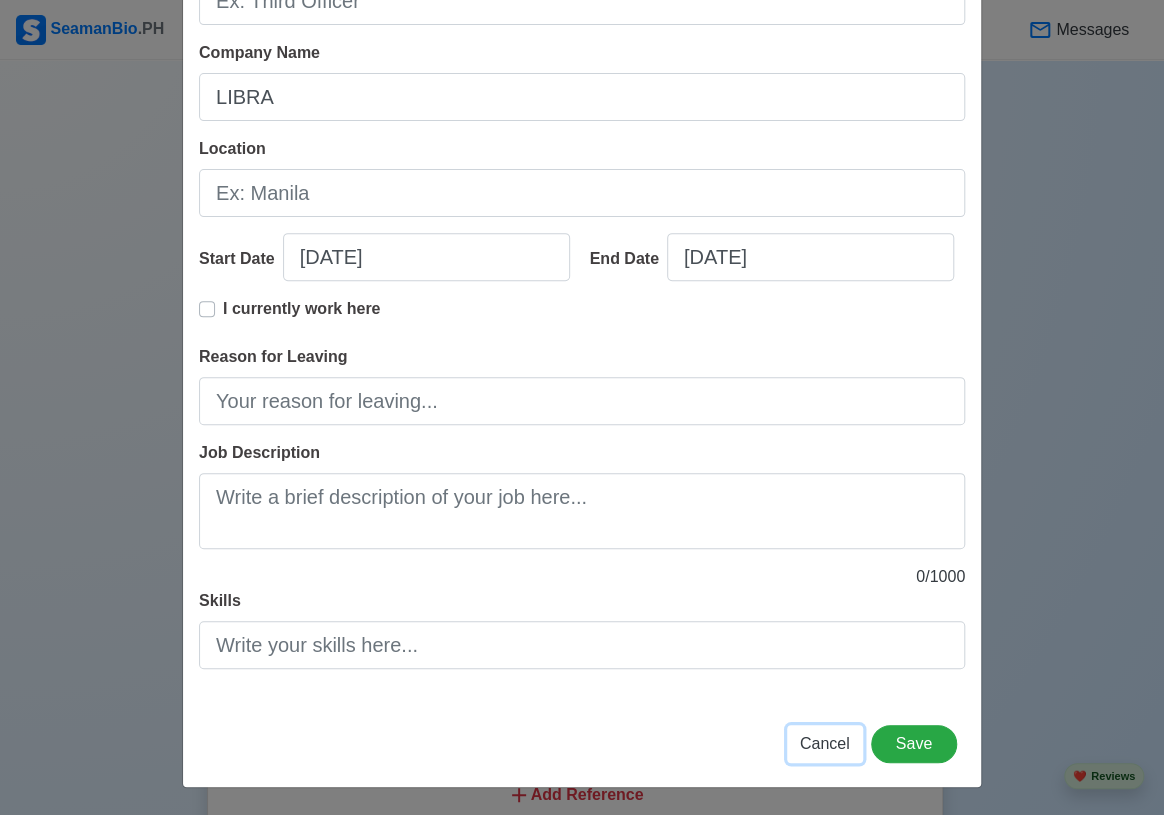 click on "Cancel" at bounding box center (825, 743) 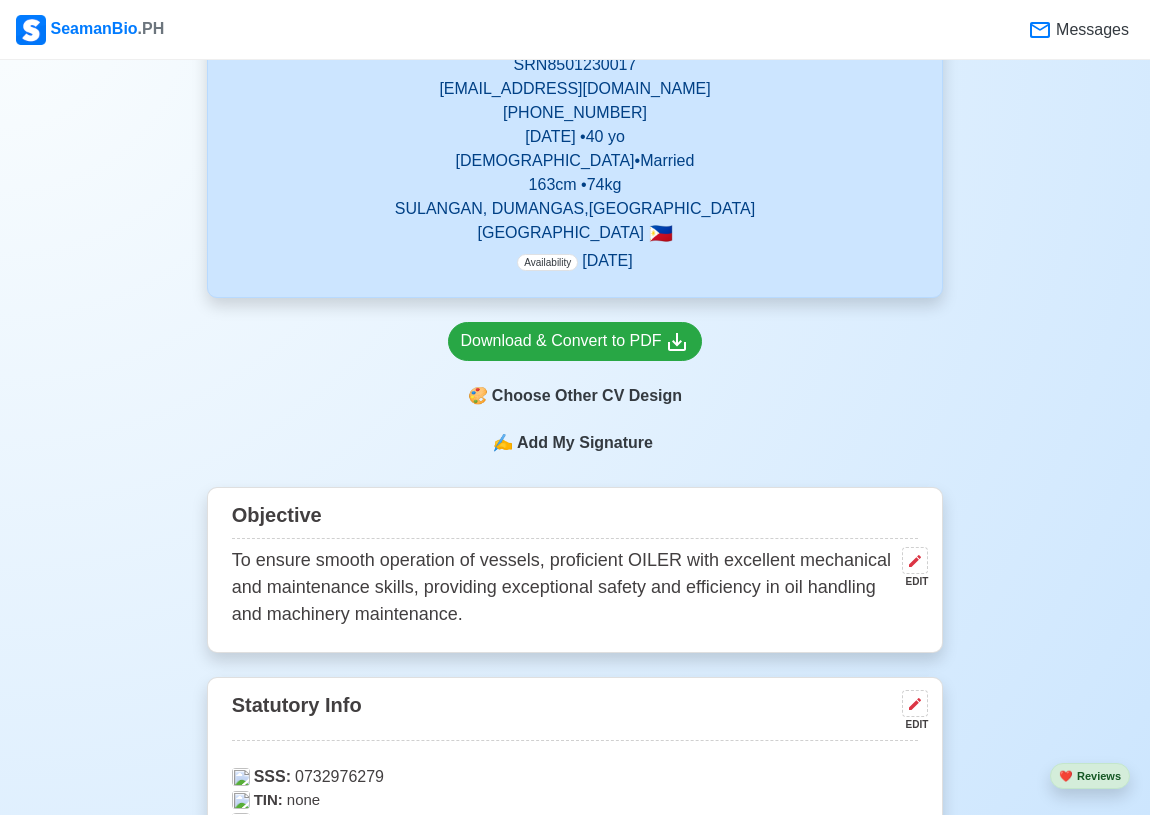 scroll, scrollTop: 563, scrollLeft: 0, axis: vertical 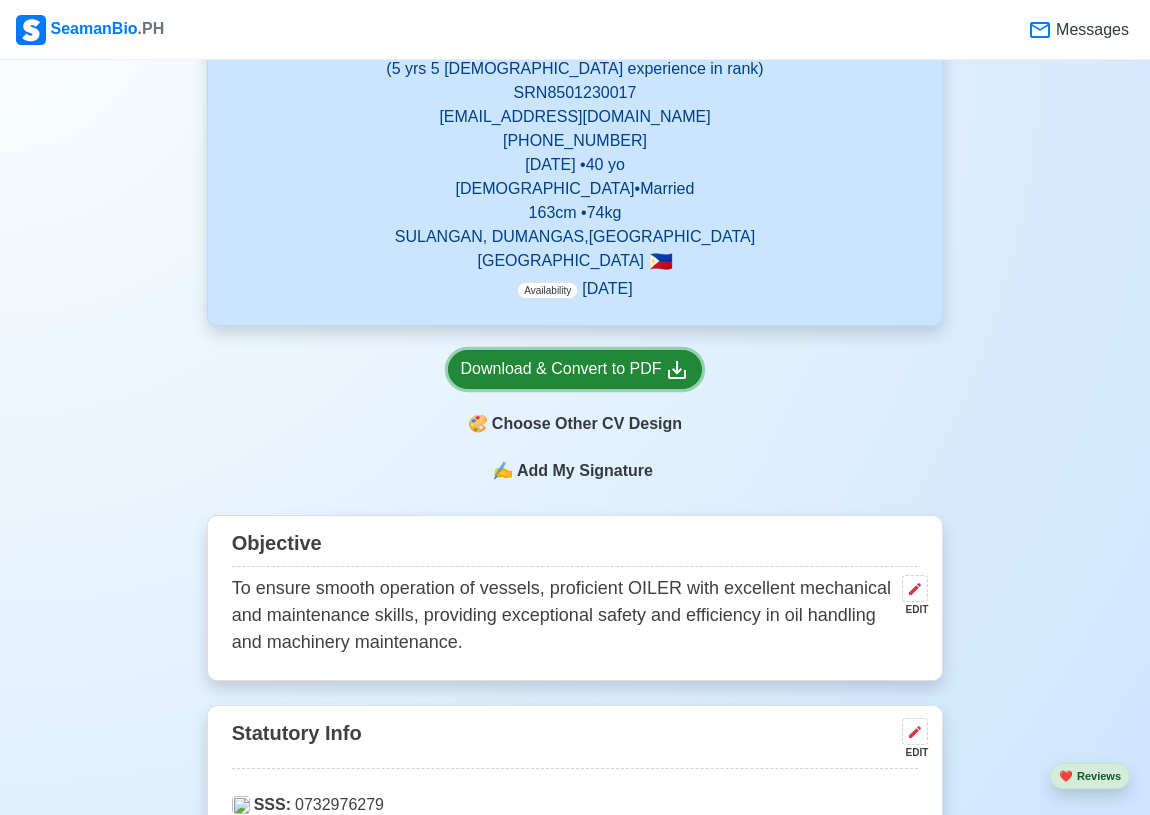 click on "Download & Convert to PDF" at bounding box center (575, 369) 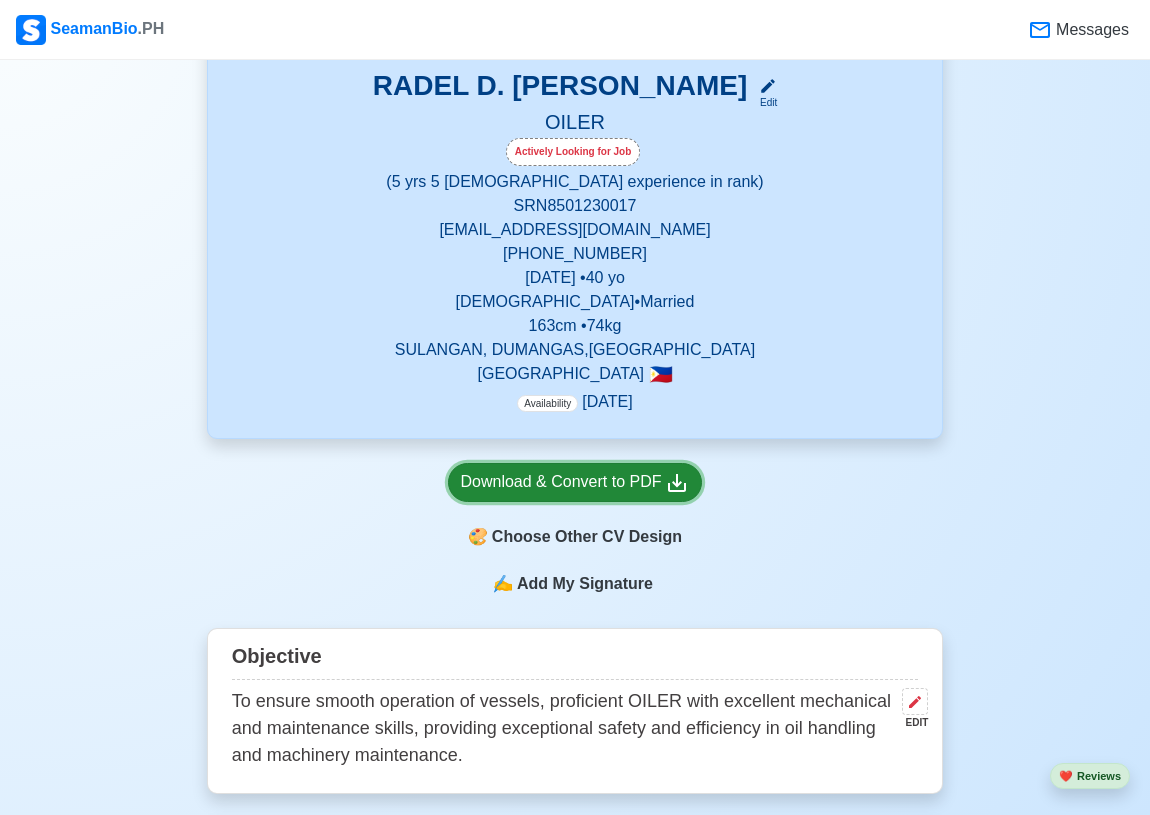 scroll, scrollTop: 381, scrollLeft: 0, axis: vertical 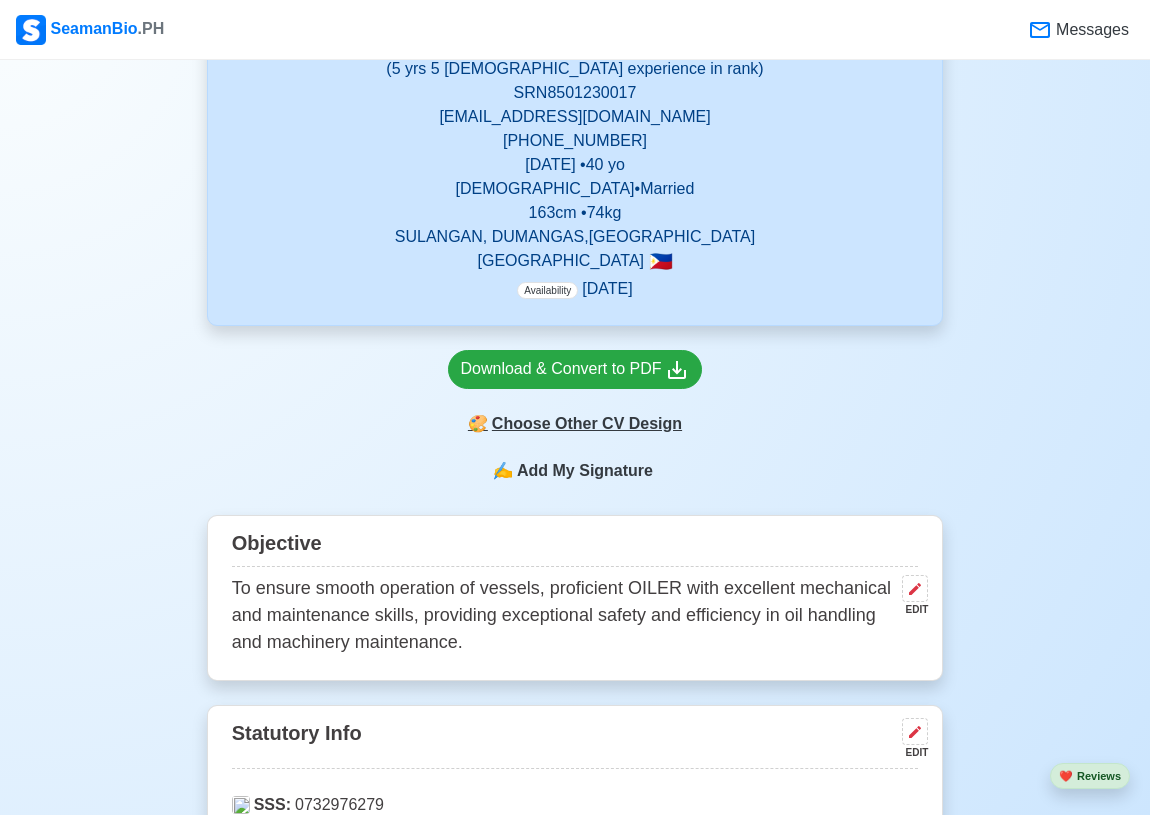 click on "🎨 Choose Other CV Design" at bounding box center (575, 424) 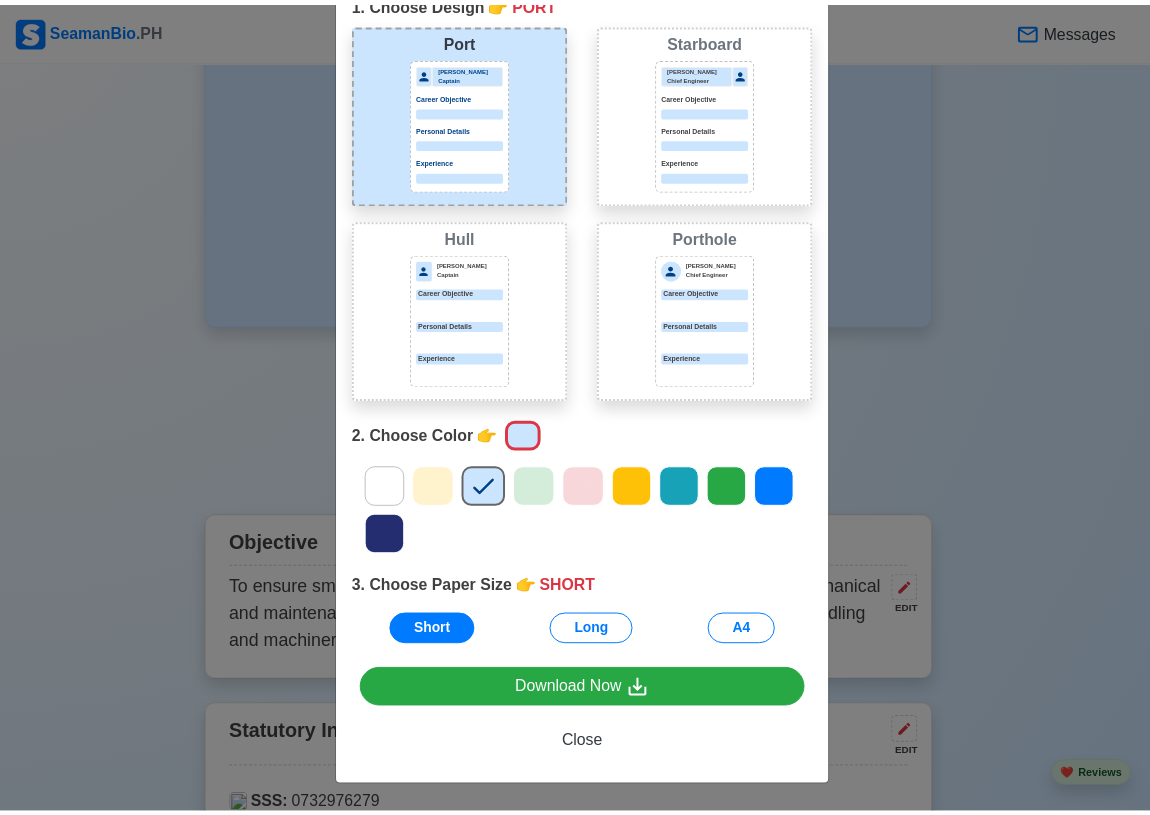 scroll, scrollTop: 0, scrollLeft: 0, axis: both 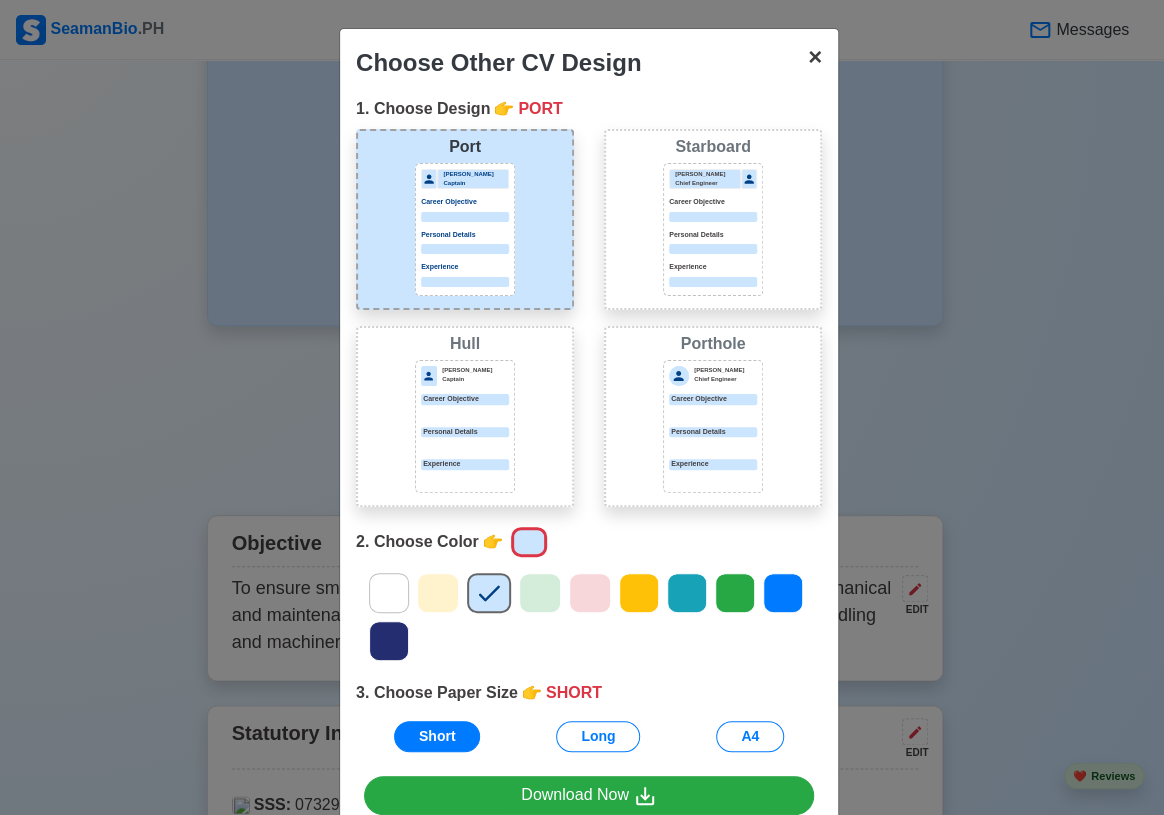 click on "×" at bounding box center (815, 56) 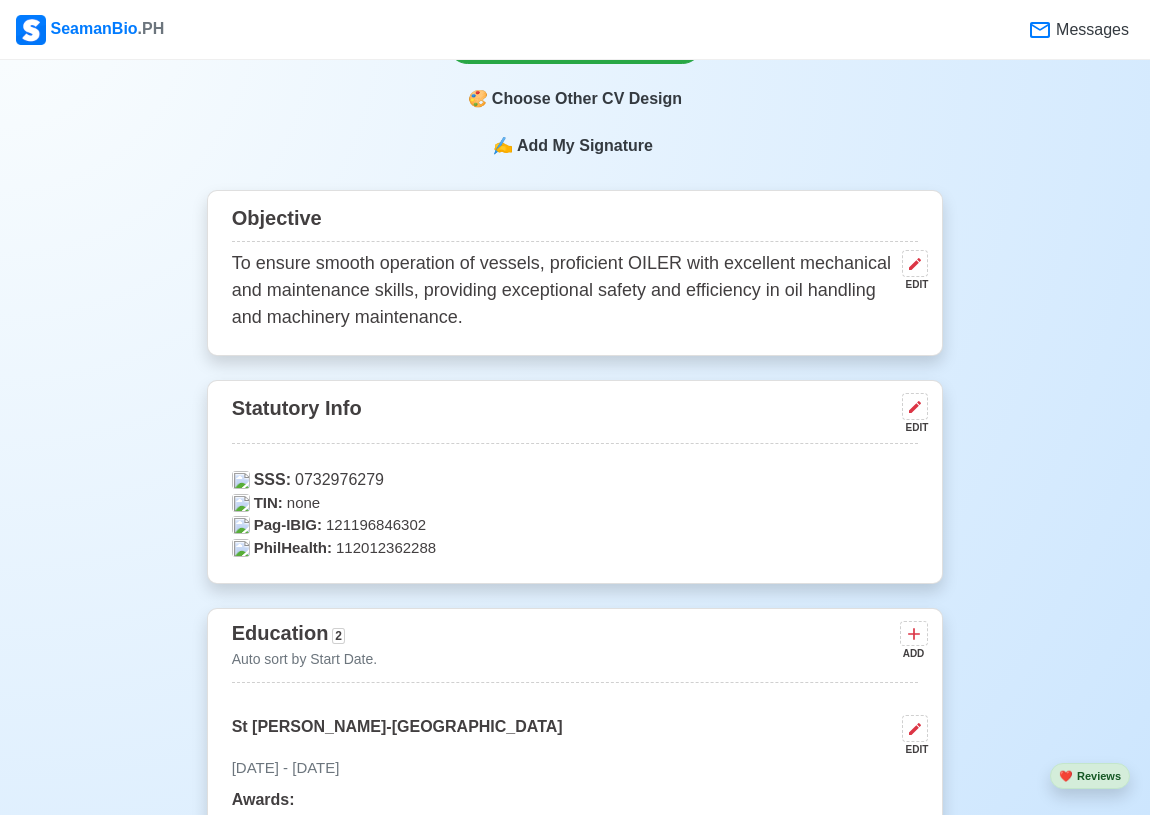 scroll, scrollTop: 927, scrollLeft: 0, axis: vertical 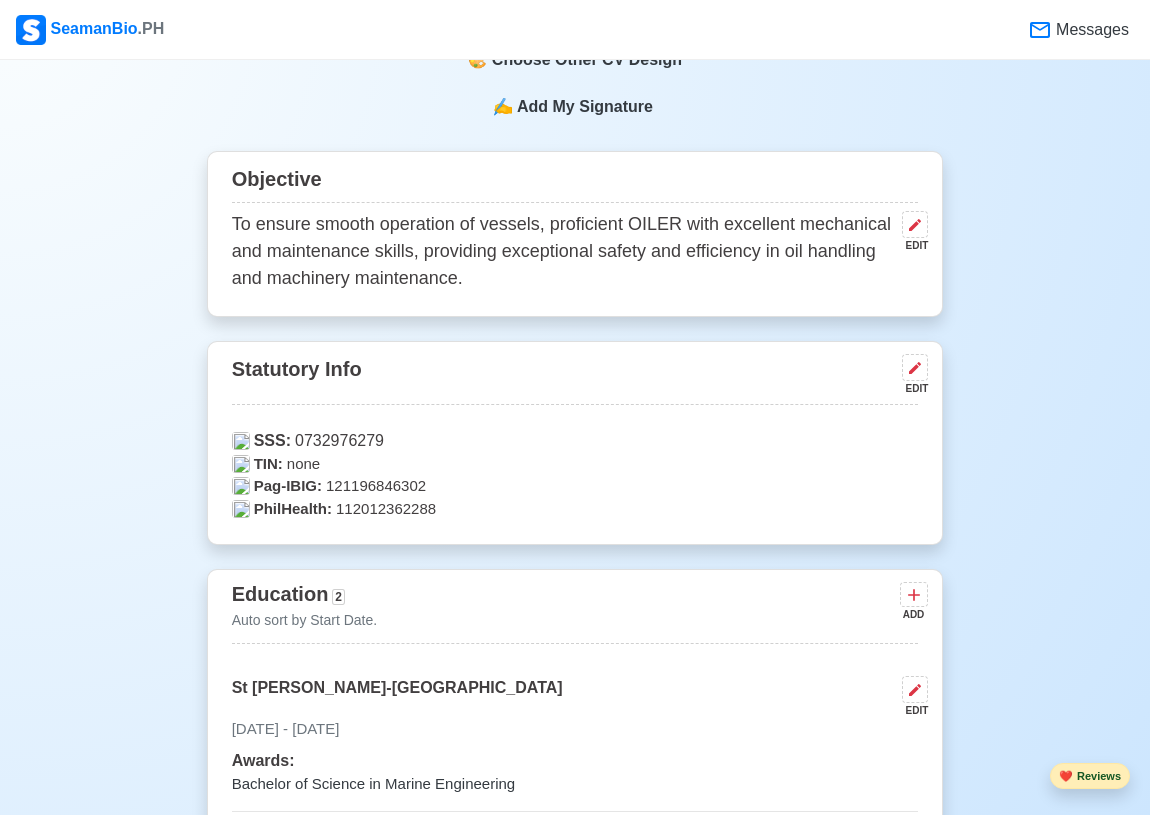 click on "❤️ Reviews" at bounding box center [1090, 776] 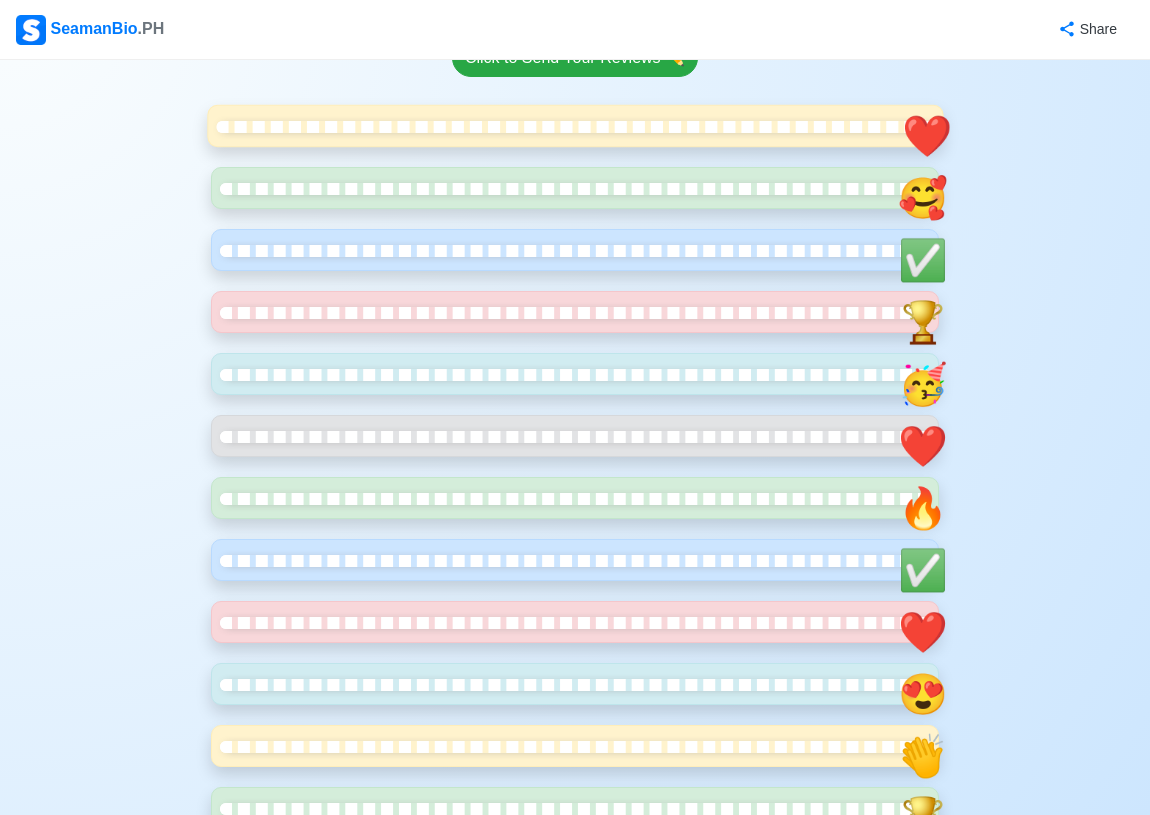scroll, scrollTop: 0, scrollLeft: 0, axis: both 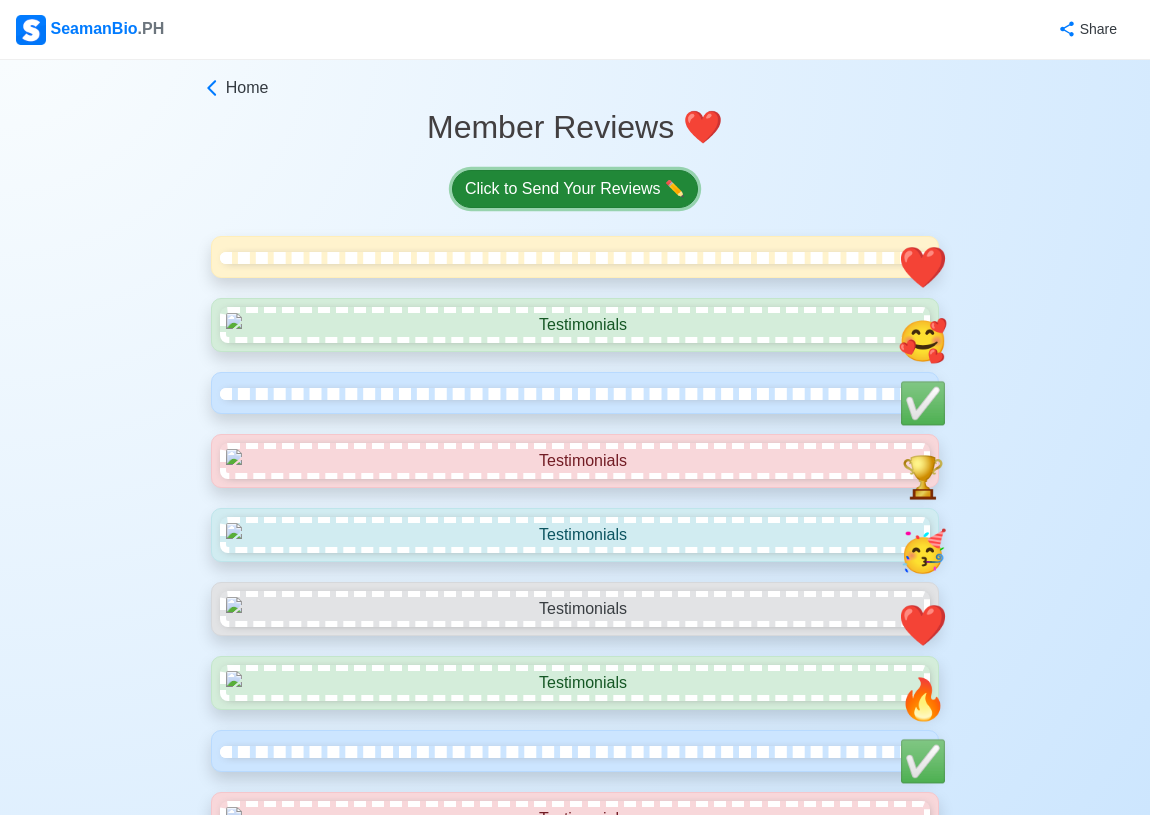 click on "Click to Send Your Reviews   ✏️" at bounding box center [575, 189] 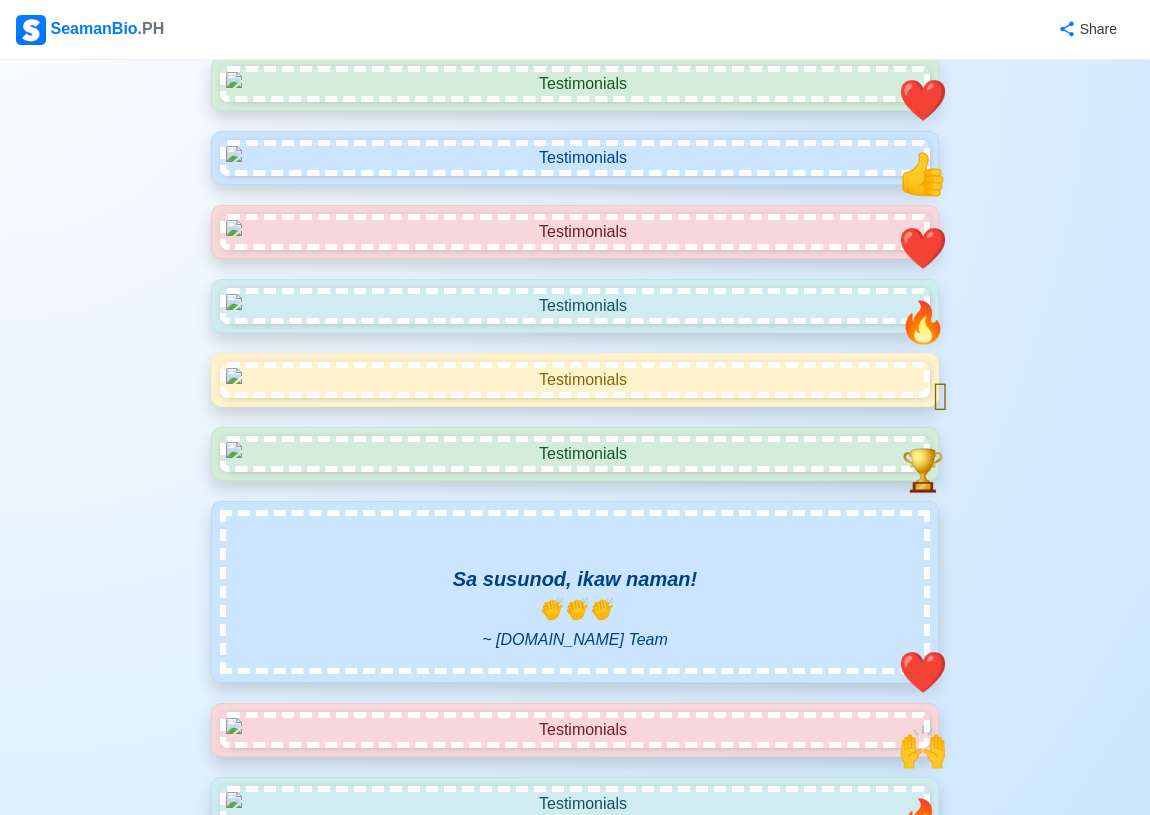 scroll, scrollTop: 1545, scrollLeft: 0, axis: vertical 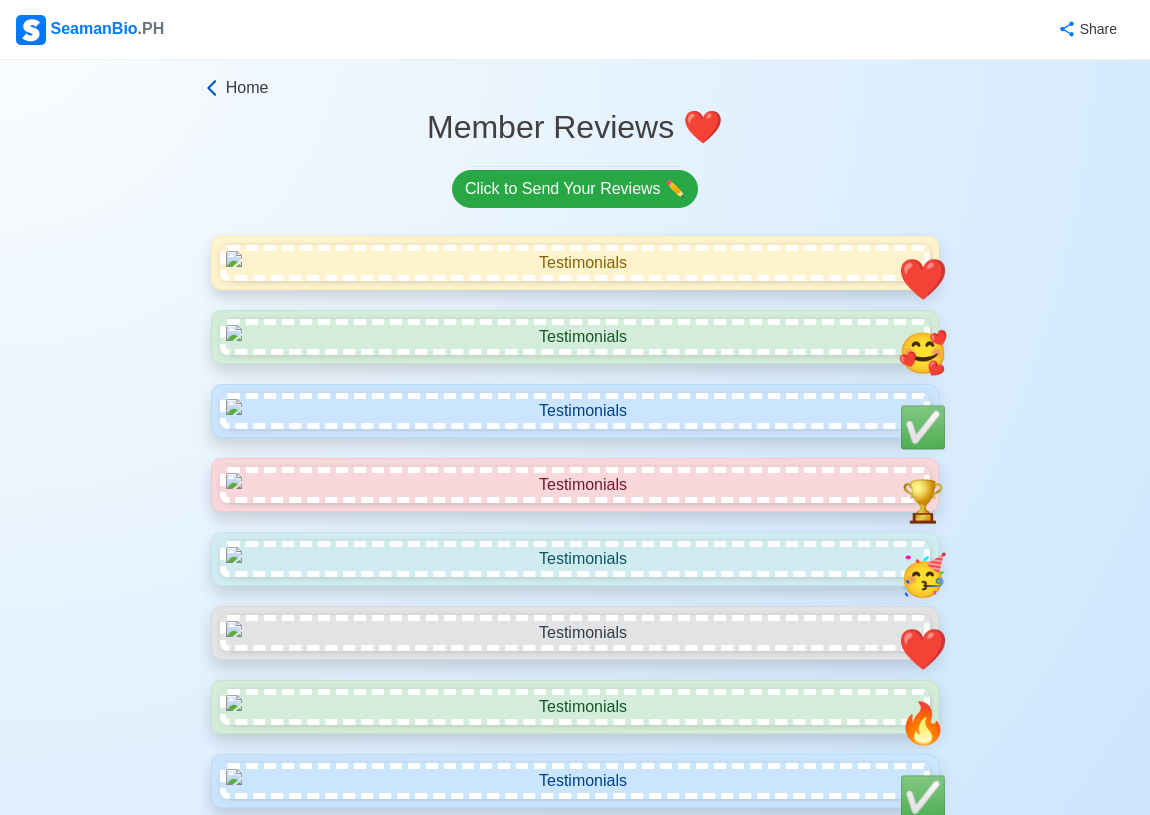 click 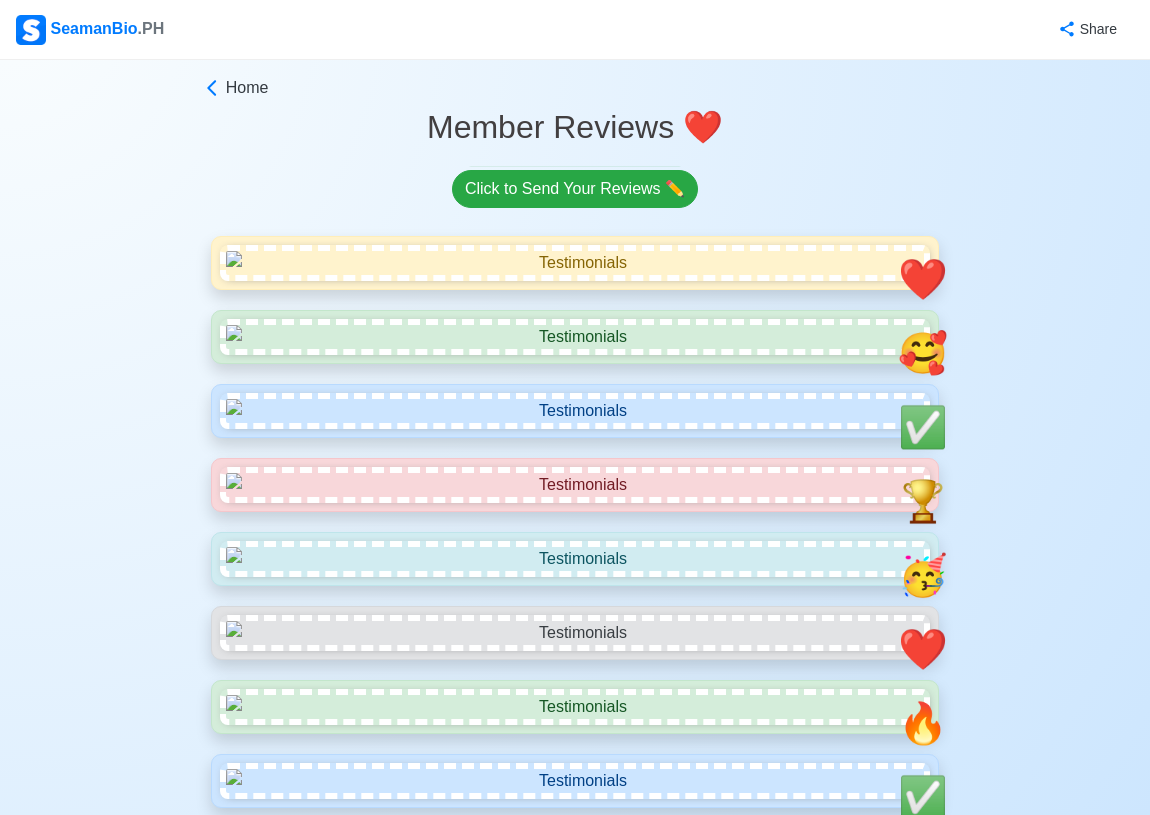 click at bounding box center [575, 3545] 